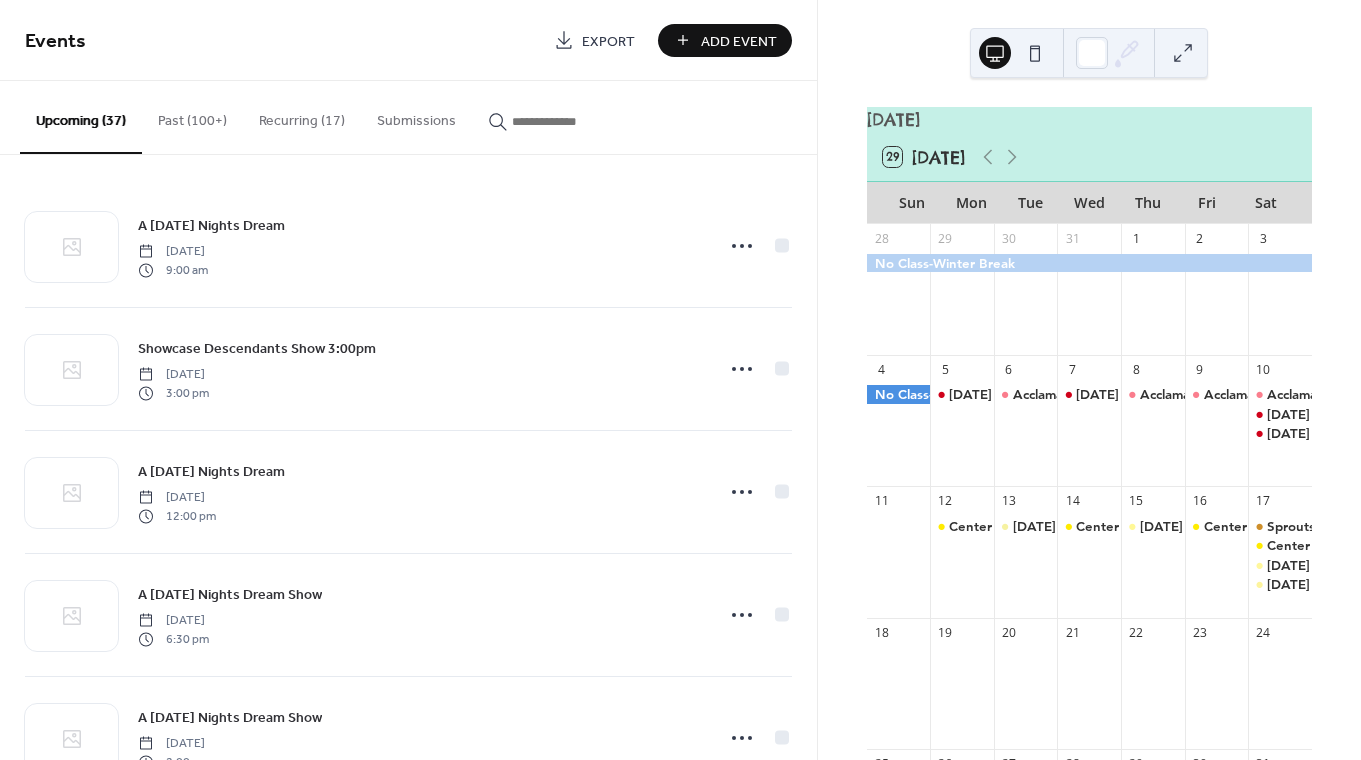 scroll, scrollTop: 0, scrollLeft: 0, axis: both 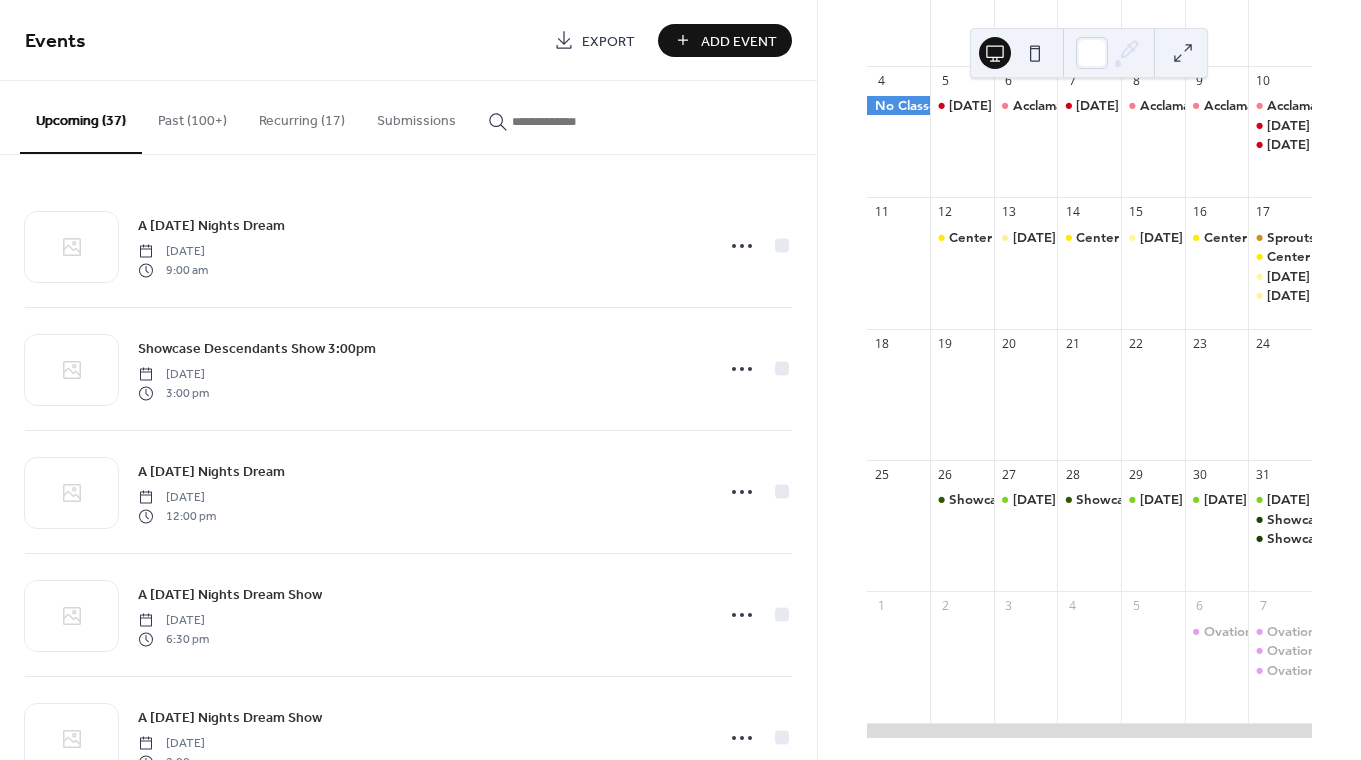 click at bounding box center [1035, 53] 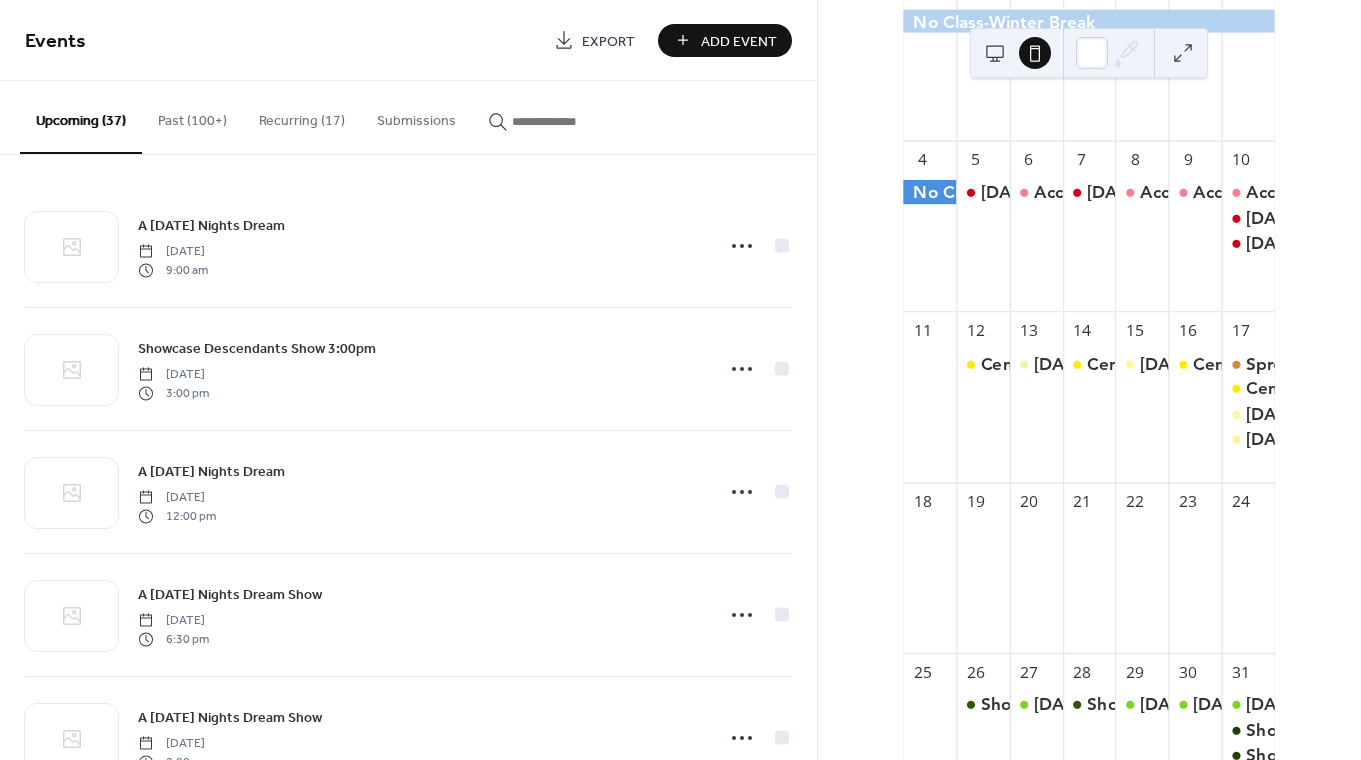 scroll, scrollTop: 0, scrollLeft: 0, axis: both 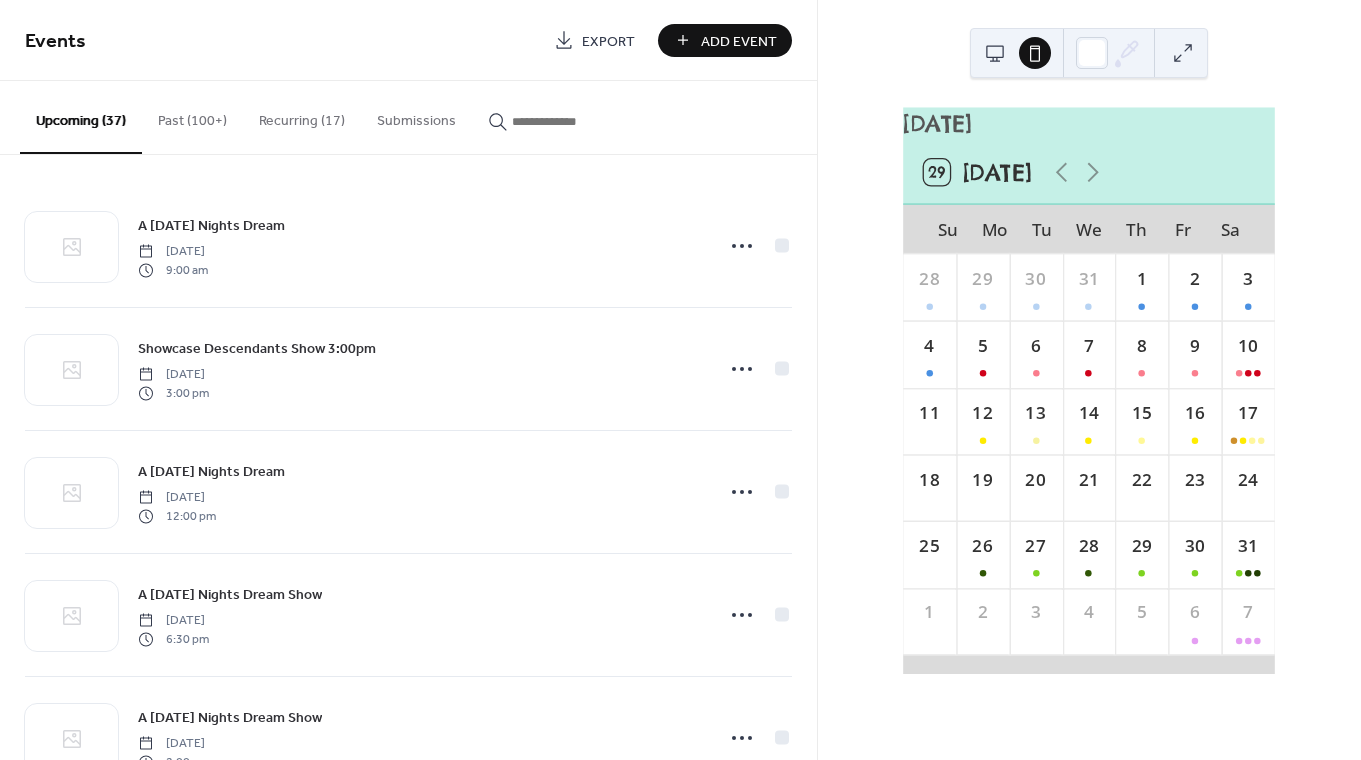 click at bounding box center [995, 53] 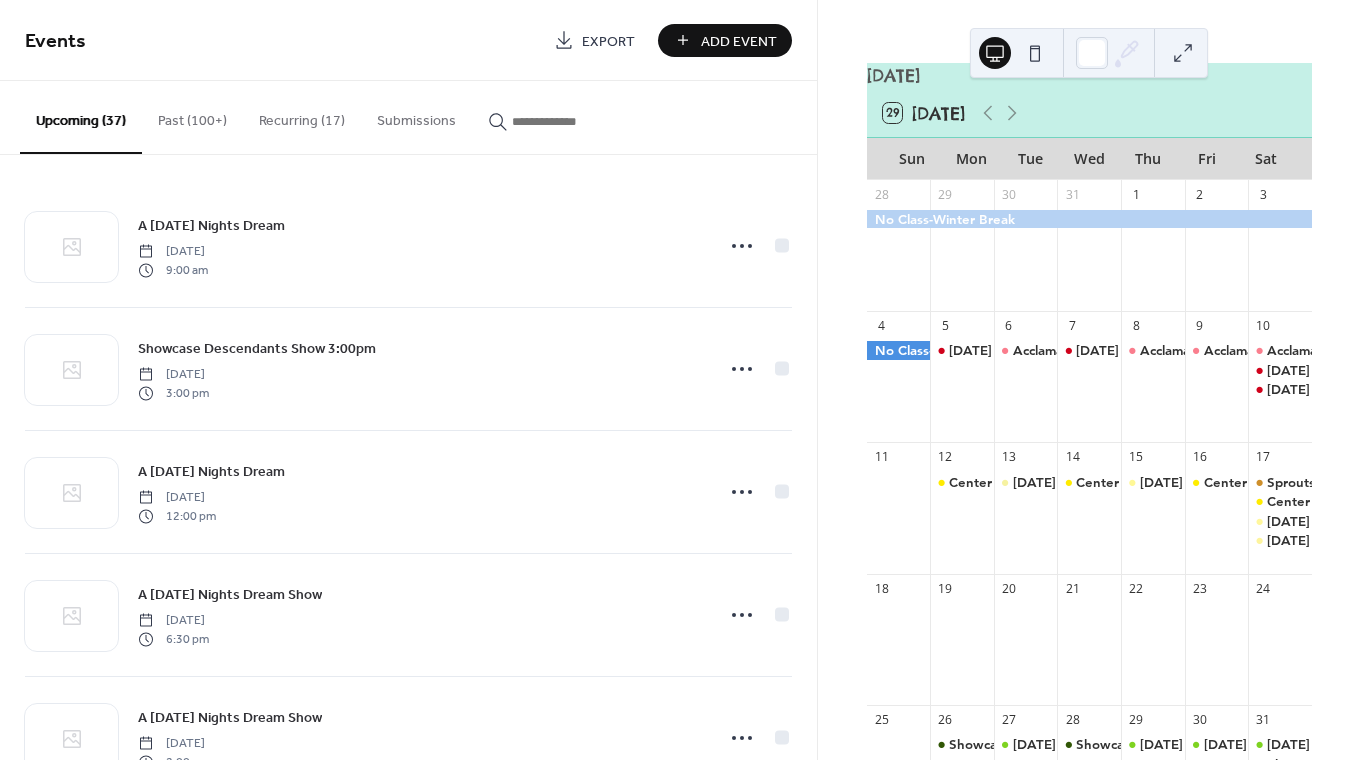 scroll, scrollTop: 0, scrollLeft: 0, axis: both 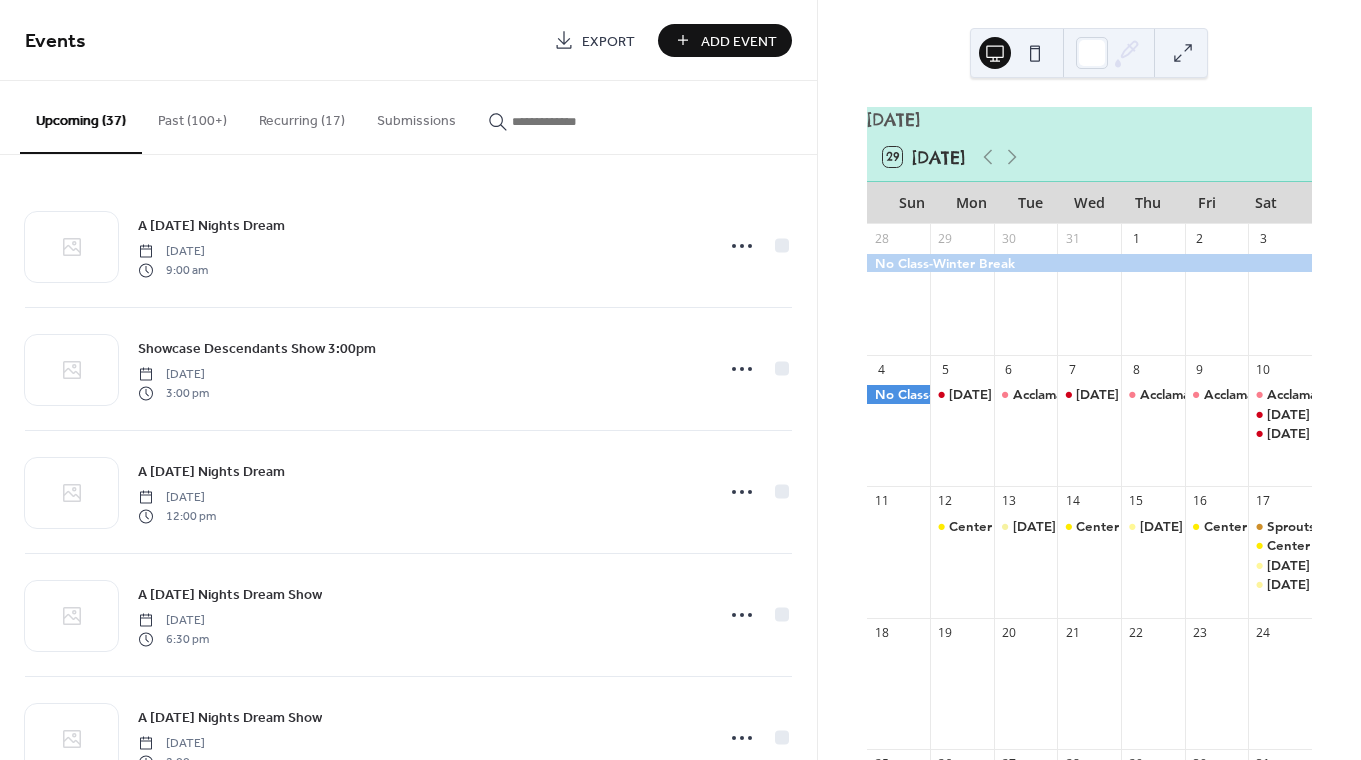 click on "29 Today" at bounding box center (1089, 157) 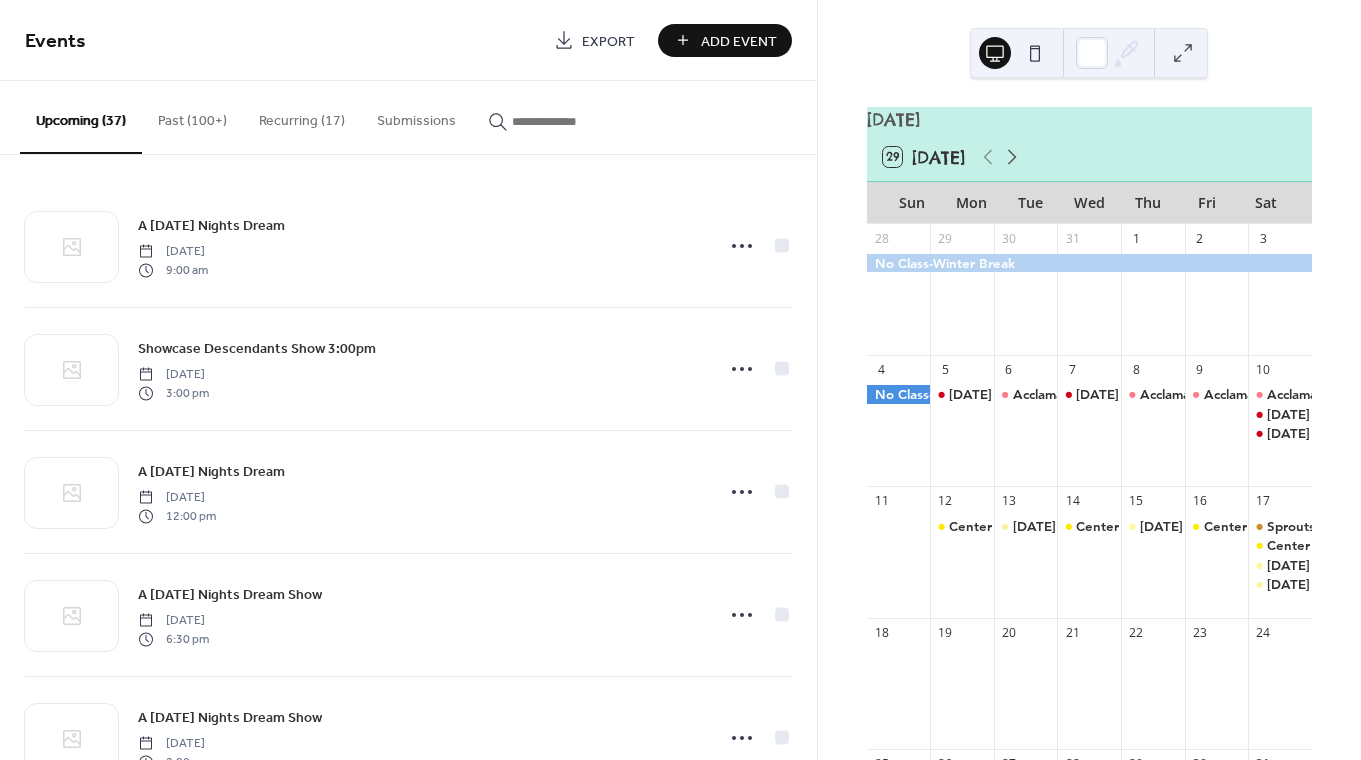 scroll, scrollTop: 195, scrollLeft: 0, axis: vertical 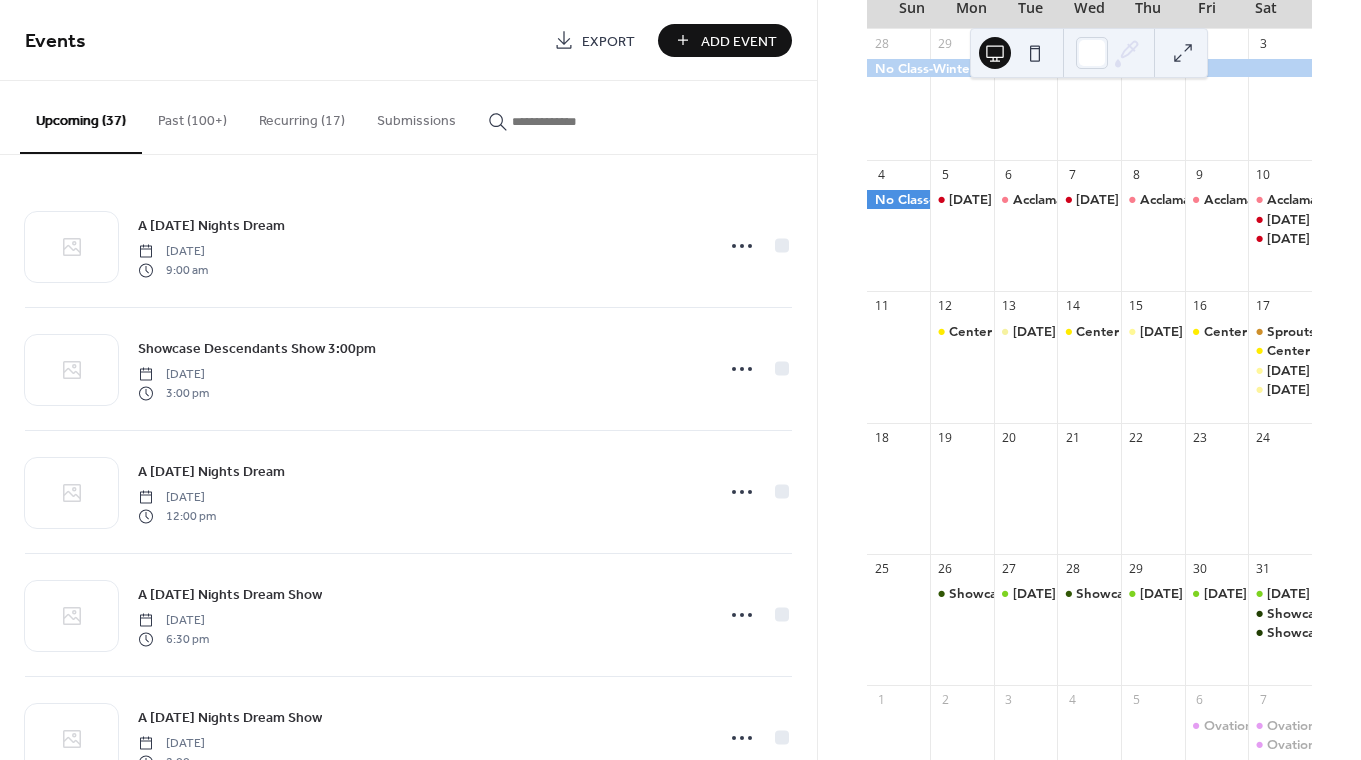 click on "Add Event" at bounding box center [739, 41] 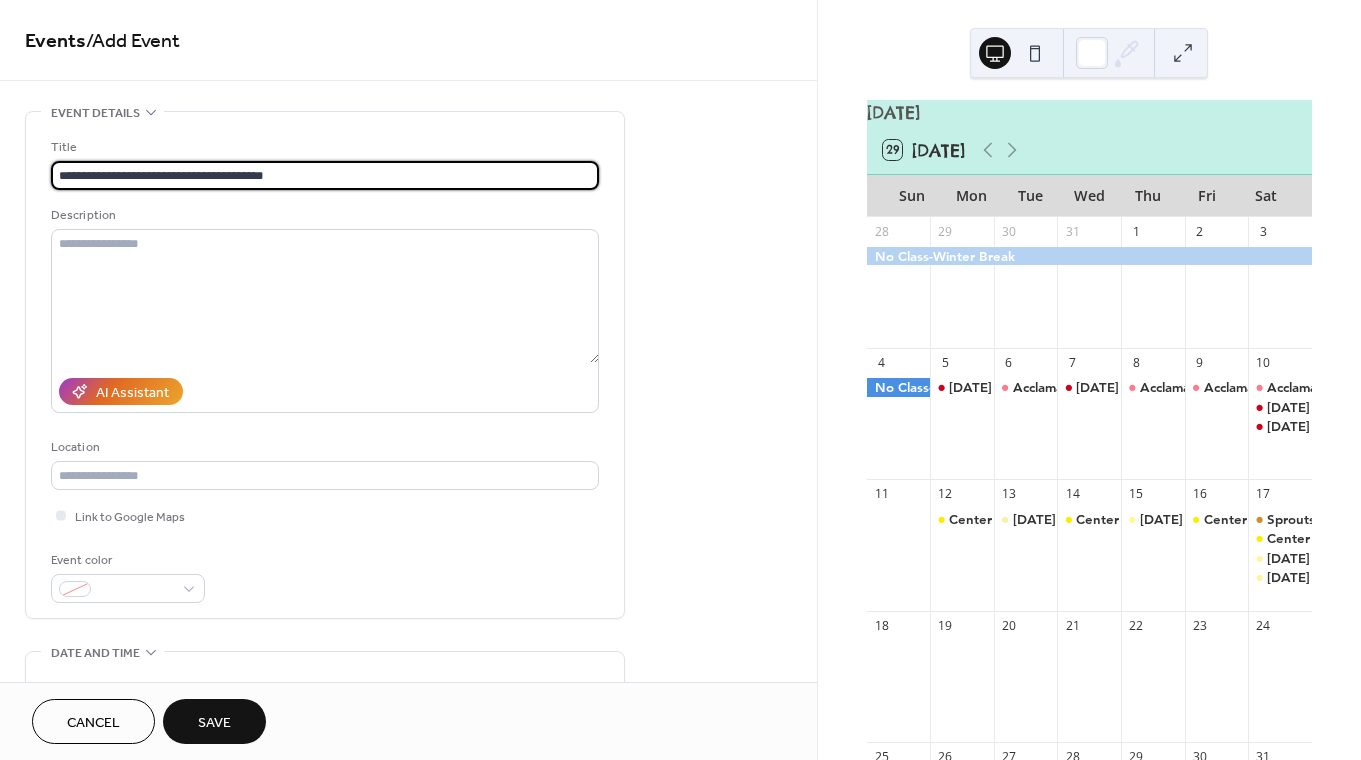 scroll, scrollTop: 0, scrollLeft: 0, axis: both 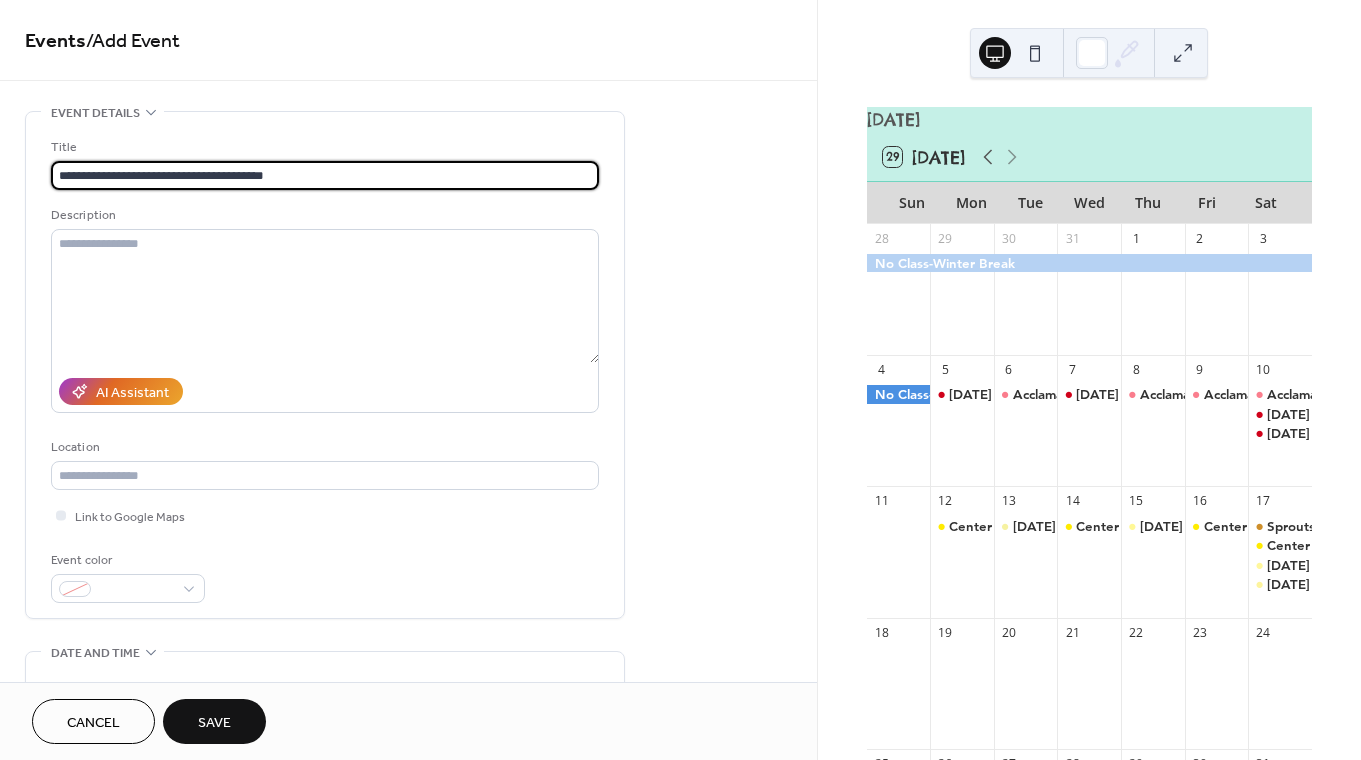 type on "**********" 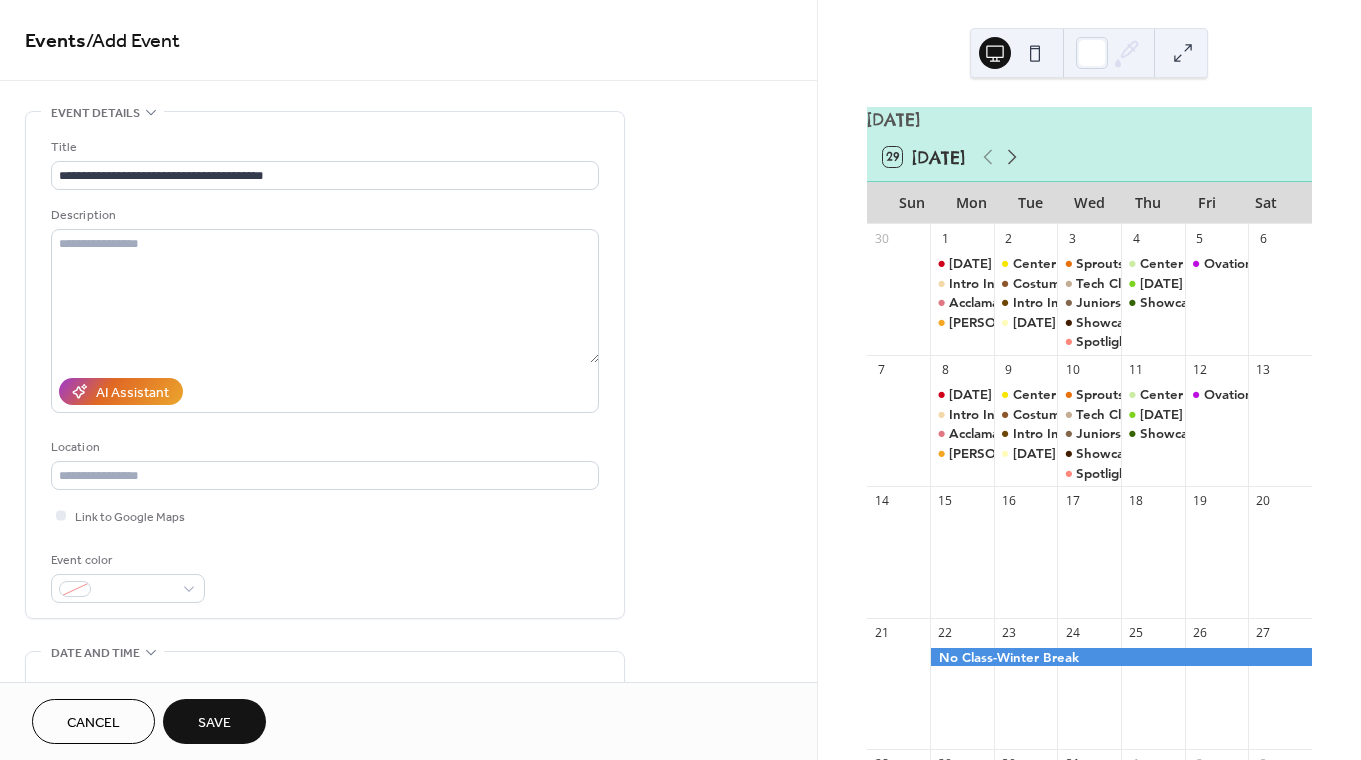 click 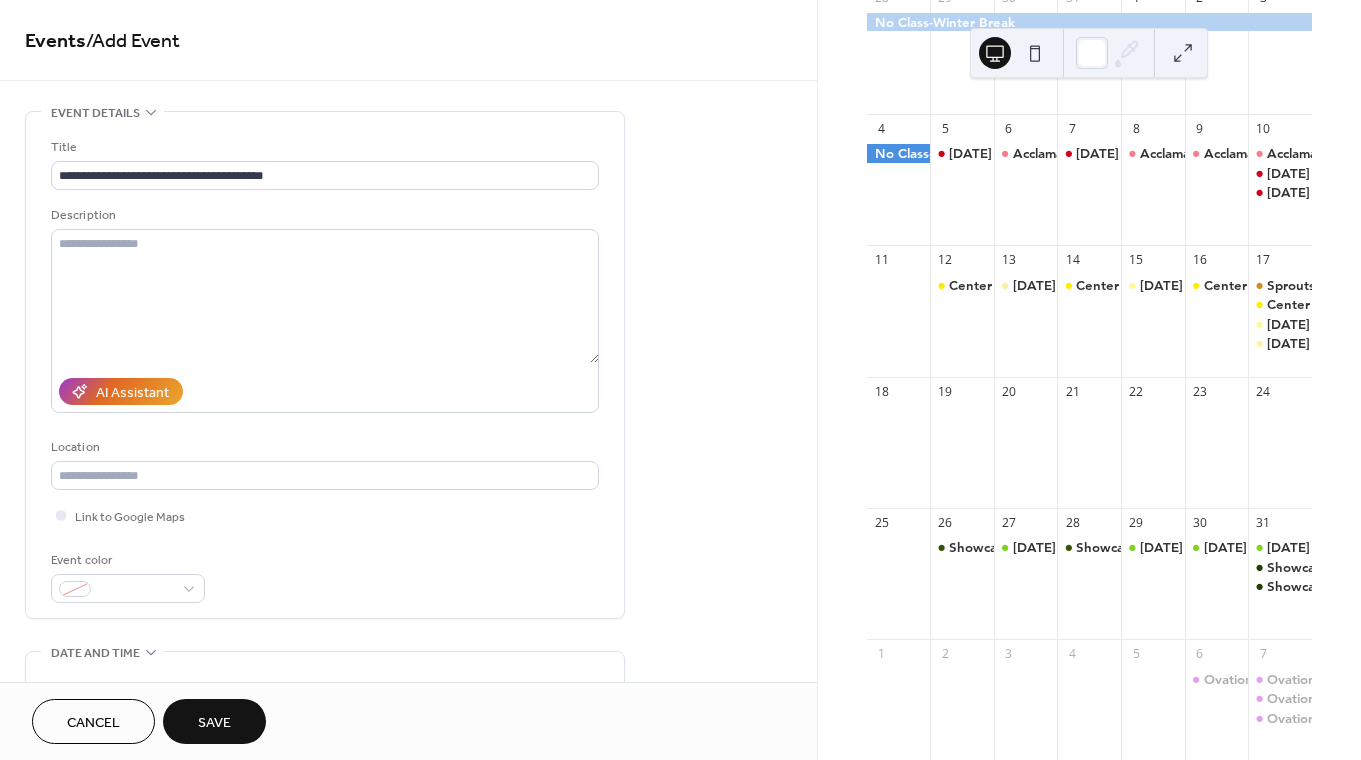 scroll, scrollTop: 272, scrollLeft: 0, axis: vertical 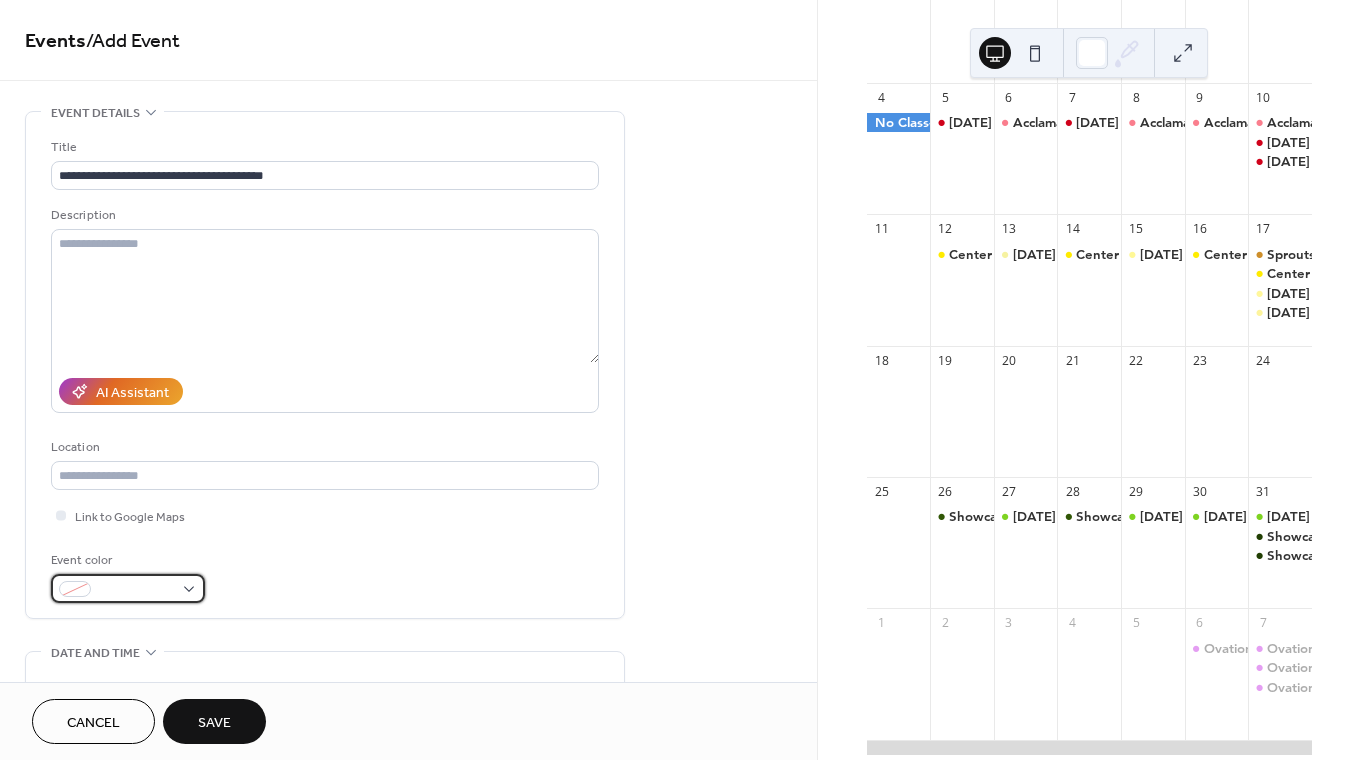 click at bounding box center [128, 588] 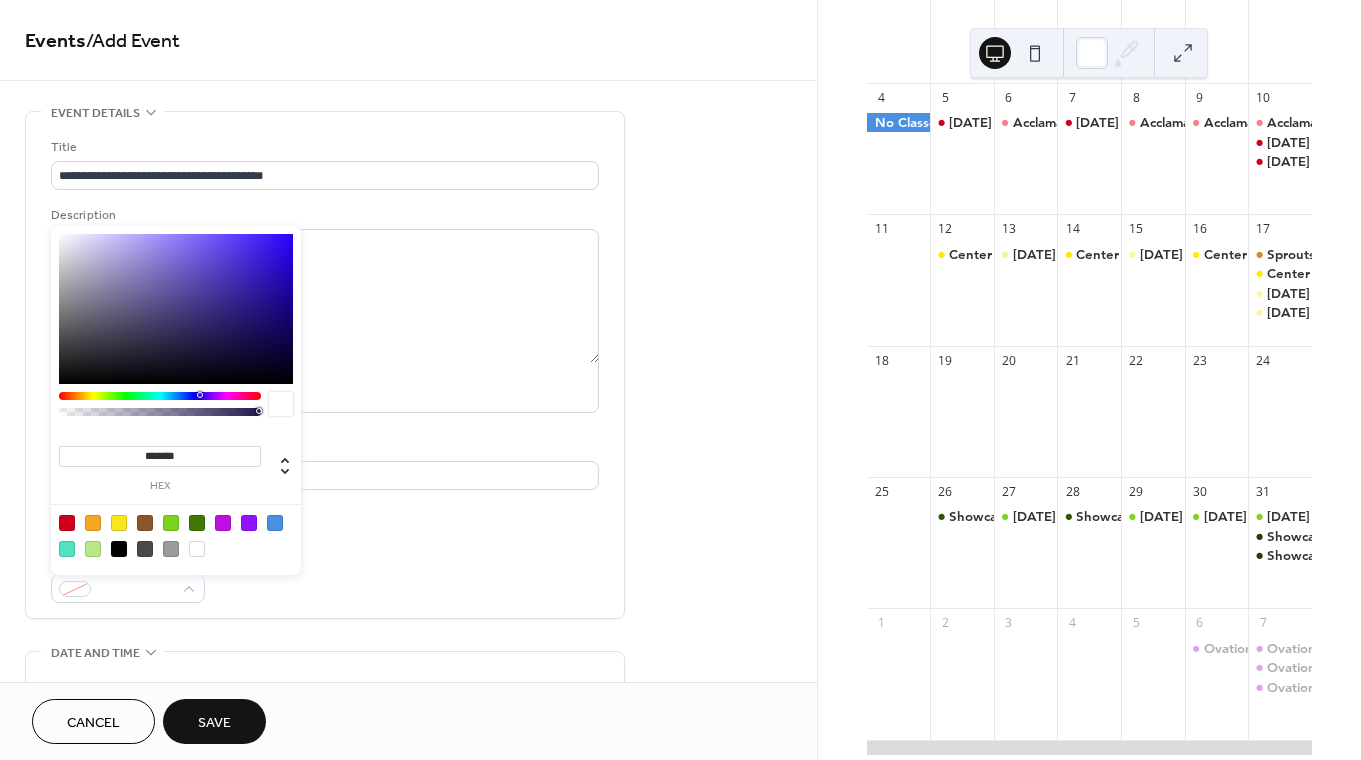 click at bounding box center (145, 523) 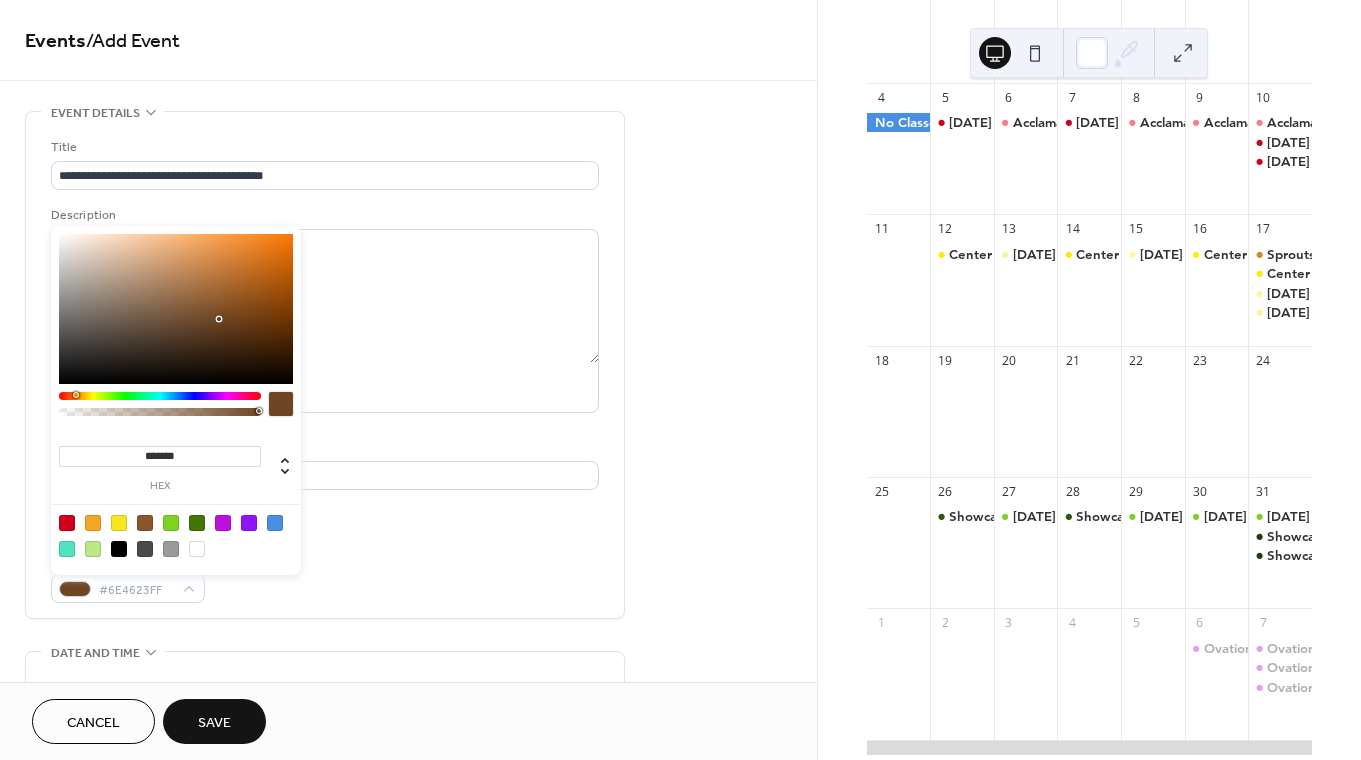 type on "*******" 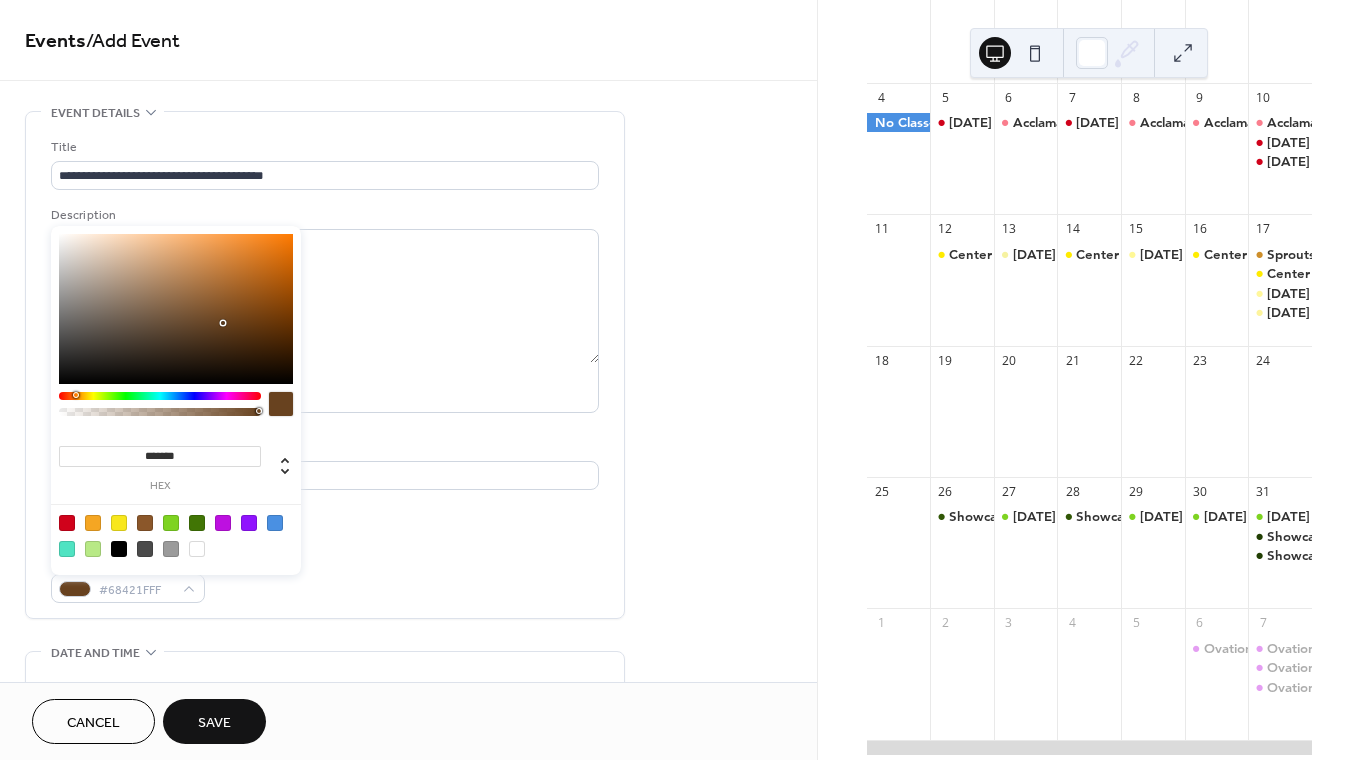 drag, startPoint x: 222, startPoint y: 306, endPoint x: 222, endPoint y: 323, distance: 17 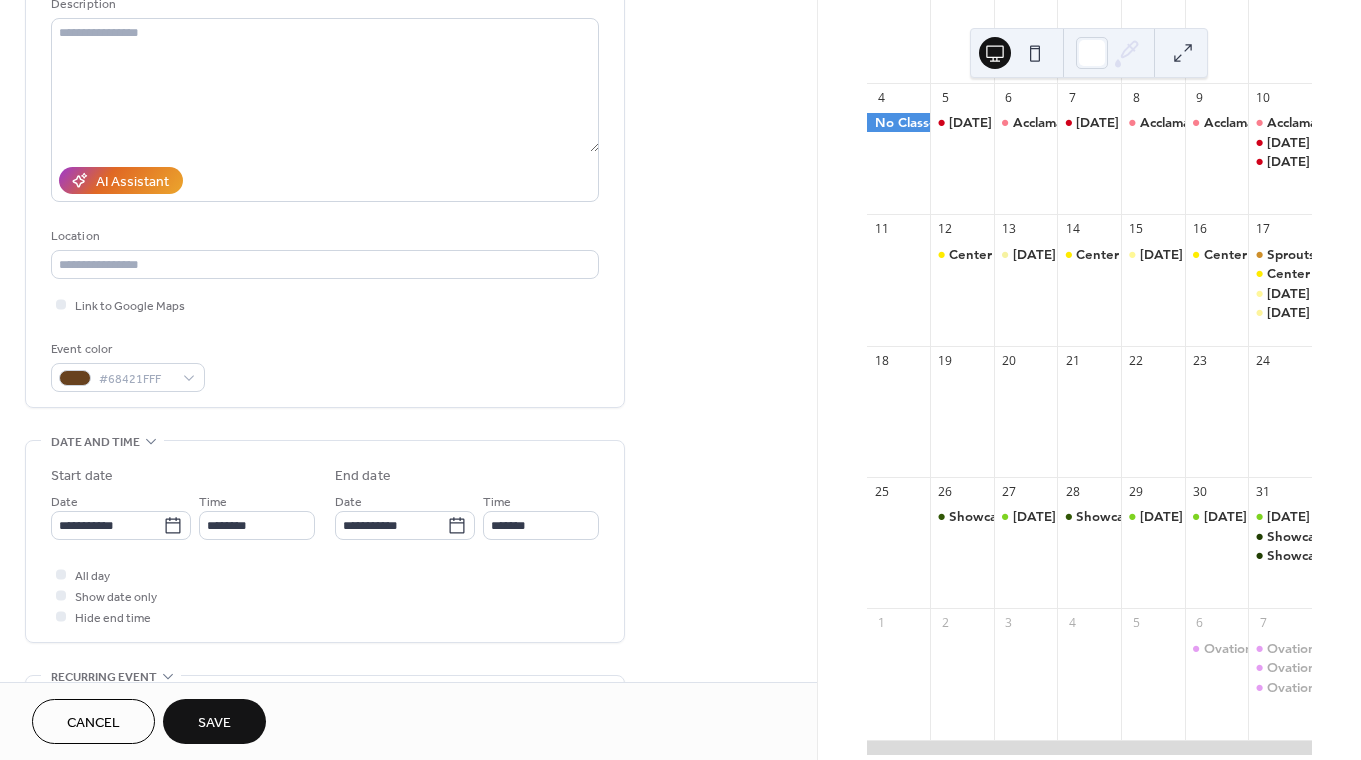 scroll, scrollTop: 251, scrollLeft: 0, axis: vertical 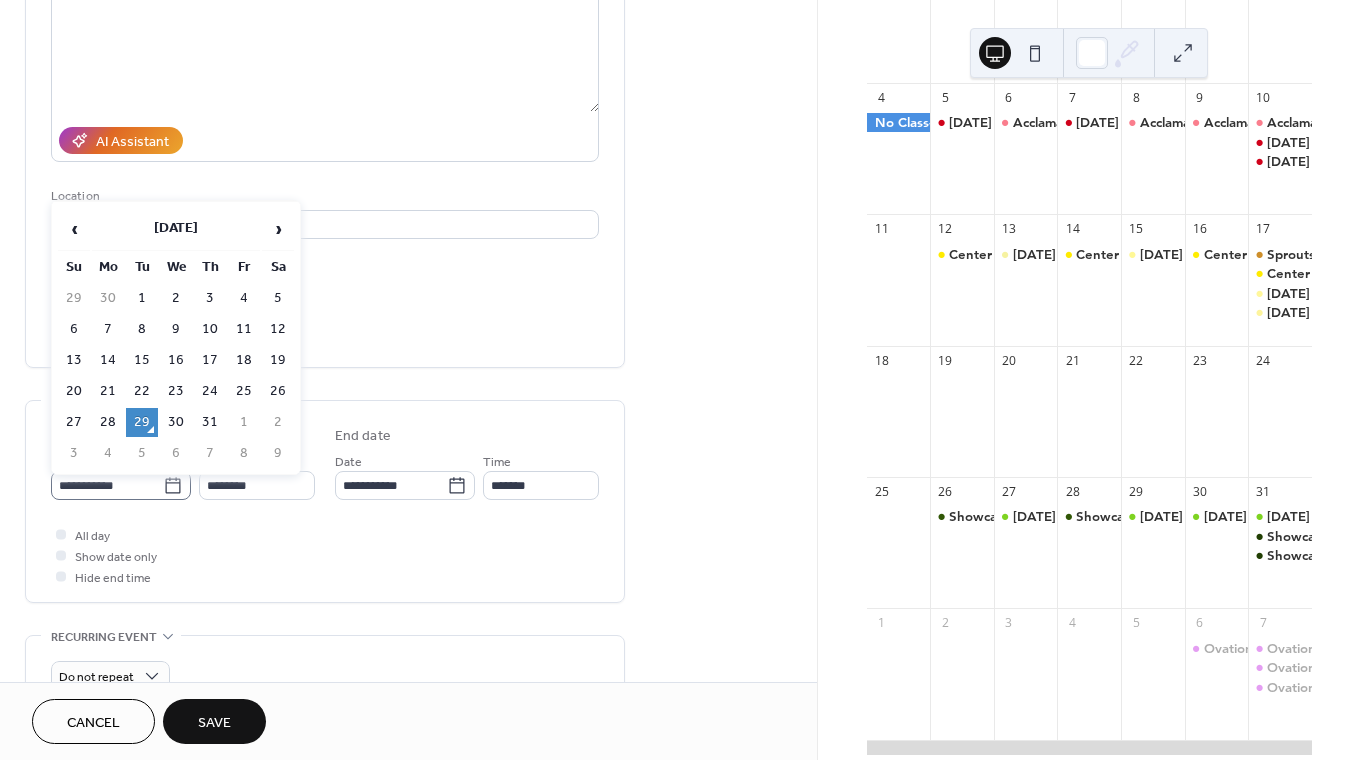 click 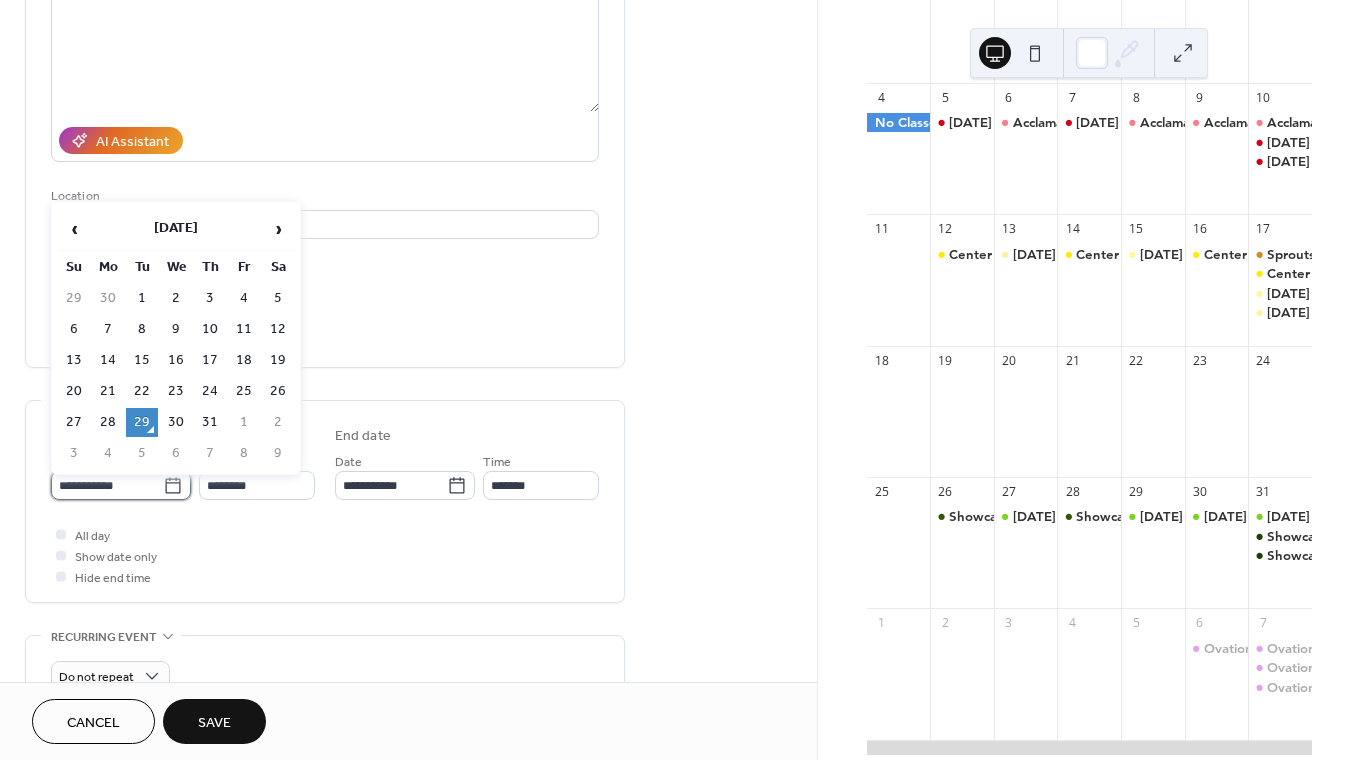 click on "**********" at bounding box center (107, 485) 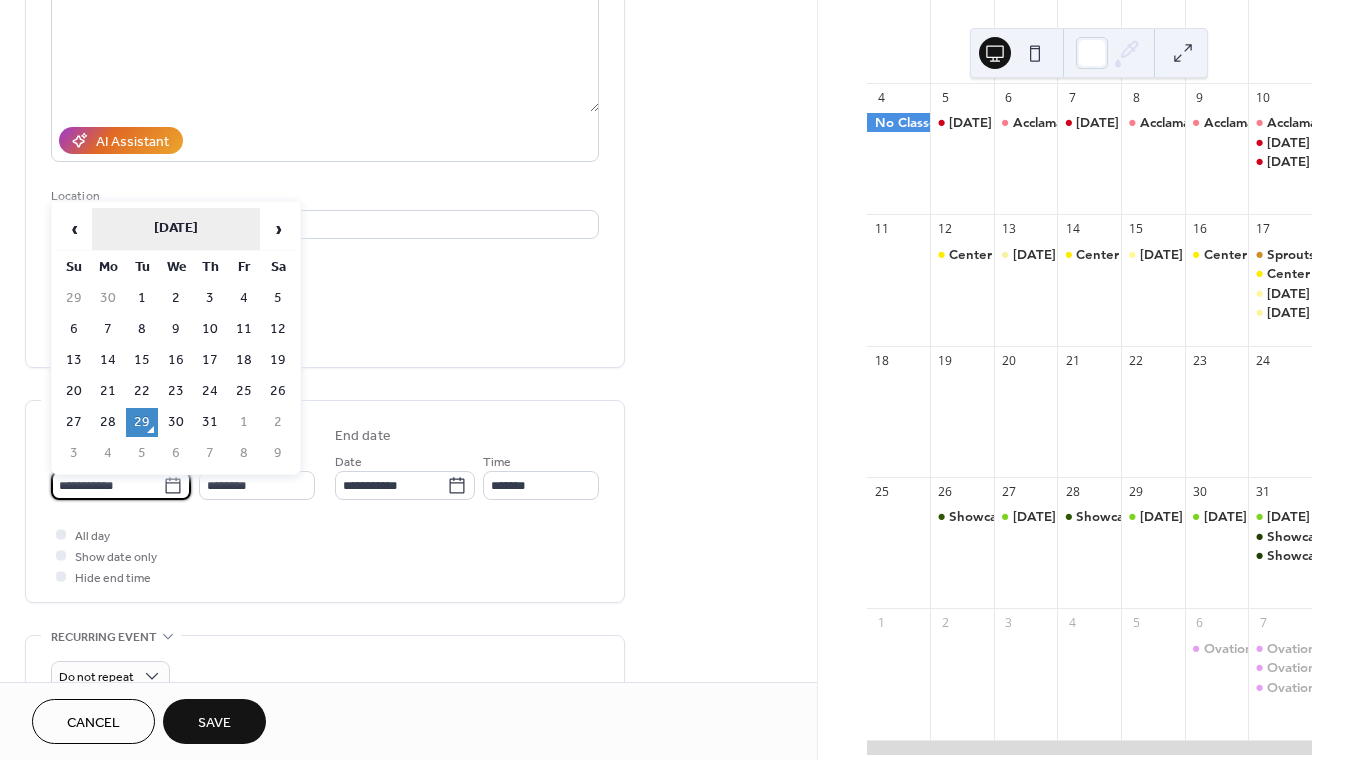 click on "July 2025" at bounding box center [176, 229] 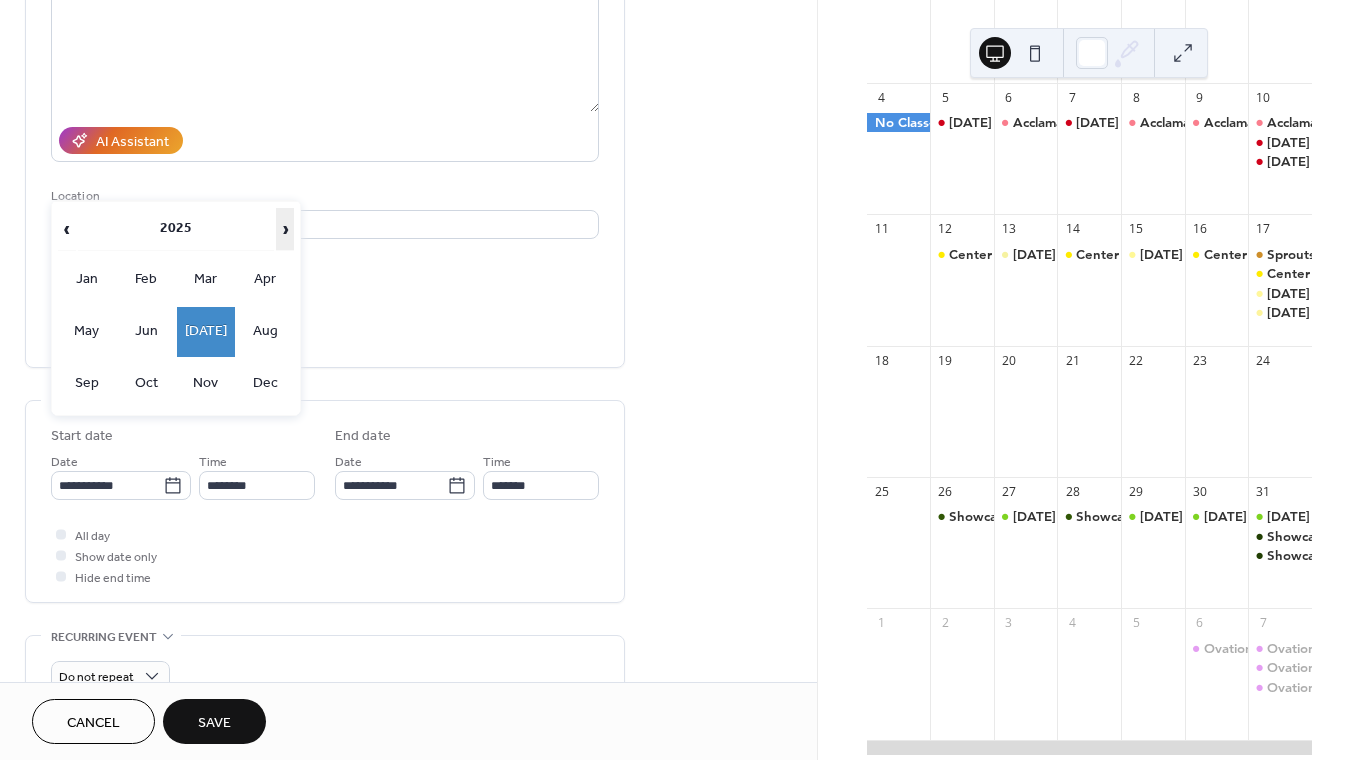 click on "›" at bounding box center [285, 229] 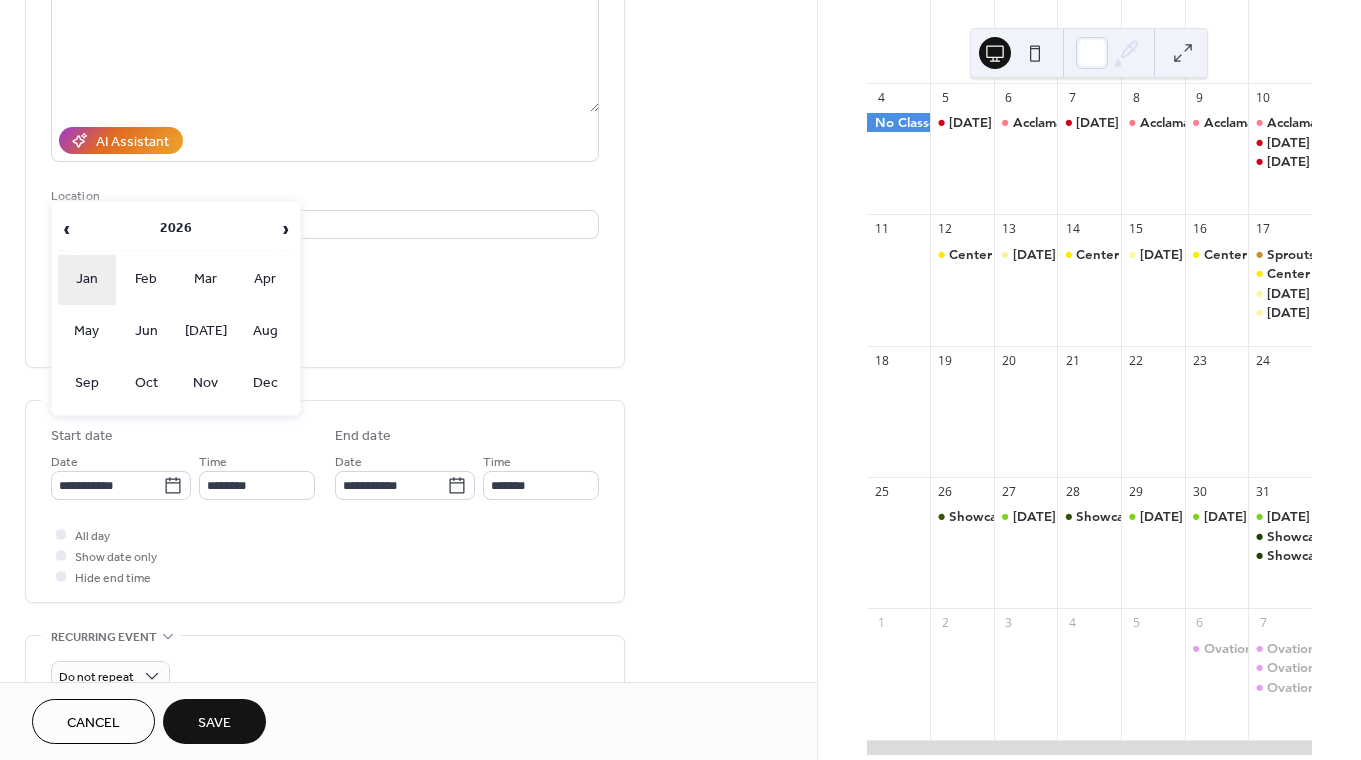 click on "Jan" at bounding box center [87, 280] 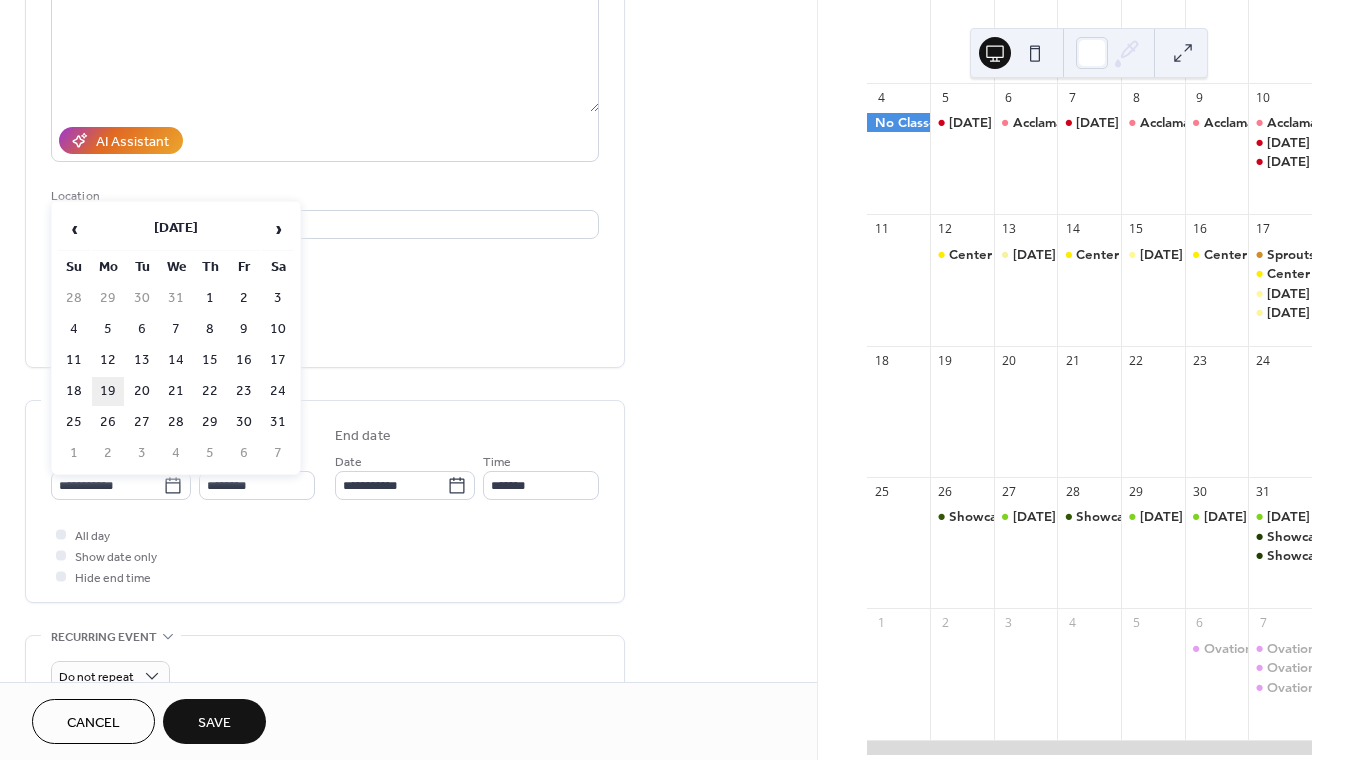 click on "19" at bounding box center [108, 391] 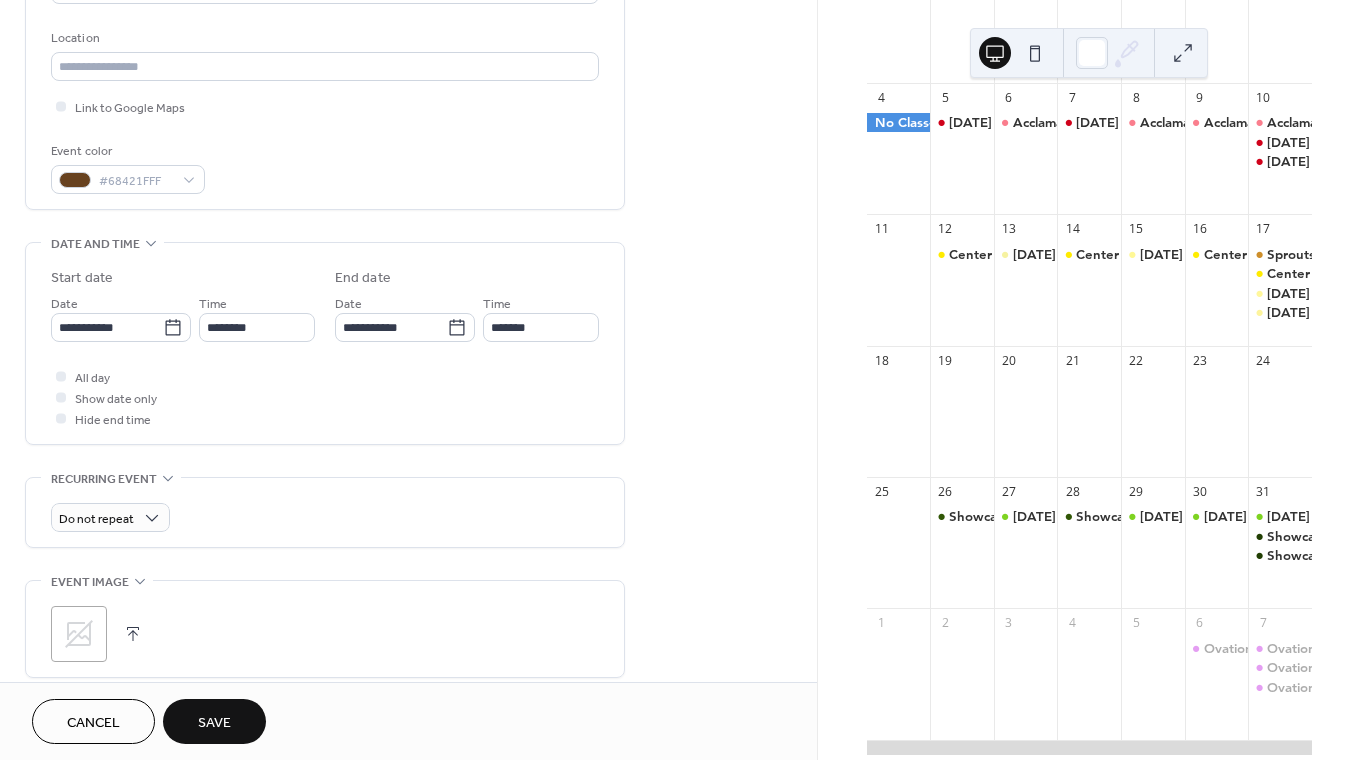 scroll, scrollTop: 460, scrollLeft: 0, axis: vertical 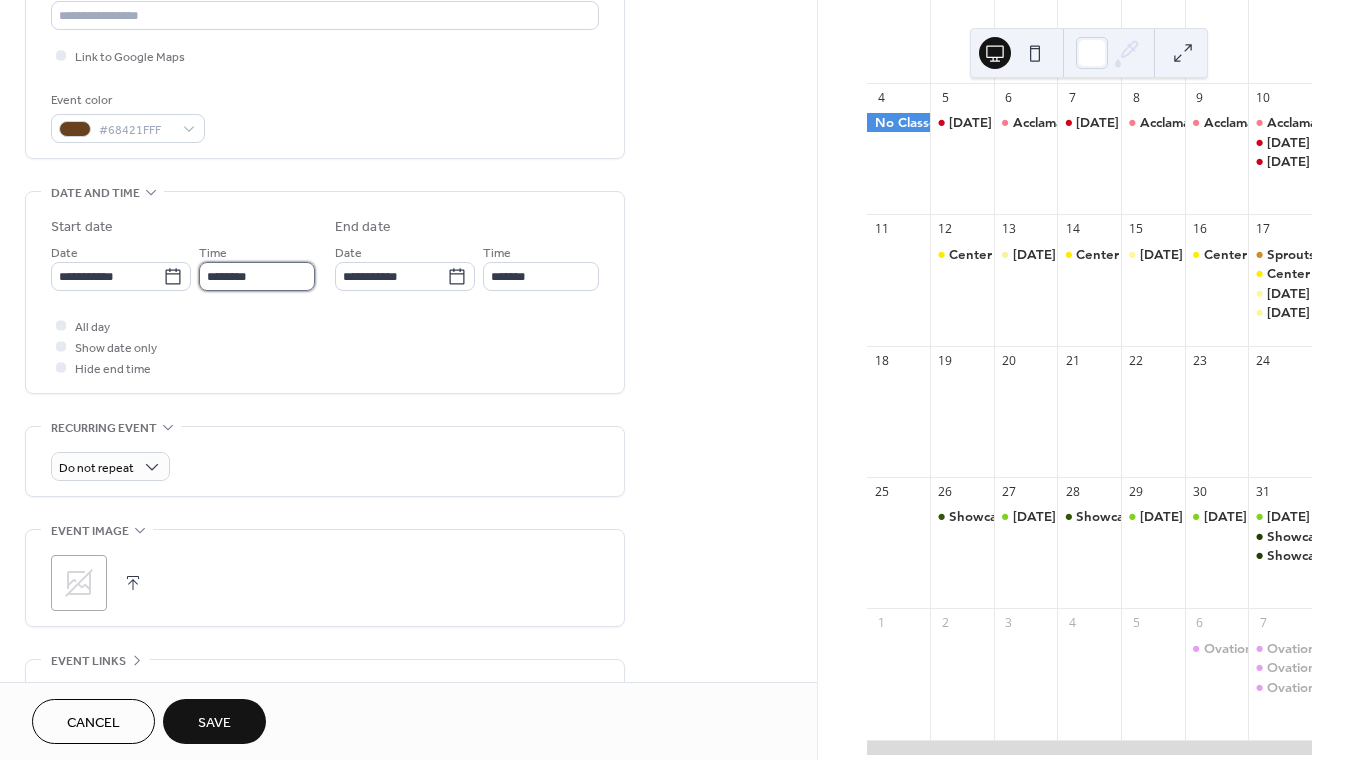 click on "********" at bounding box center [257, 276] 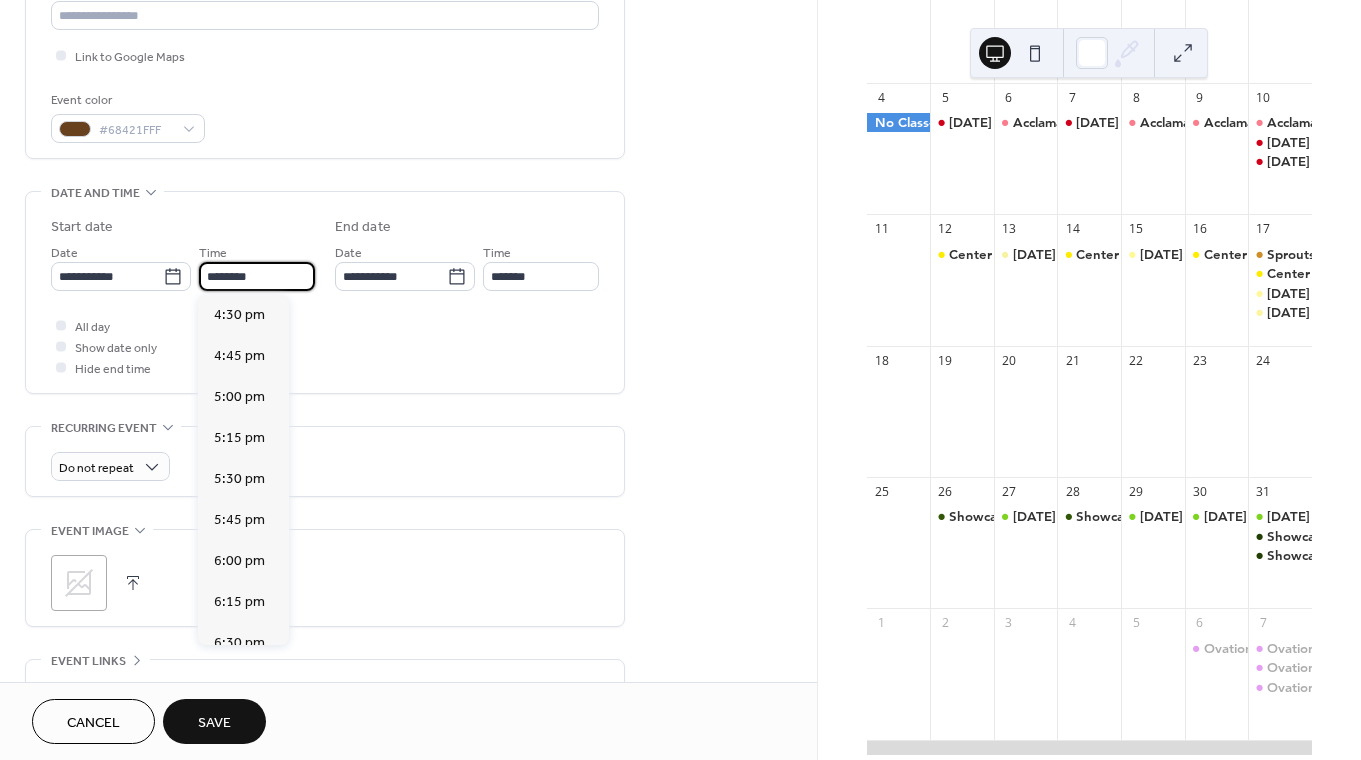 scroll, scrollTop: 2709, scrollLeft: 0, axis: vertical 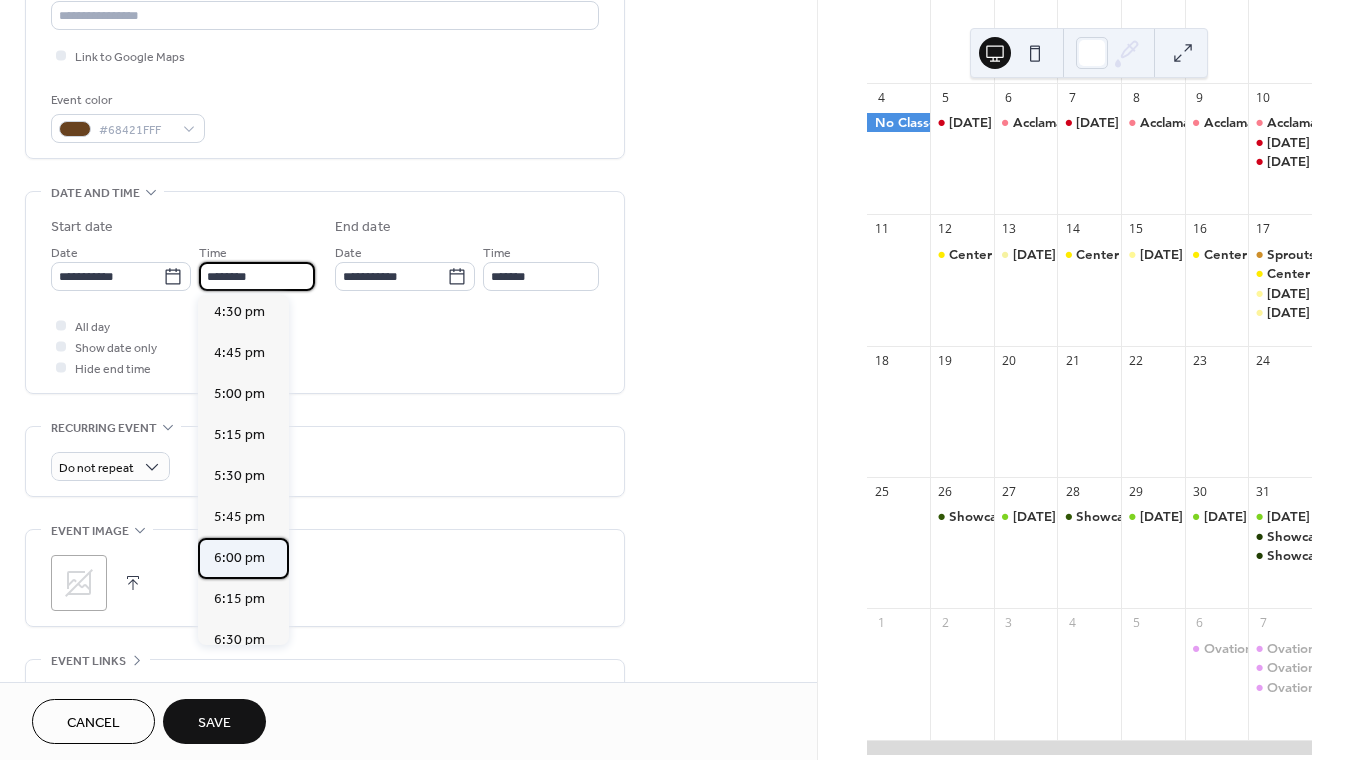 click on "6:00 pm" at bounding box center (239, 558) 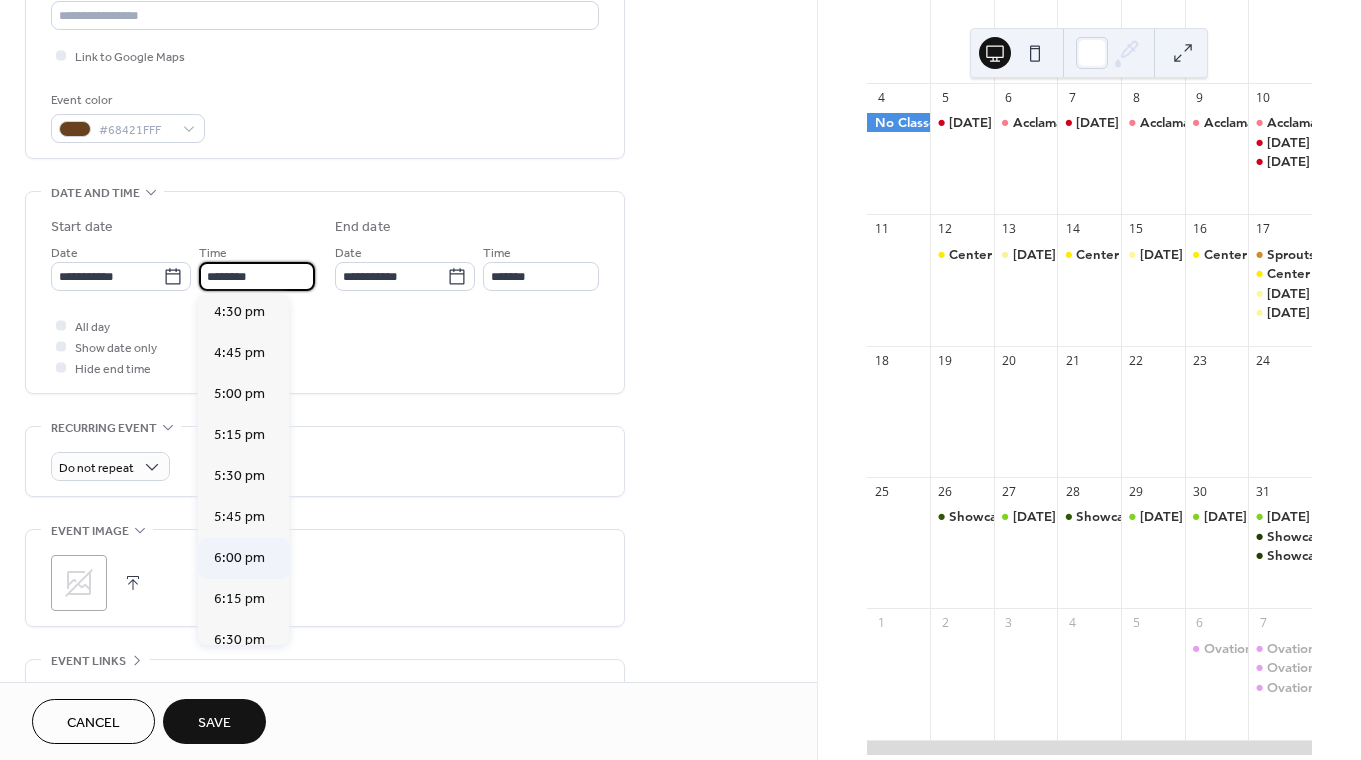 type on "*******" 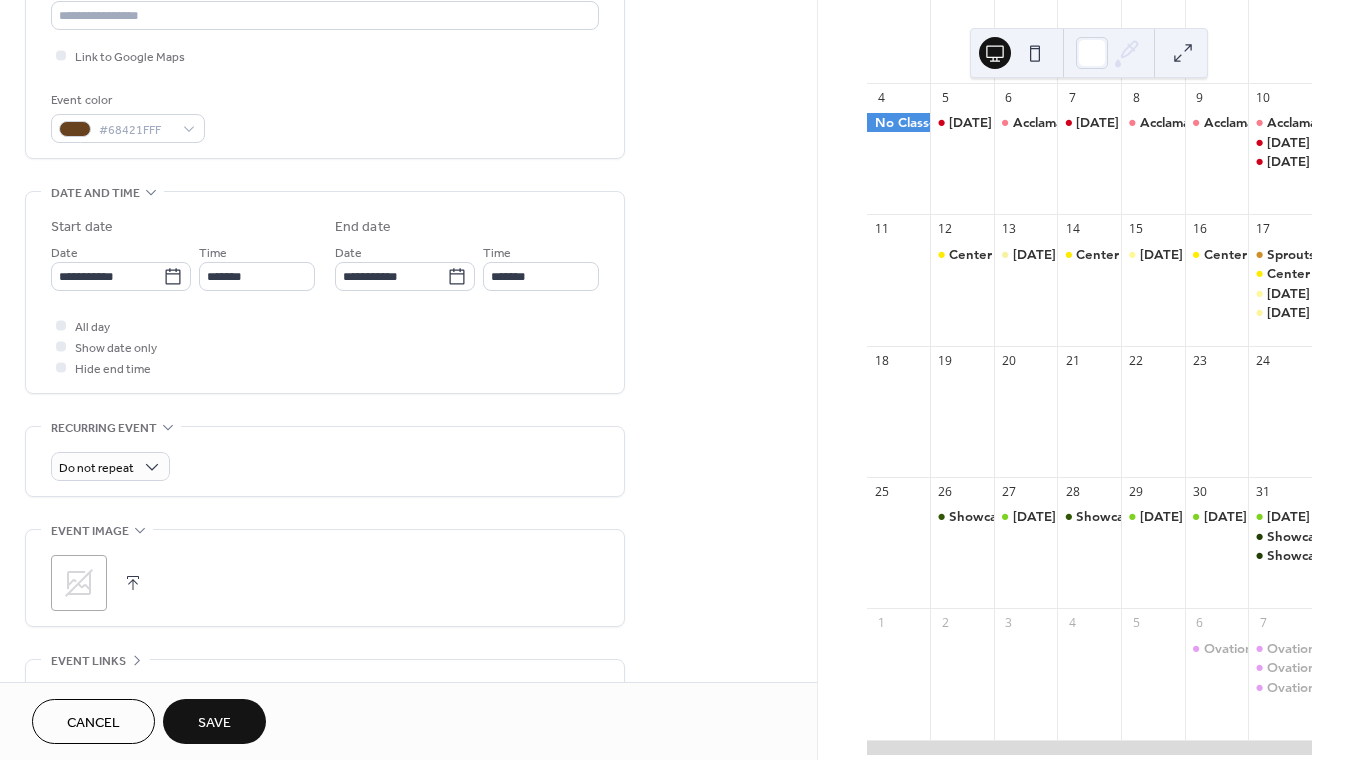 click on "**********" at bounding box center [325, 297] 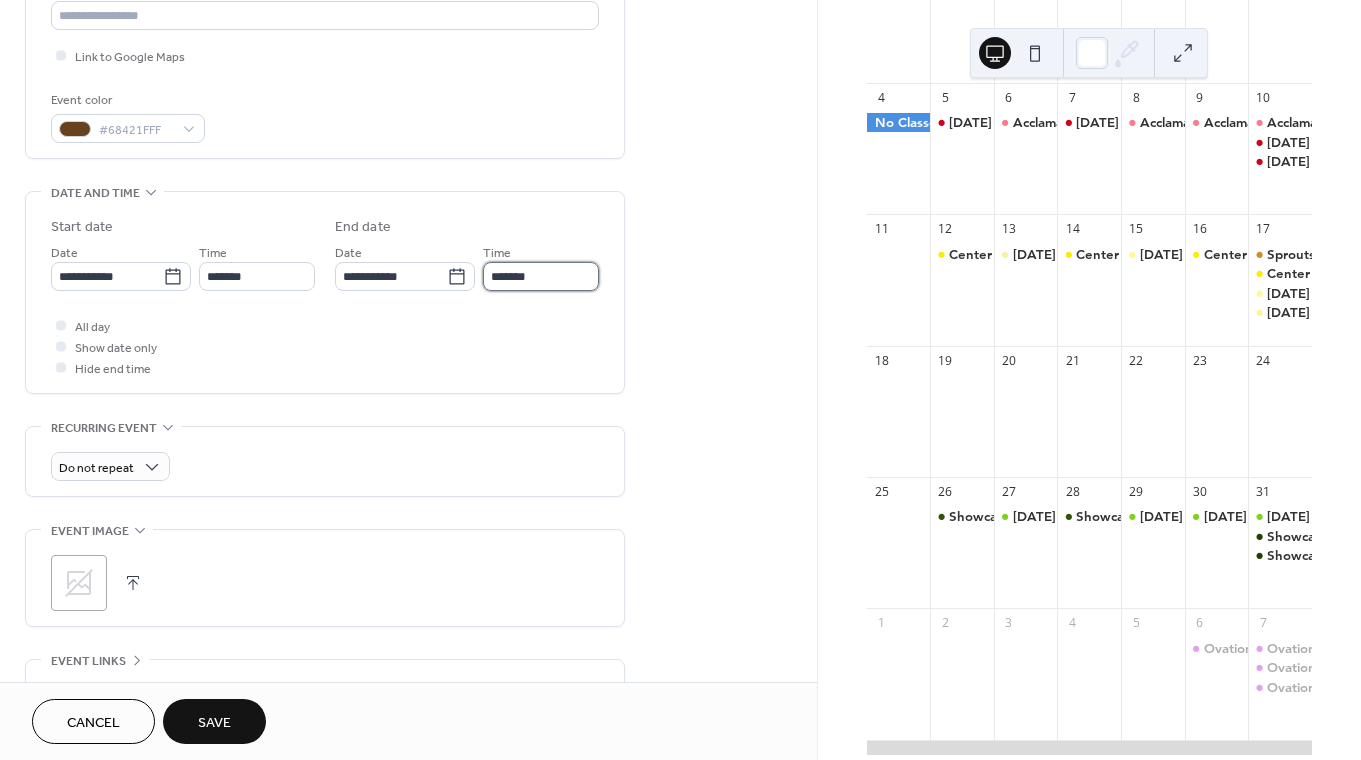 click on "*******" at bounding box center (541, 276) 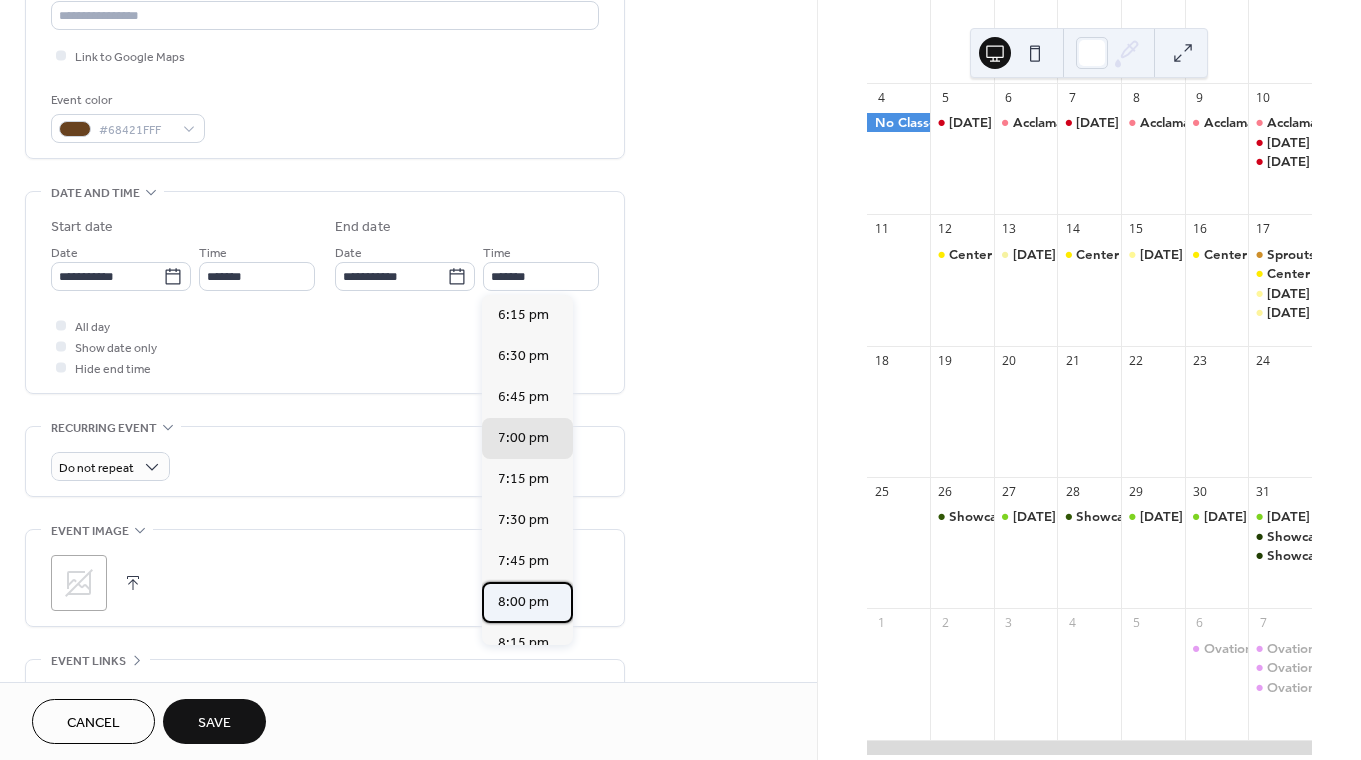 click on "8:00 pm" at bounding box center [527, 602] 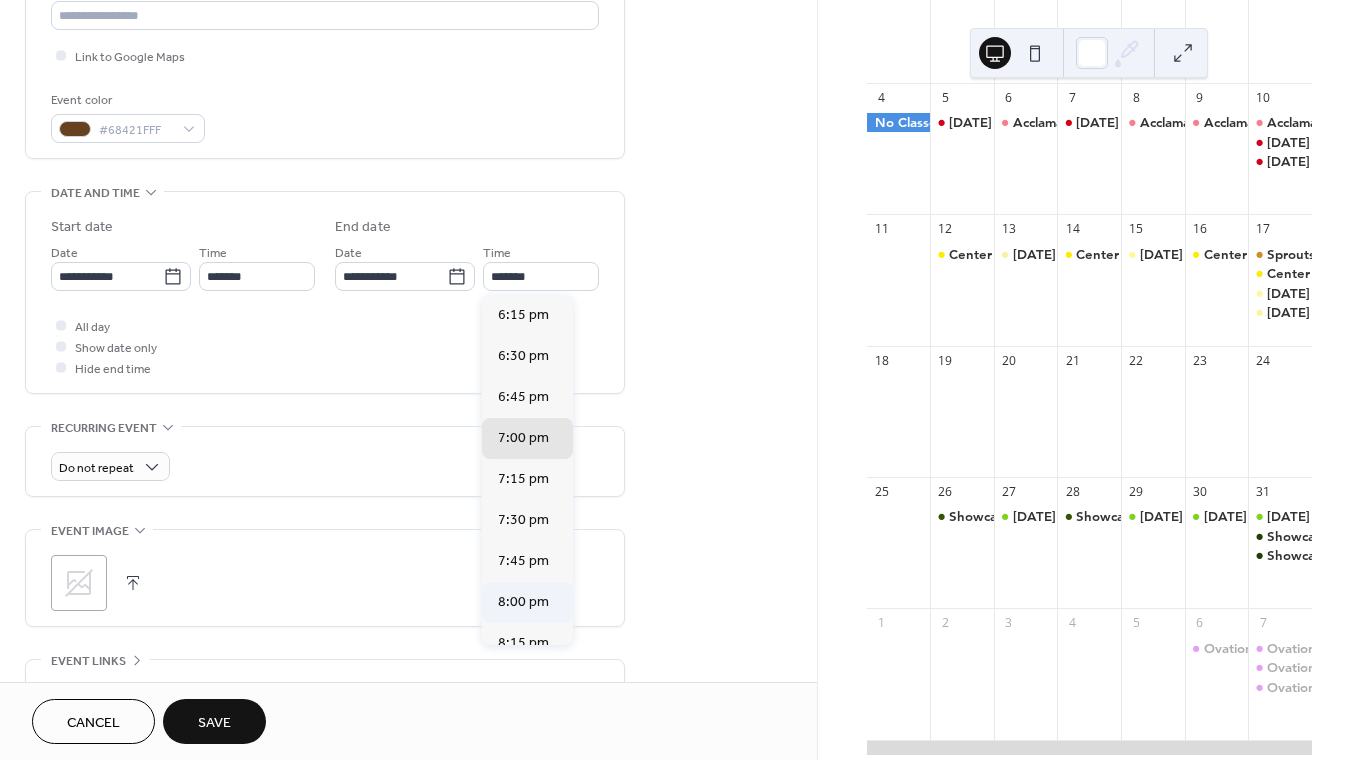 type on "*******" 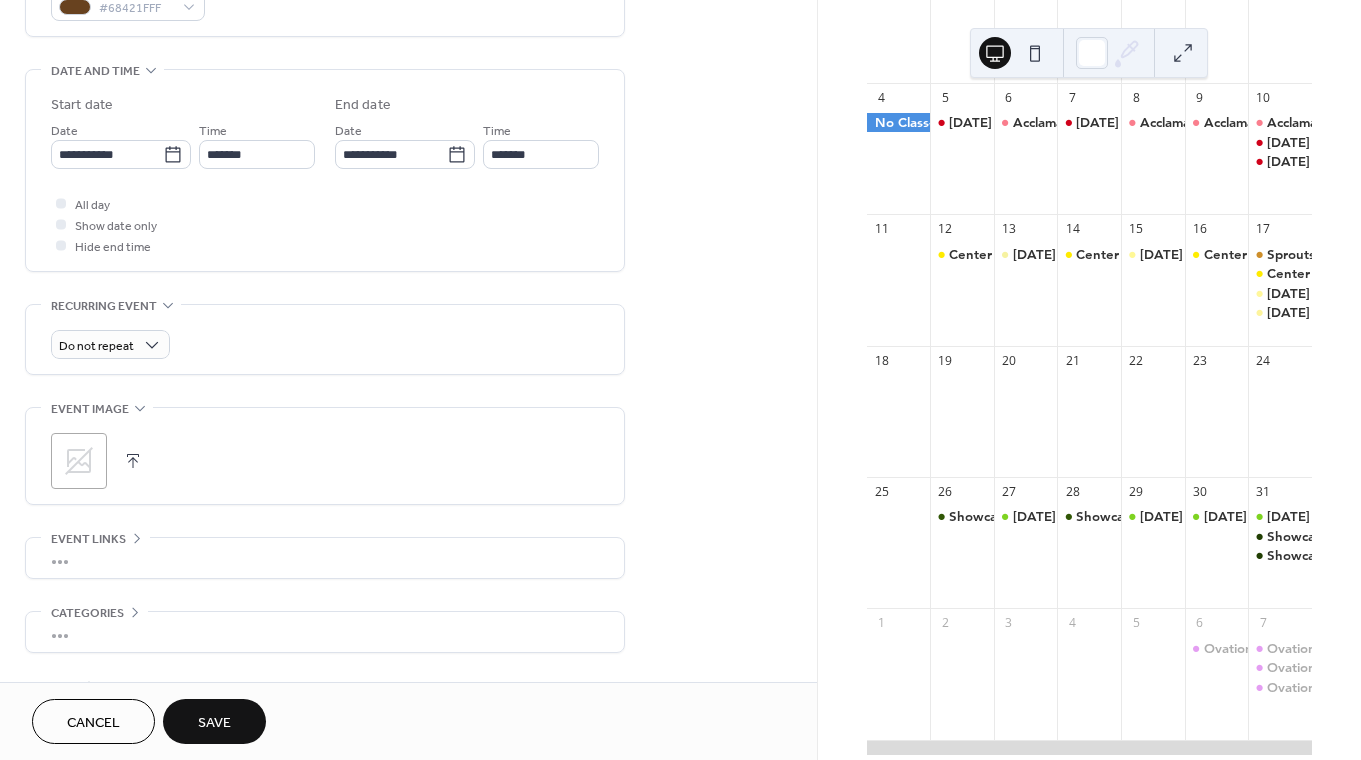 scroll, scrollTop: 581, scrollLeft: 0, axis: vertical 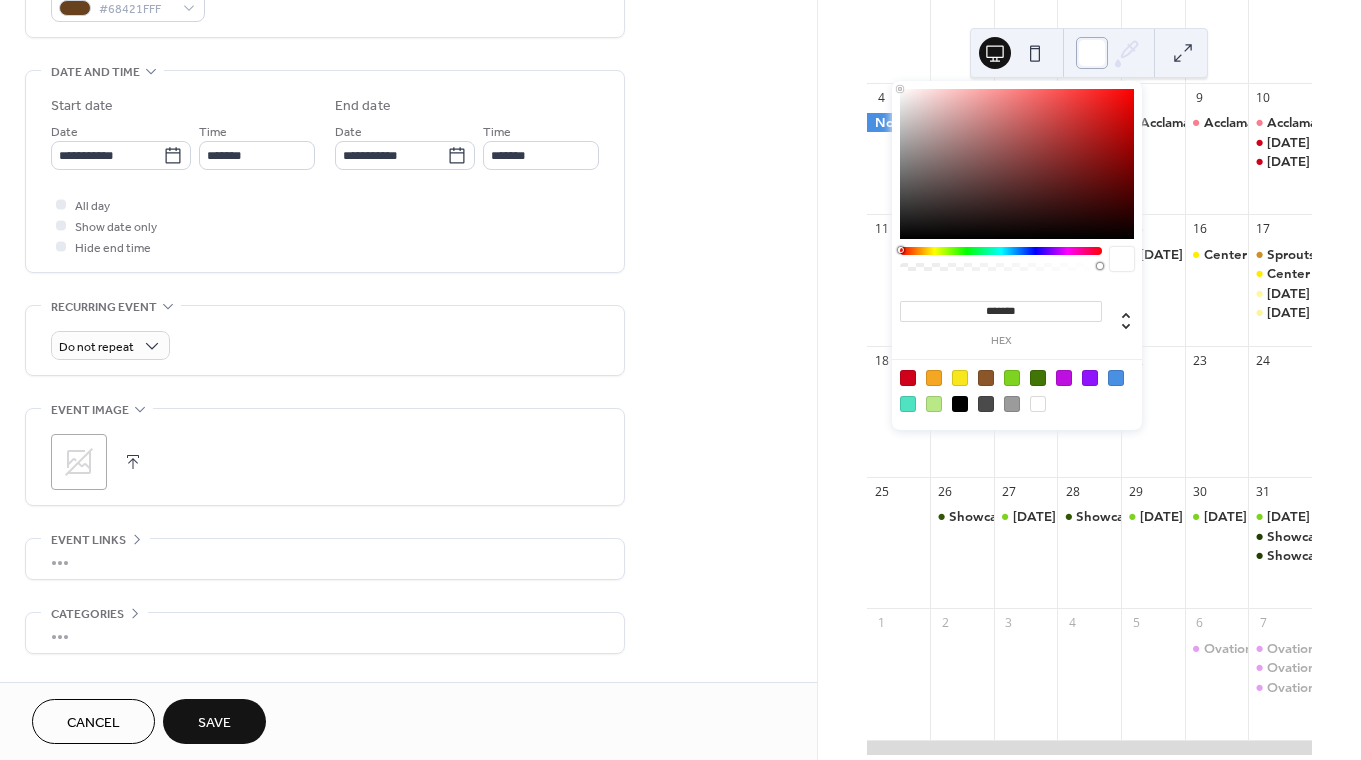 click at bounding box center [1092, 53] 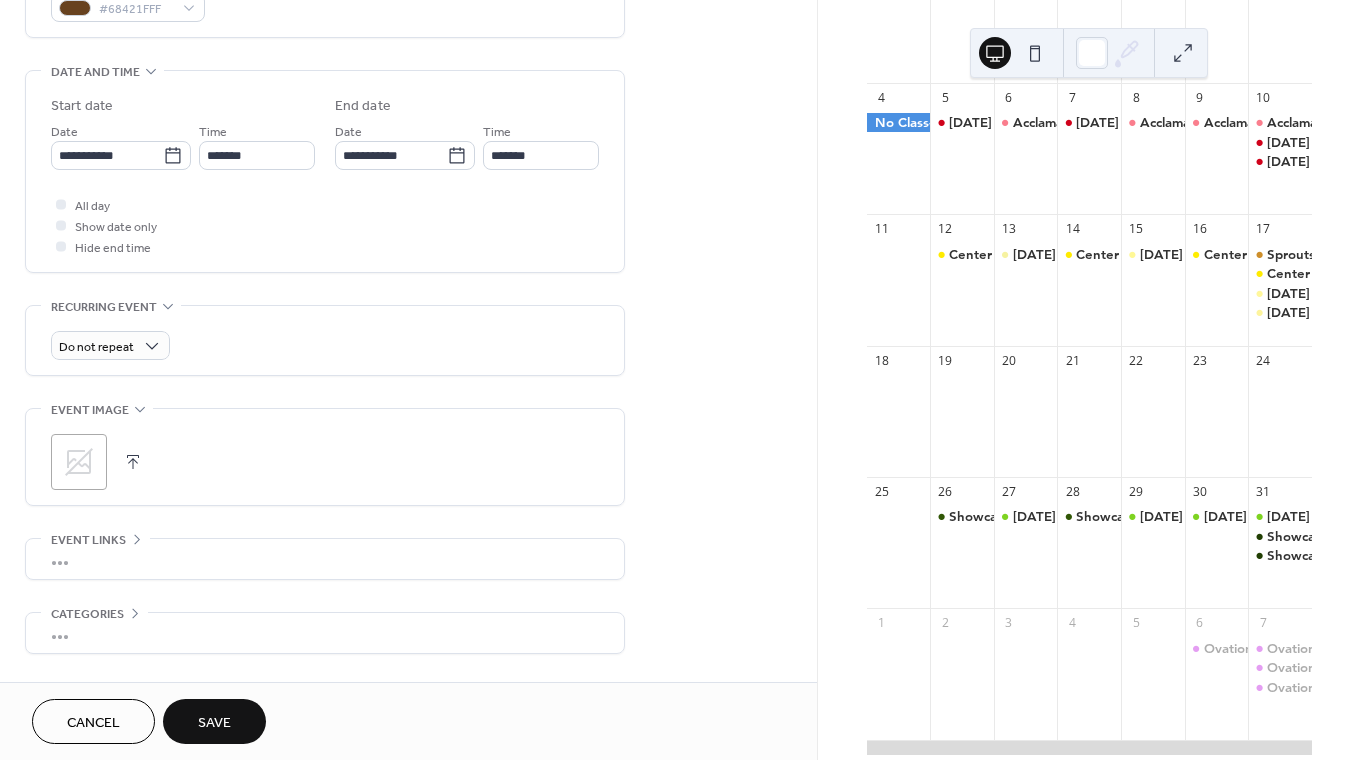 click at bounding box center [995, 53] 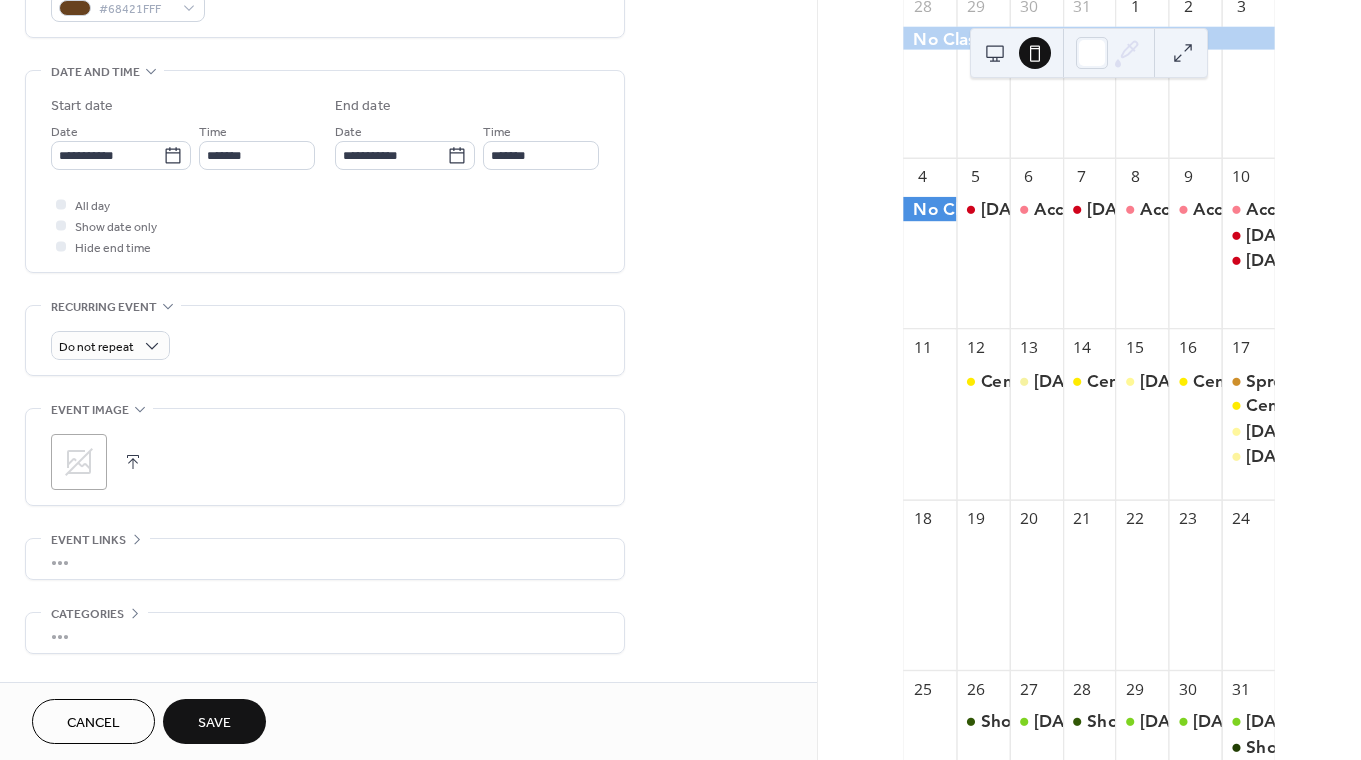 scroll, scrollTop: 0, scrollLeft: 0, axis: both 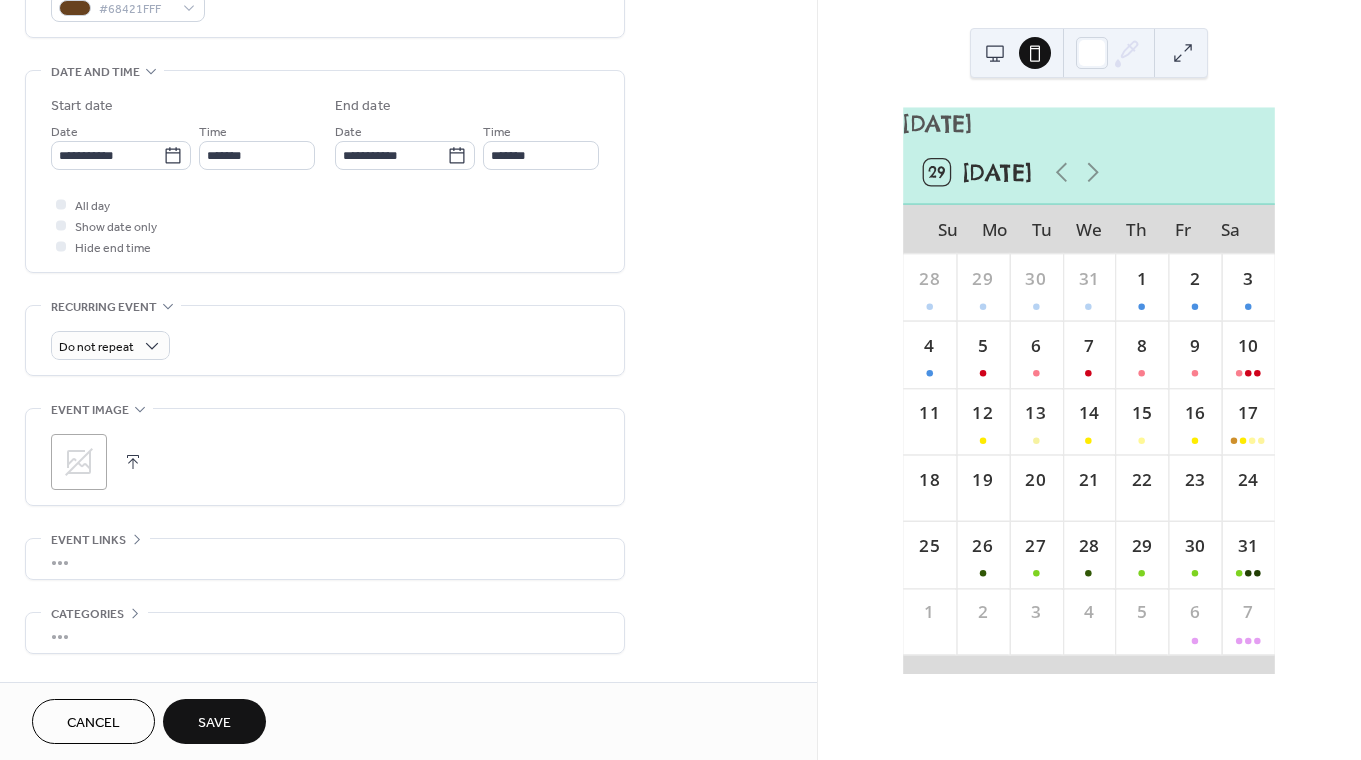 click at bounding box center [995, 53] 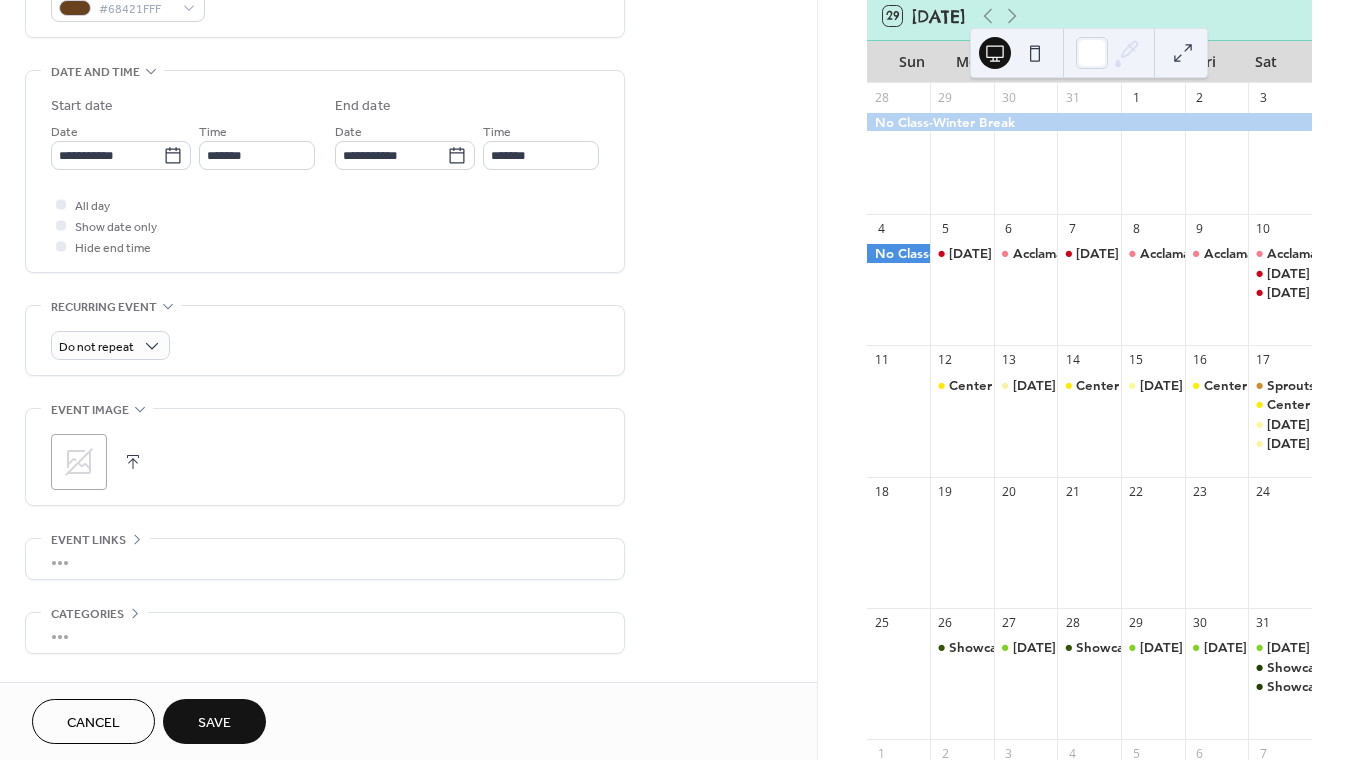 scroll, scrollTop: 139, scrollLeft: 0, axis: vertical 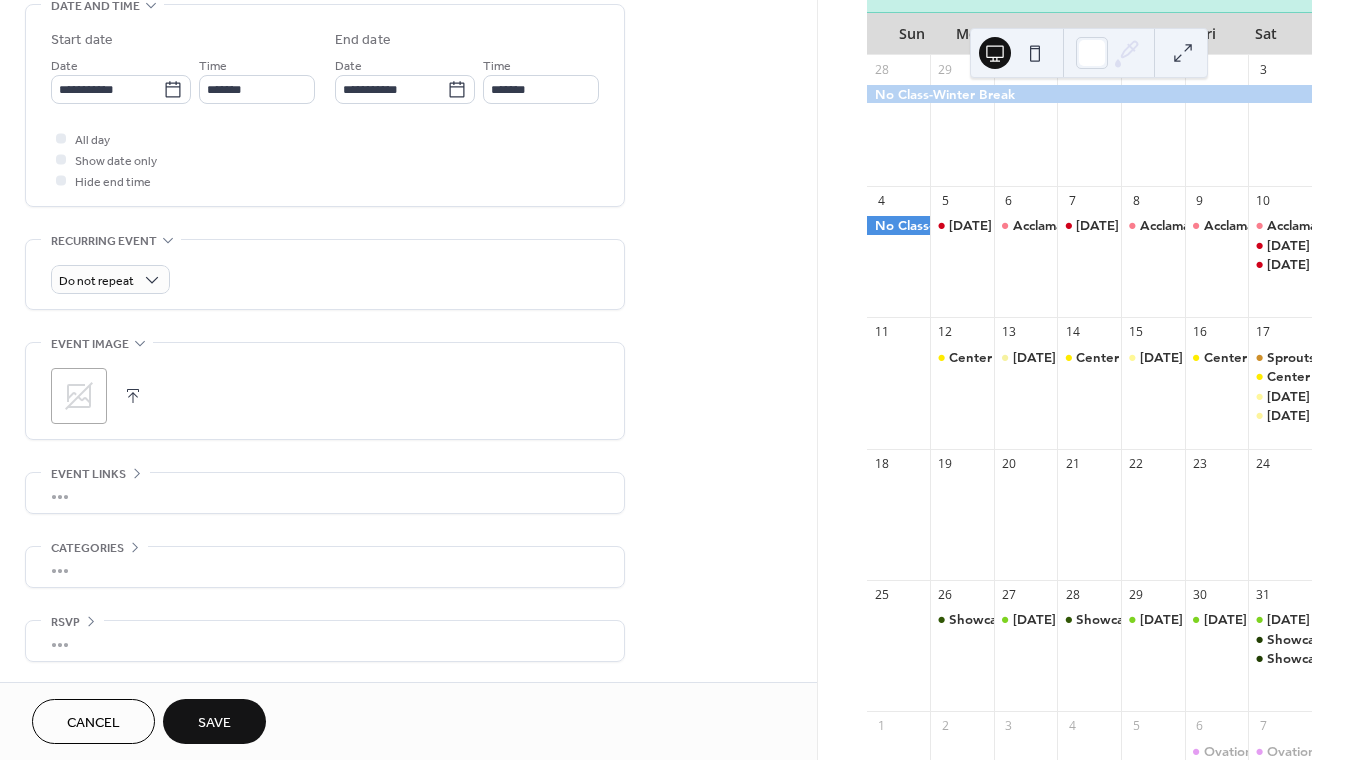type 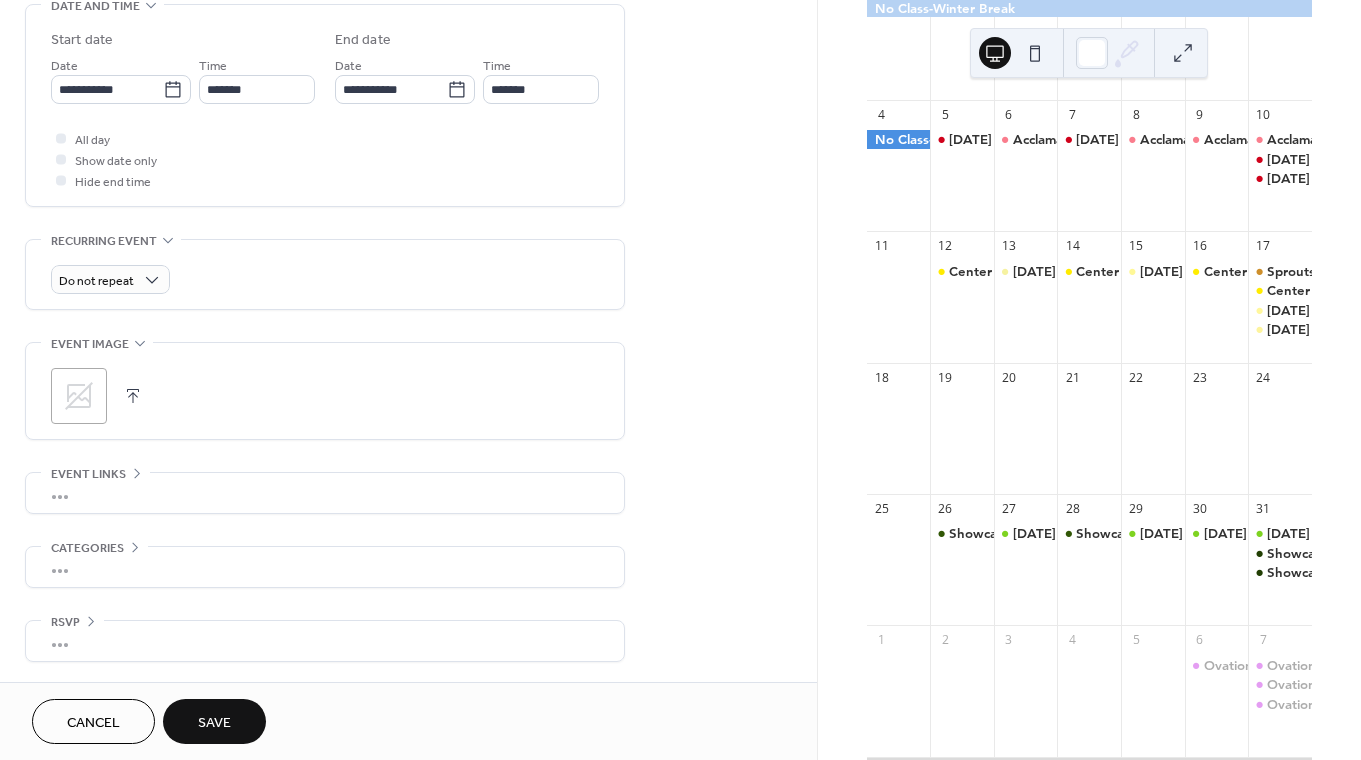 scroll, scrollTop: 312, scrollLeft: 0, axis: vertical 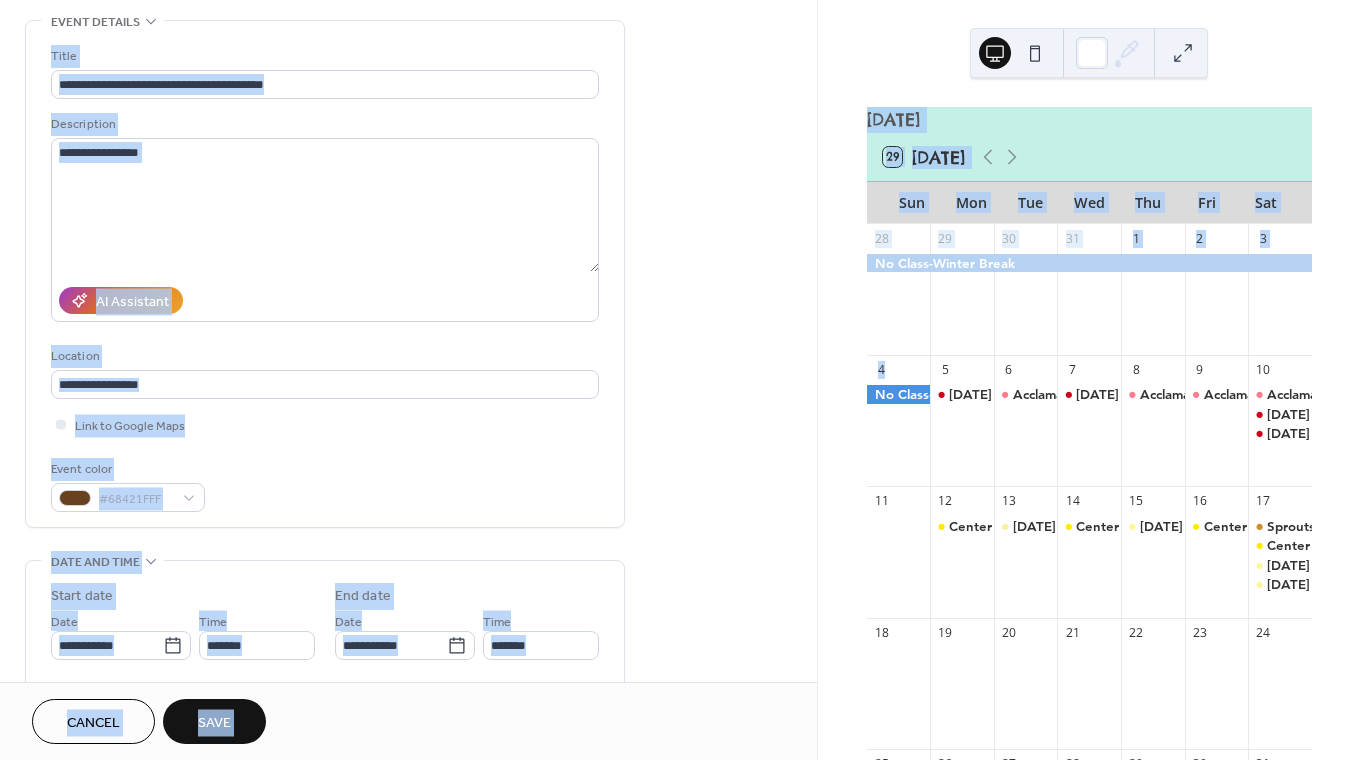 drag, startPoint x: 812, startPoint y: 293, endPoint x: 810, endPoint y: 8, distance: 285.00702 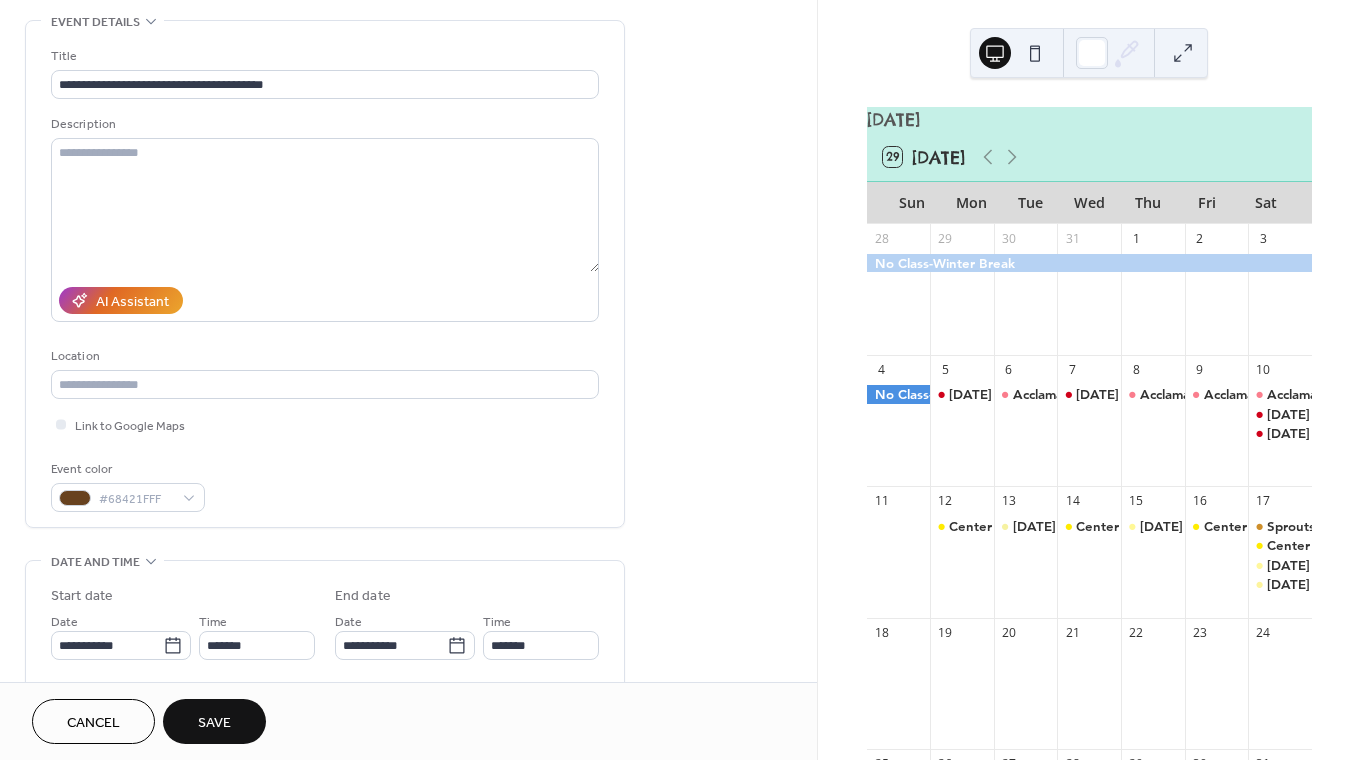 click on "**********" at bounding box center (408, 629) 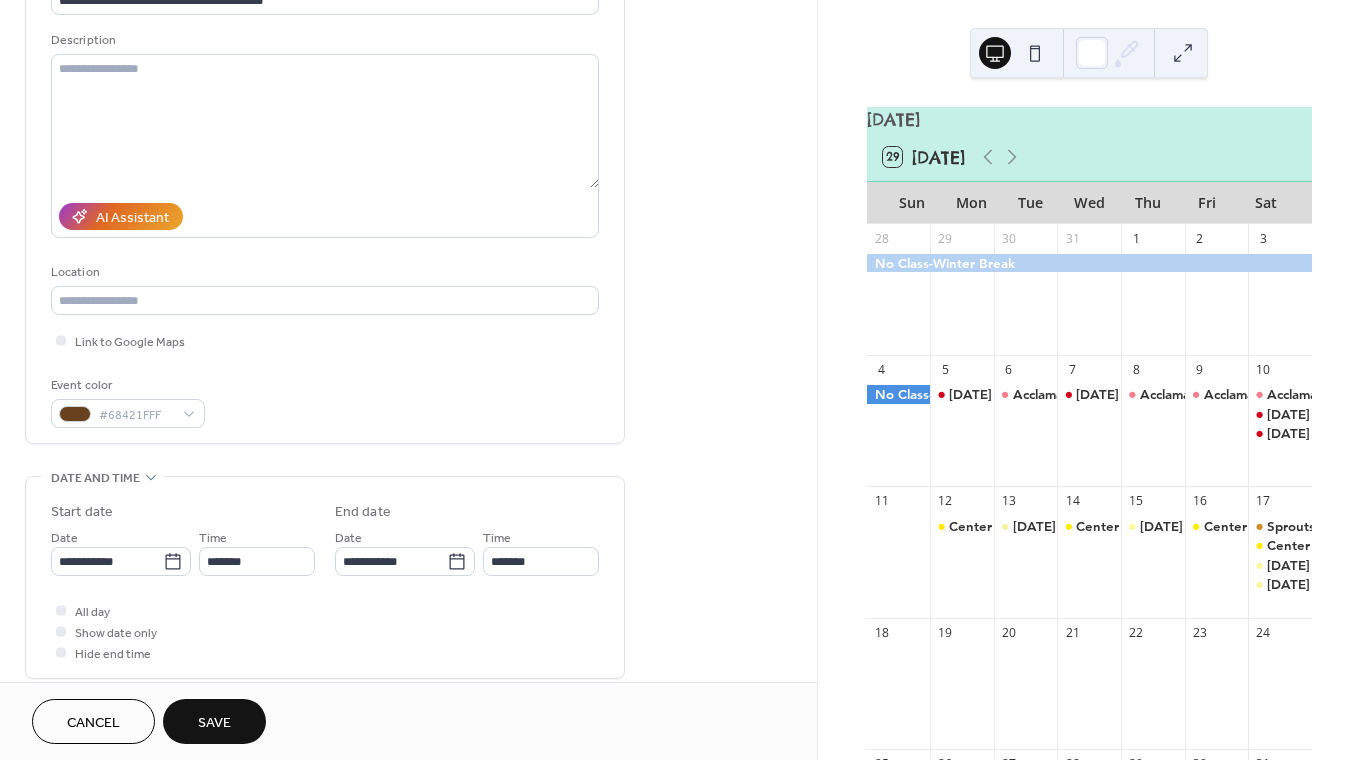 scroll, scrollTop: 168, scrollLeft: 0, axis: vertical 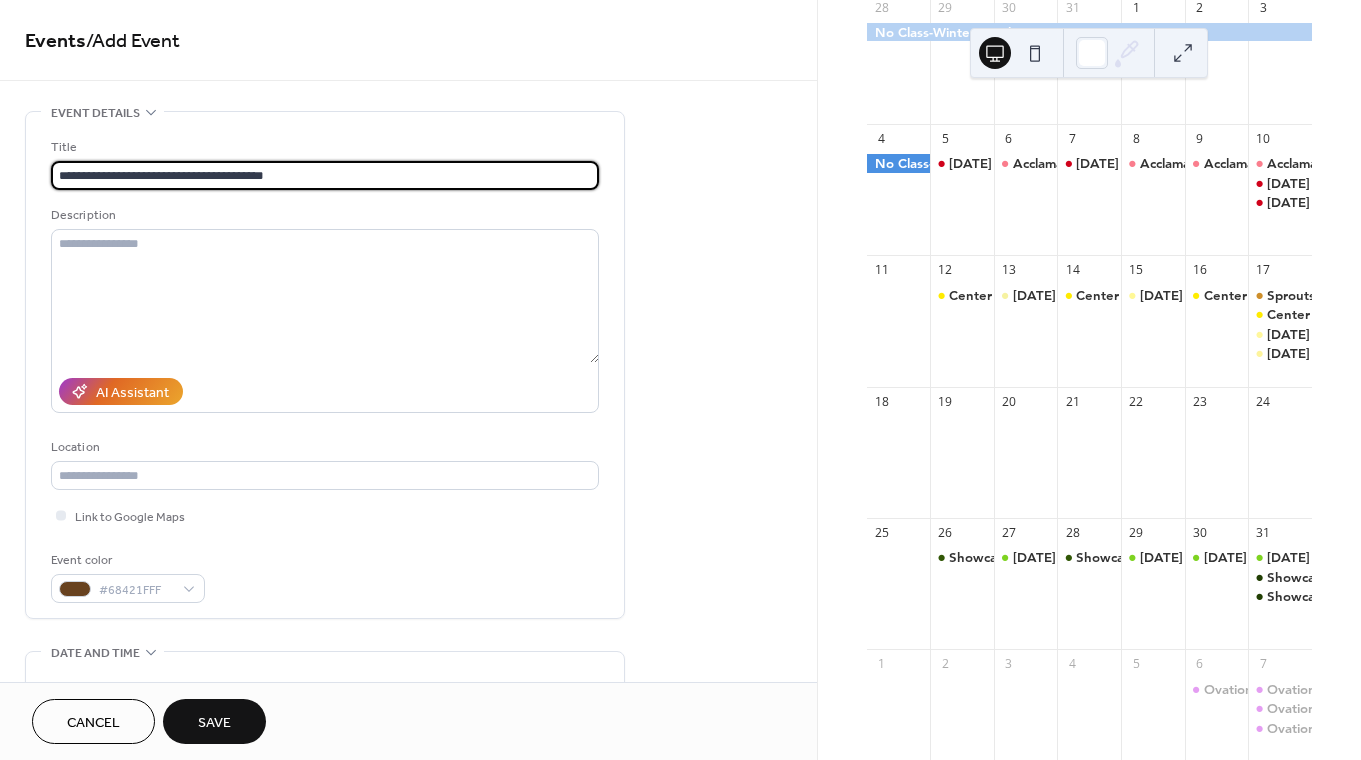 drag, startPoint x: 298, startPoint y: 180, endPoint x: -76, endPoint y: 170, distance: 374.13367 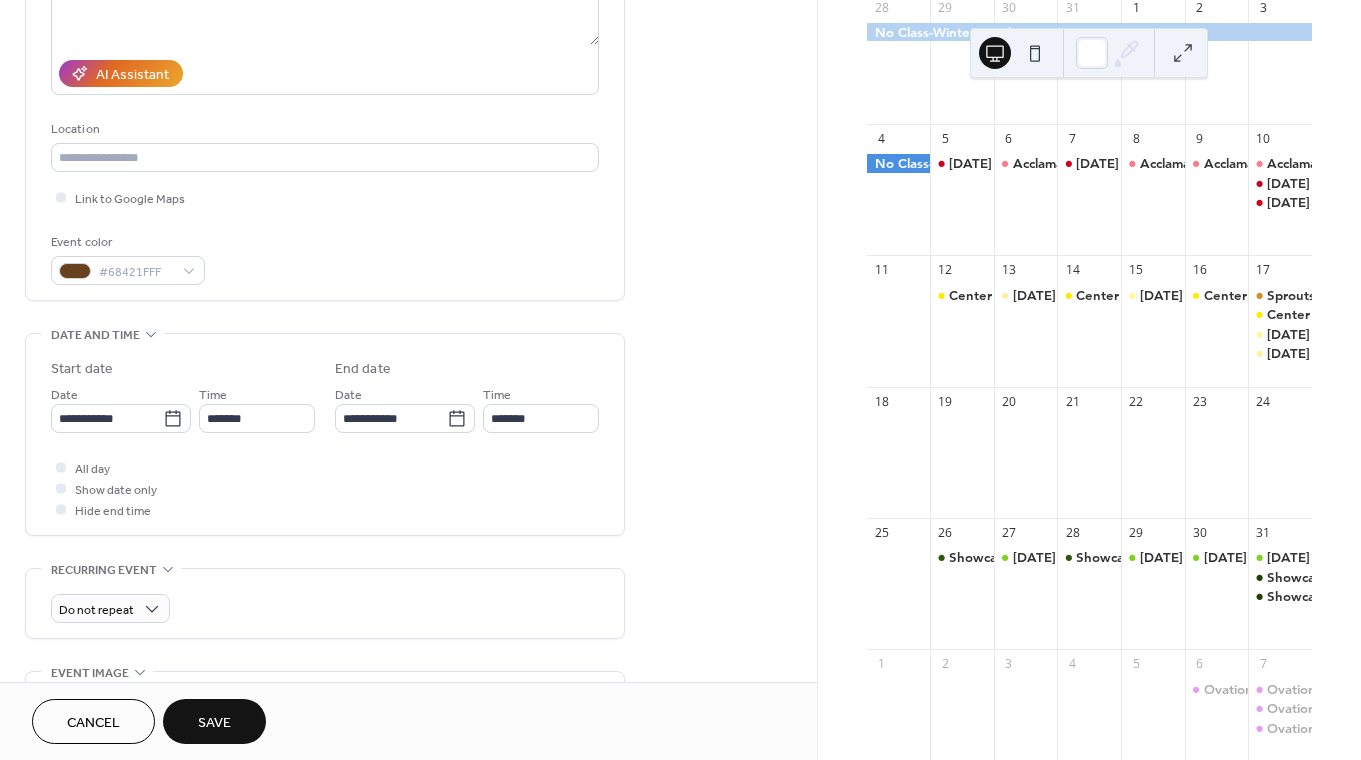 scroll, scrollTop: 338, scrollLeft: 0, axis: vertical 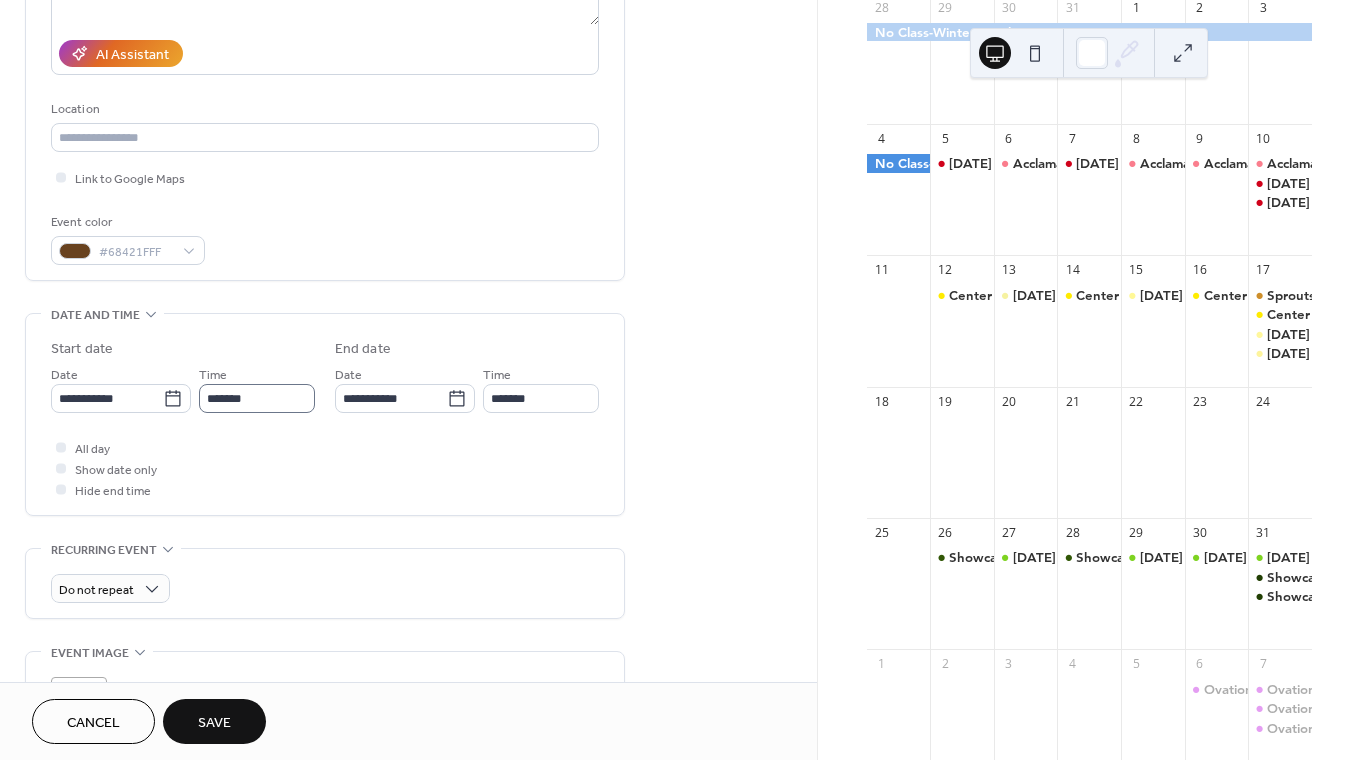 type on "**********" 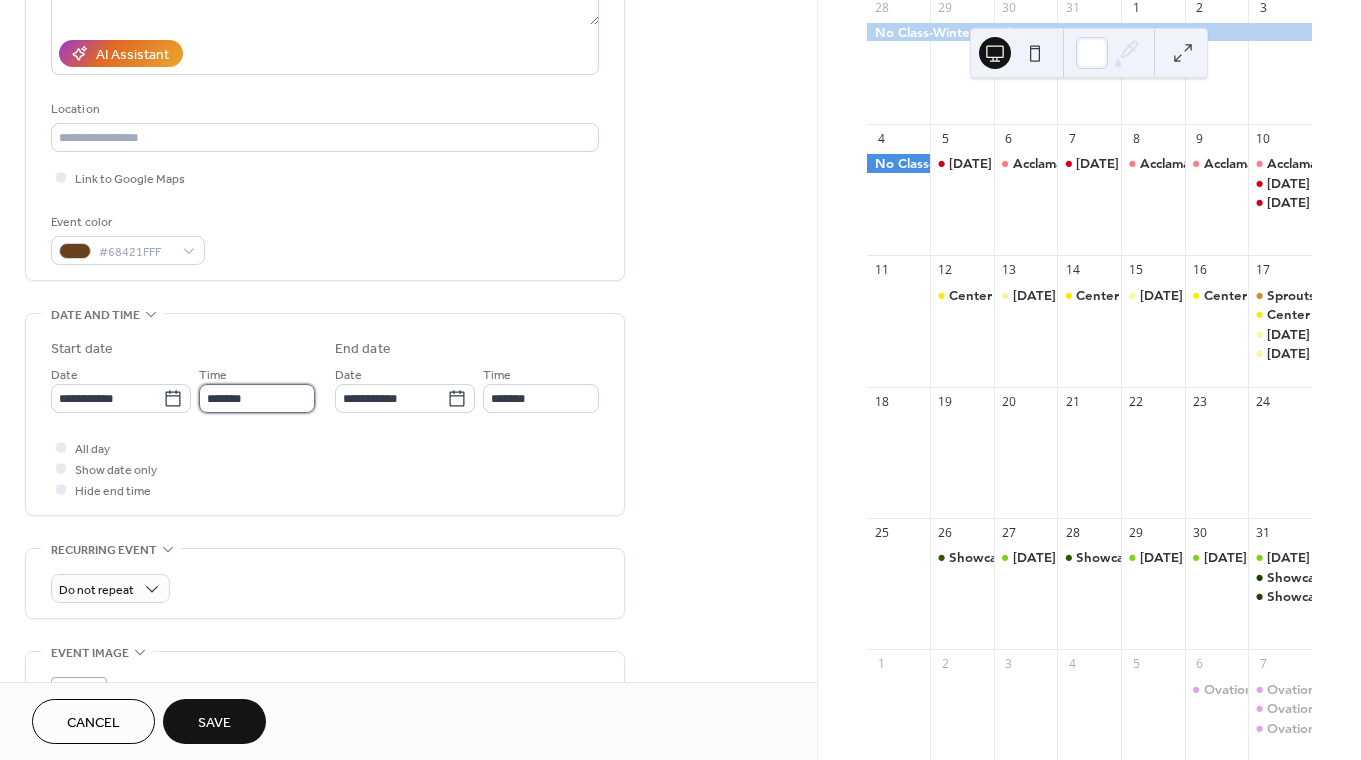 click on "*******" at bounding box center [257, 398] 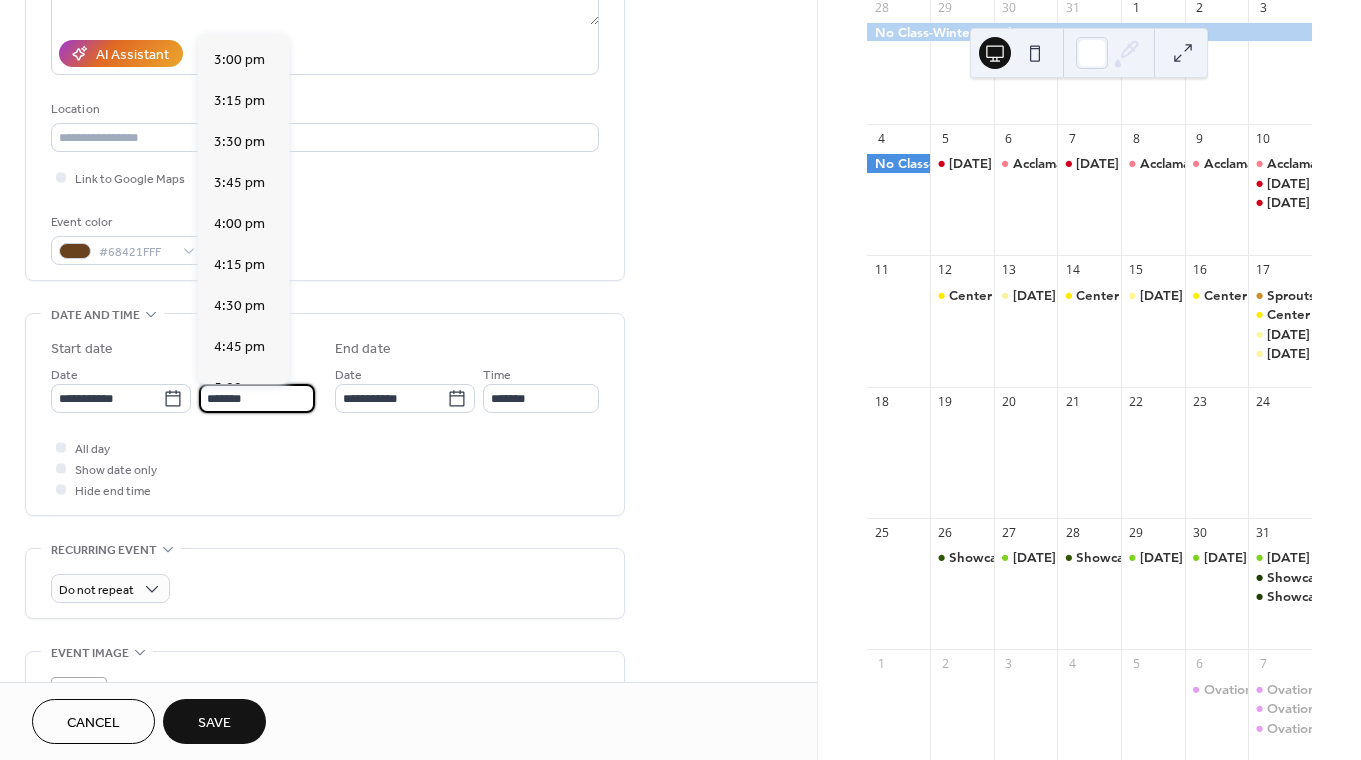 scroll, scrollTop: 2456, scrollLeft: 0, axis: vertical 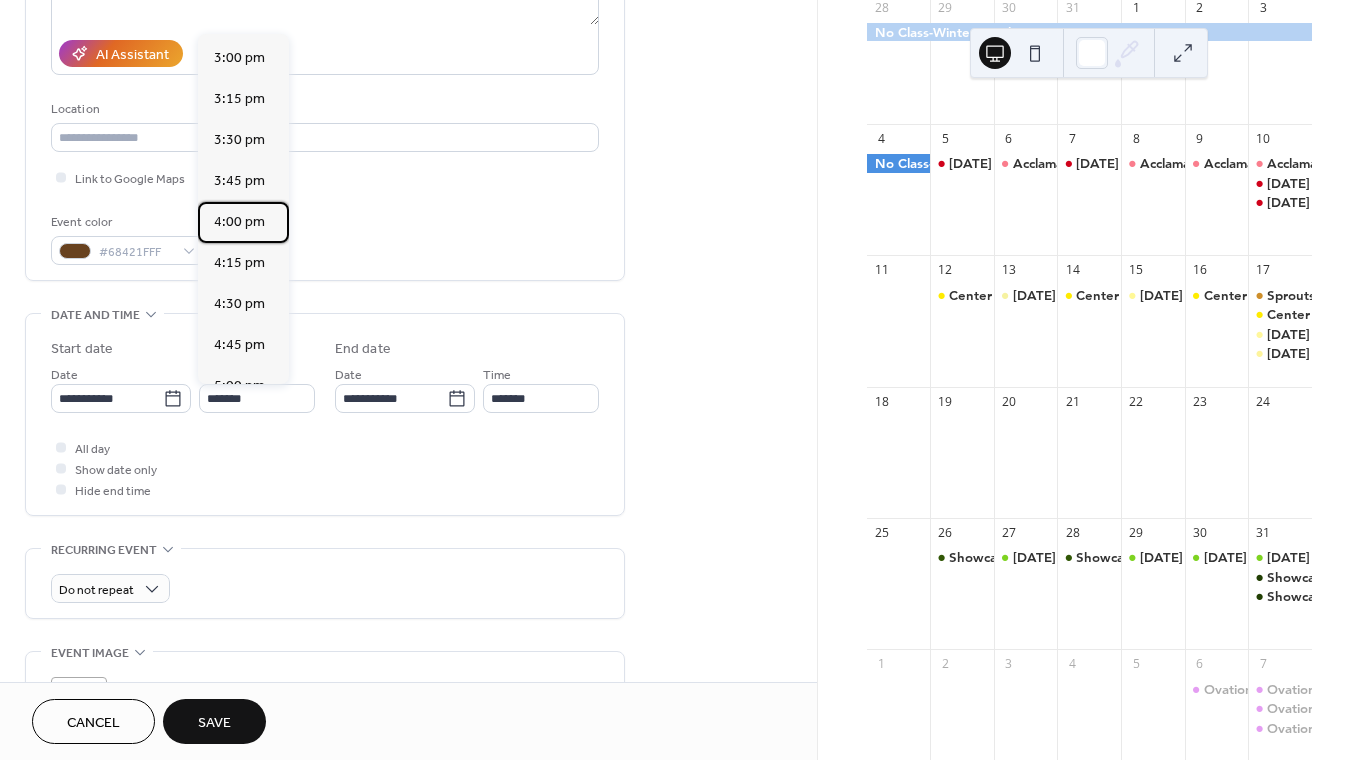 click on "4:00 pm" at bounding box center (243, 222) 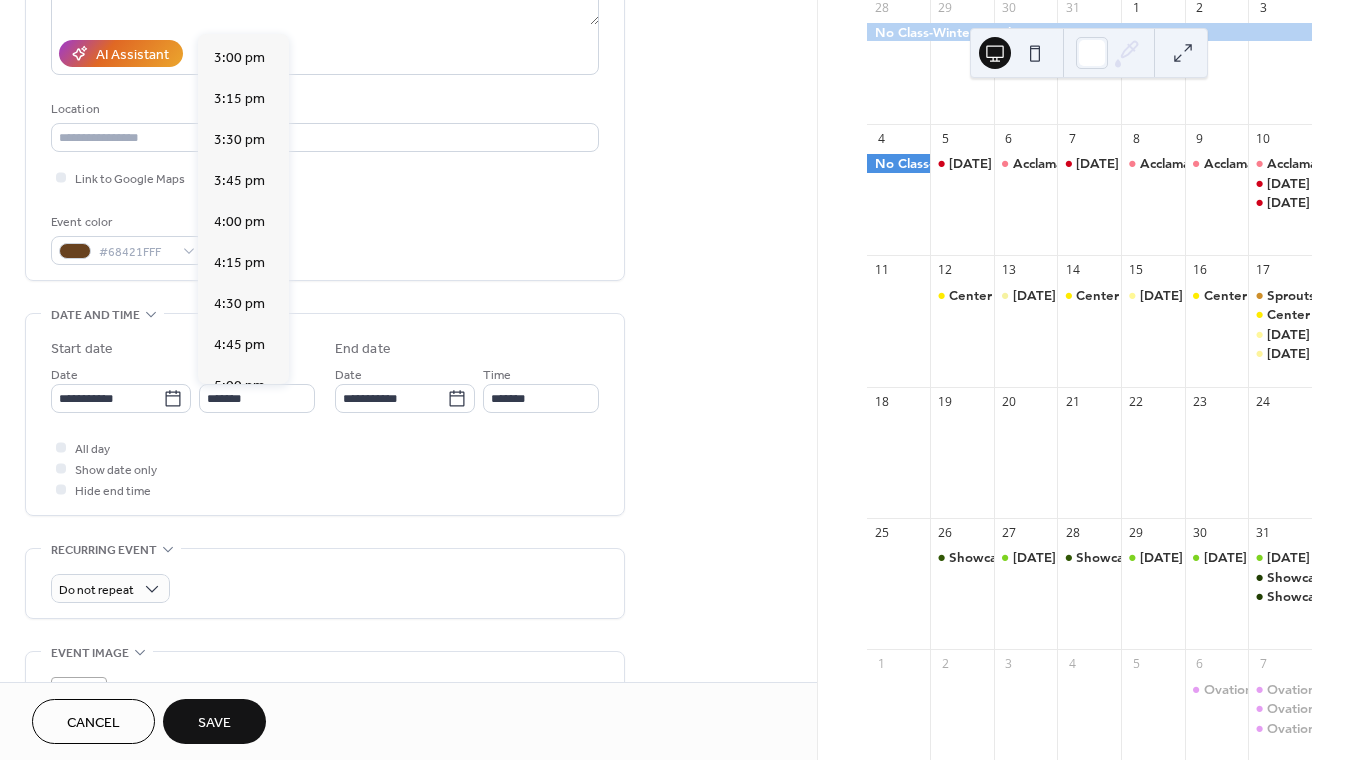 type on "*******" 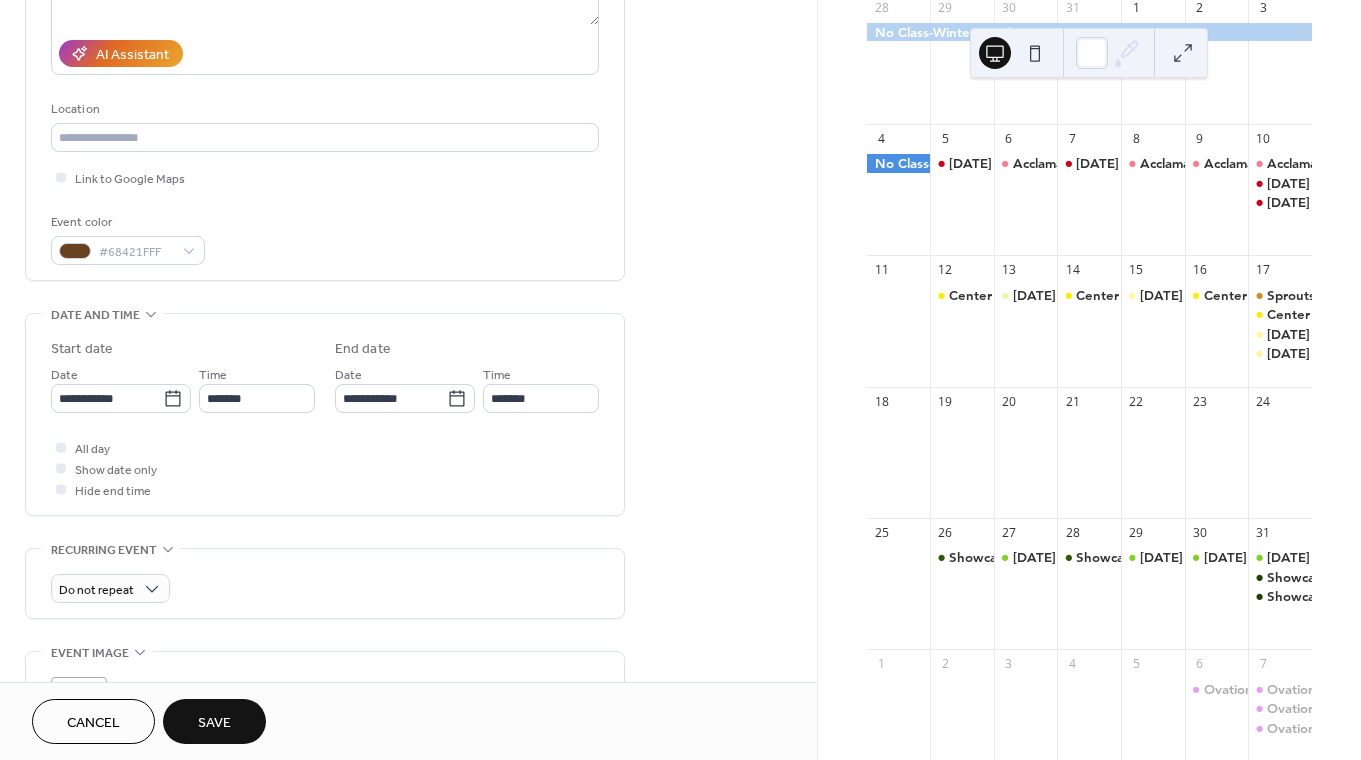 click on "Save" at bounding box center [214, 723] 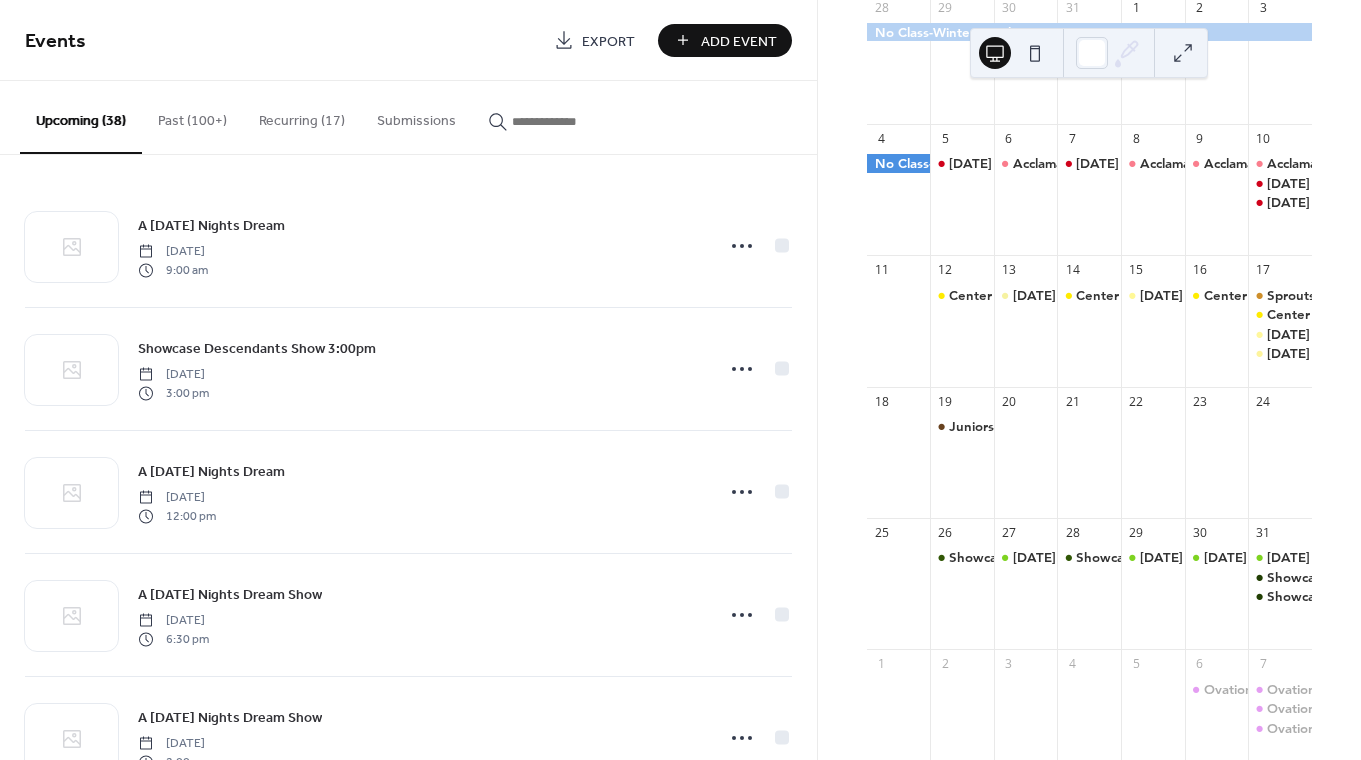 click on "Add Event" at bounding box center (739, 41) 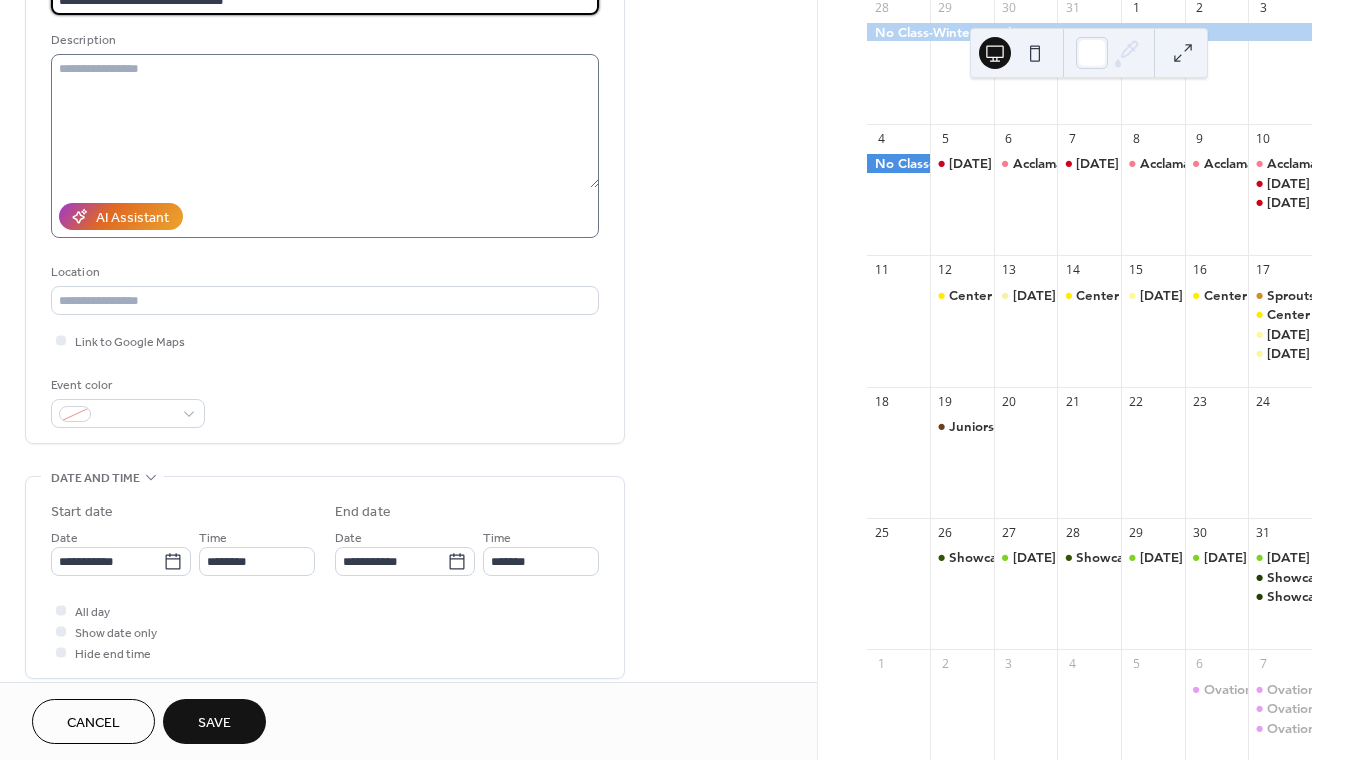 scroll, scrollTop: 223, scrollLeft: 0, axis: vertical 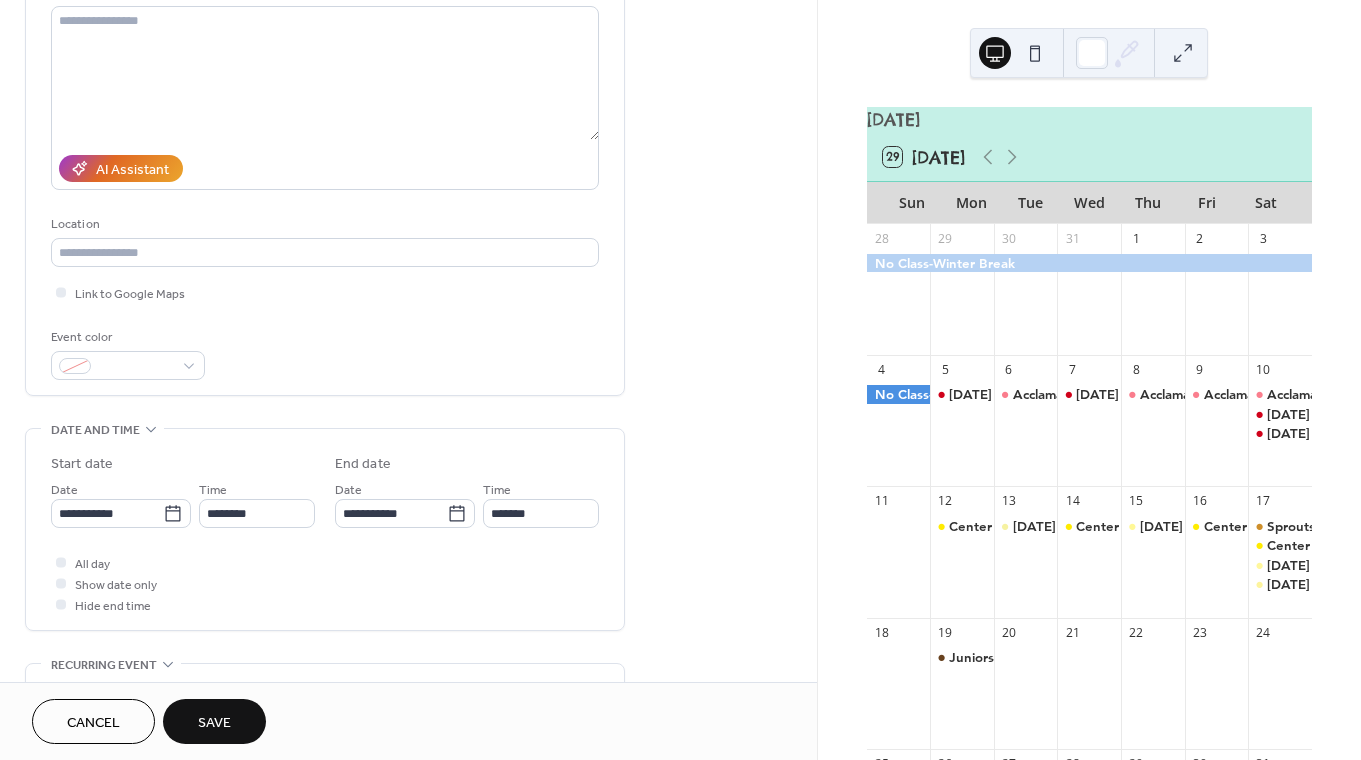 type on "**********" 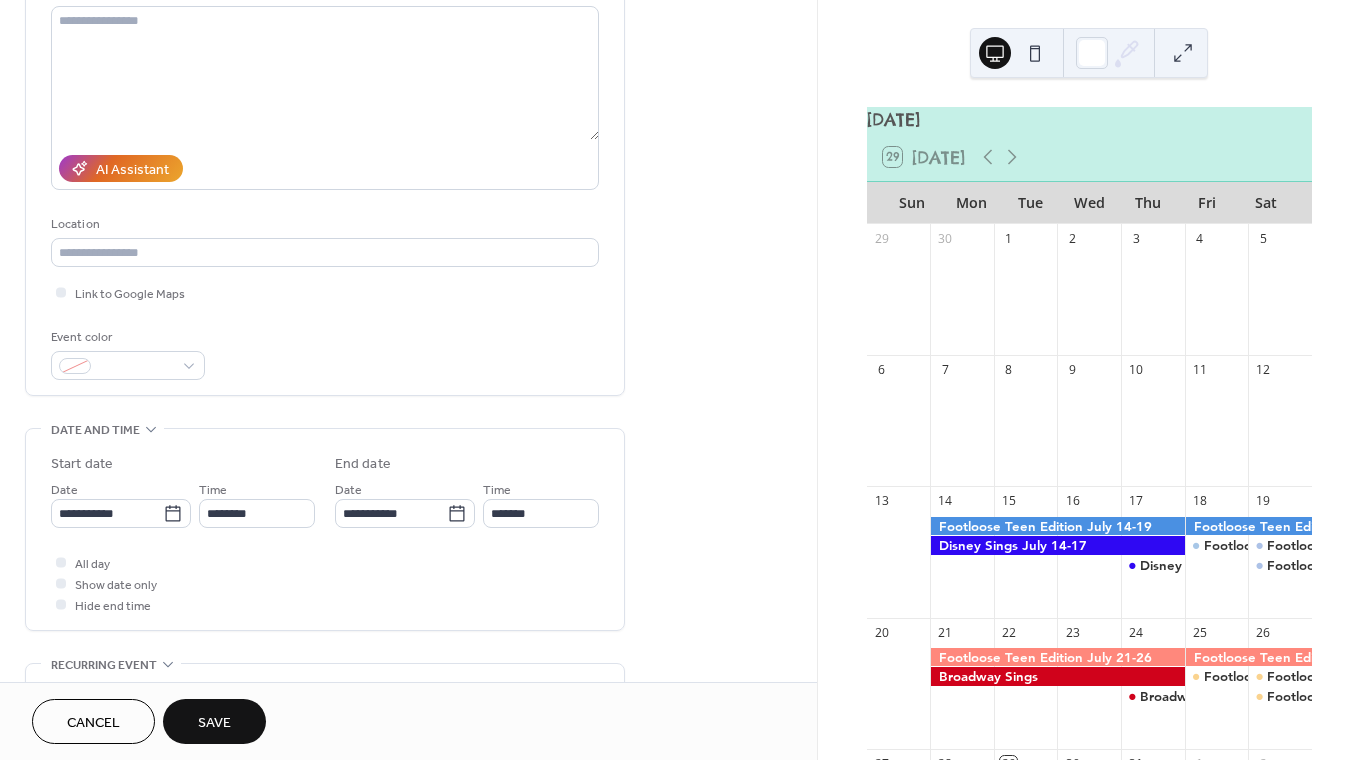 click on "29 Today" at bounding box center [1089, 157] 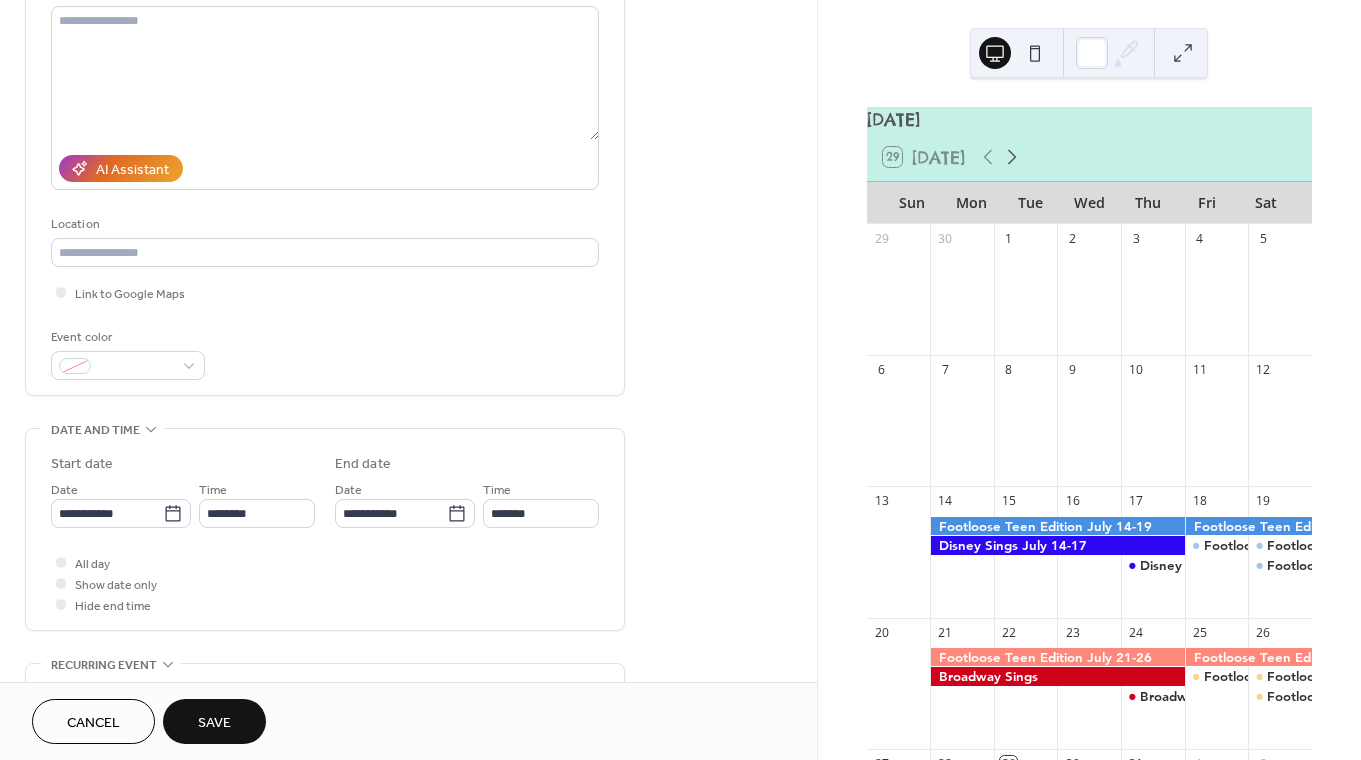 click 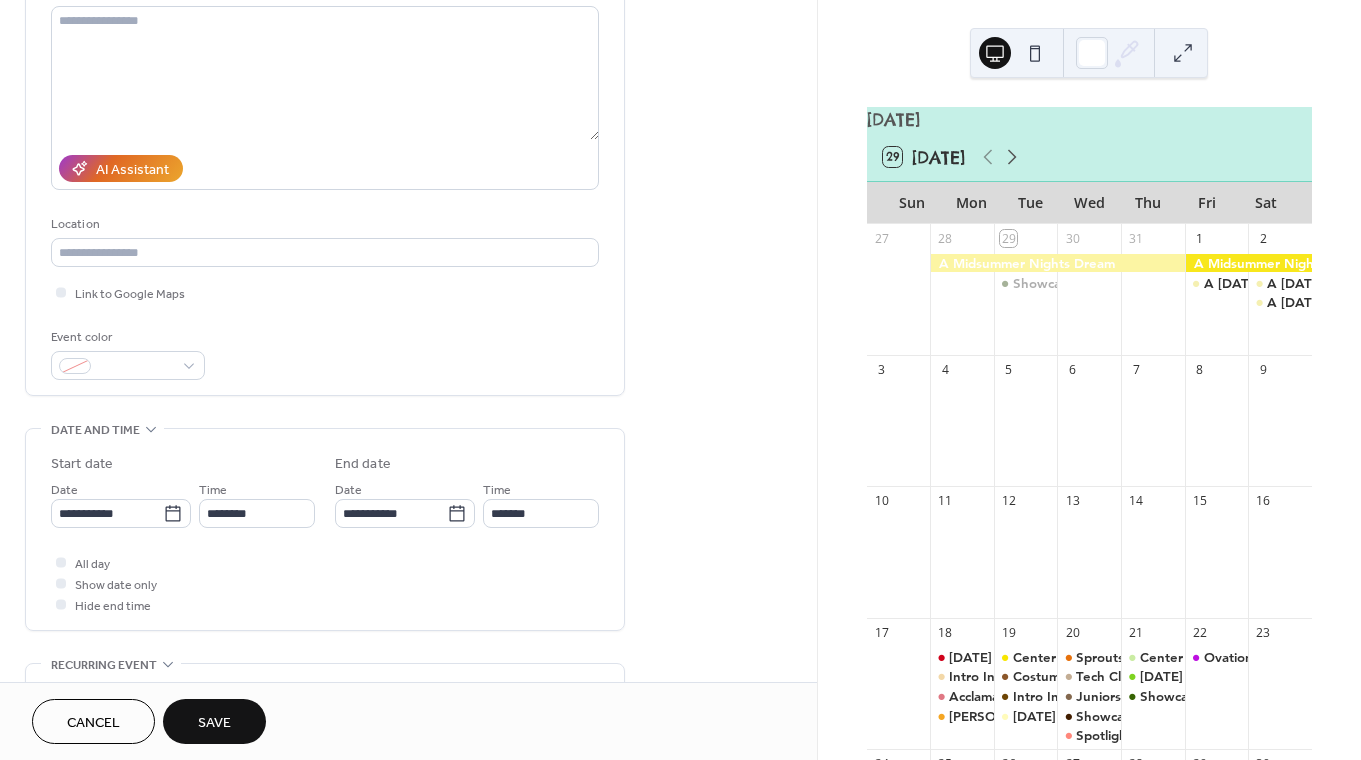 click 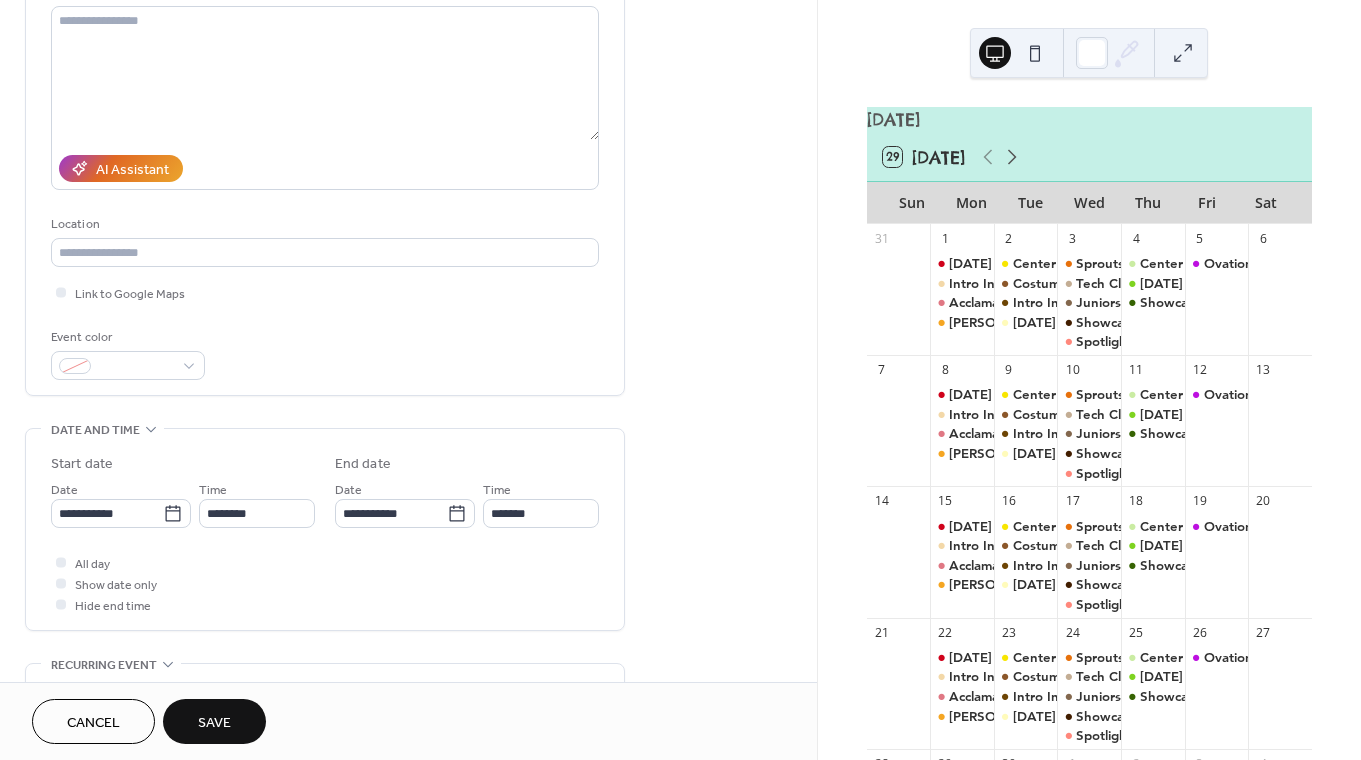 click 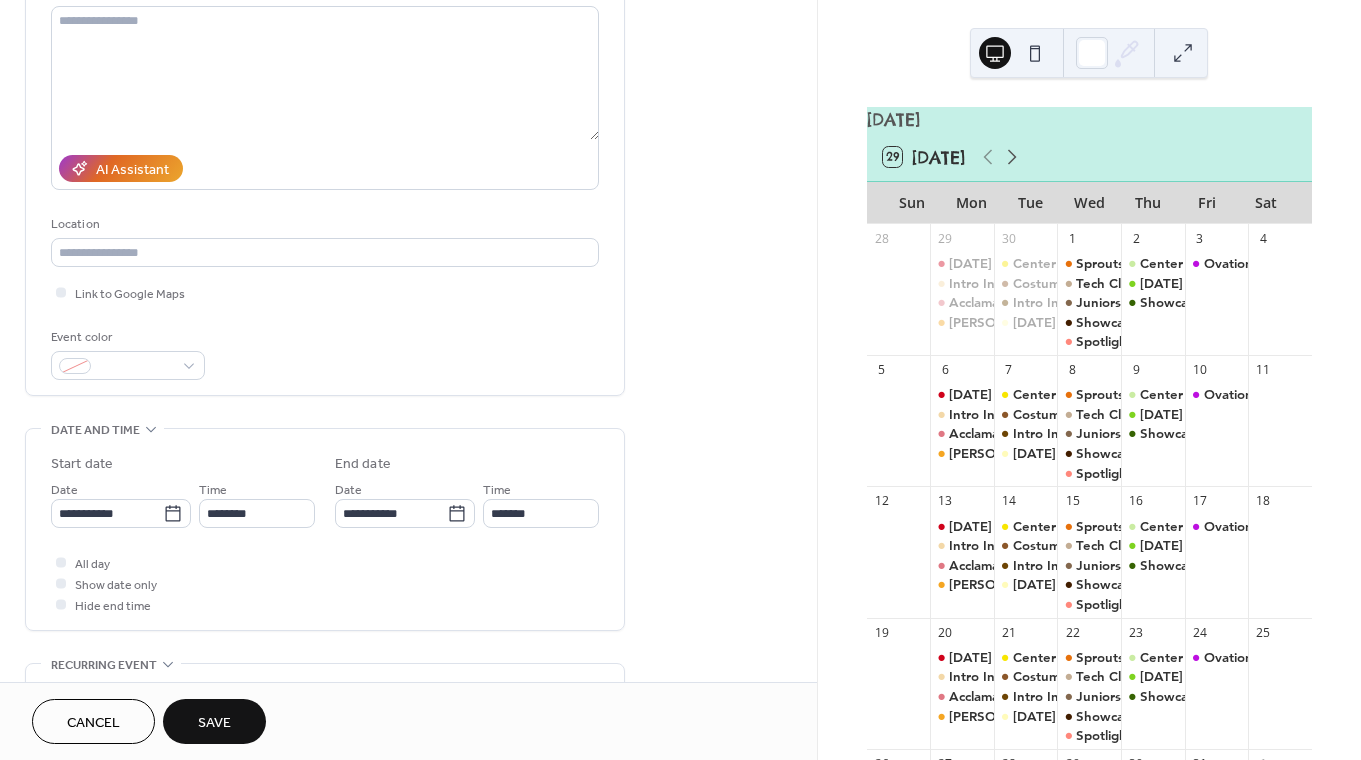 click 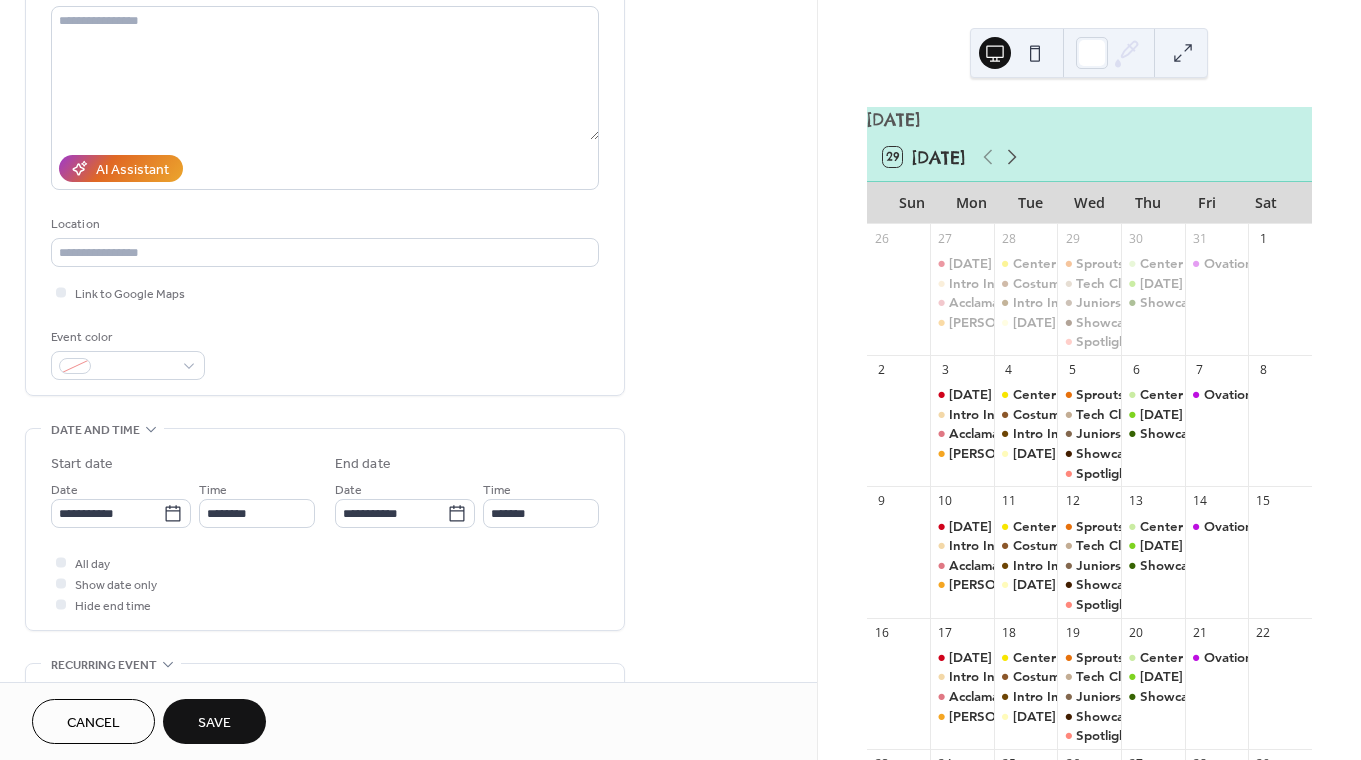 click 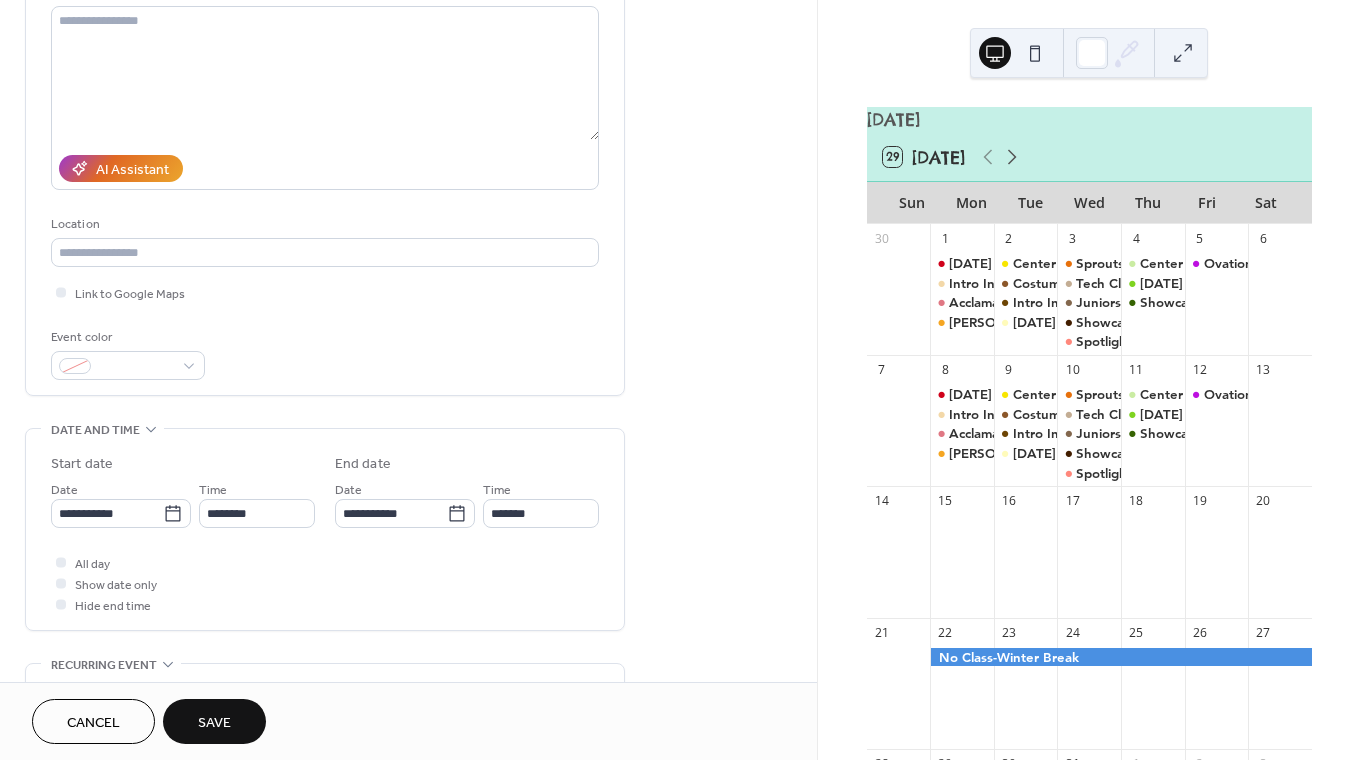 click 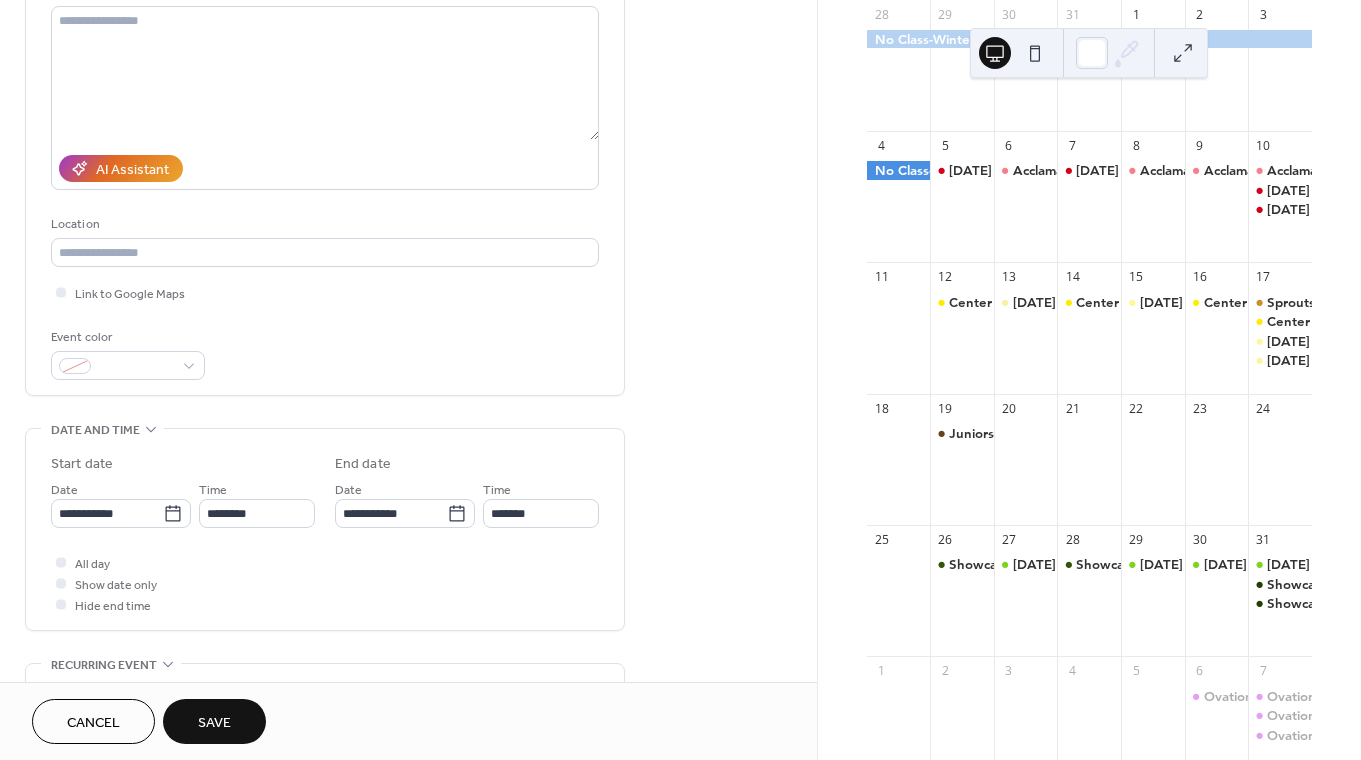 scroll, scrollTop: 312, scrollLeft: 0, axis: vertical 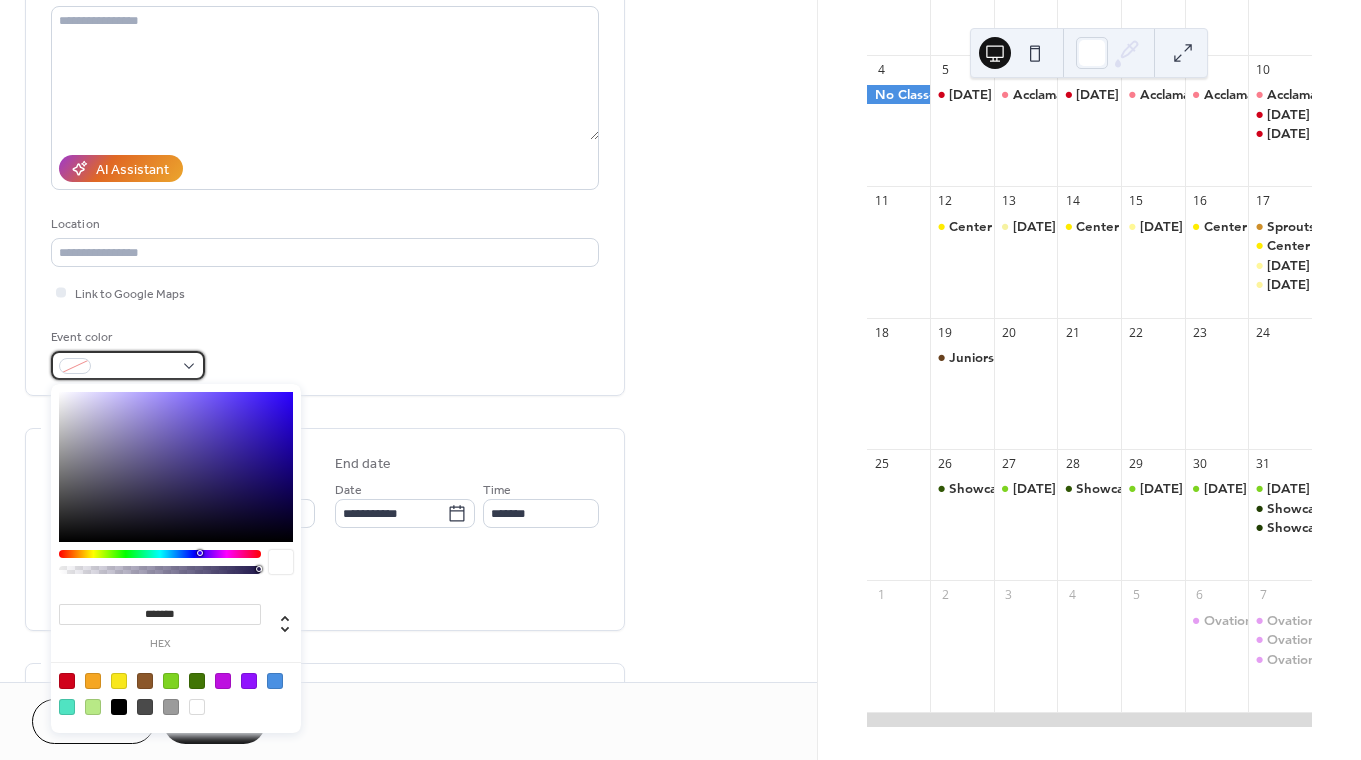 click at bounding box center [128, 365] 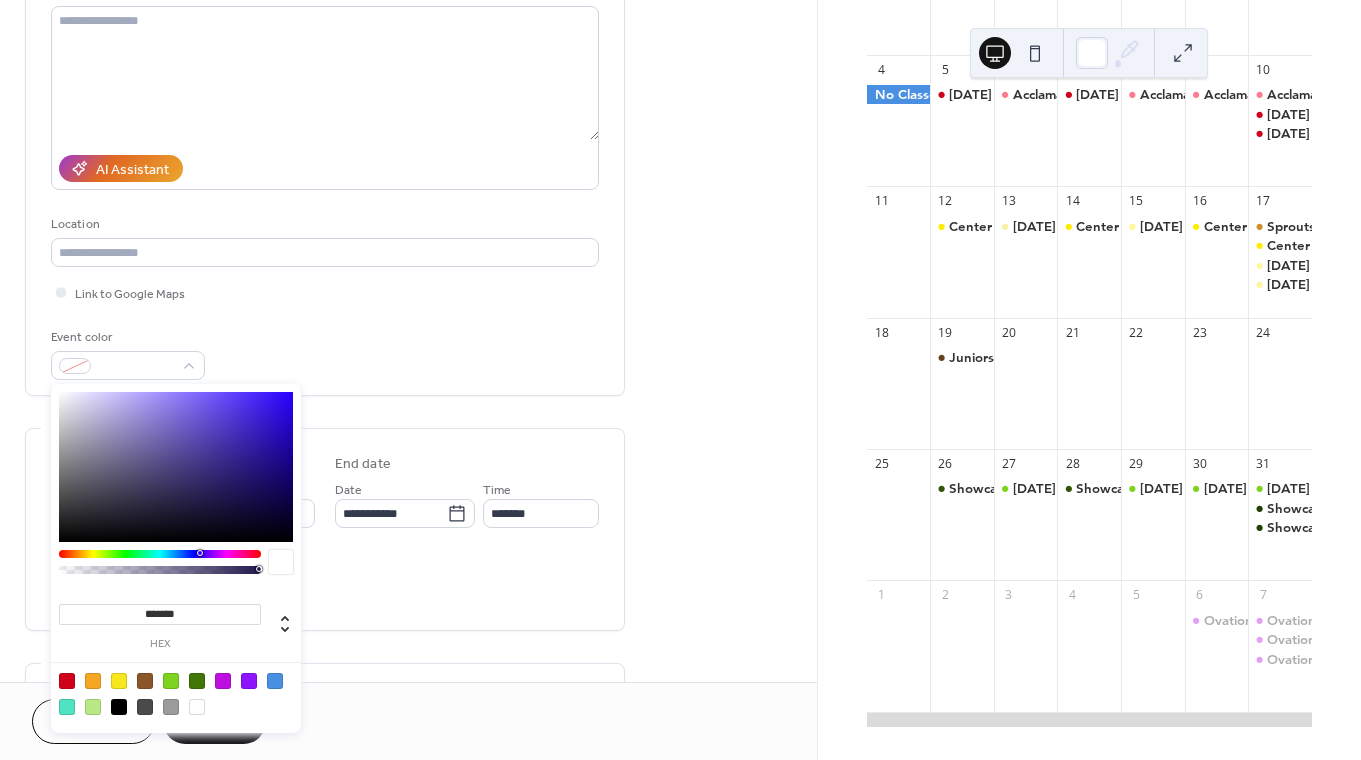 click at bounding box center [93, 681] 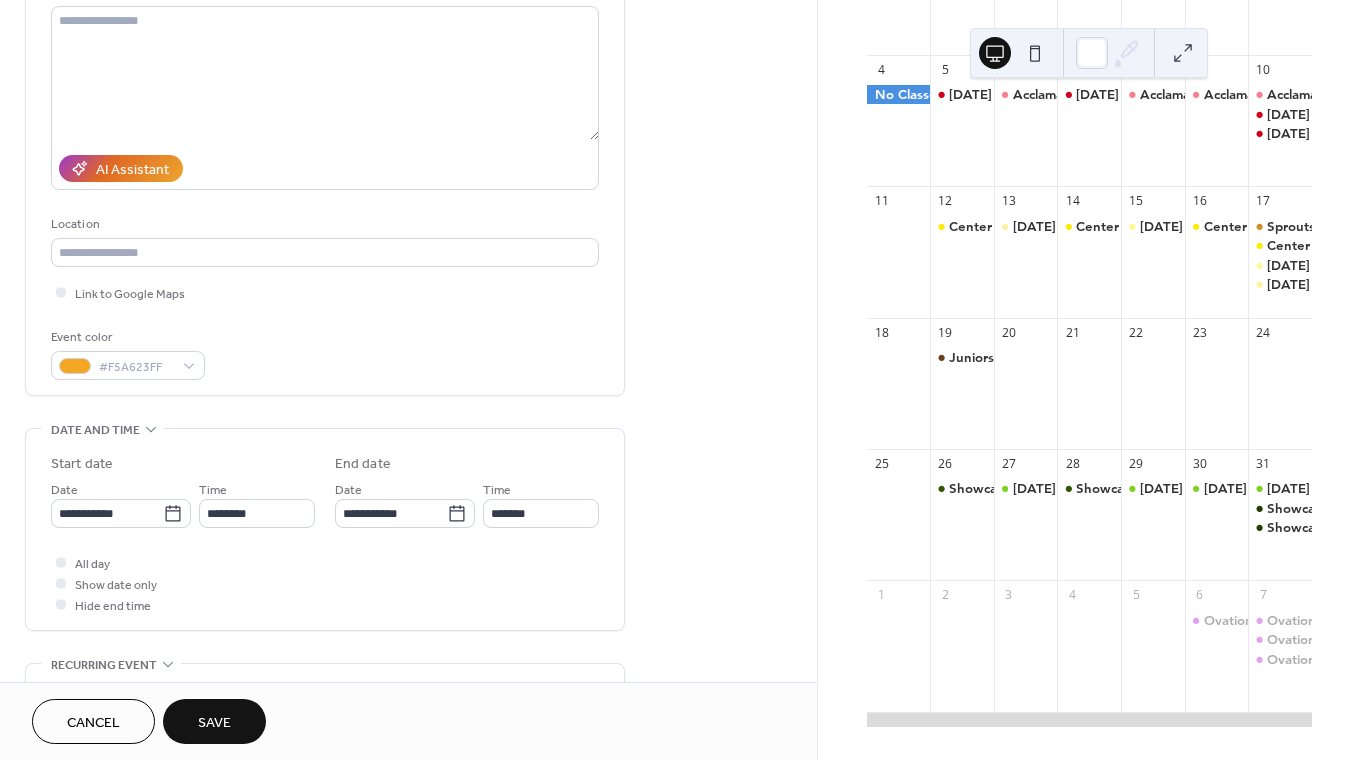 click on "**********" at bounding box center (325, 487) 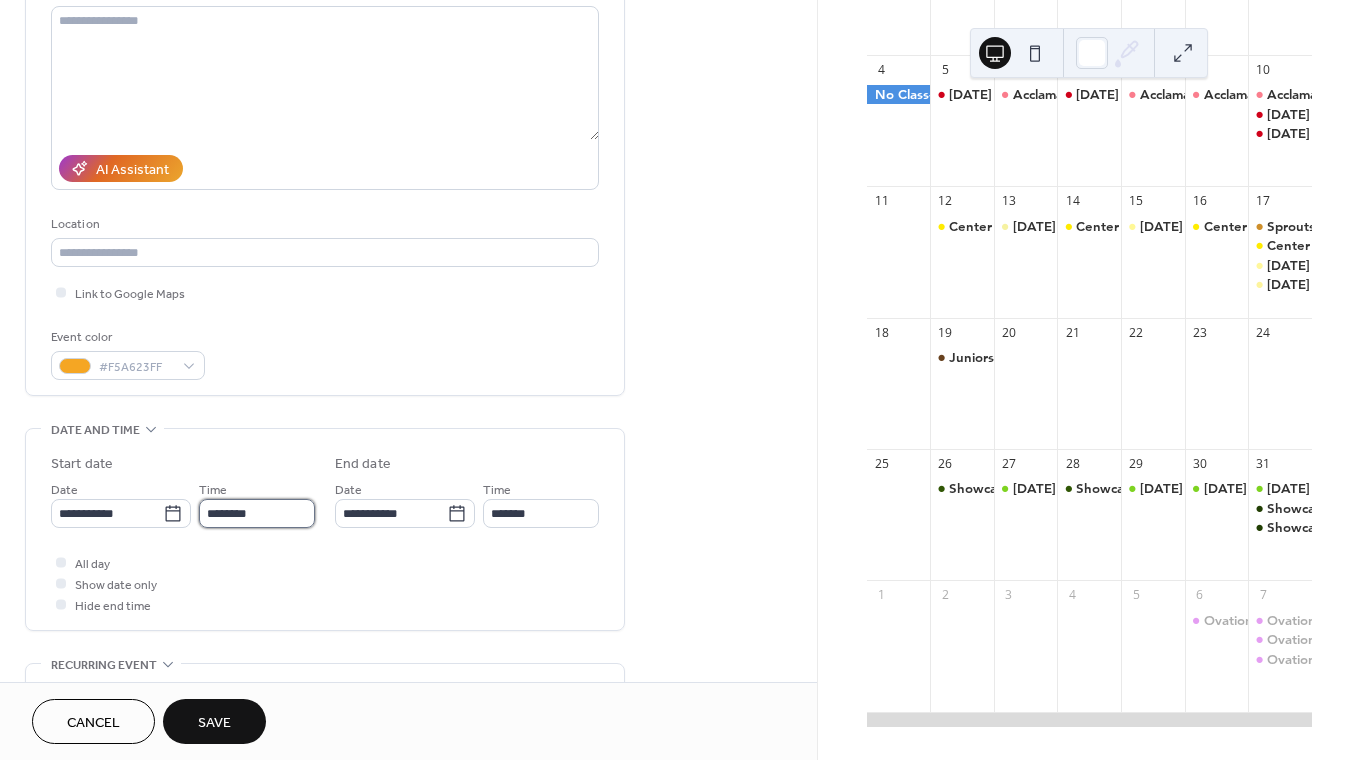 click on "********" at bounding box center (257, 513) 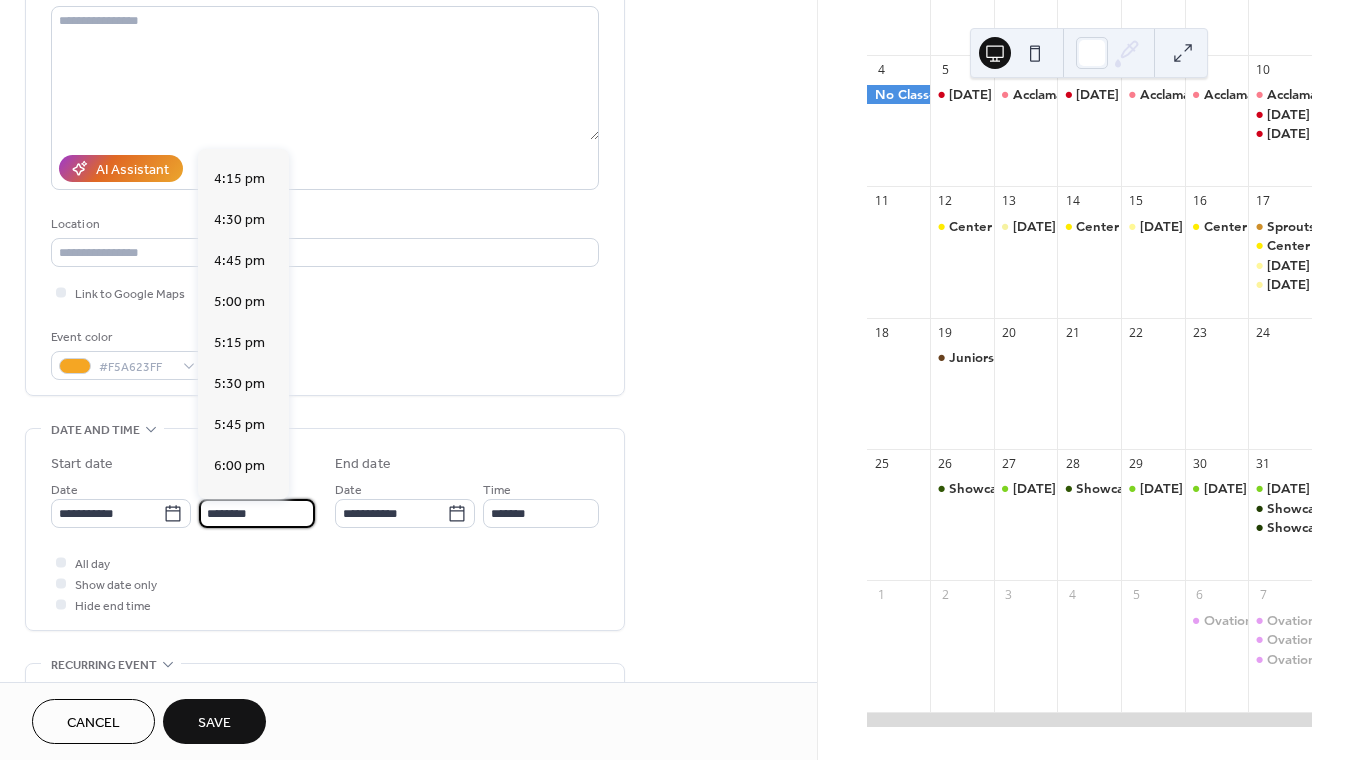 scroll, scrollTop: 2677, scrollLeft: 0, axis: vertical 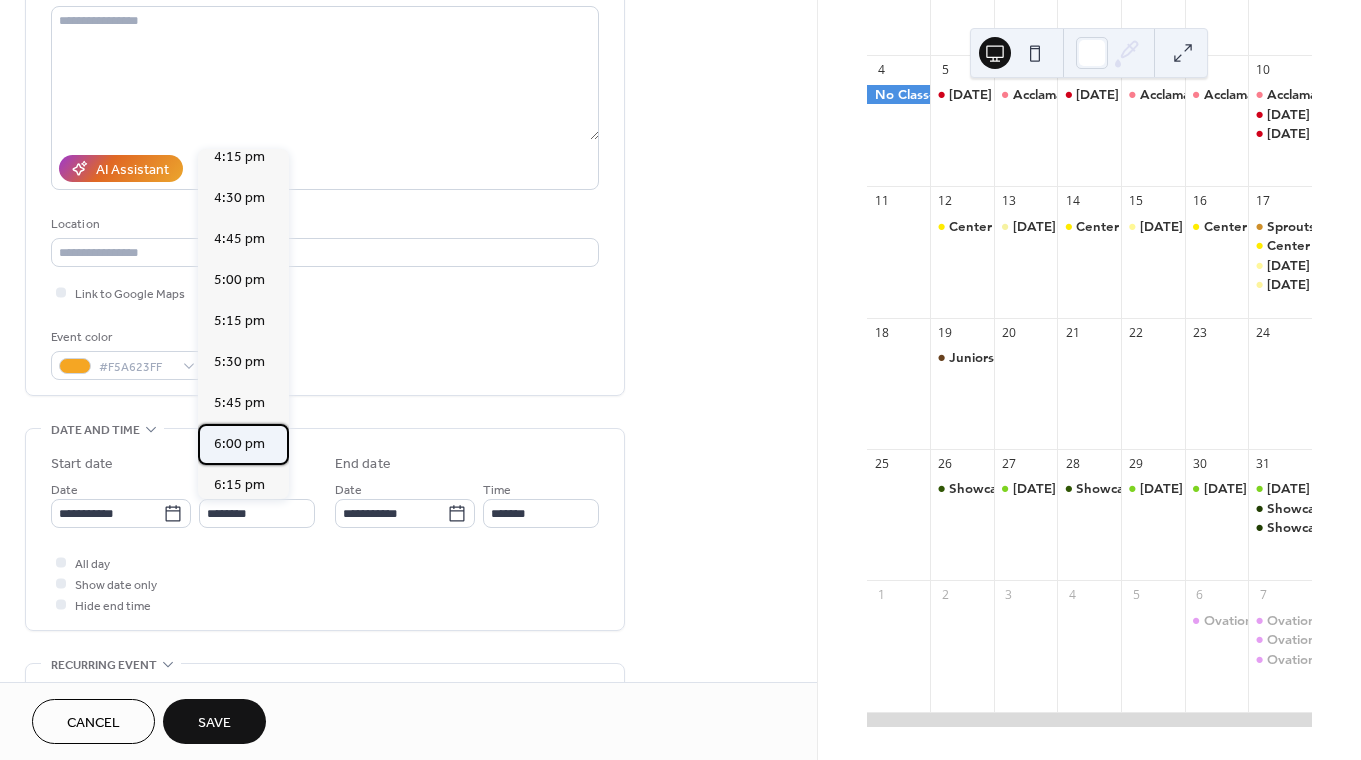click on "6:00 pm" at bounding box center (239, 444) 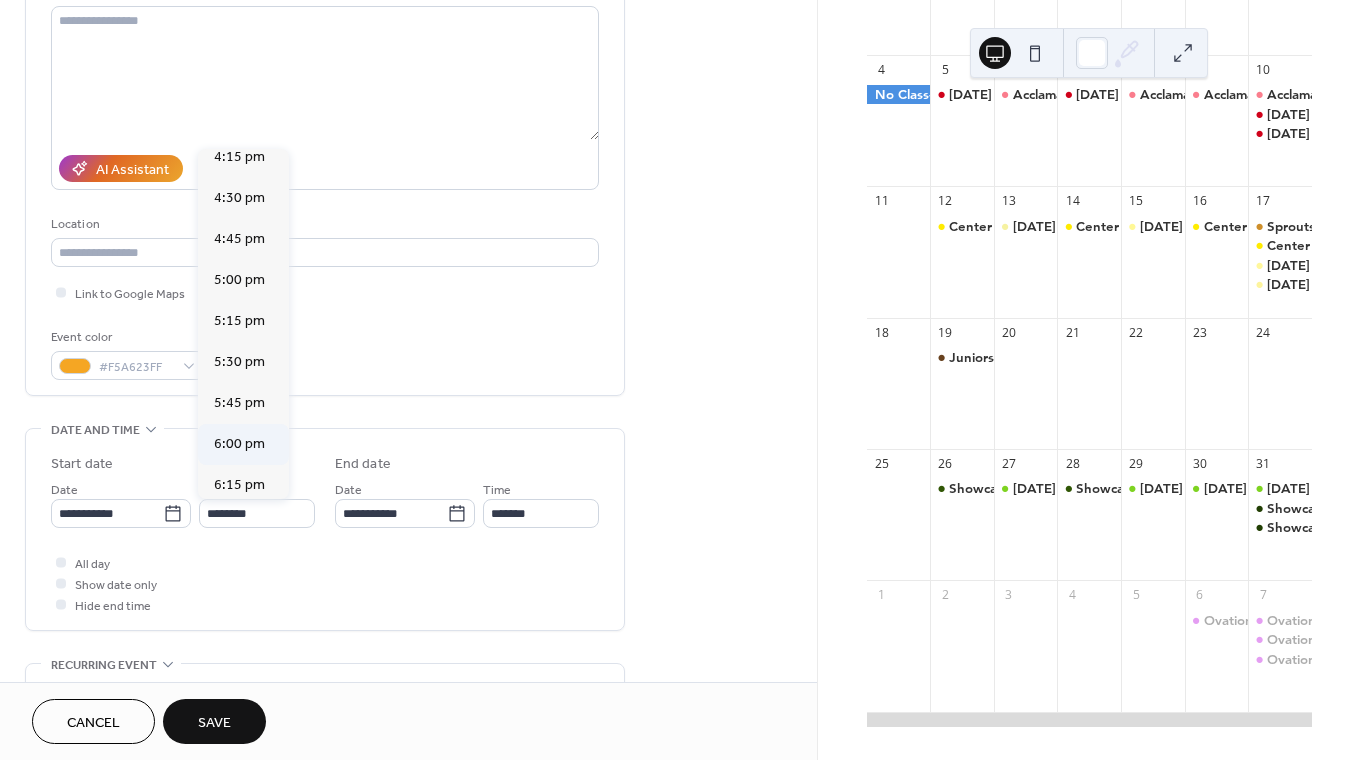 type on "*******" 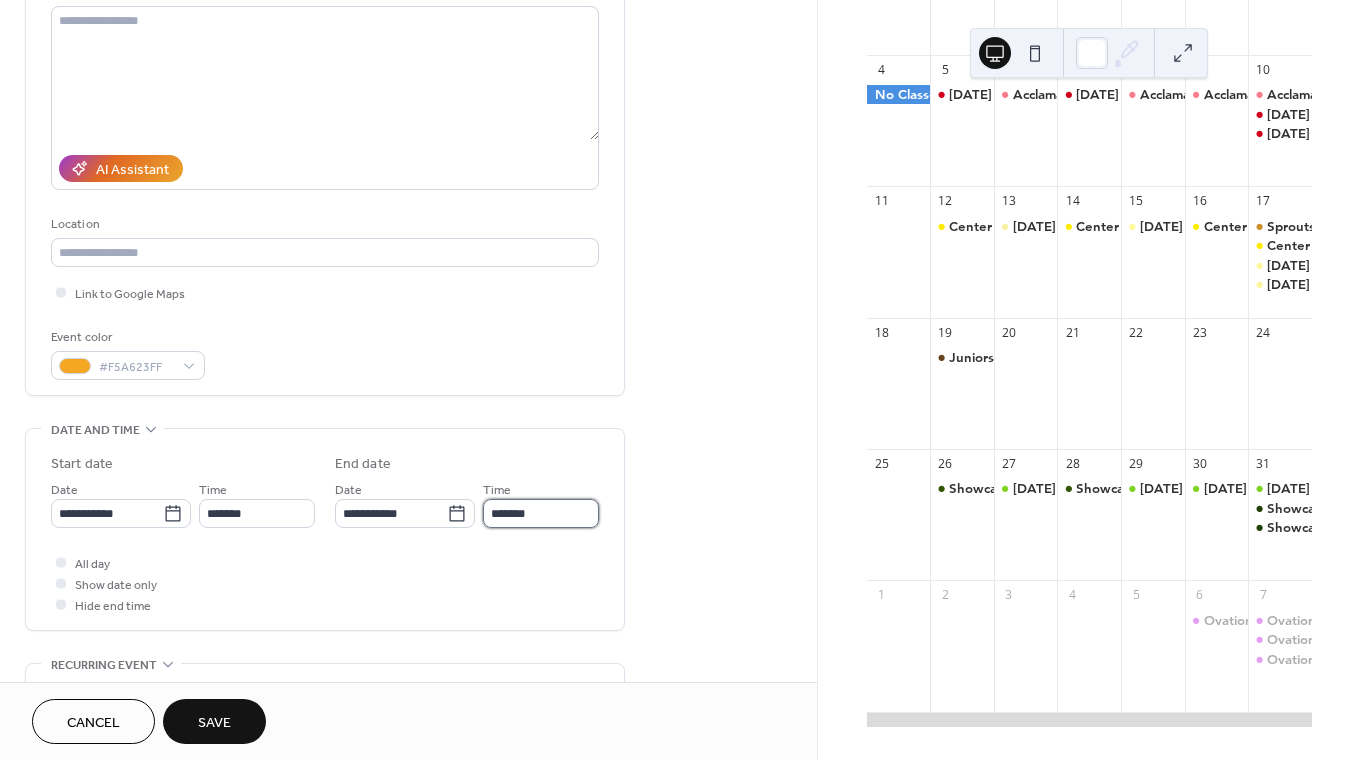 click on "*******" at bounding box center (541, 513) 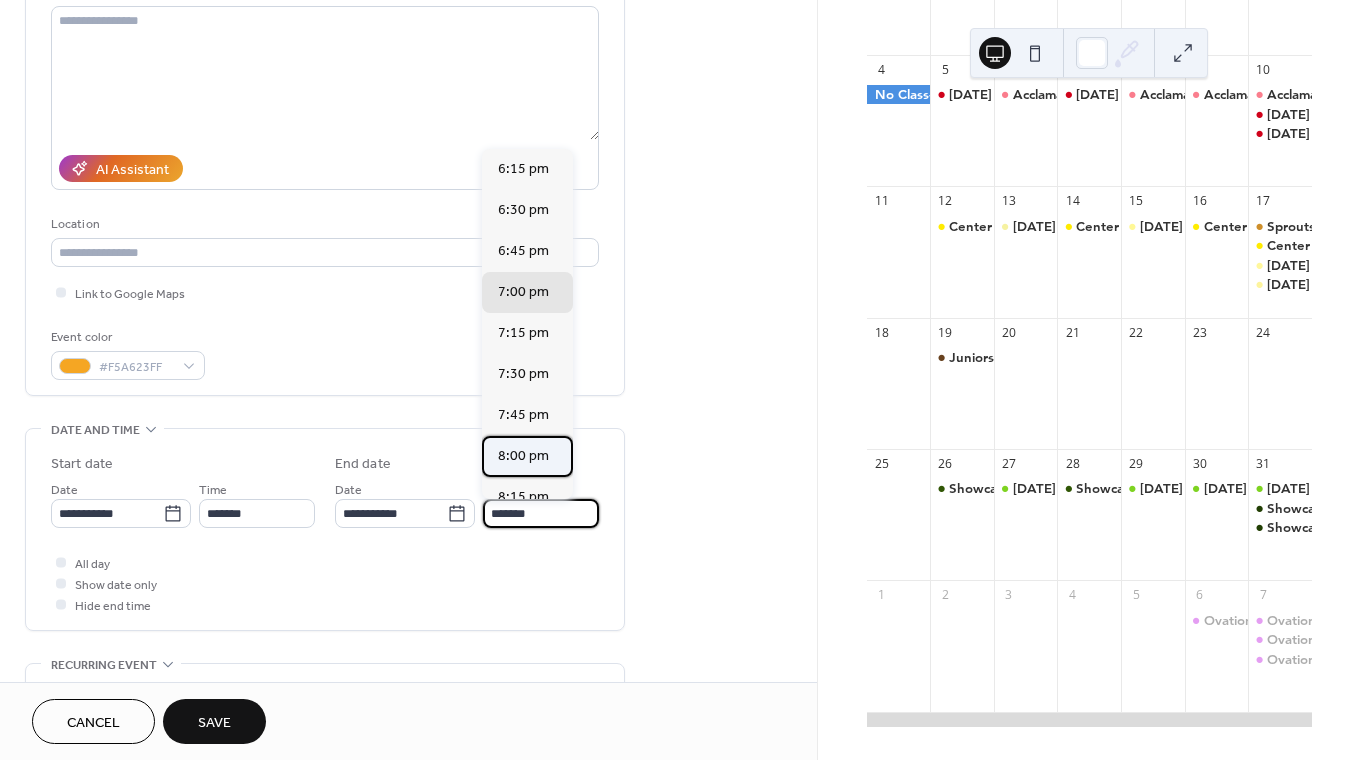 click on "8:00 pm" at bounding box center (527, 456) 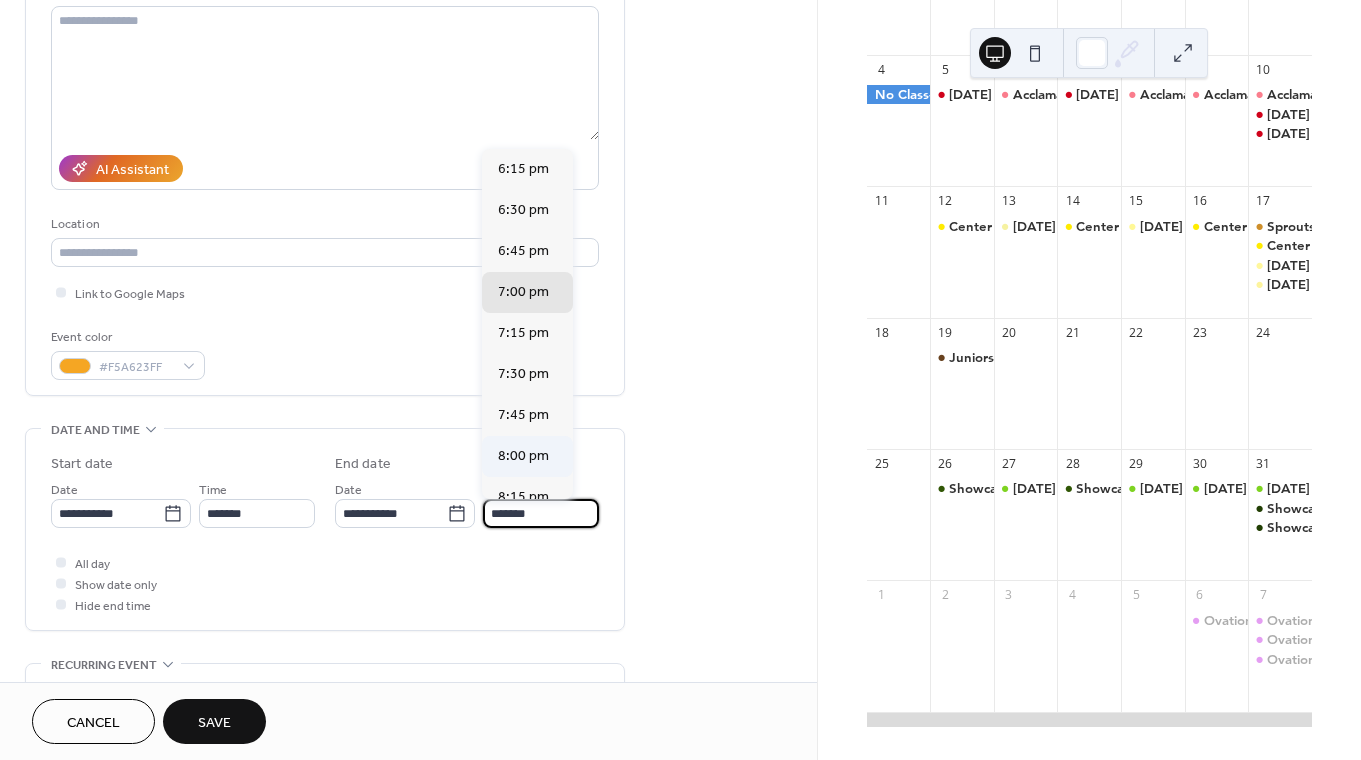type on "*******" 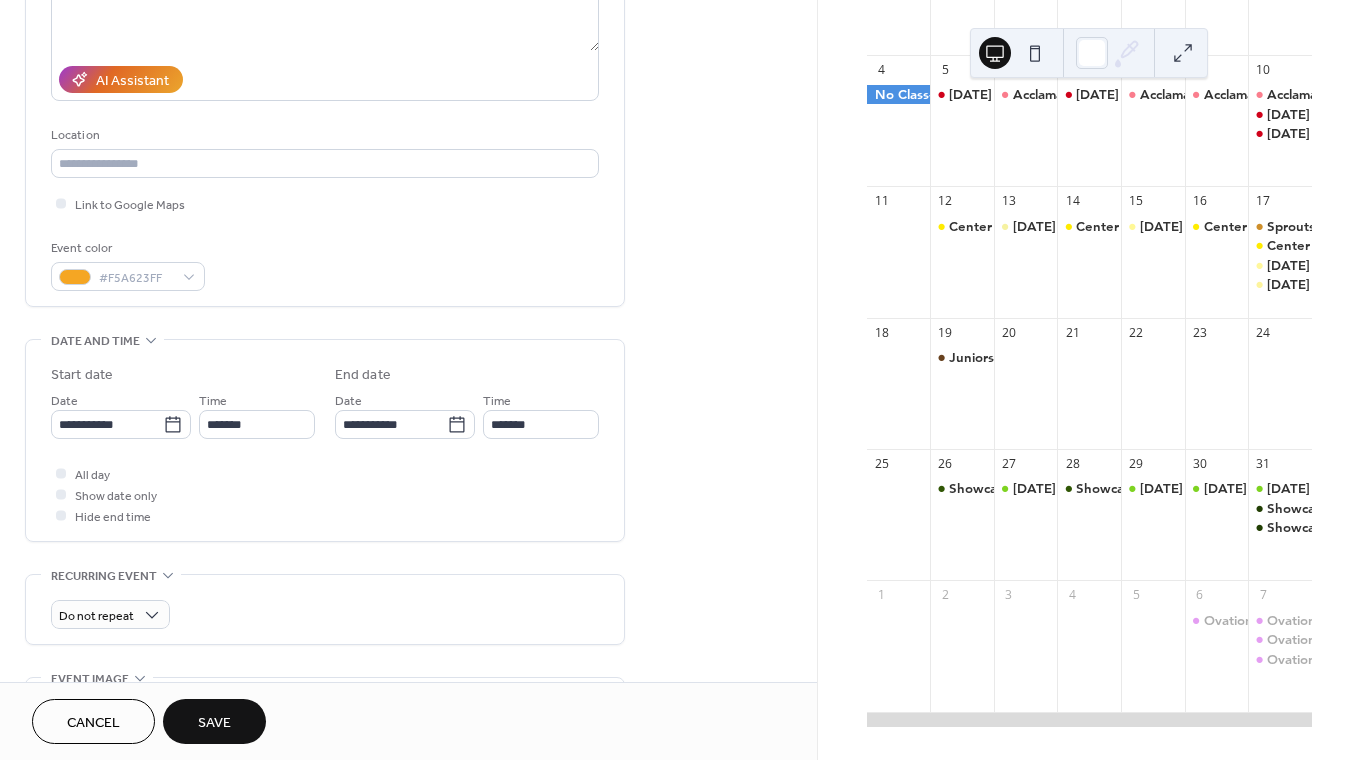 scroll, scrollTop: 647, scrollLeft: 0, axis: vertical 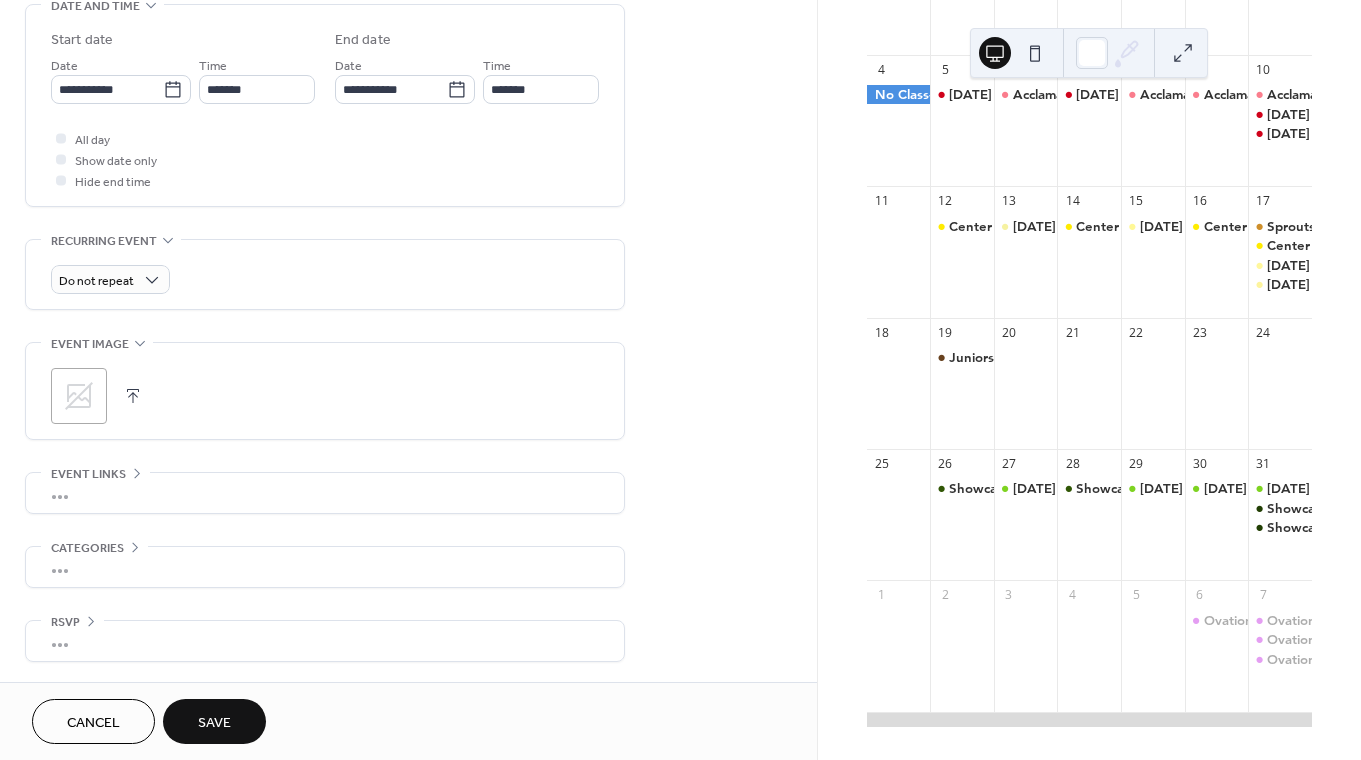 click on "Save" at bounding box center [214, 723] 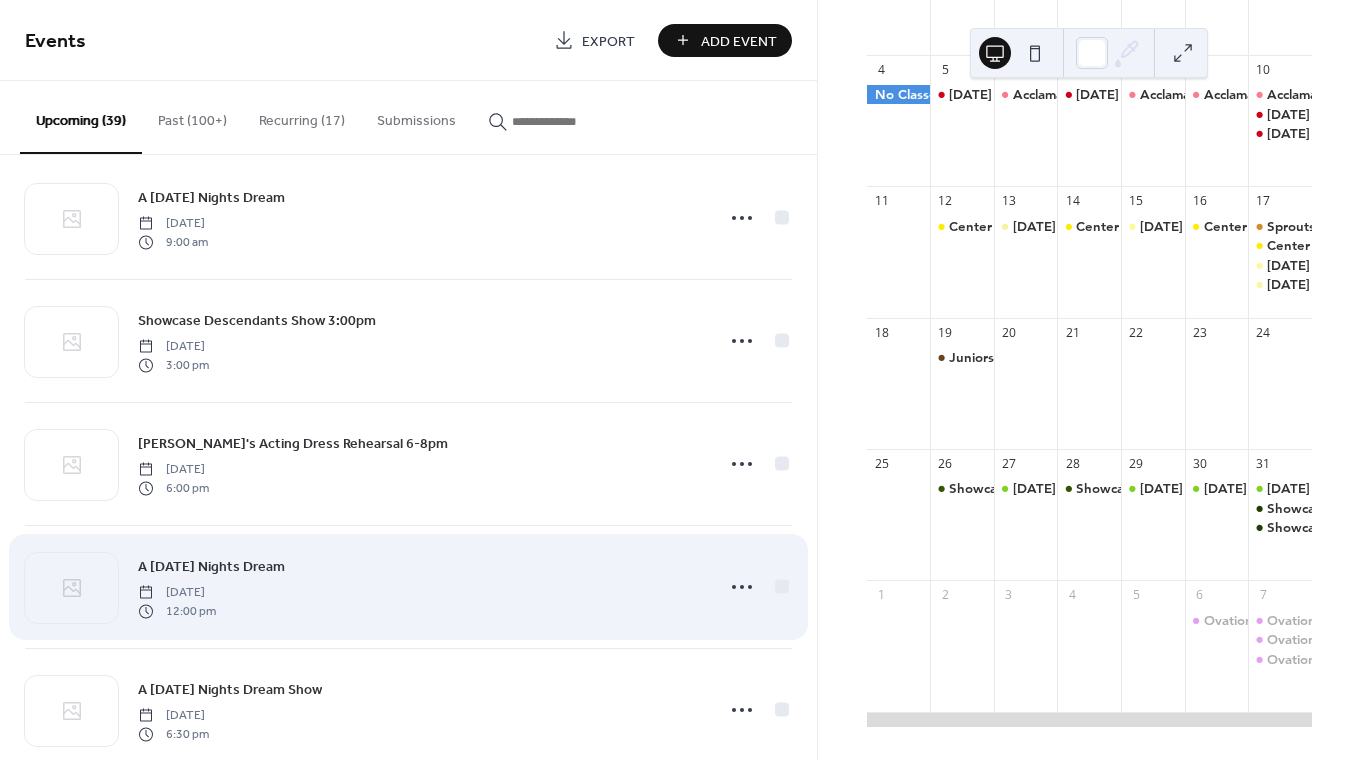 scroll, scrollTop: 0, scrollLeft: 0, axis: both 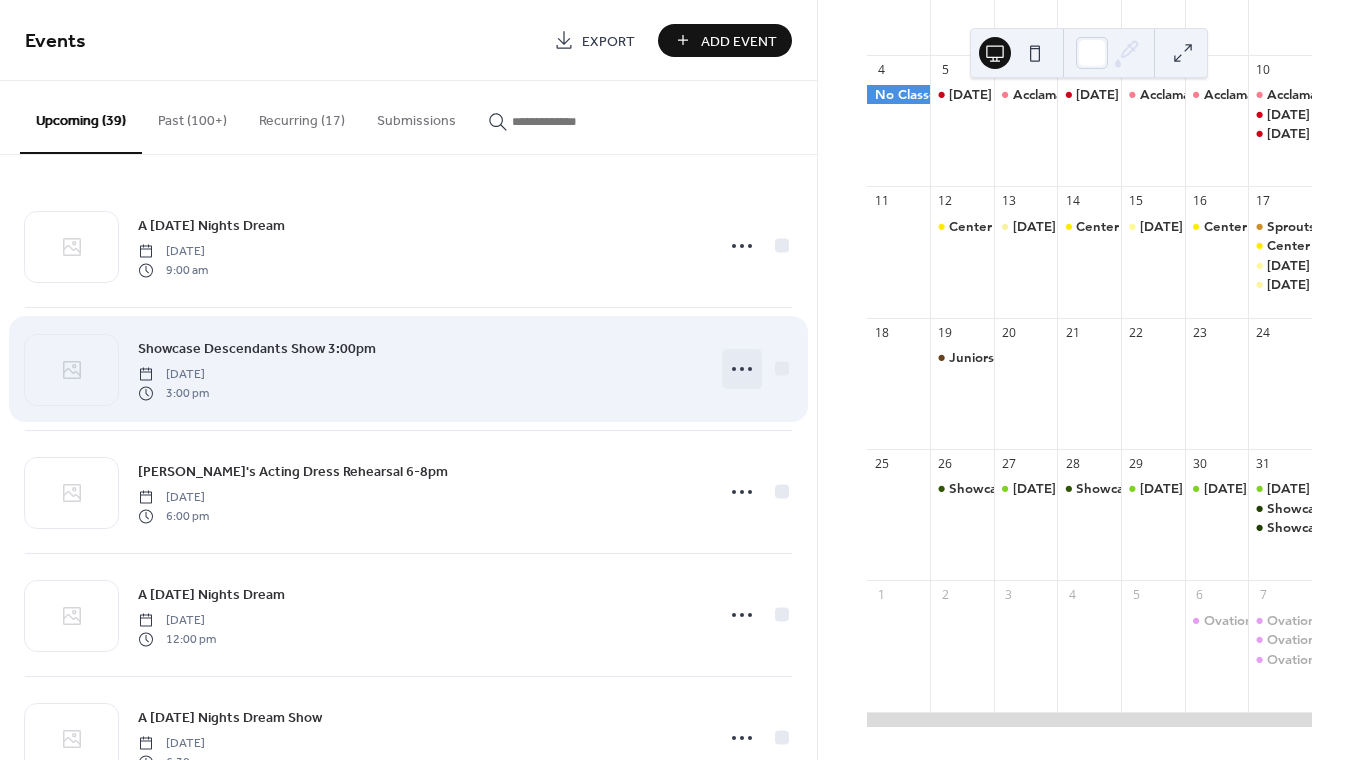 click 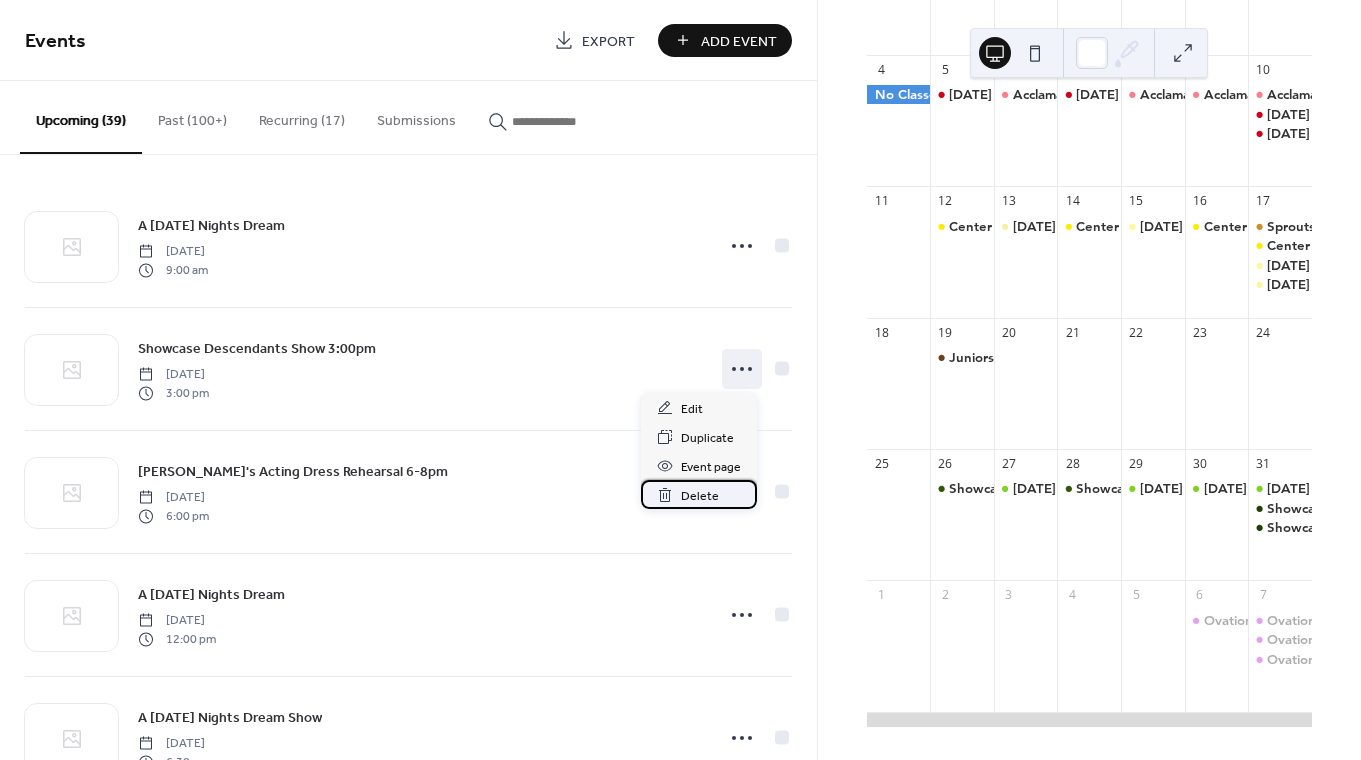click on "Delete" at bounding box center (700, 496) 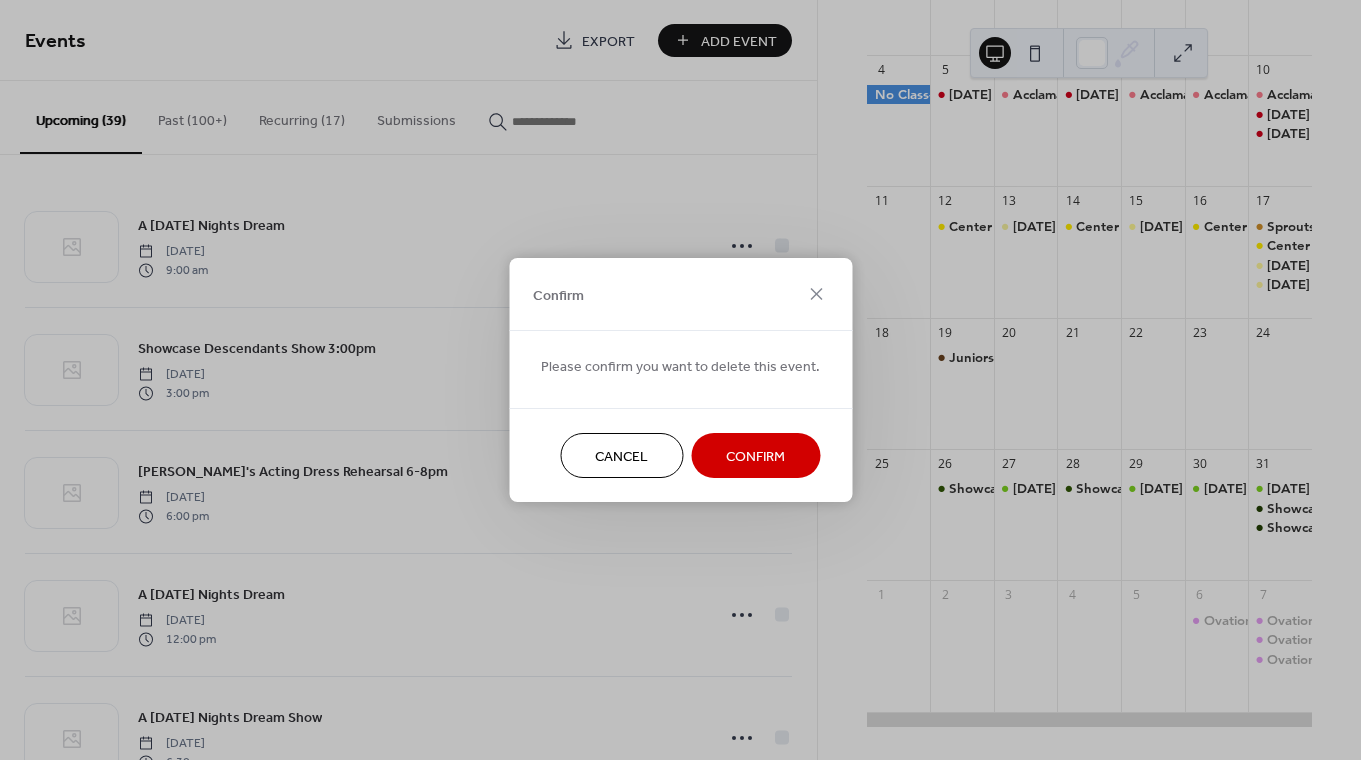 click on "Confirm" at bounding box center [755, 457] 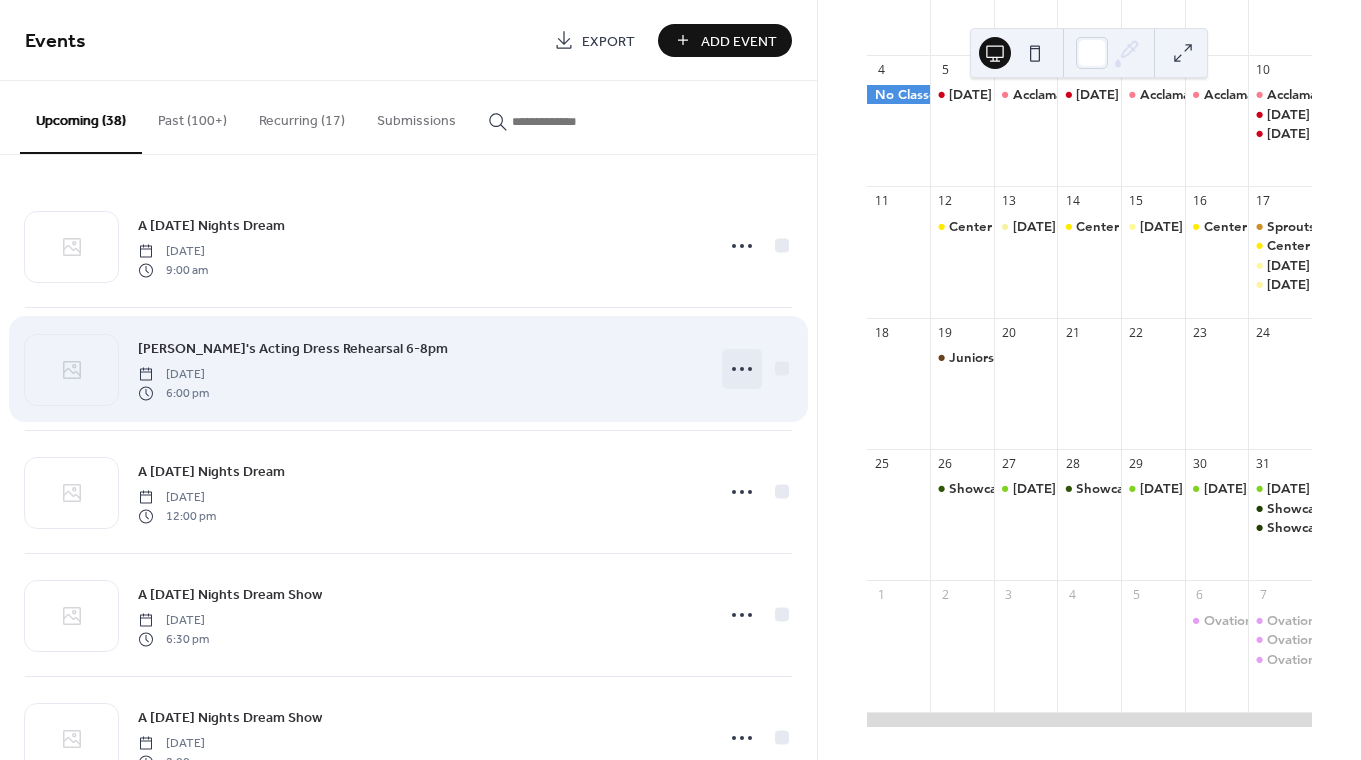 click 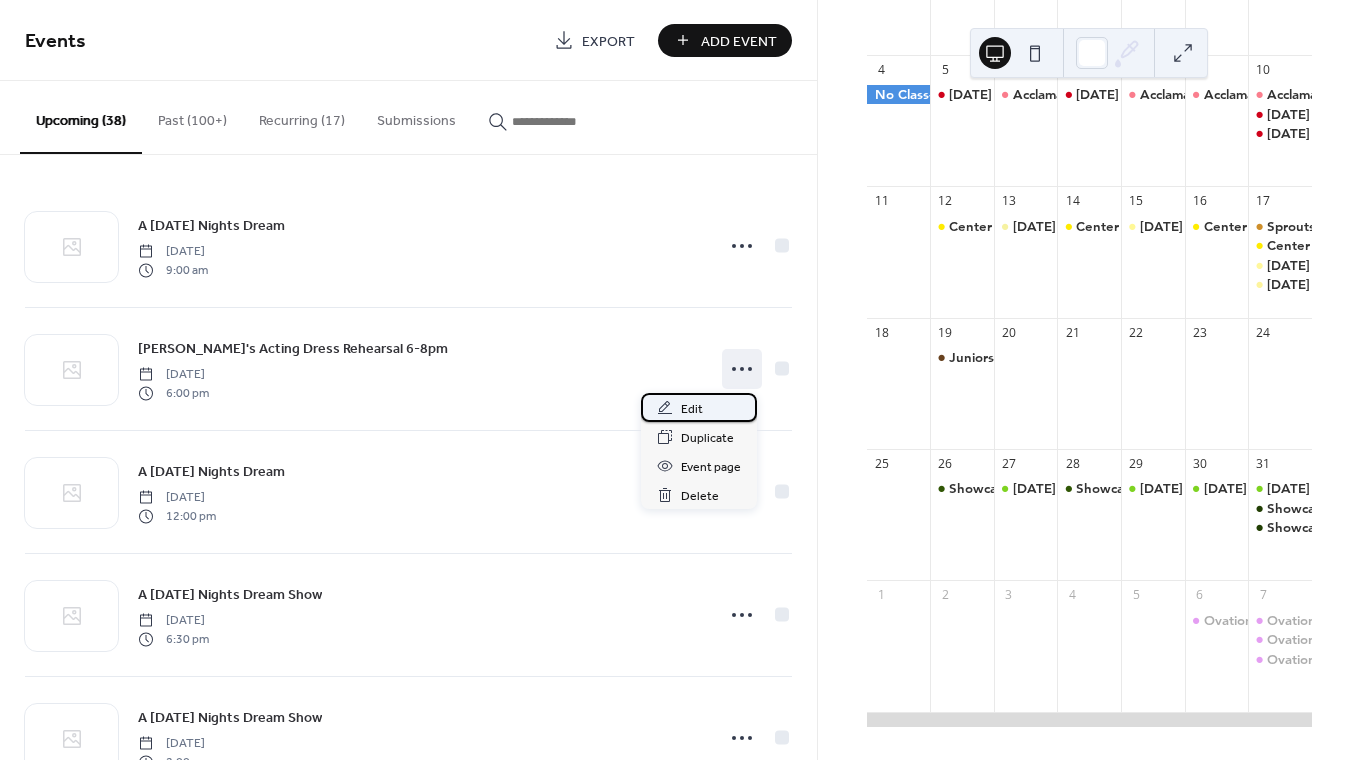 click on "Edit" at bounding box center (699, 407) 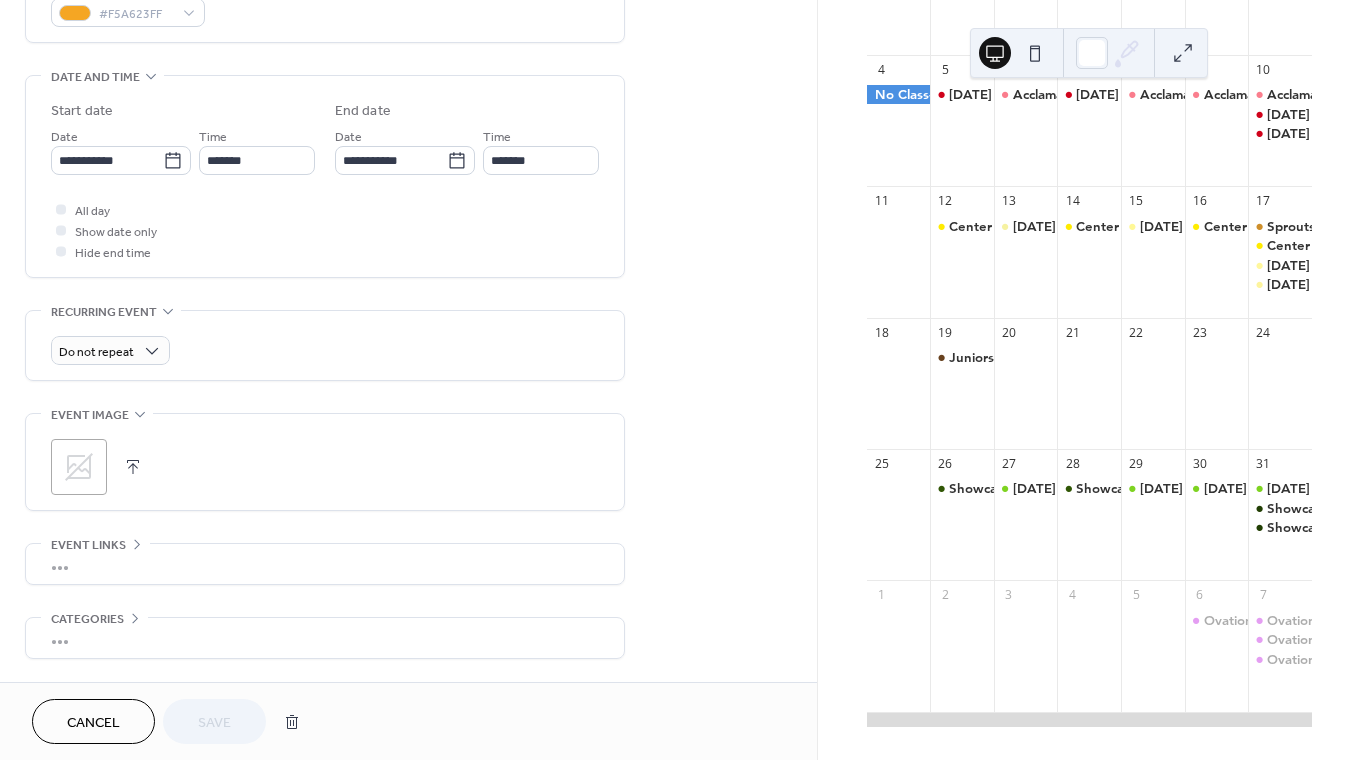 scroll, scrollTop: 581, scrollLeft: 0, axis: vertical 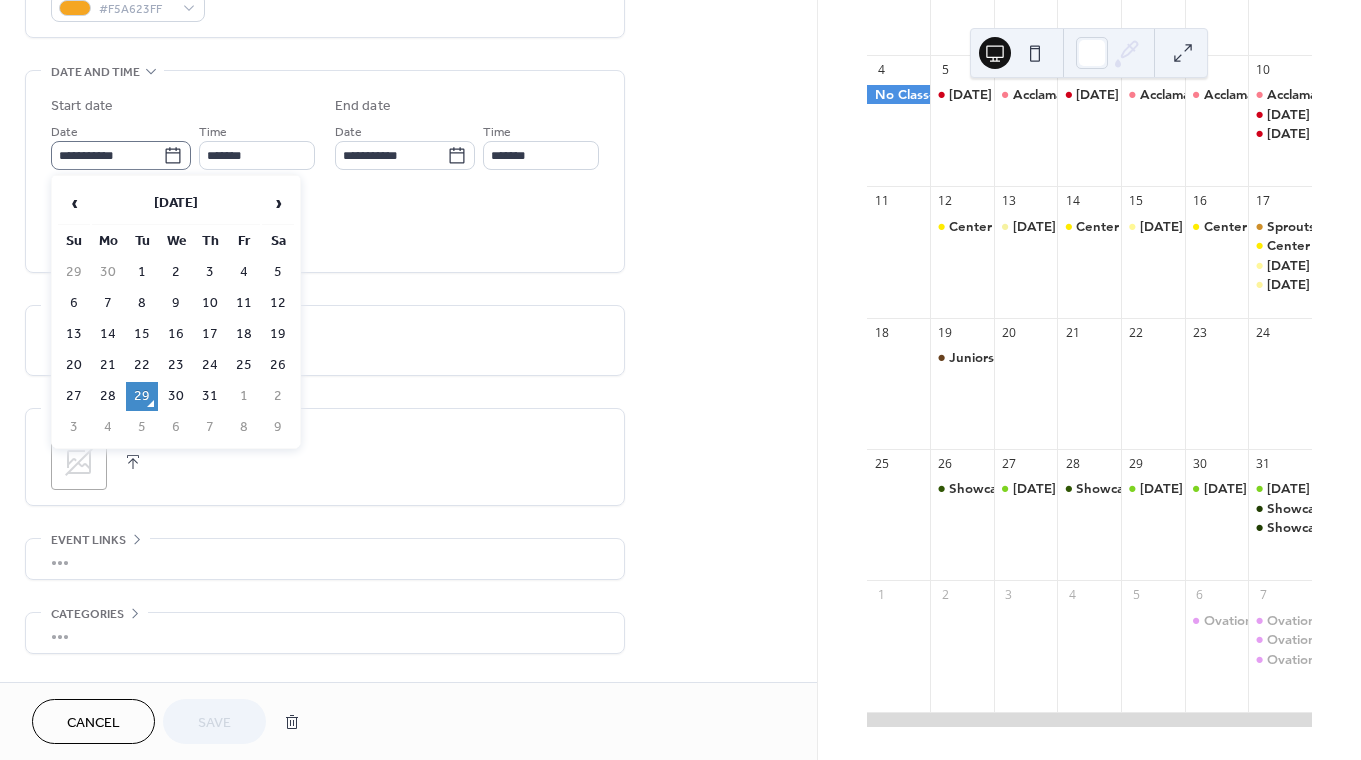 click on "**********" at bounding box center [121, 155] 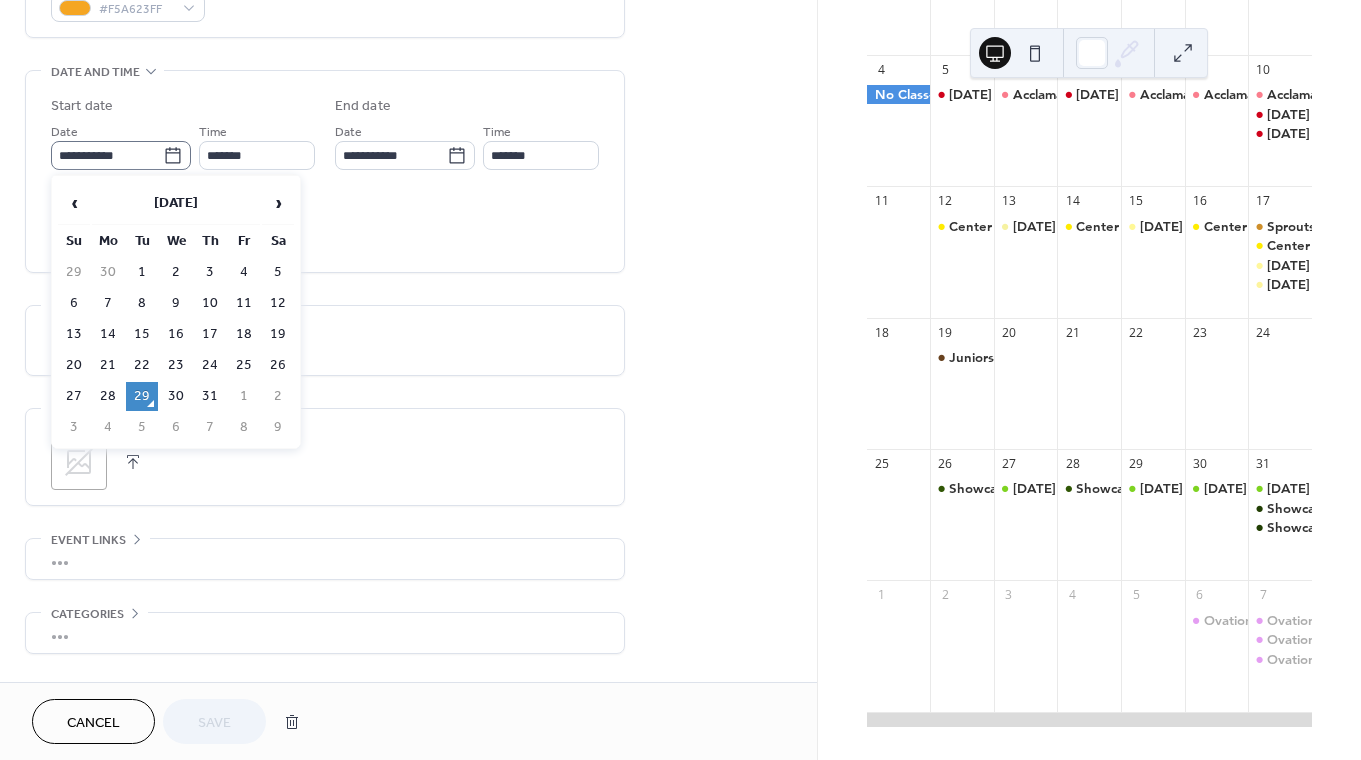 click on "**********" at bounding box center (107, 155) 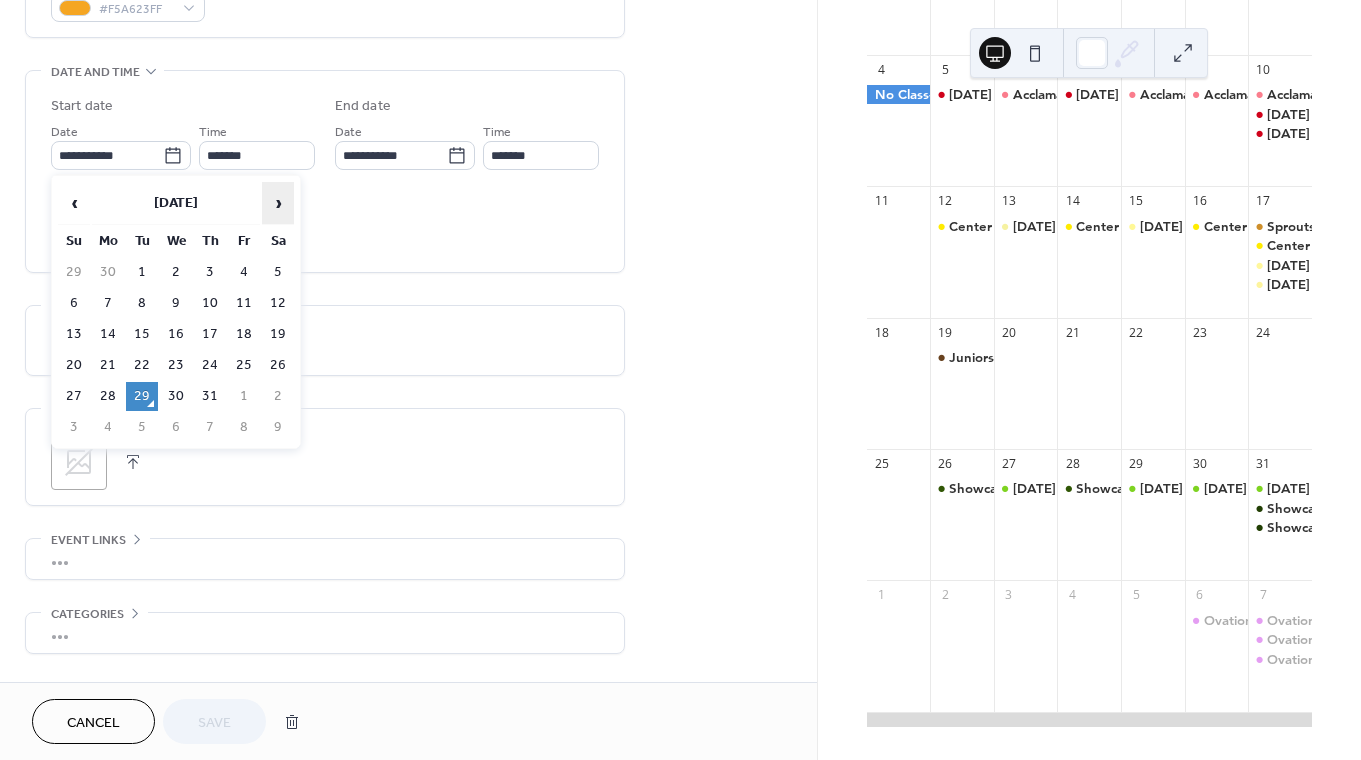 click on "›" at bounding box center (278, 203) 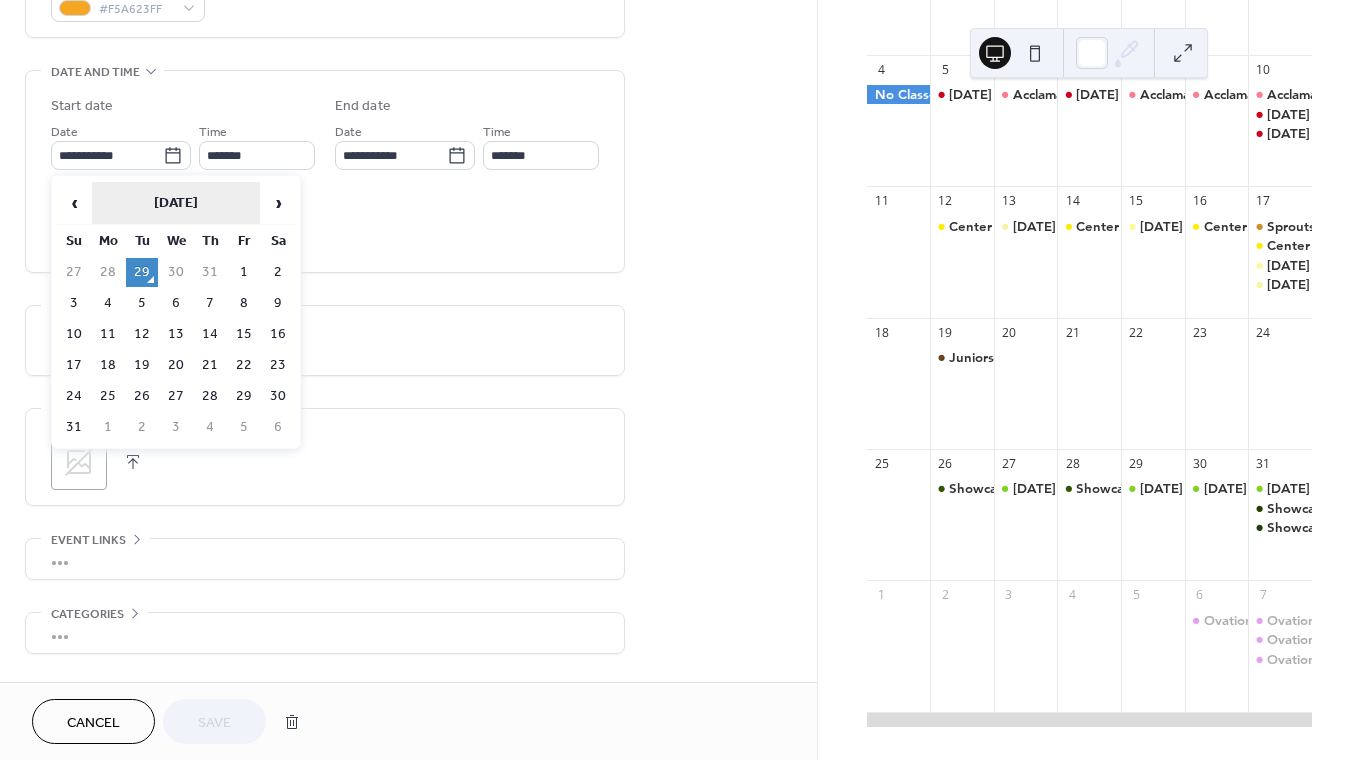 click on "August 2025" at bounding box center [176, 203] 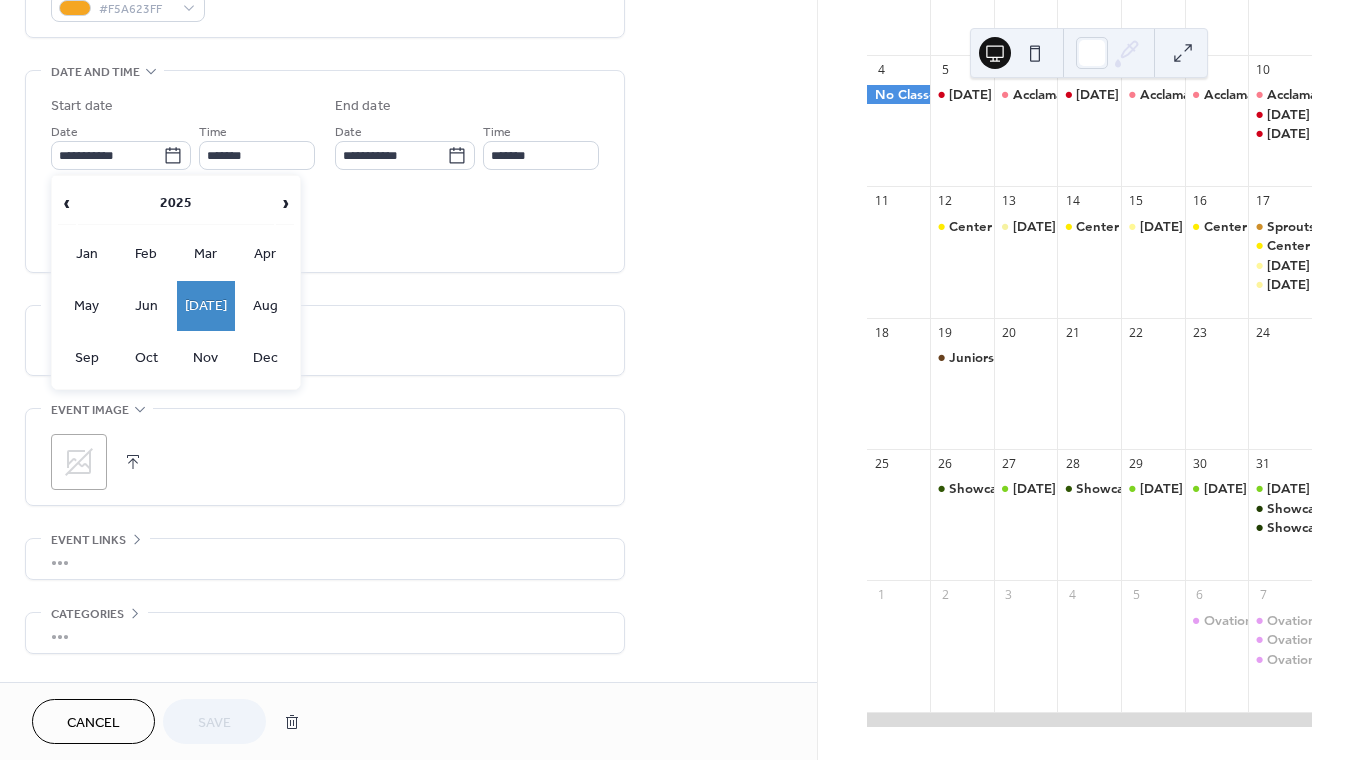 click on "‹ 2025 ›" at bounding box center (176, 203) 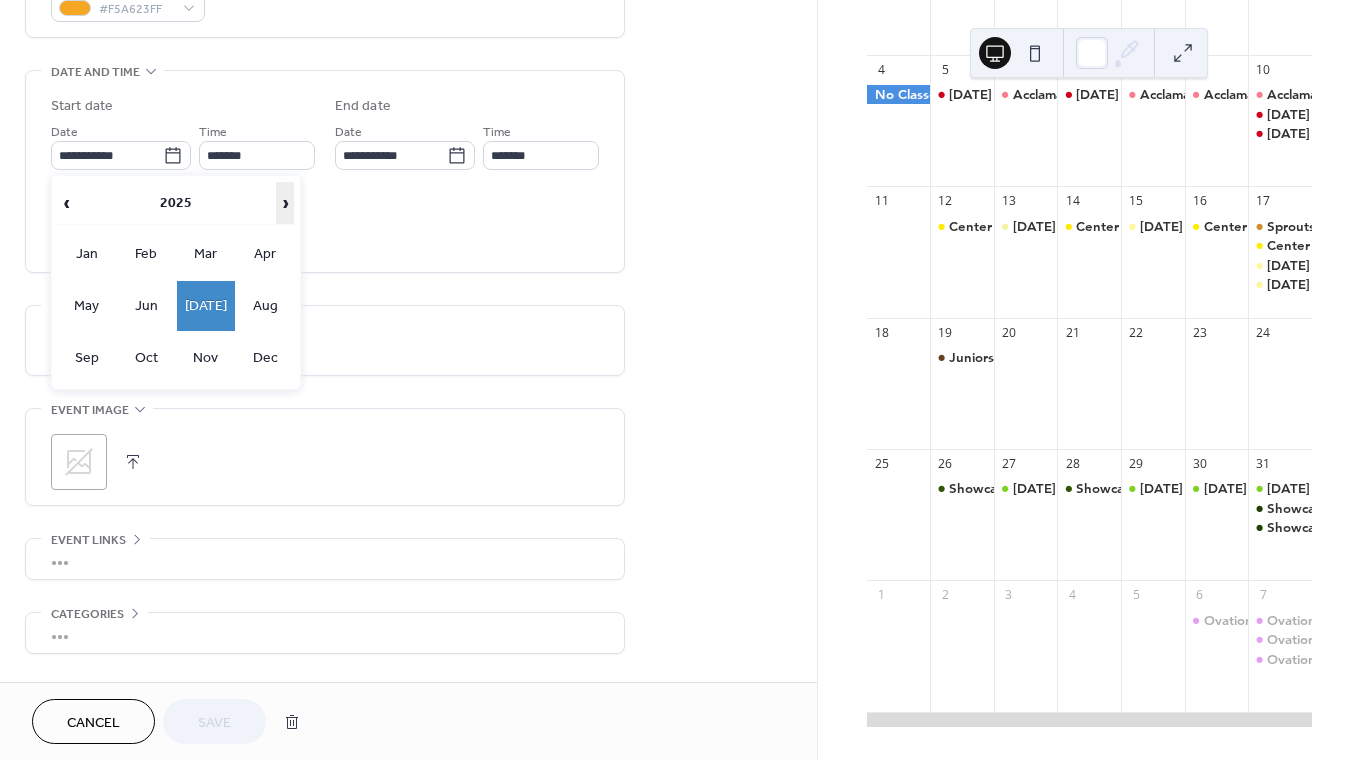 click on "›" at bounding box center [285, 203] 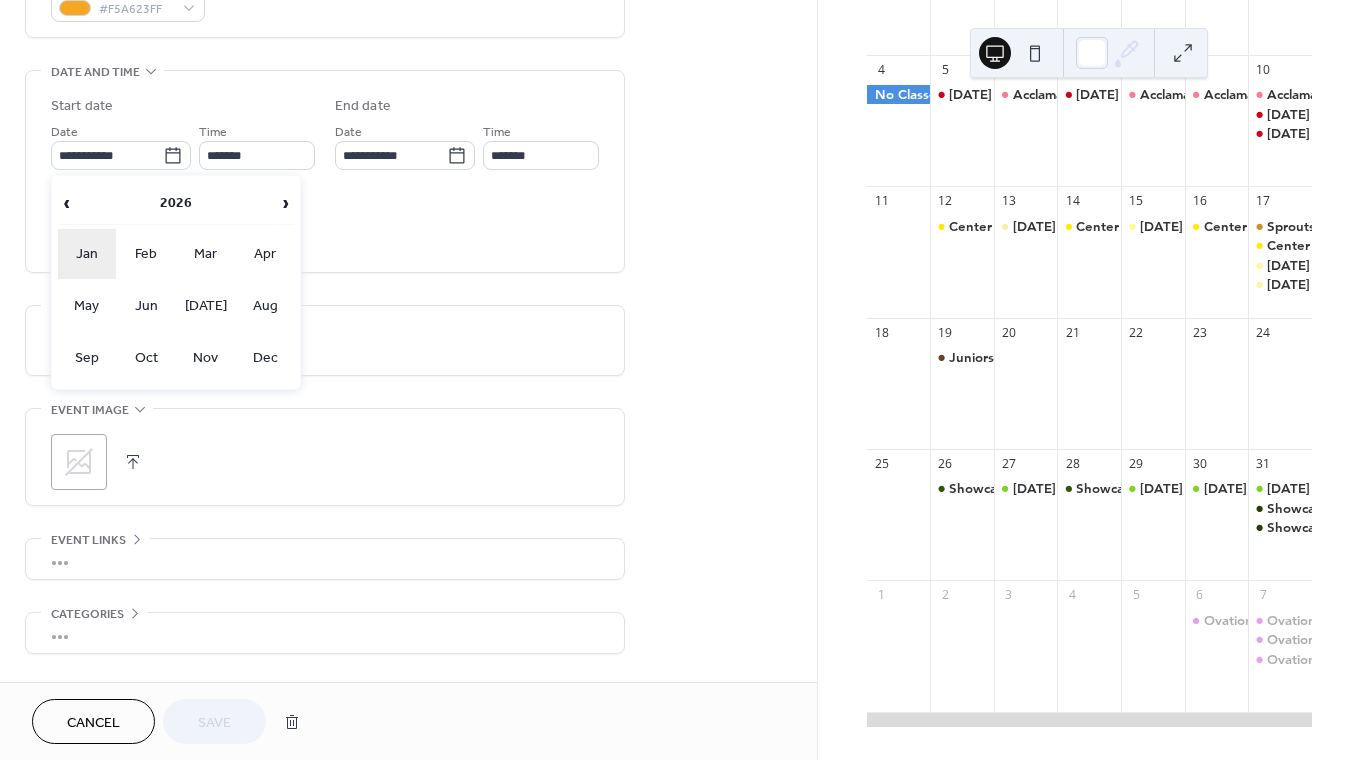 click on "Jan" at bounding box center [87, 254] 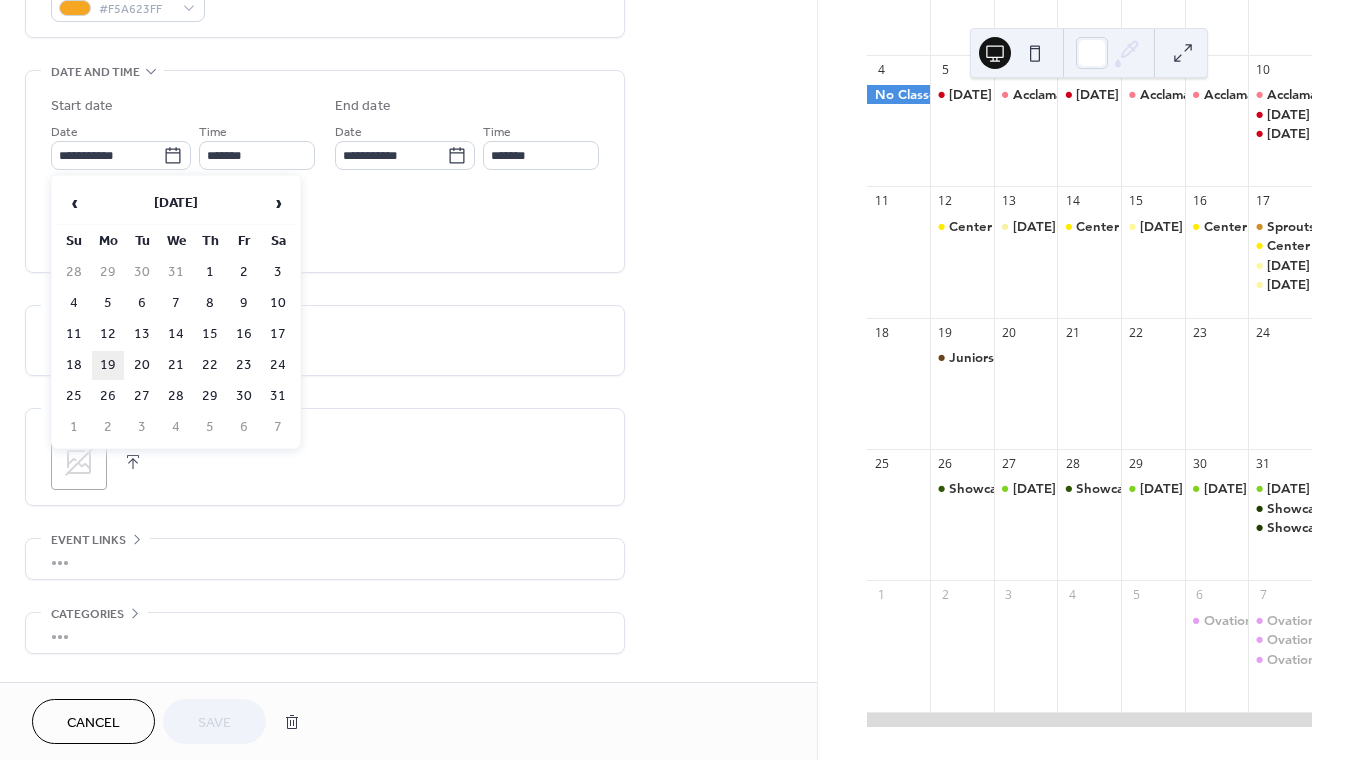 click on "19" at bounding box center (108, 365) 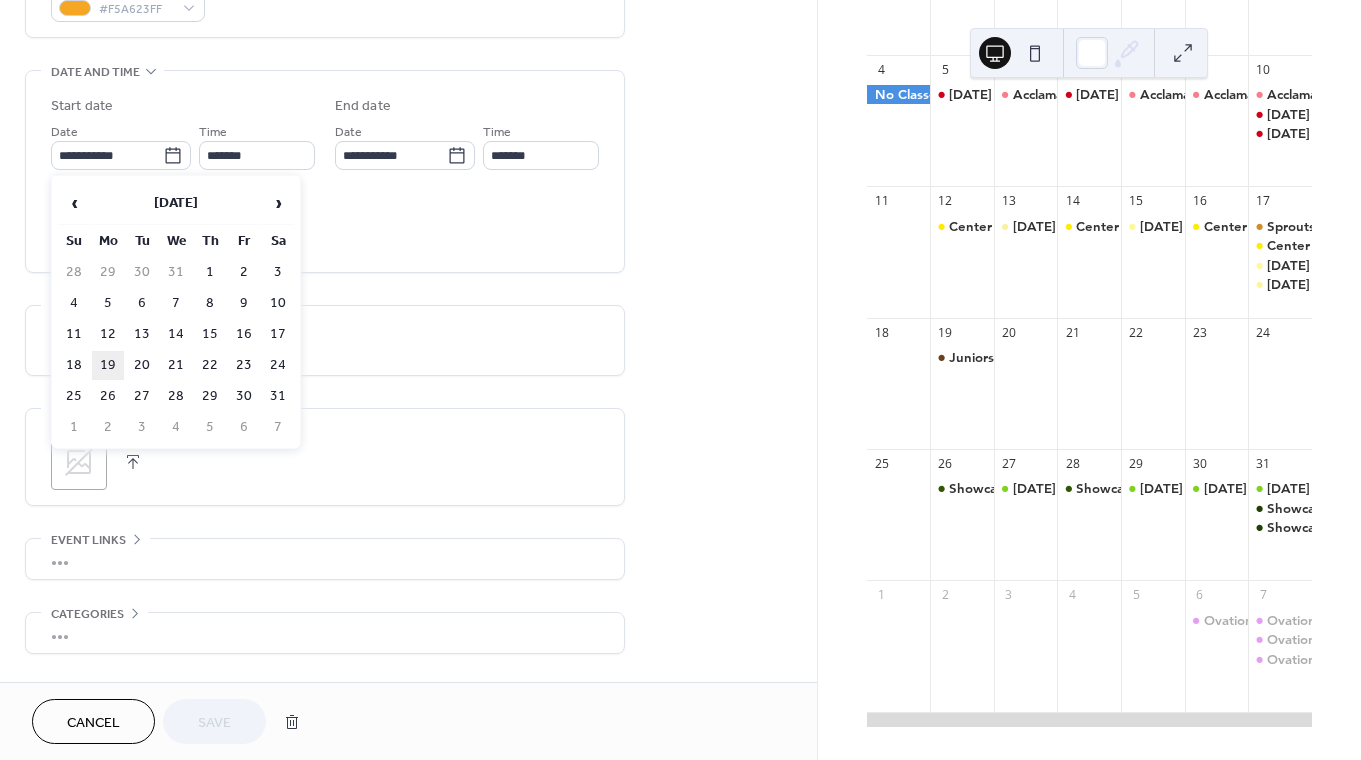 type on "**********" 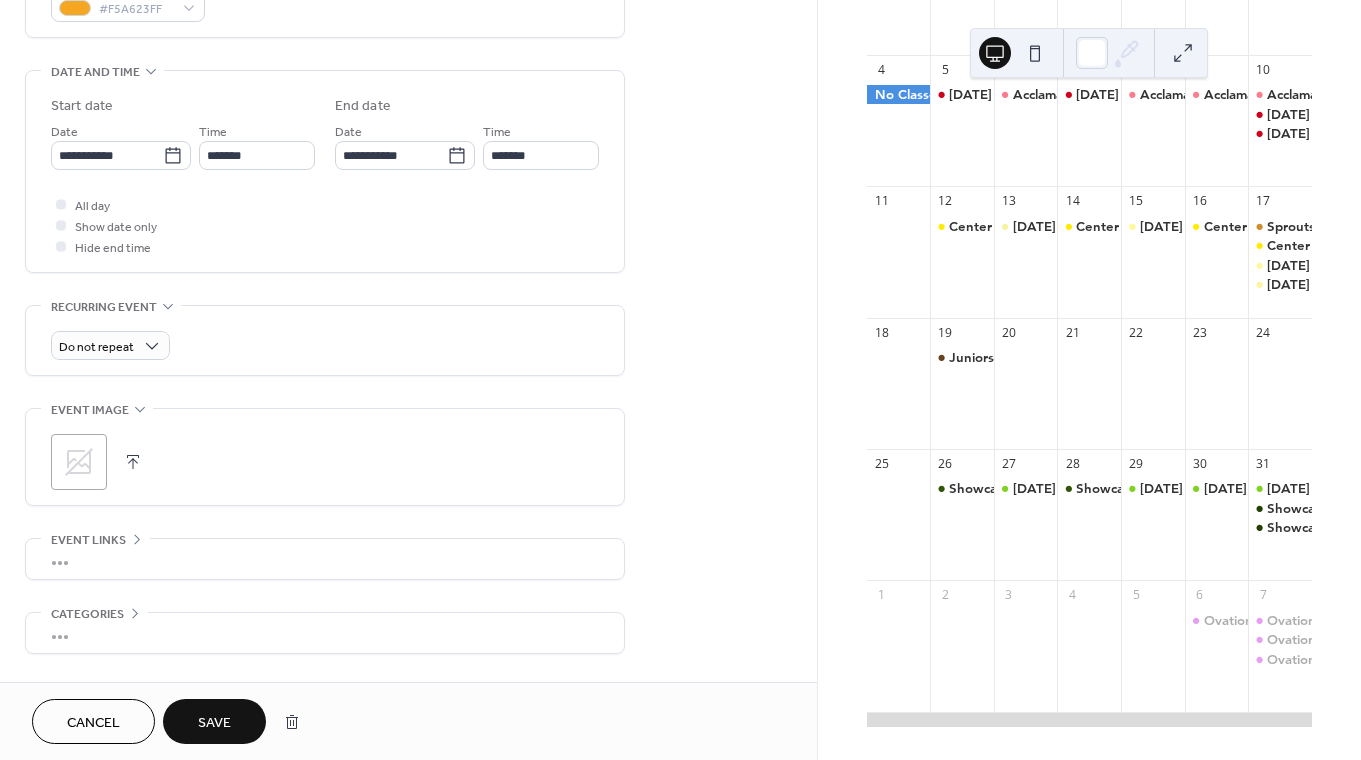 click on "Save" at bounding box center (214, 723) 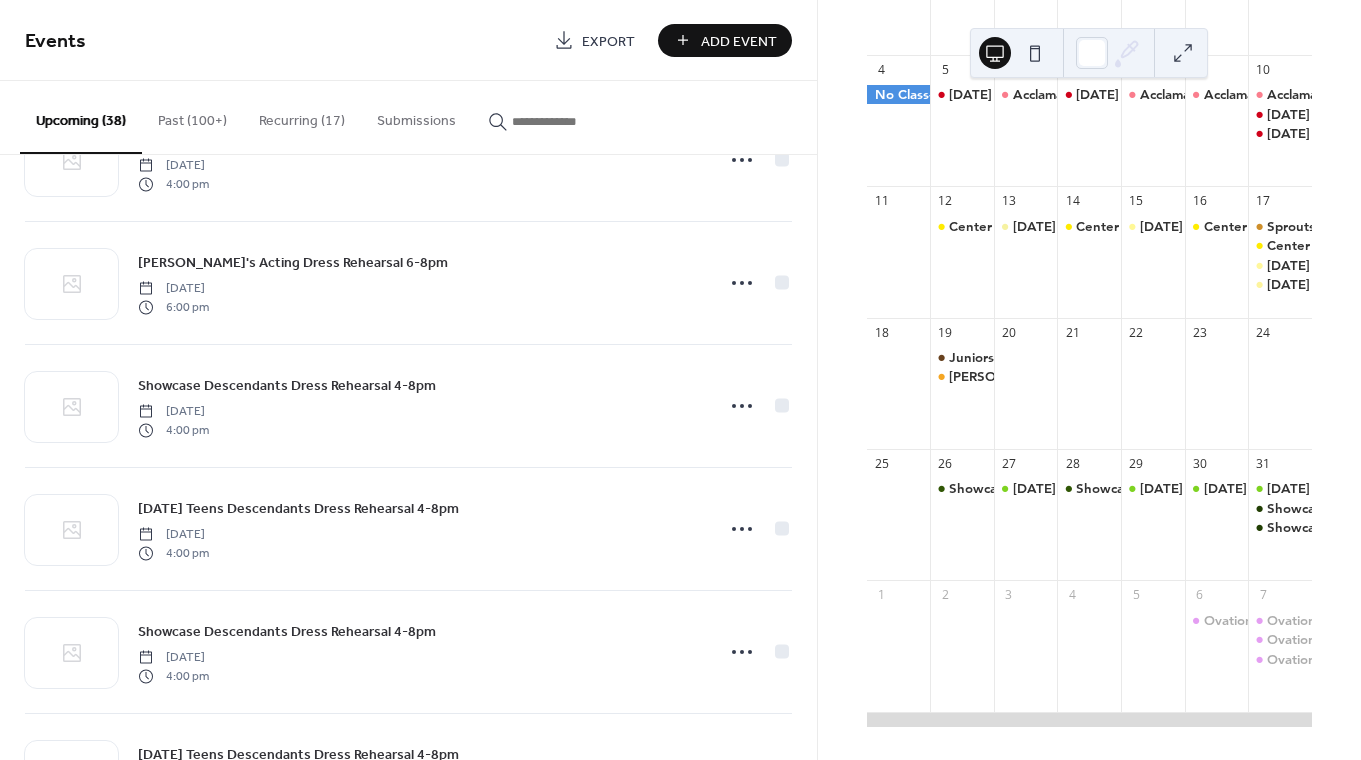 scroll, scrollTop: 3039, scrollLeft: 0, axis: vertical 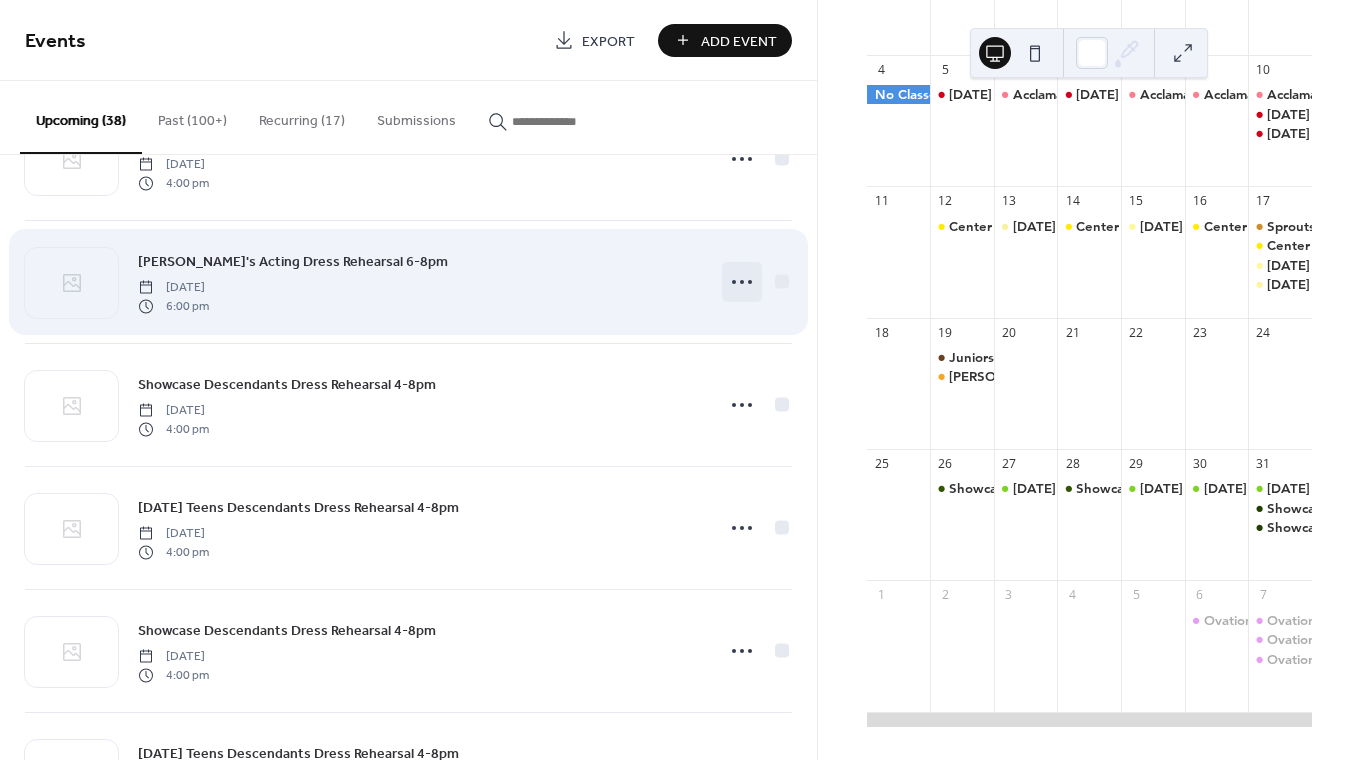 click 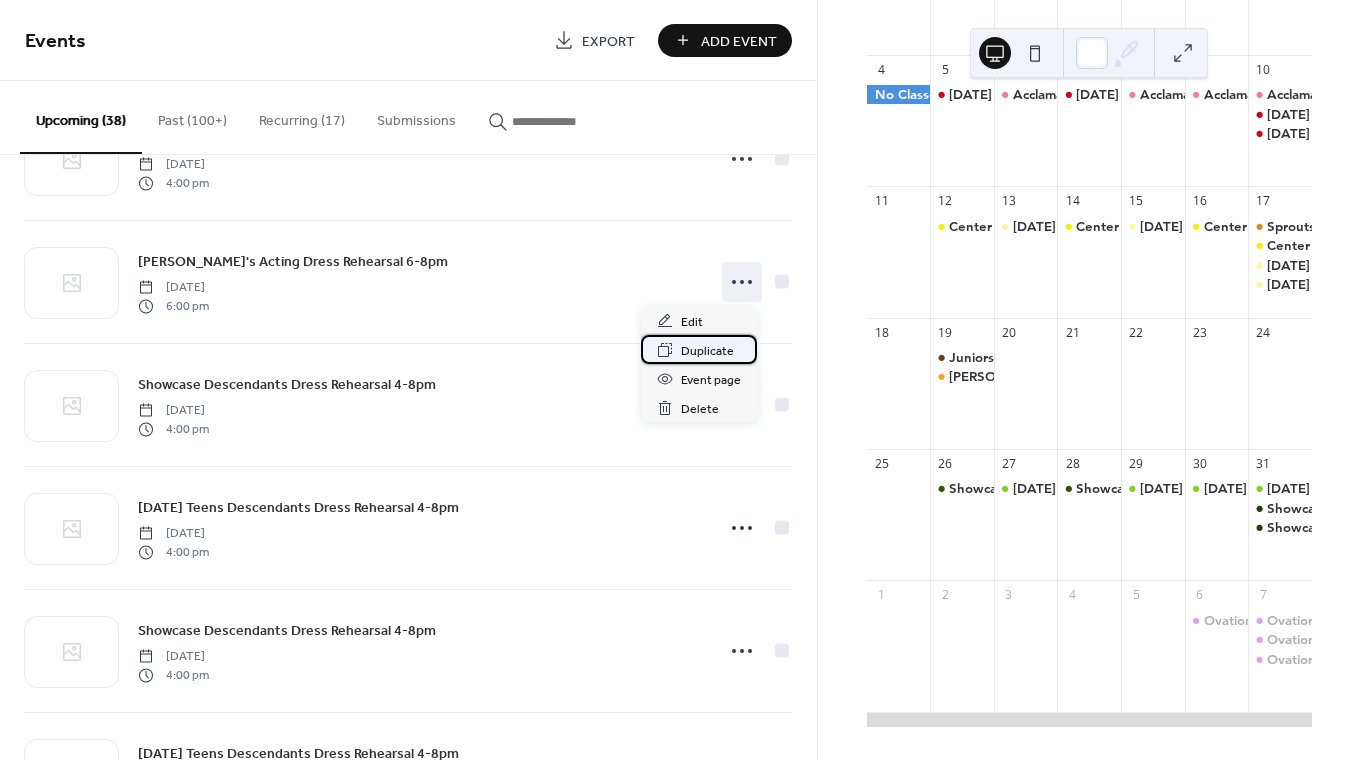 click on "Duplicate" at bounding box center (699, 349) 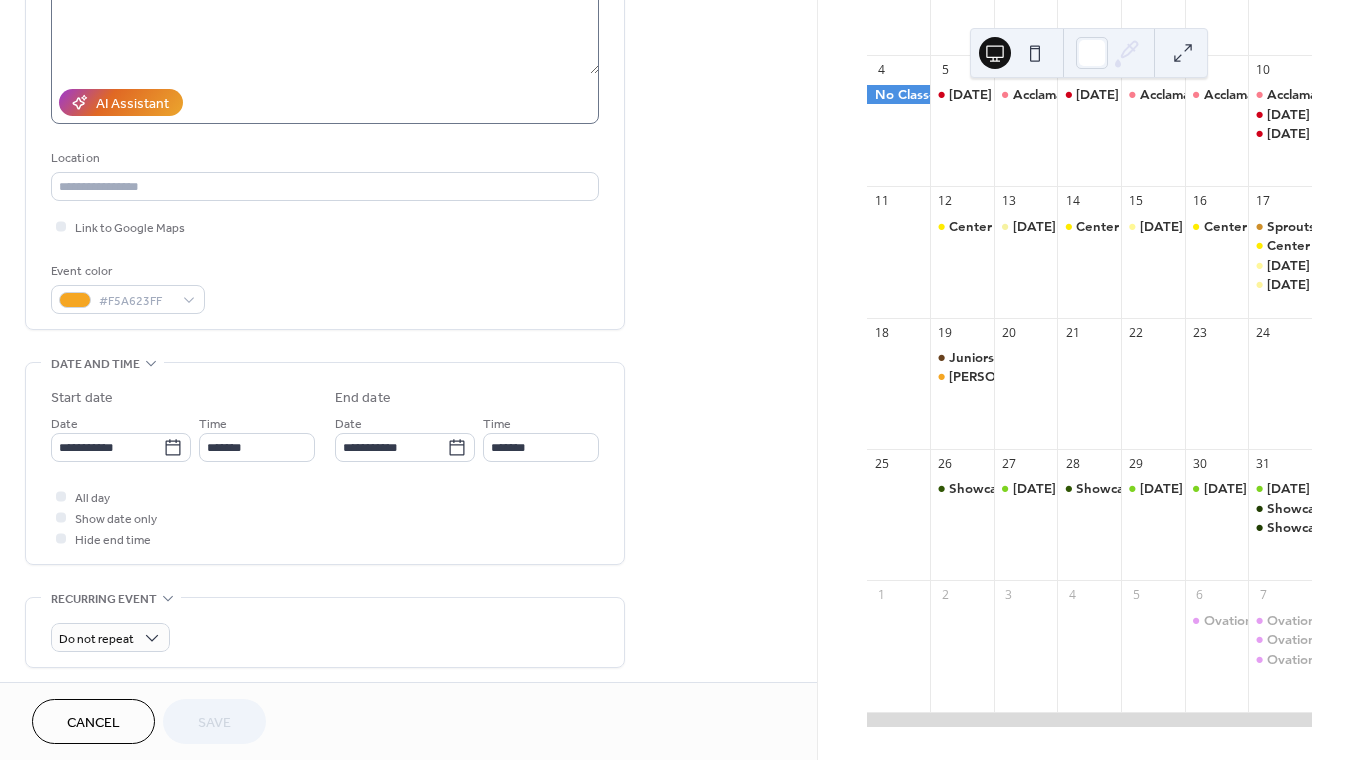scroll, scrollTop: 305, scrollLeft: 0, axis: vertical 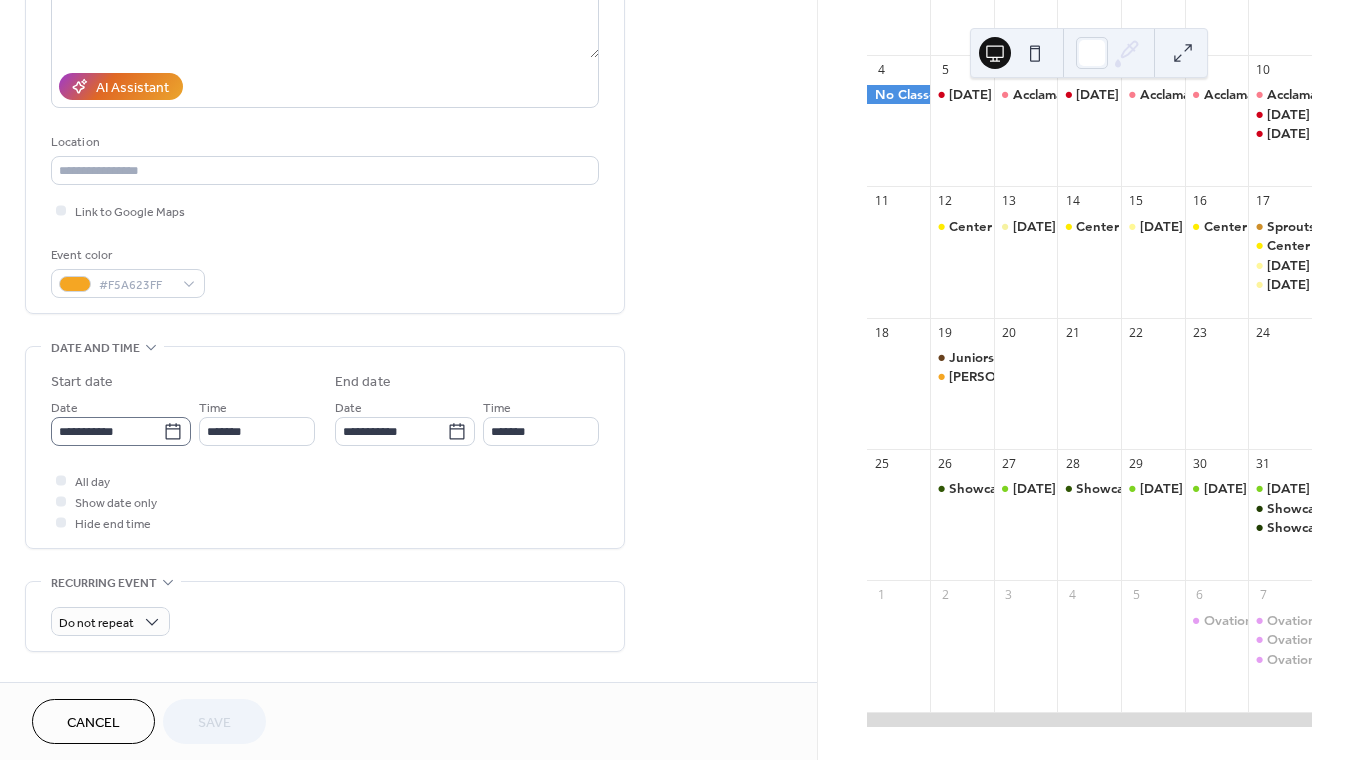 click 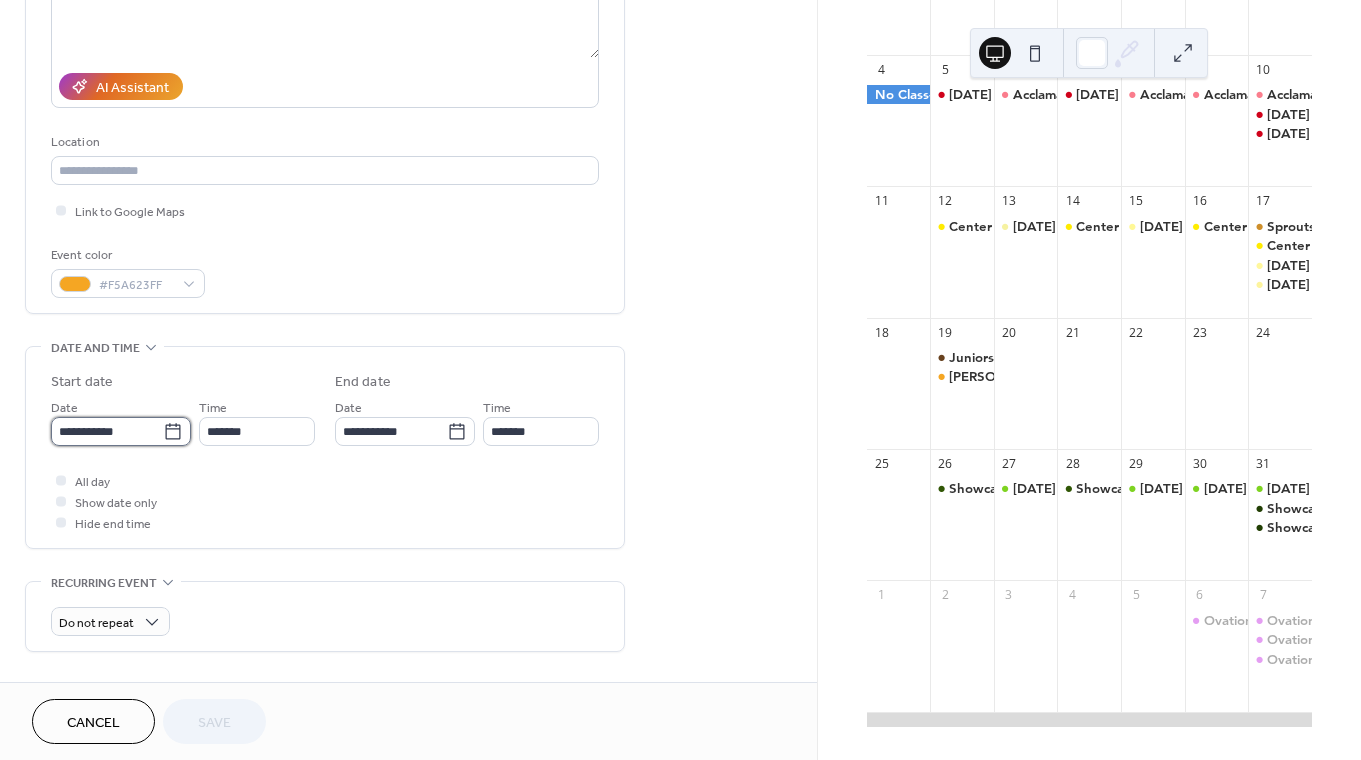click on "**********" at bounding box center [107, 431] 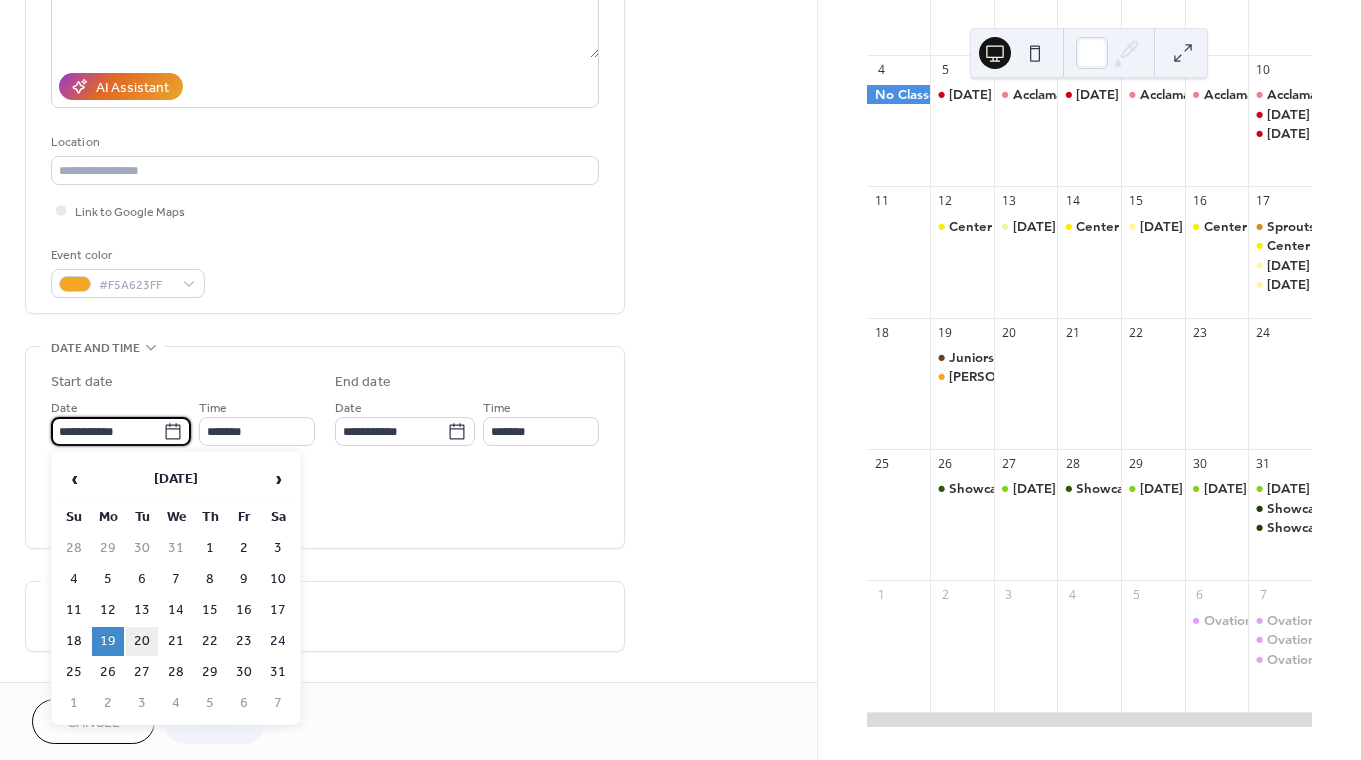 click on "20" at bounding box center [142, 641] 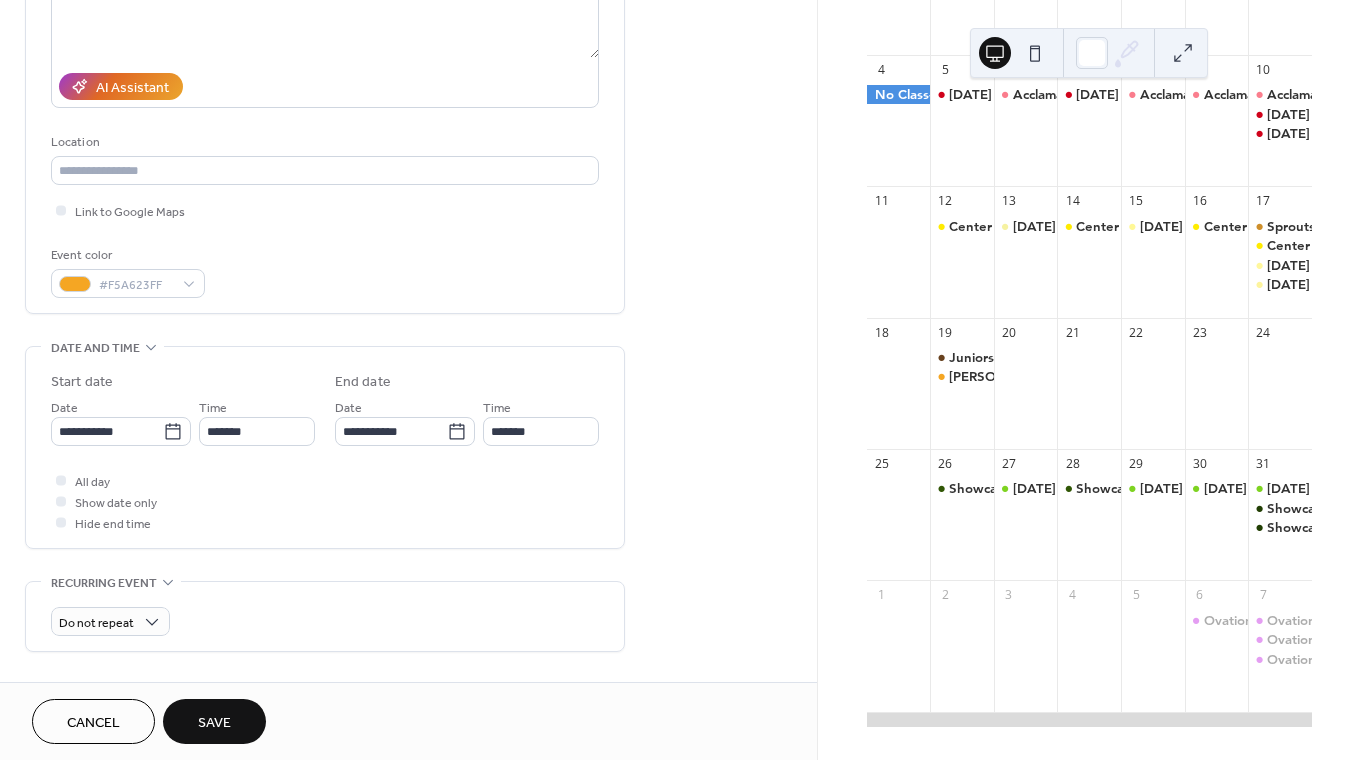 click on "Save" at bounding box center [214, 723] 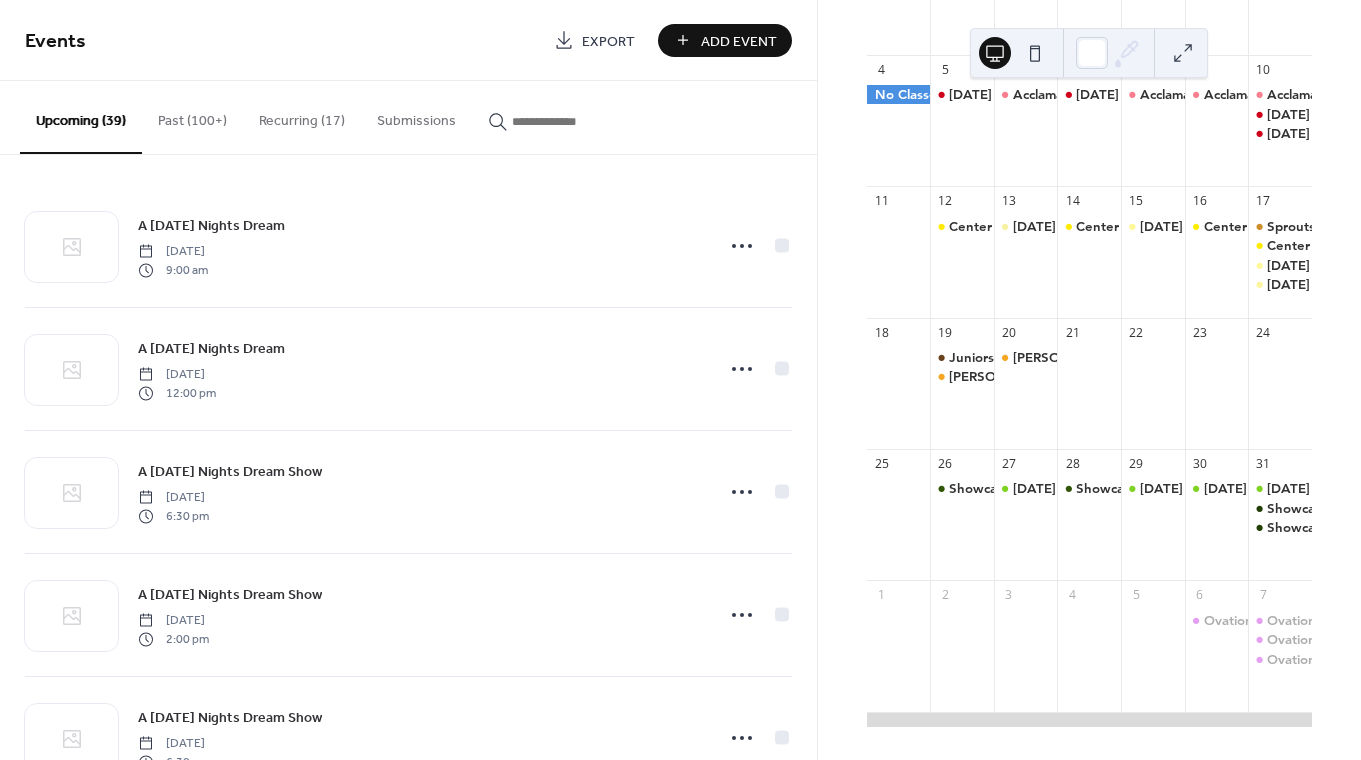 click on "Add Event" at bounding box center [739, 41] 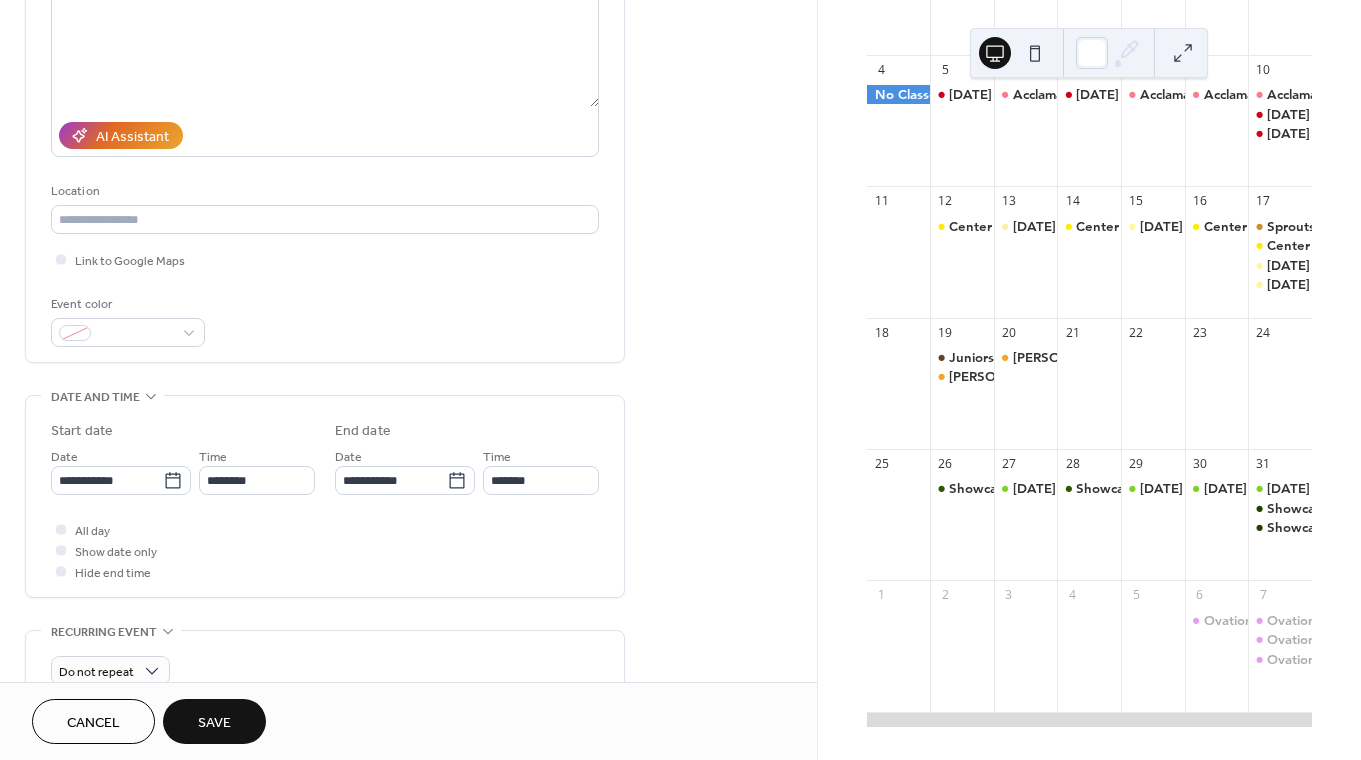 scroll, scrollTop: 311, scrollLeft: 0, axis: vertical 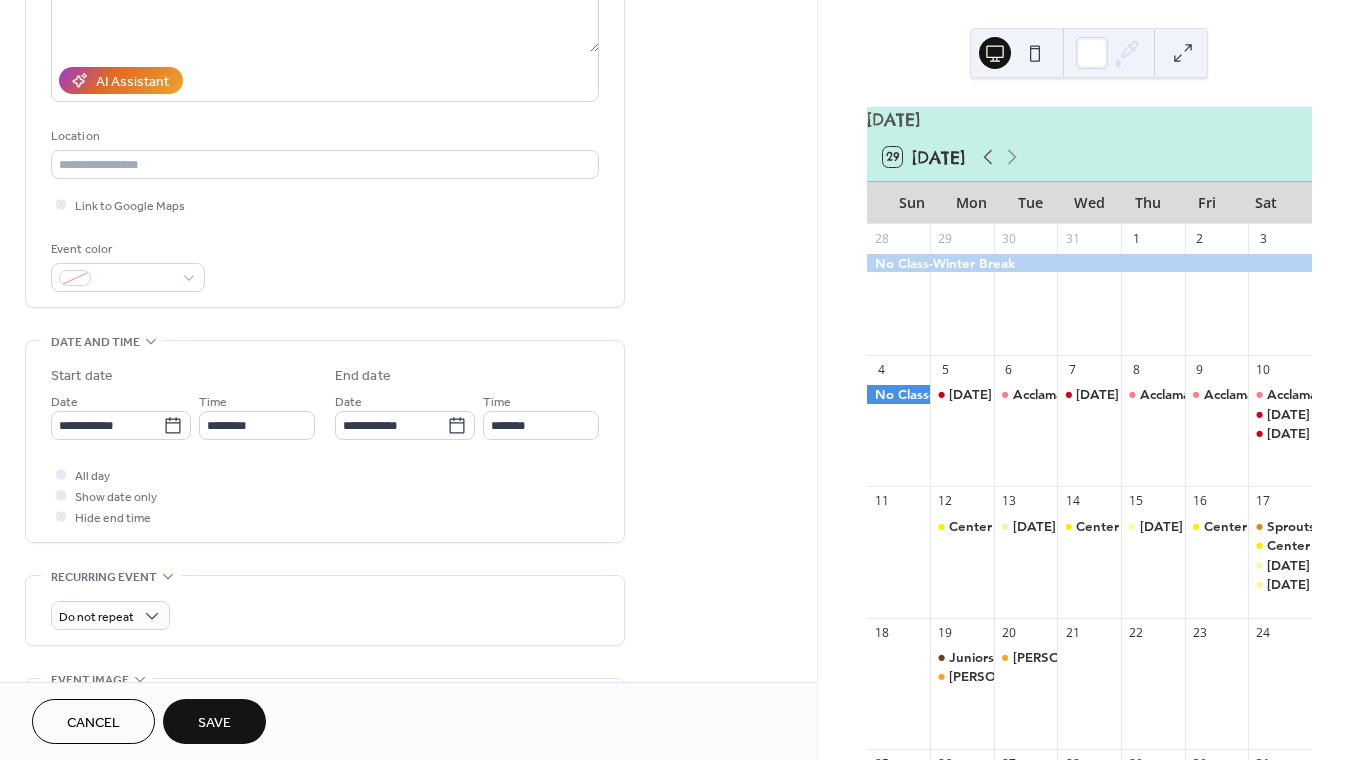 type on "**********" 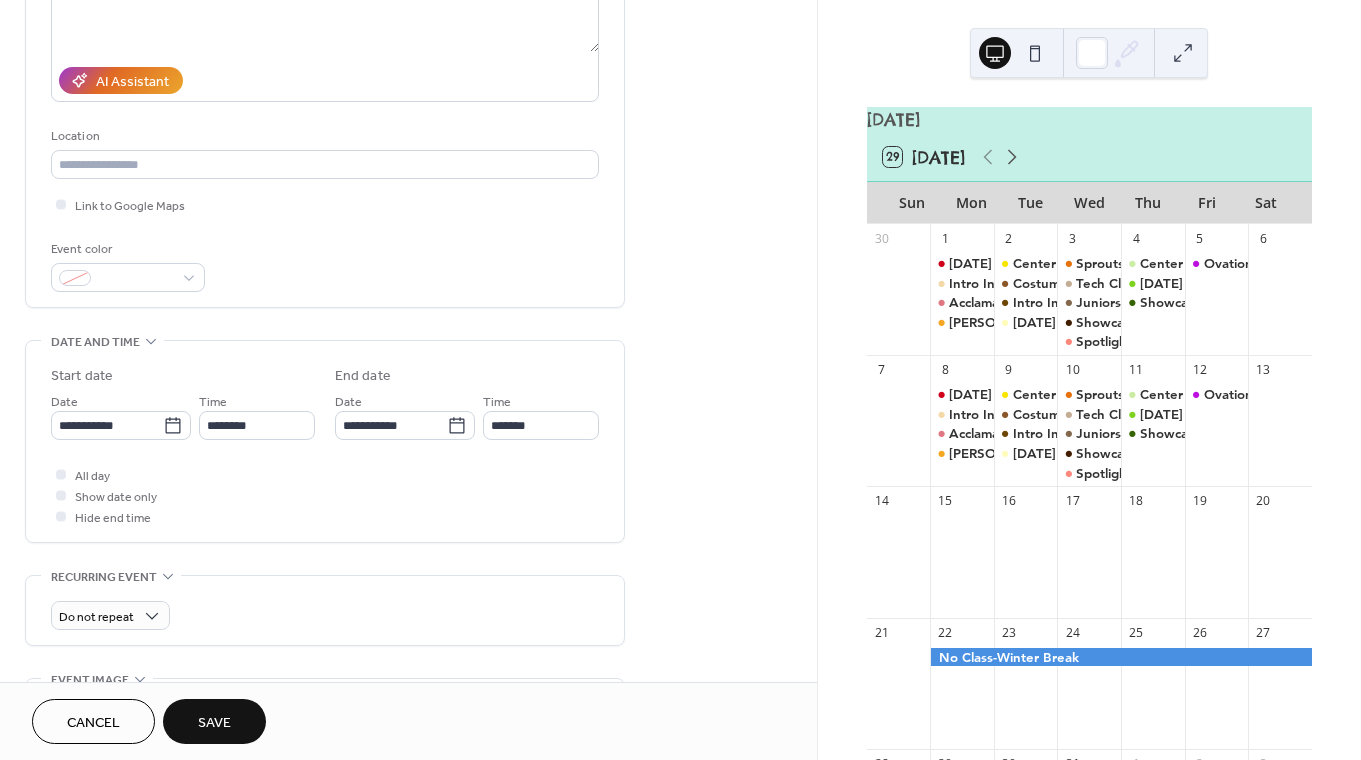 click 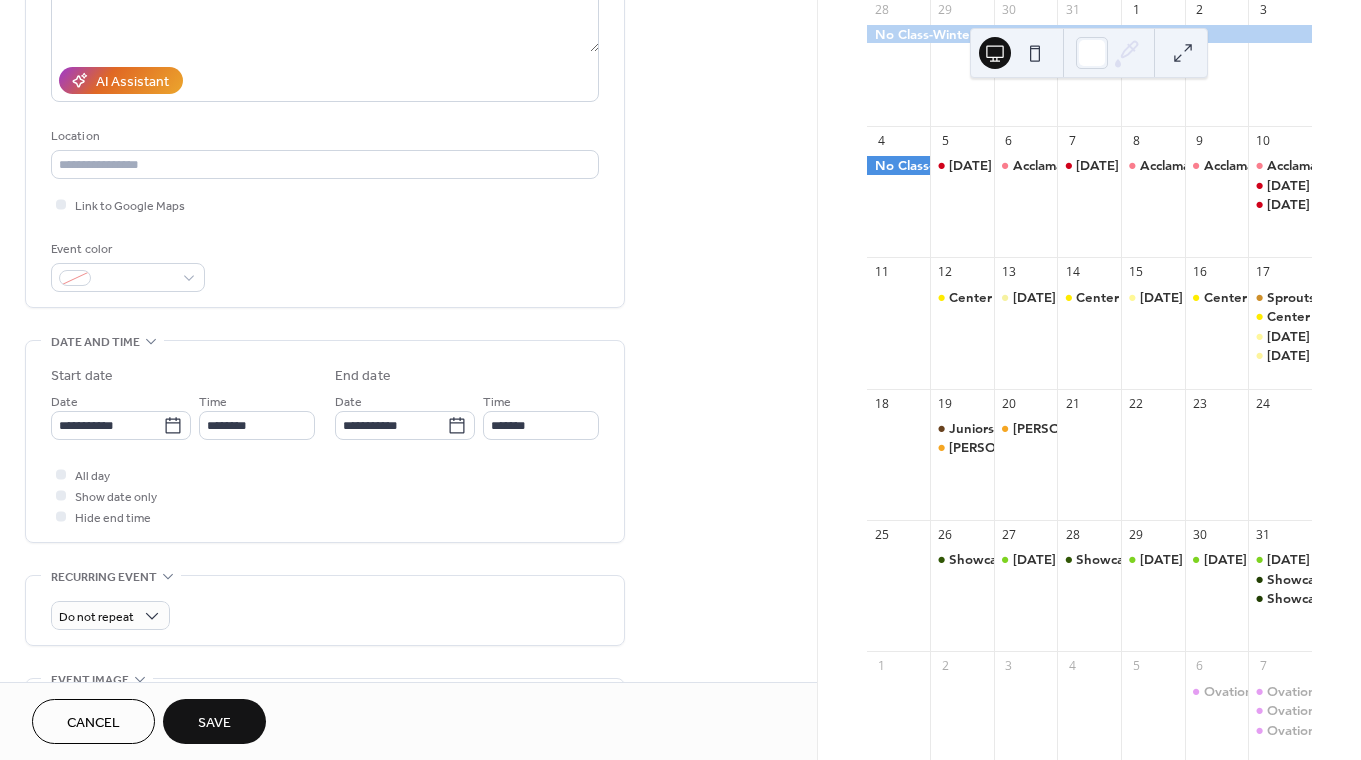scroll, scrollTop: 240, scrollLeft: 0, axis: vertical 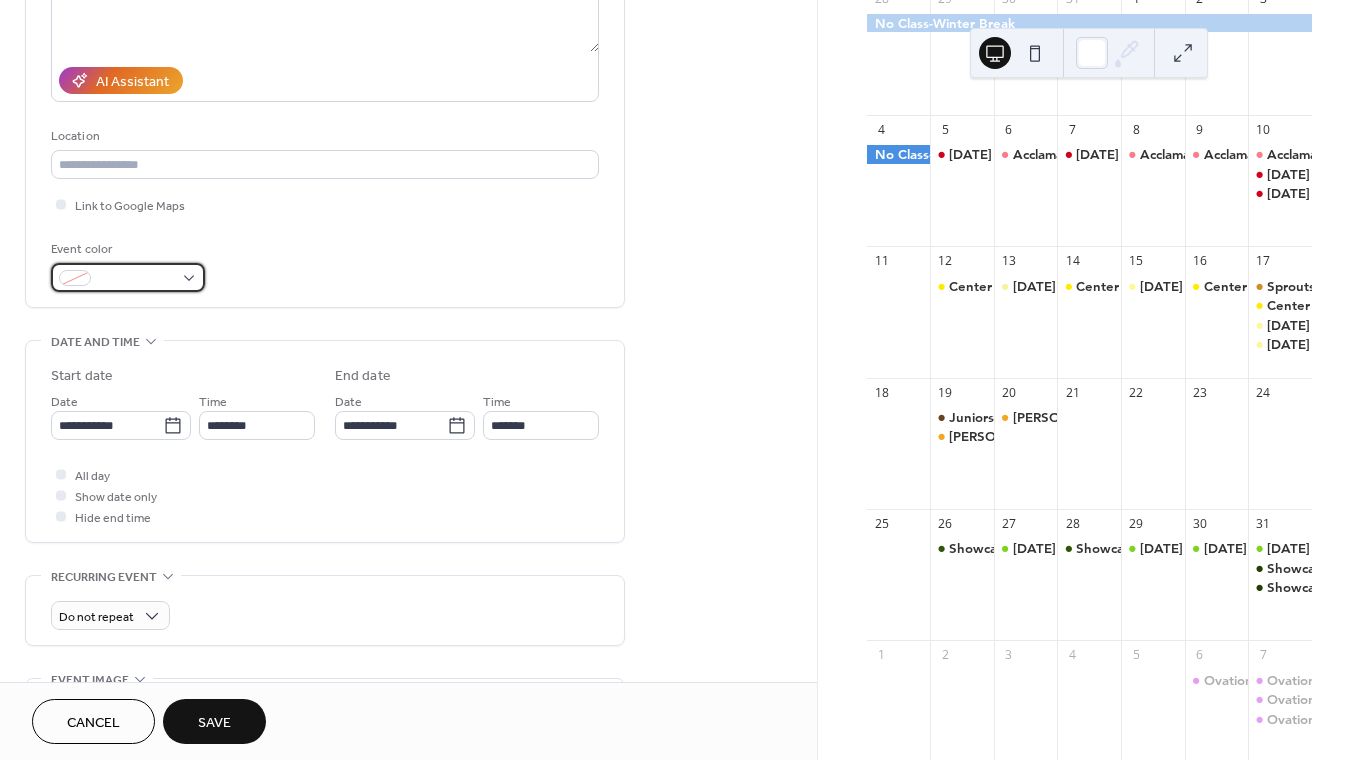 click at bounding box center (128, 277) 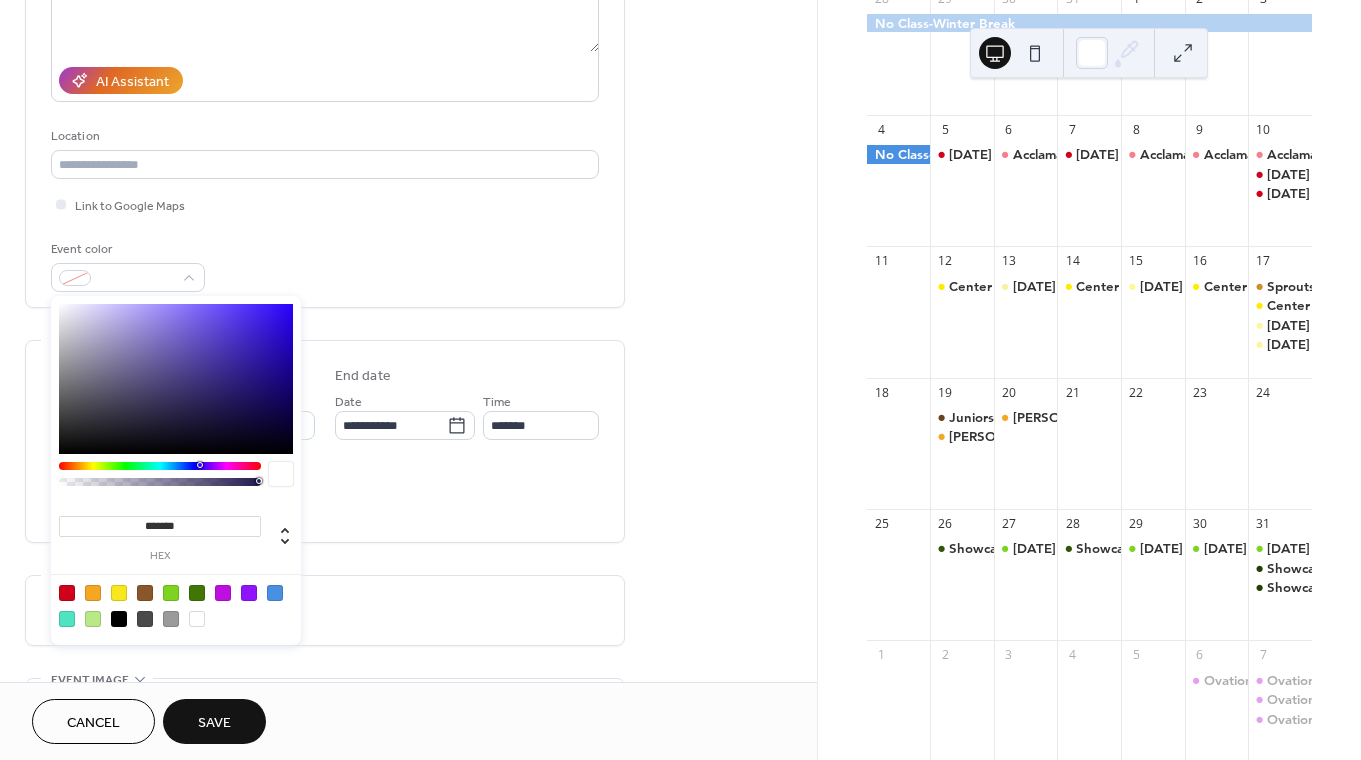 click at bounding box center (176, 605) 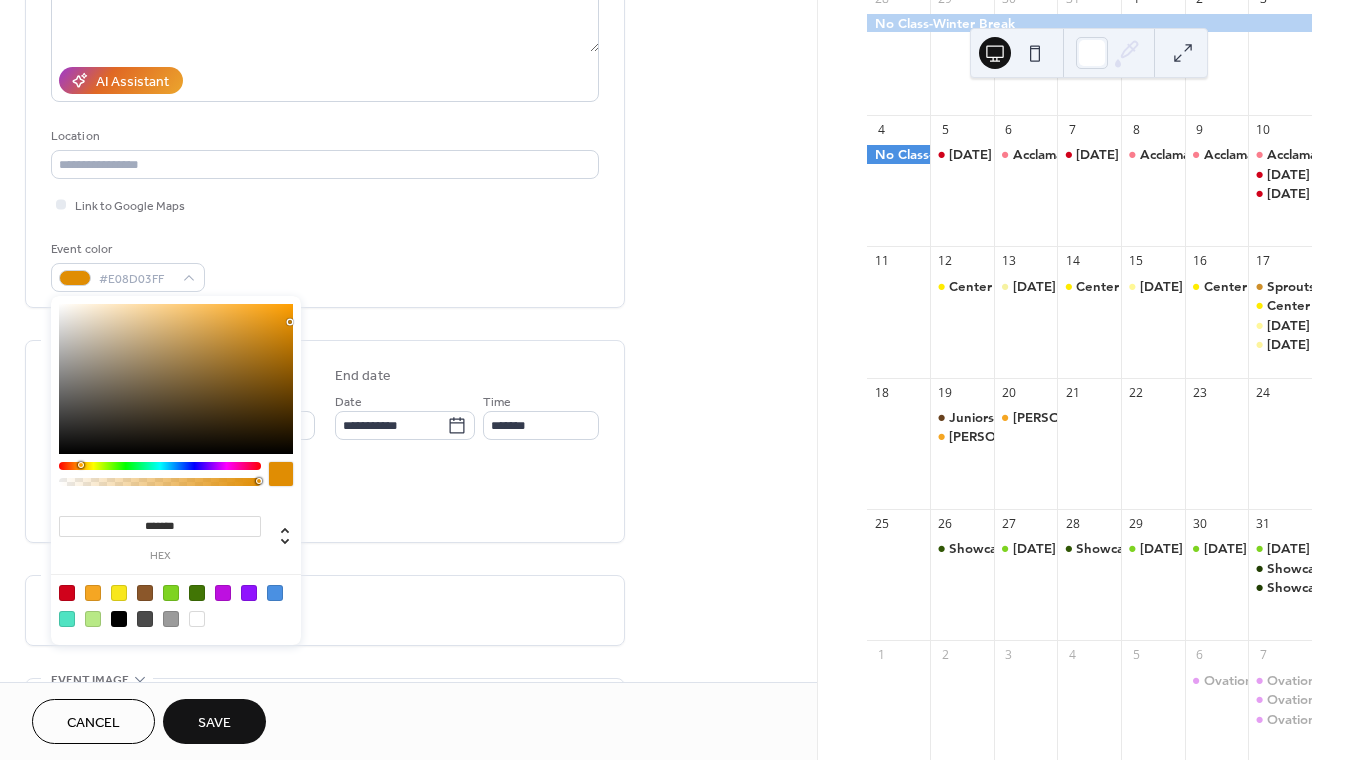 drag, startPoint x: 261, startPoint y: 311, endPoint x: 290, endPoint y: 323, distance: 31.38471 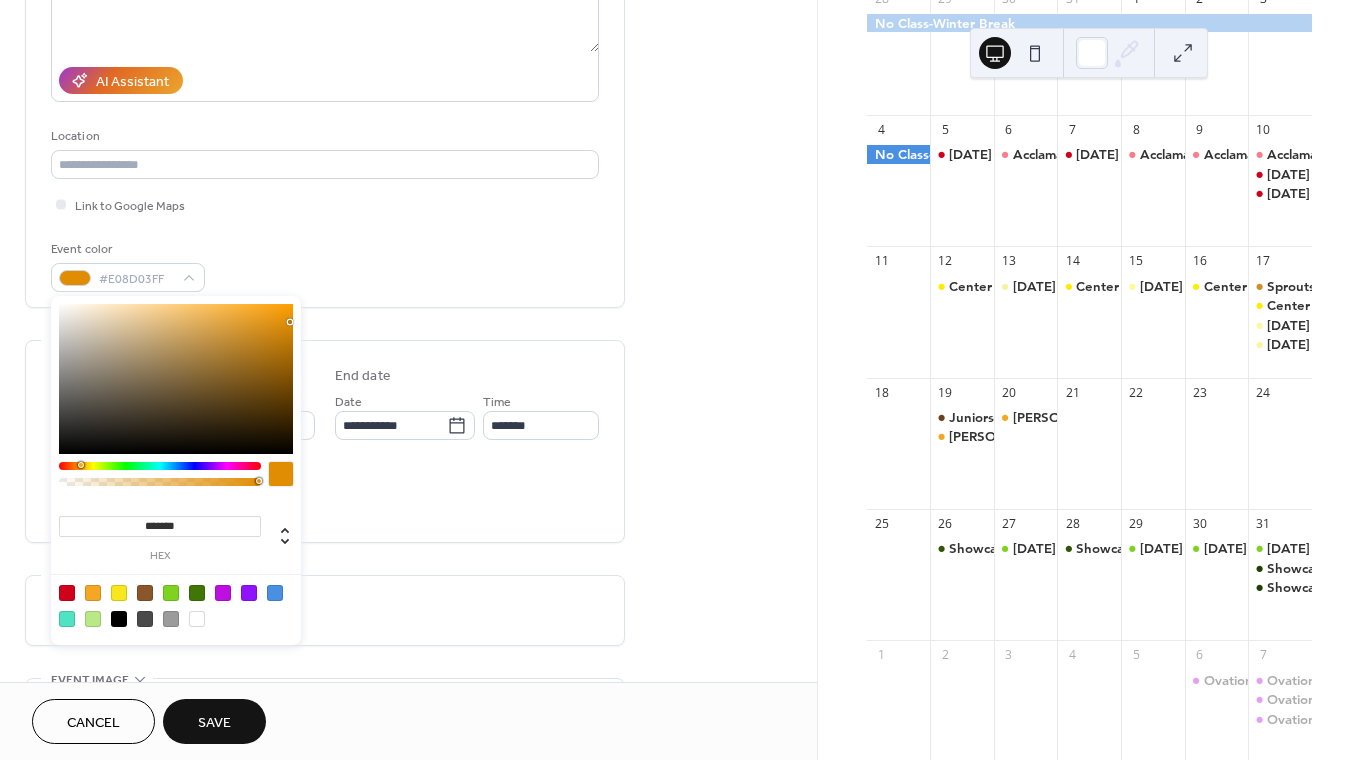 click at bounding box center [292, 324] 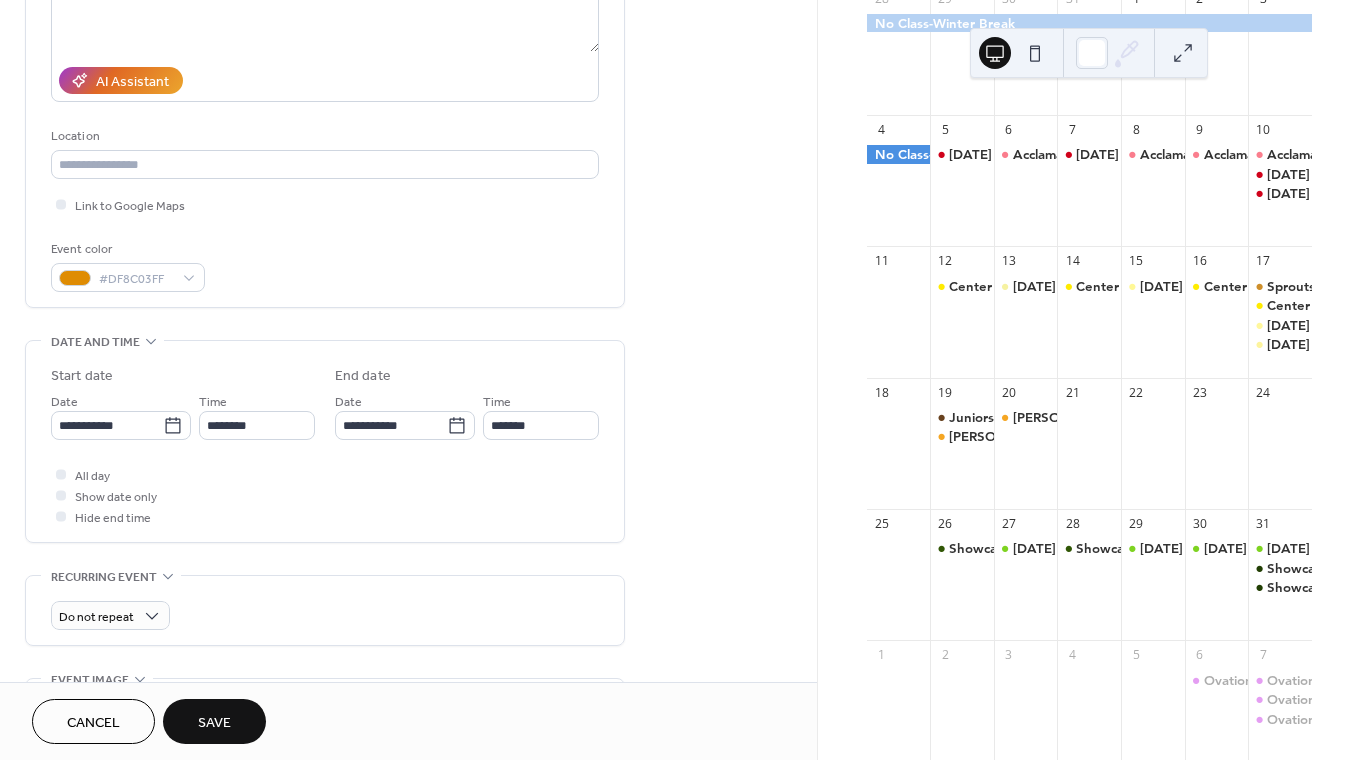 click on "**********" at bounding box center (325, 399) 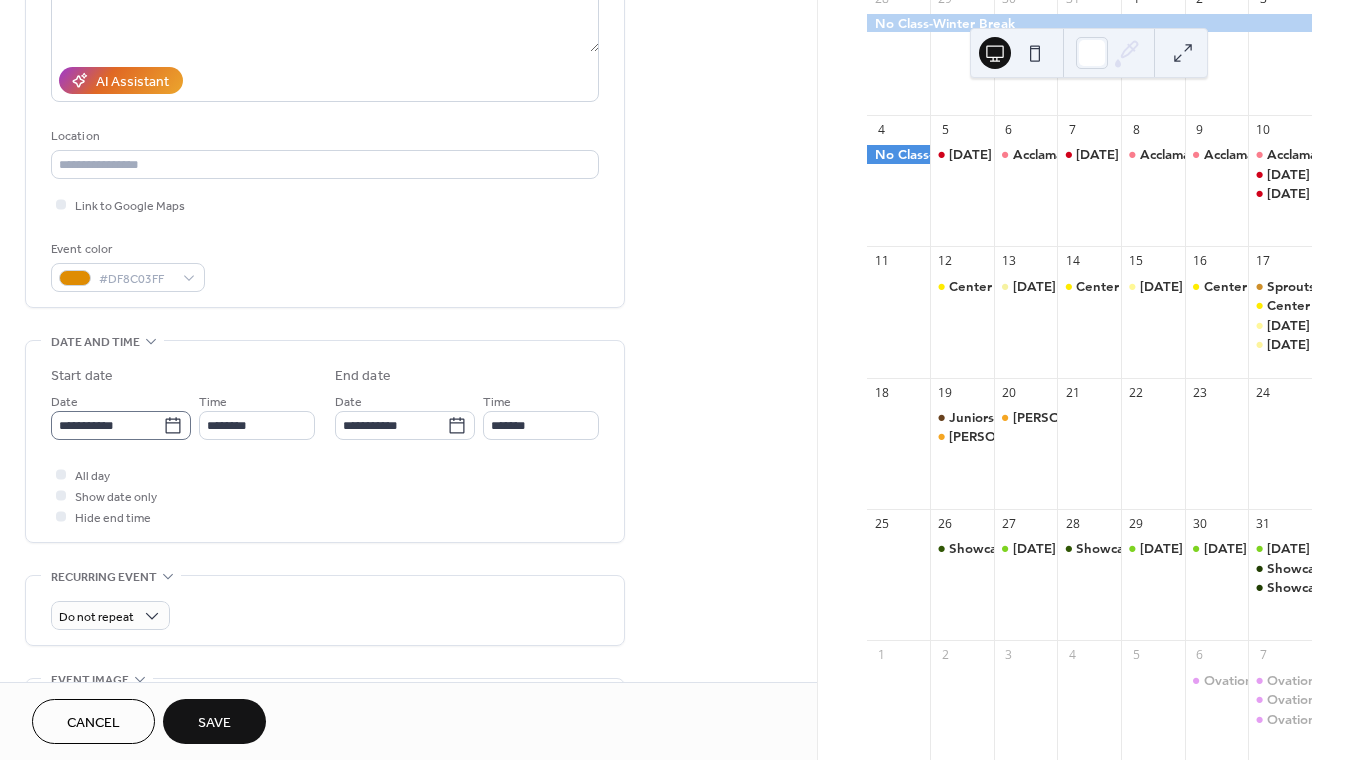 click on "**********" at bounding box center [121, 425] 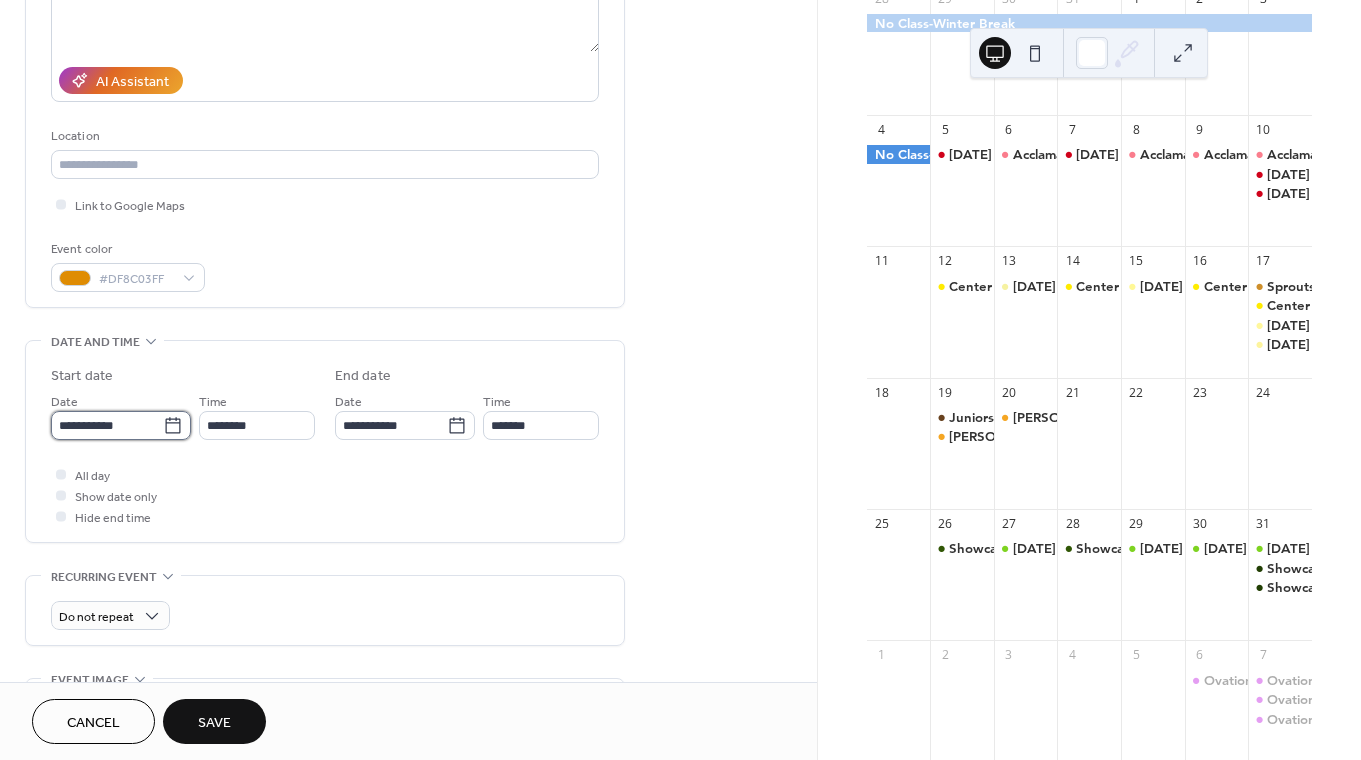 click on "**********" at bounding box center (107, 425) 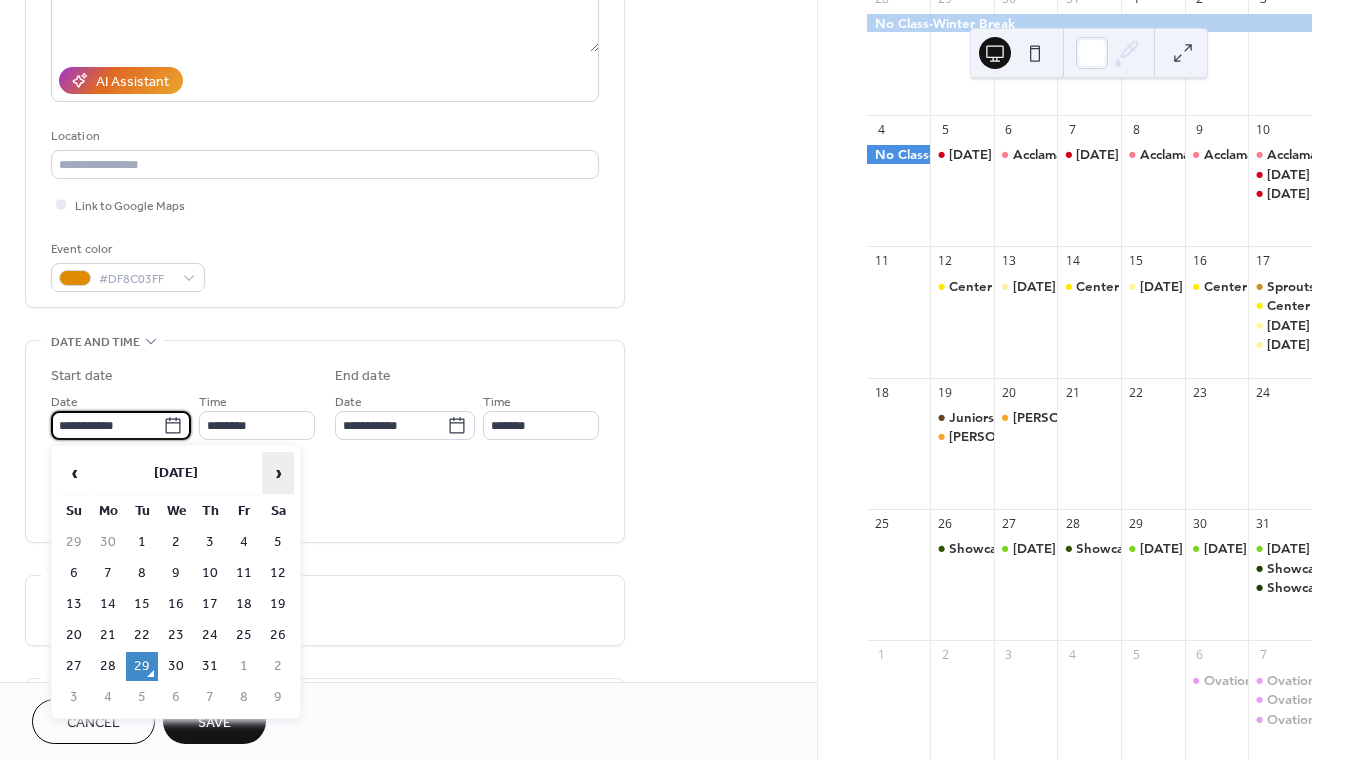 click on "›" at bounding box center [278, 473] 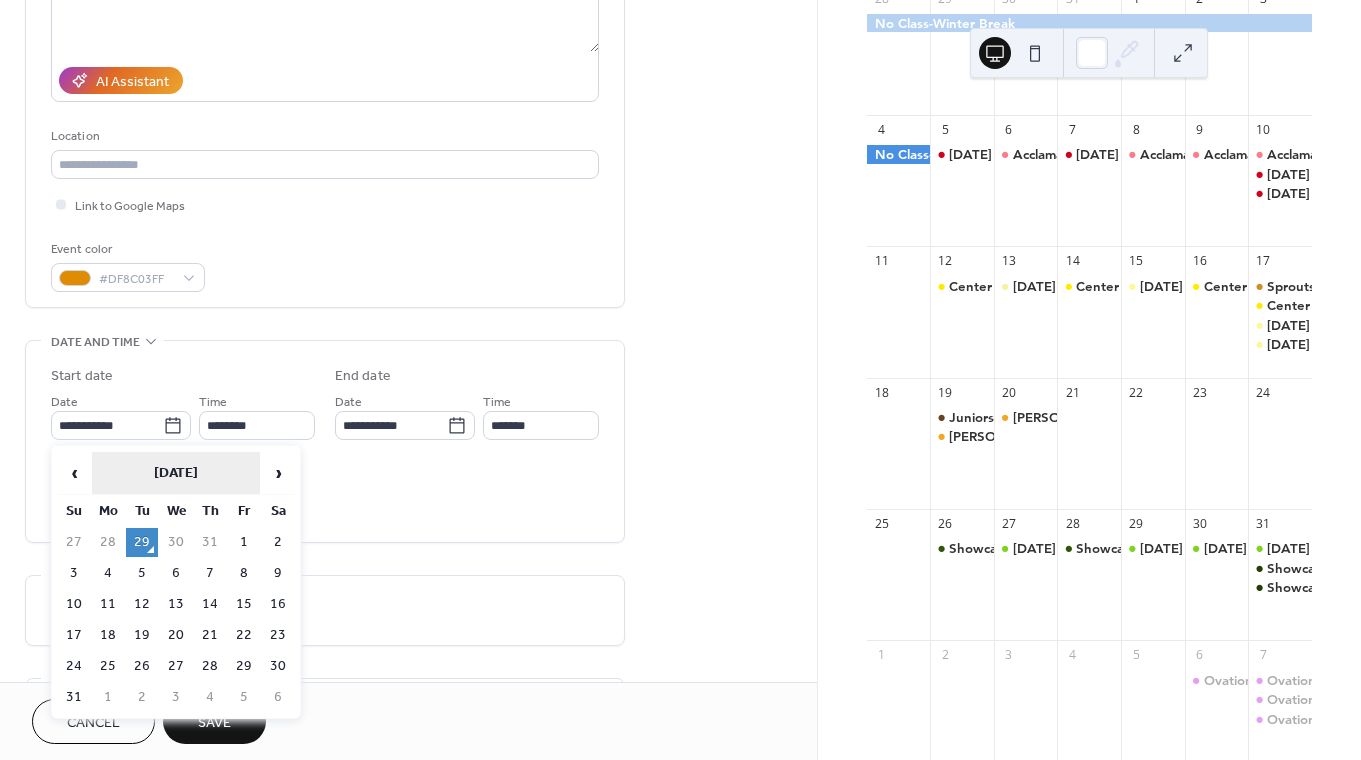 click on "August 2025" at bounding box center [176, 473] 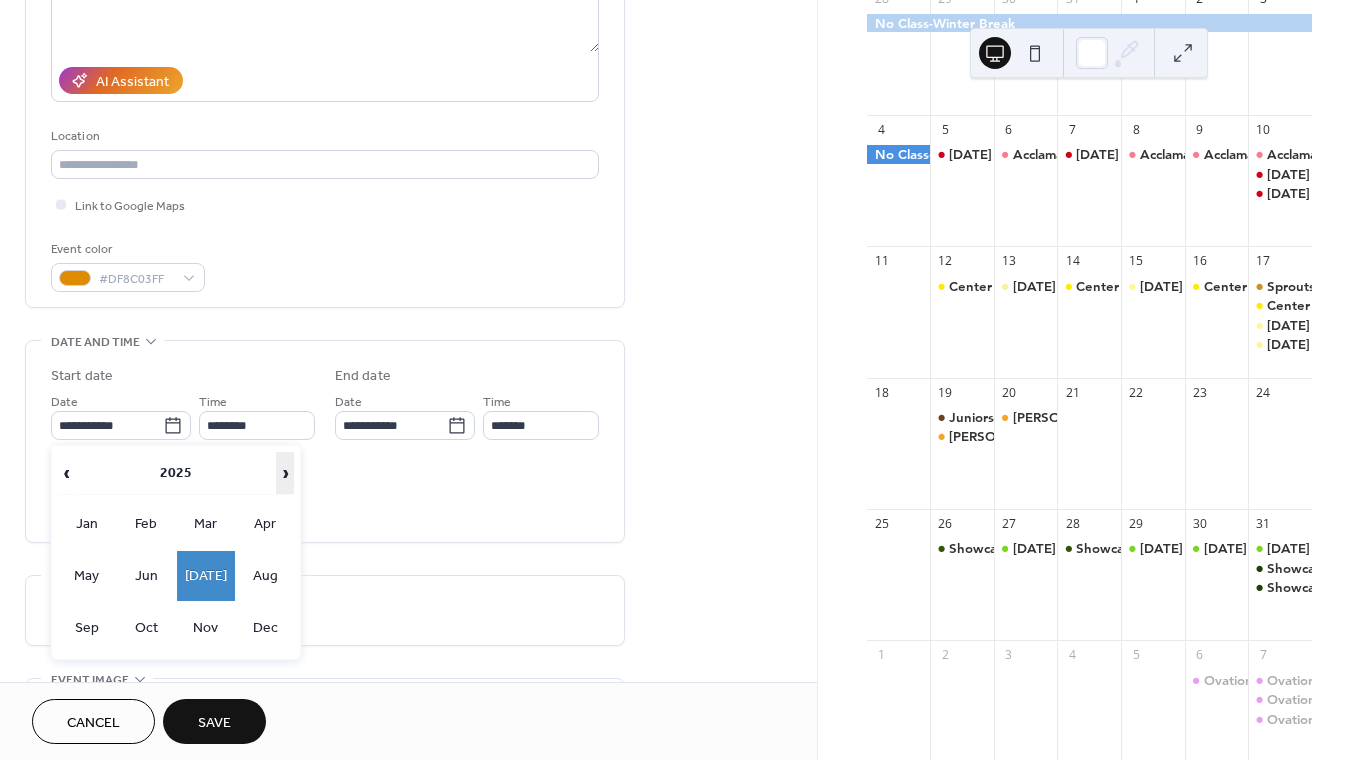 click on "›" at bounding box center (285, 473) 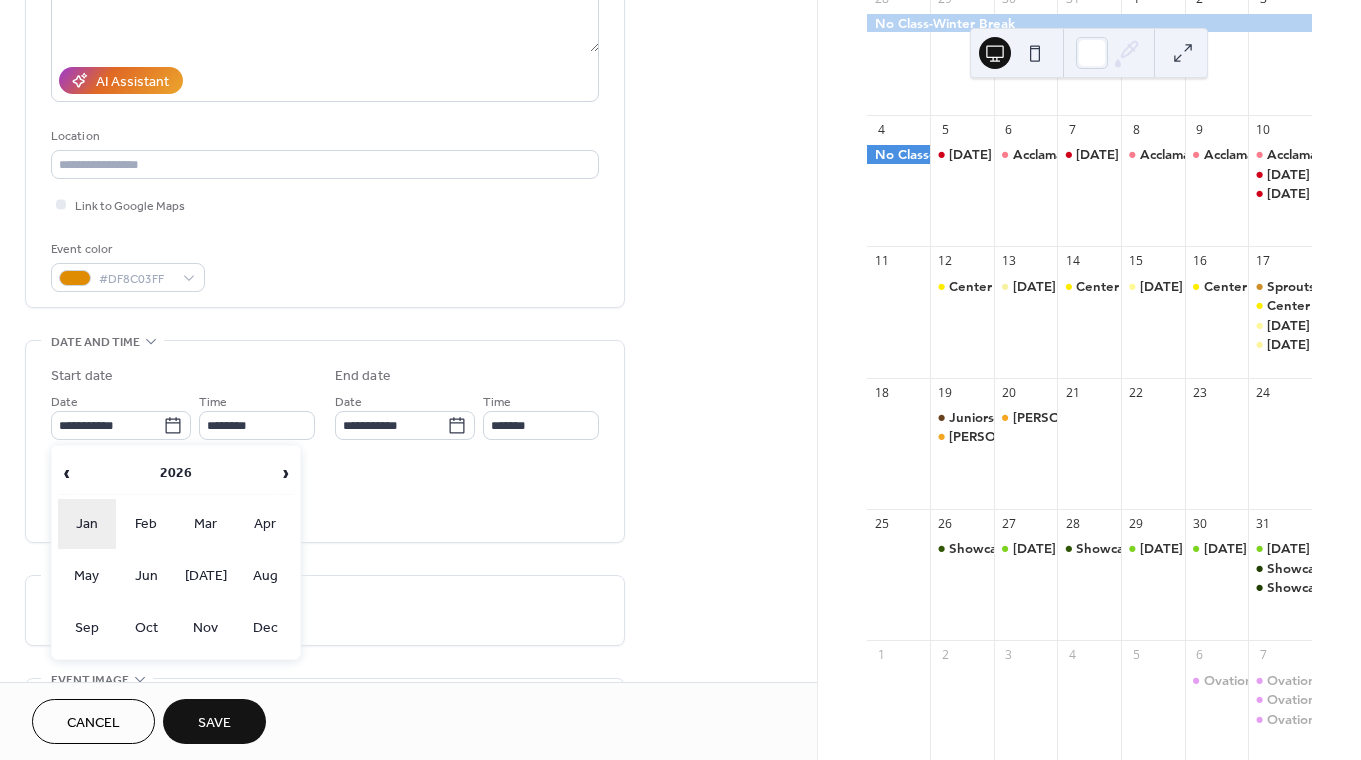 click on "Jan" at bounding box center [87, 524] 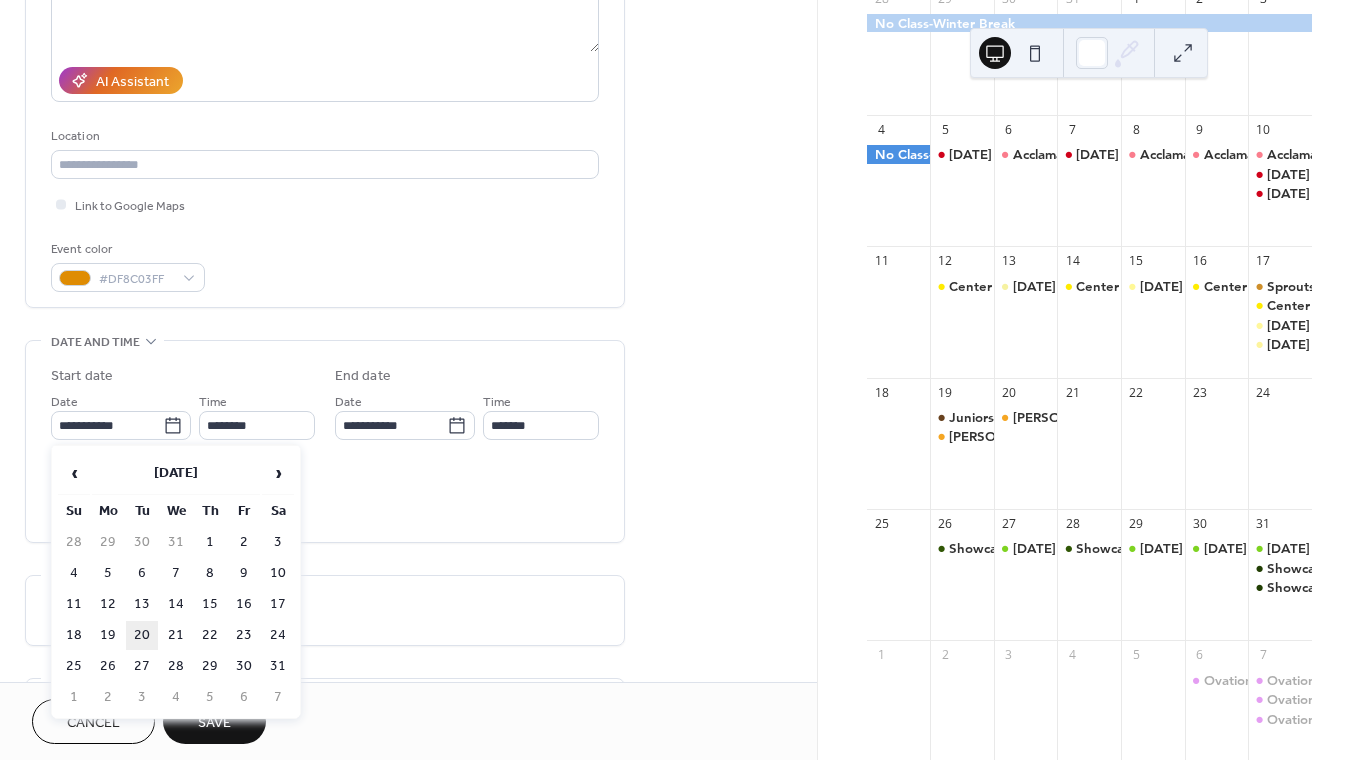click on "20" at bounding box center (142, 635) 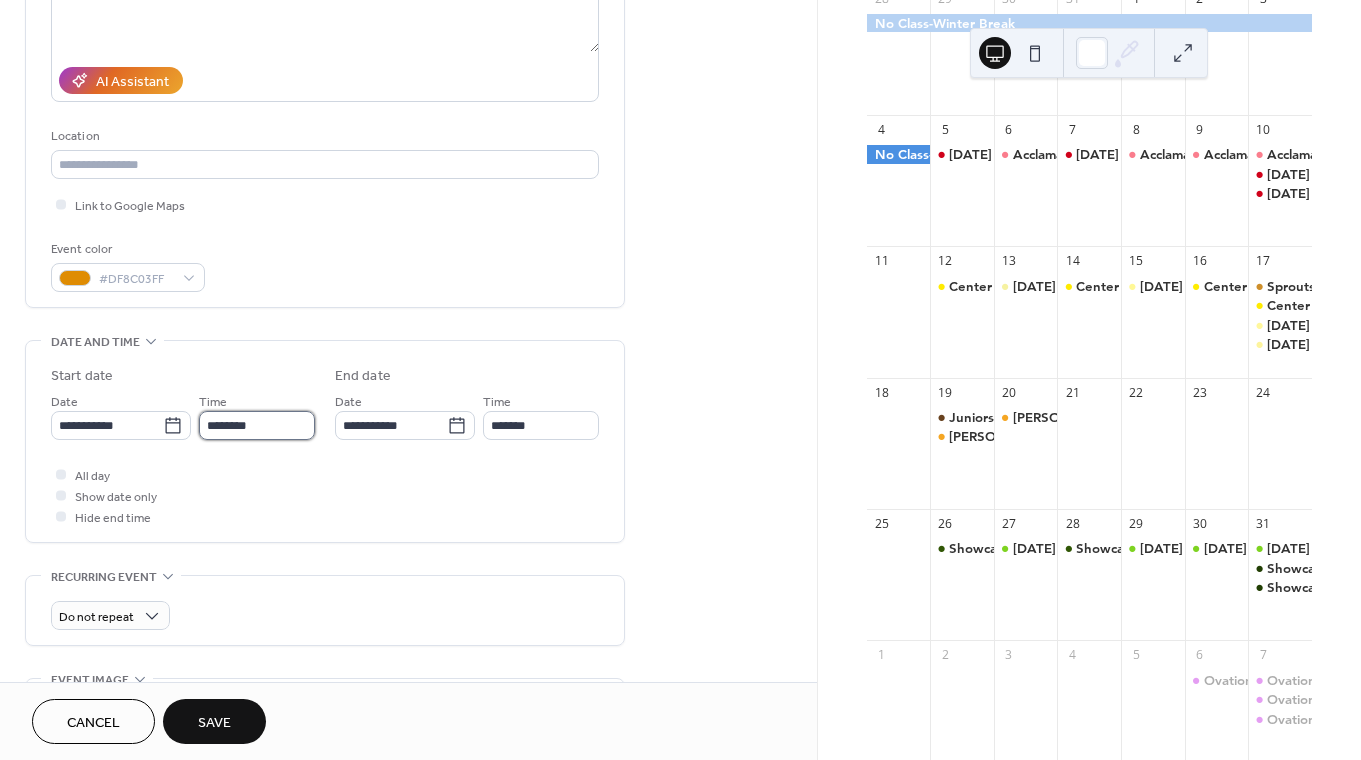 click on "********" at bounding box center (257, 425) 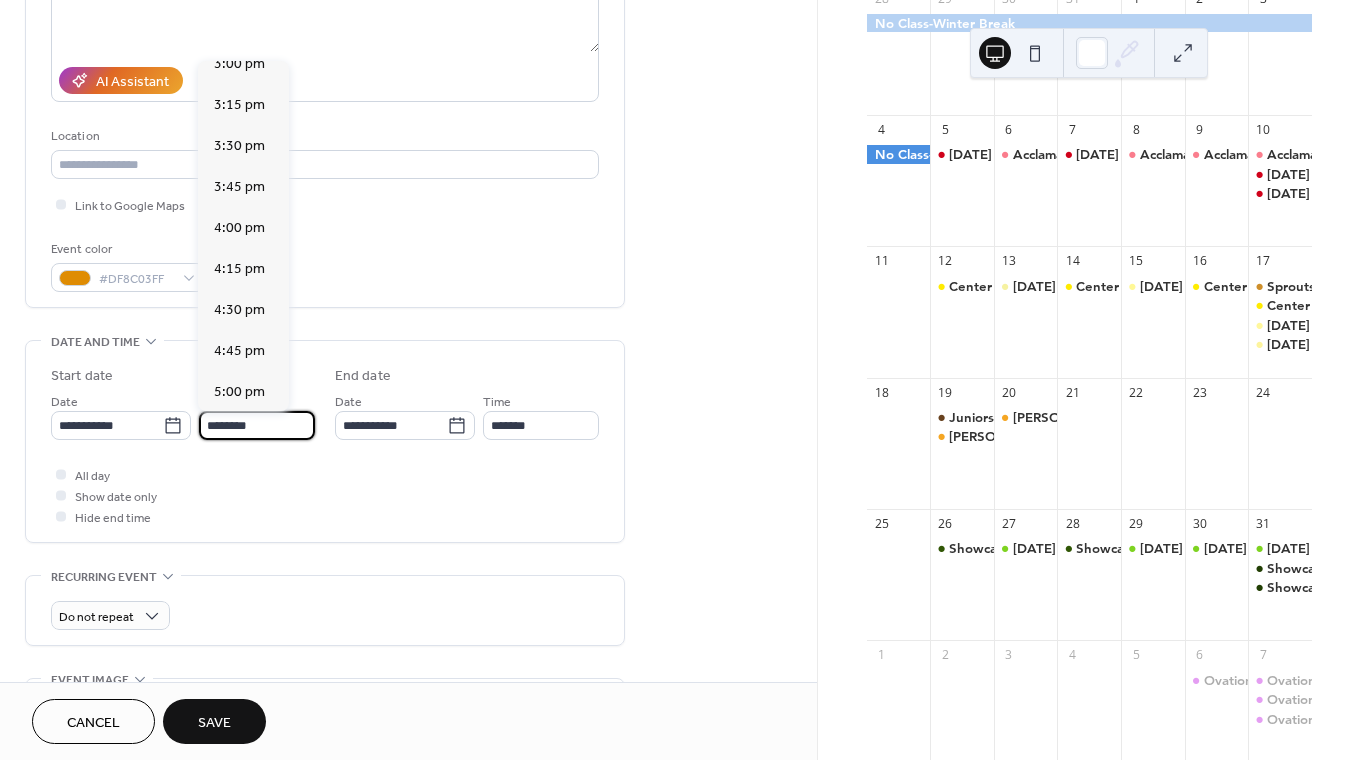 scroll, scrollTop: 2479, scrollLeft: 0, axis: vertical 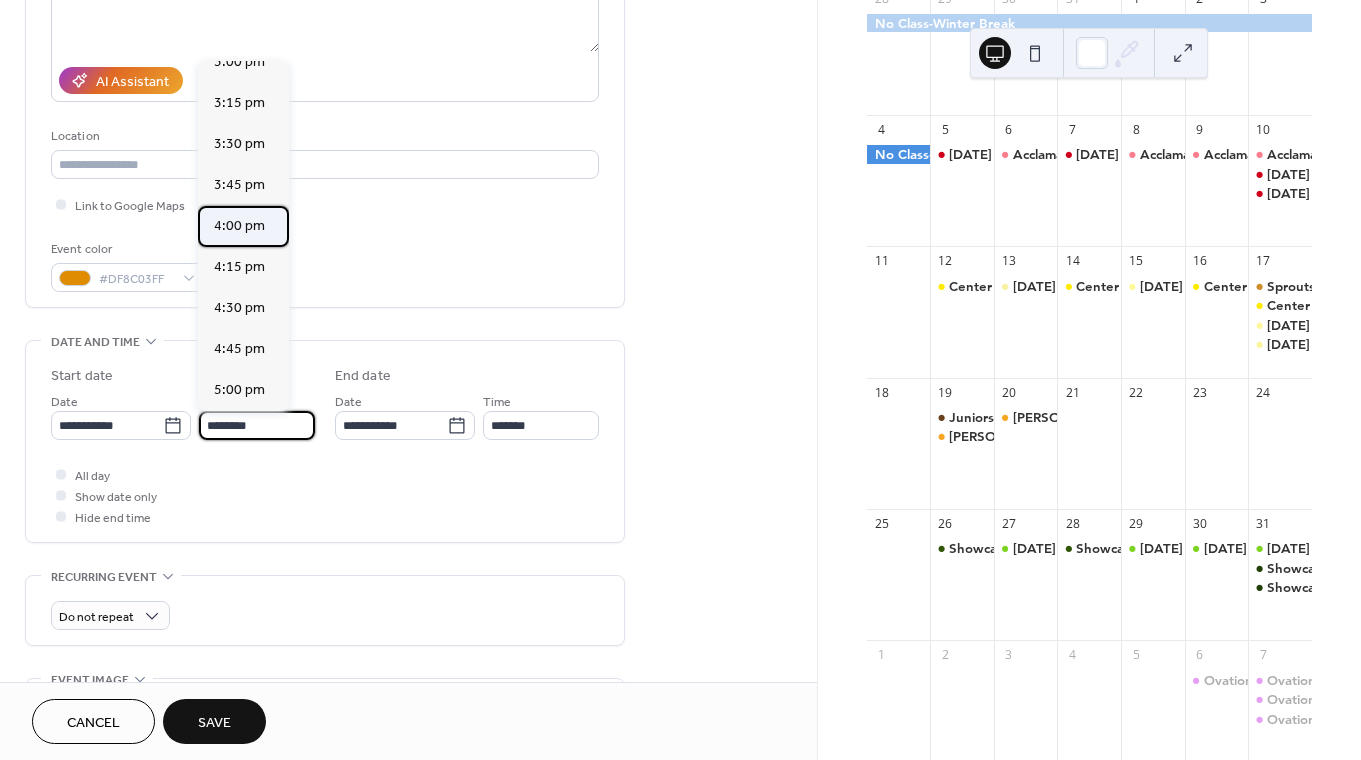 click on "4:00 pm" at bounding box center [239, 226] 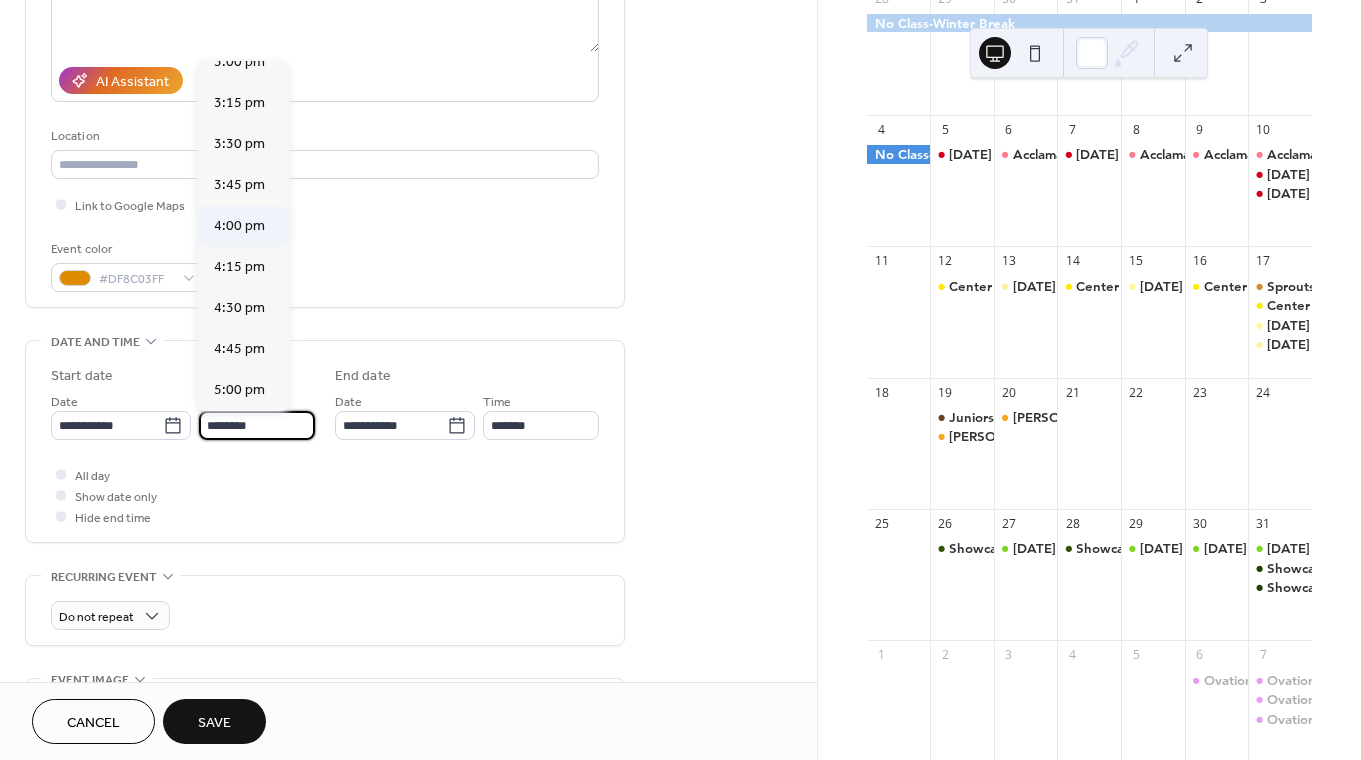 type on "*******" 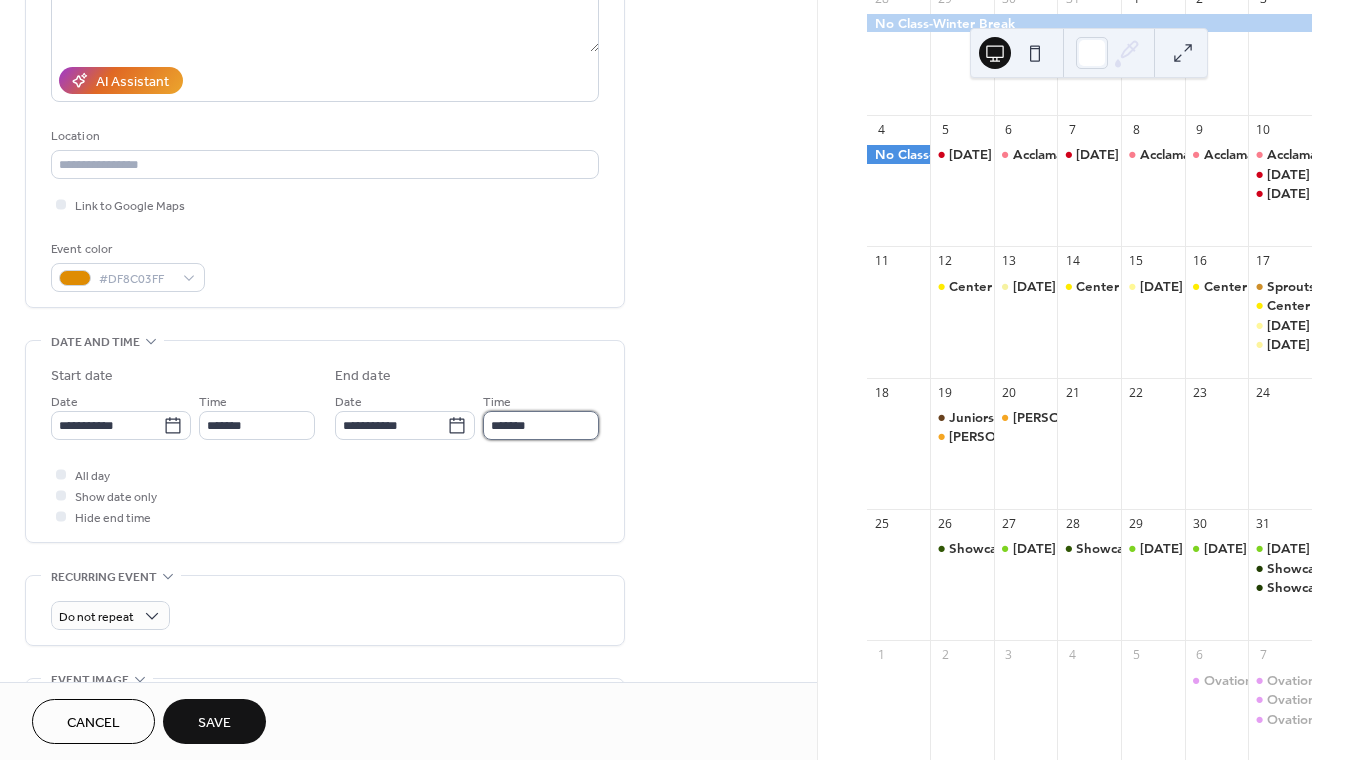 click on "*******" at bounding box center (541, 425) 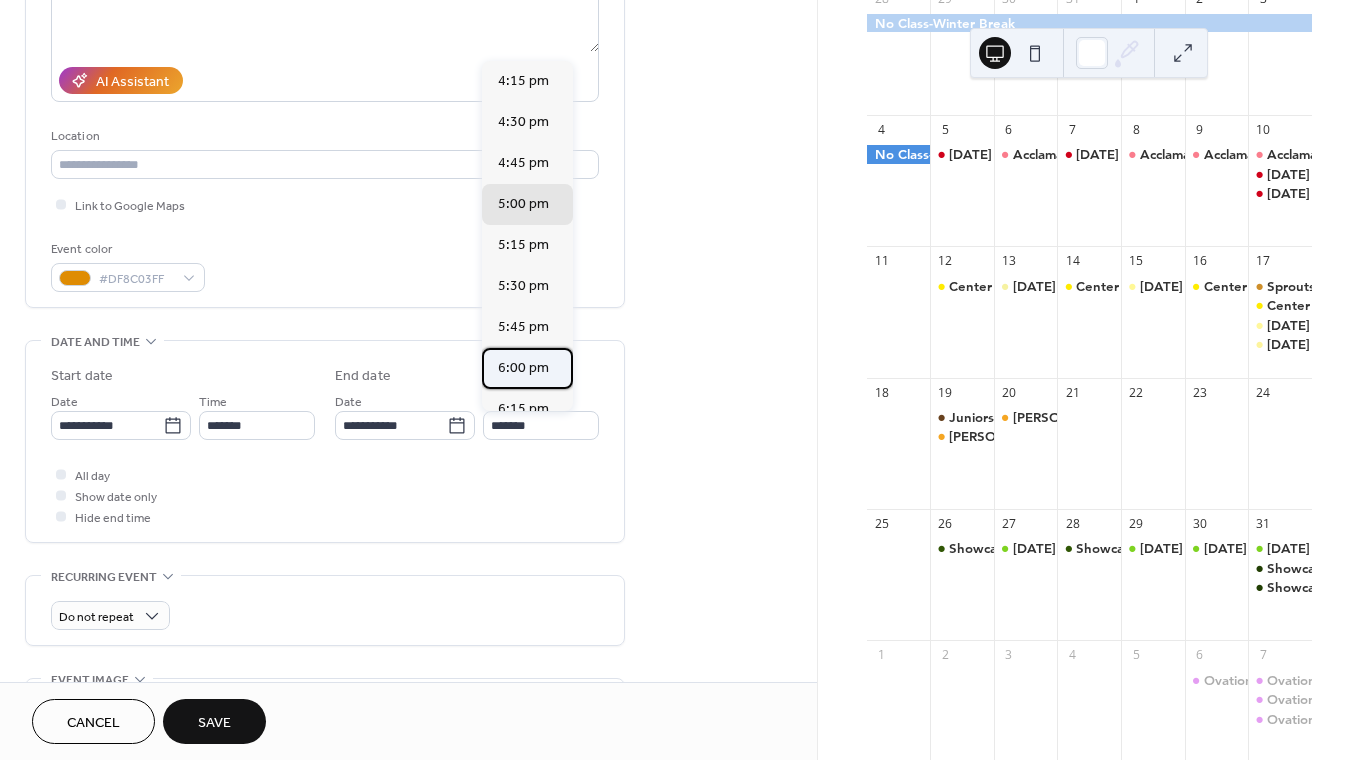 click on "6:00 pm" at bounding box center [523, 368] 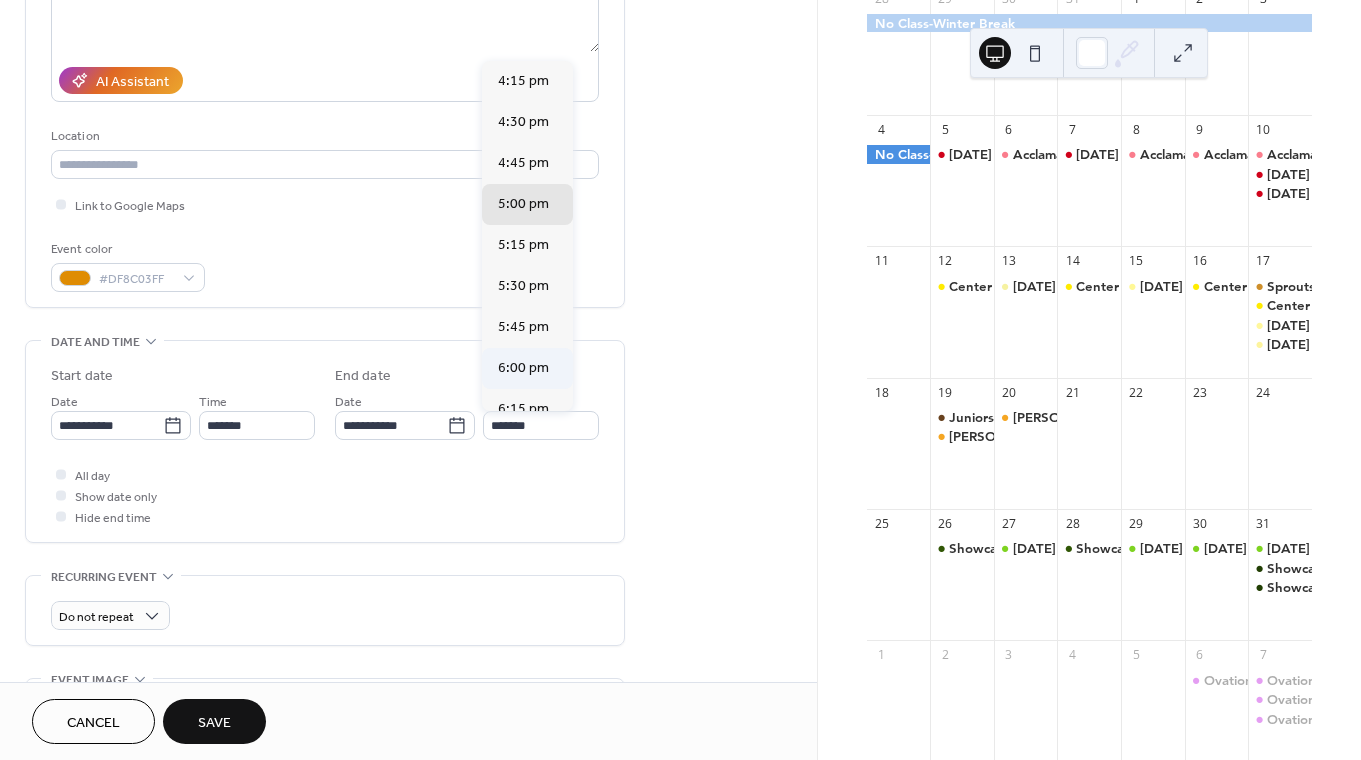type on "*******" 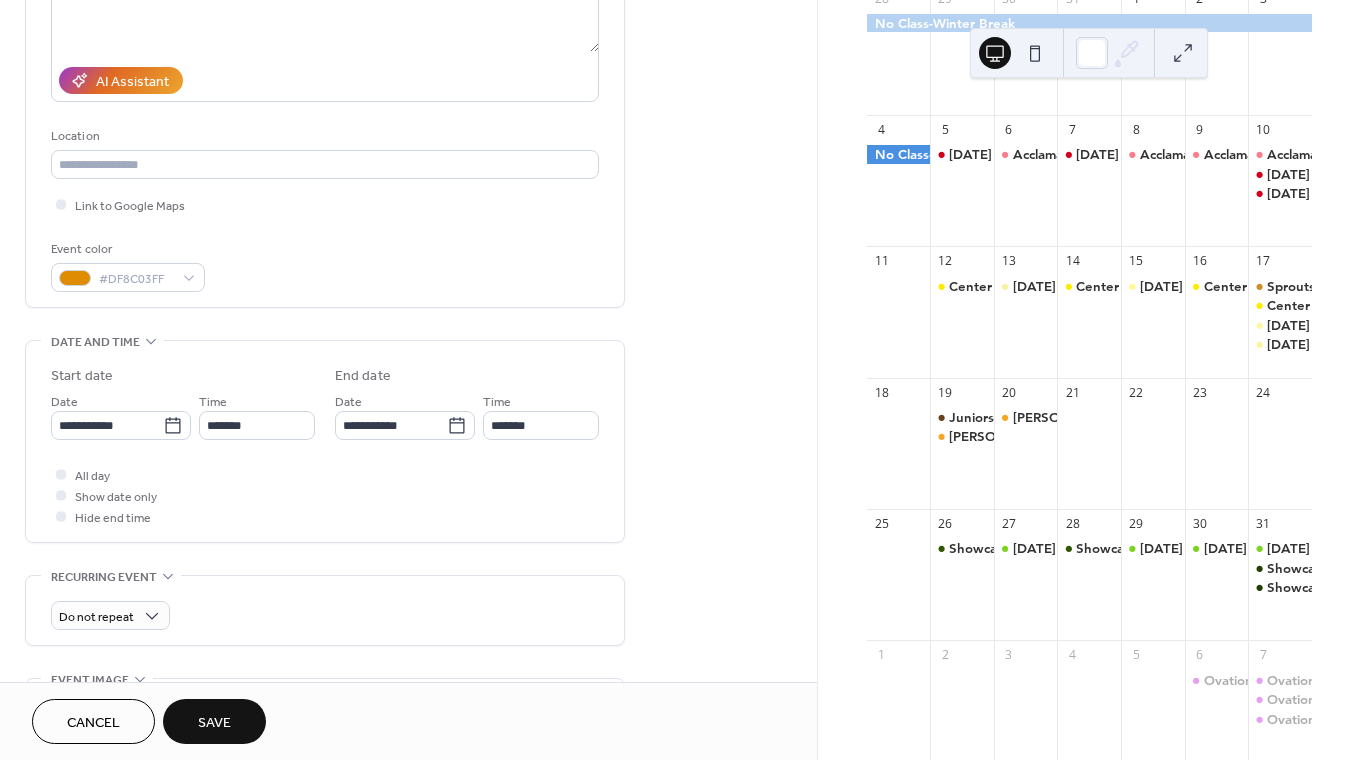 click on "Save" at bounding box center (214, 721) 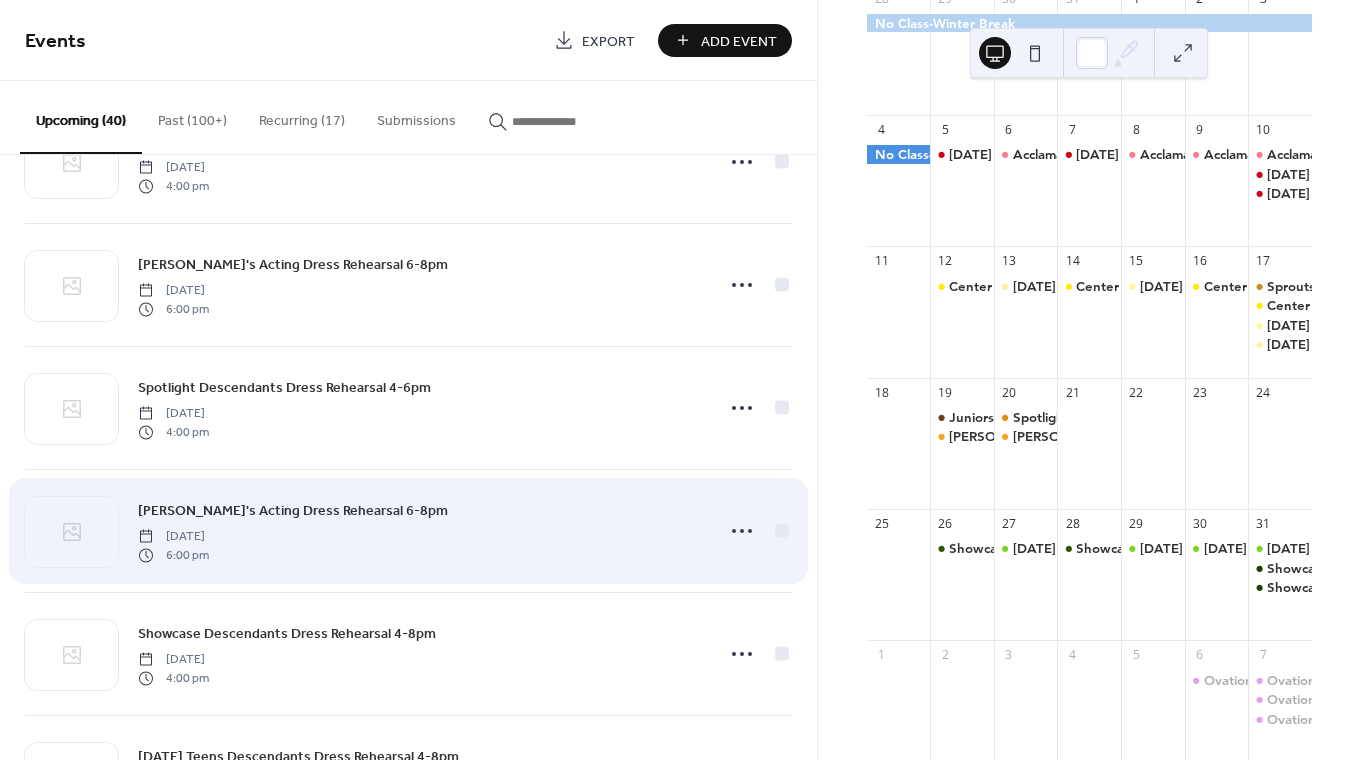 scroll, scrollTop: 3020, scrollLeft: 0, axis: vertical 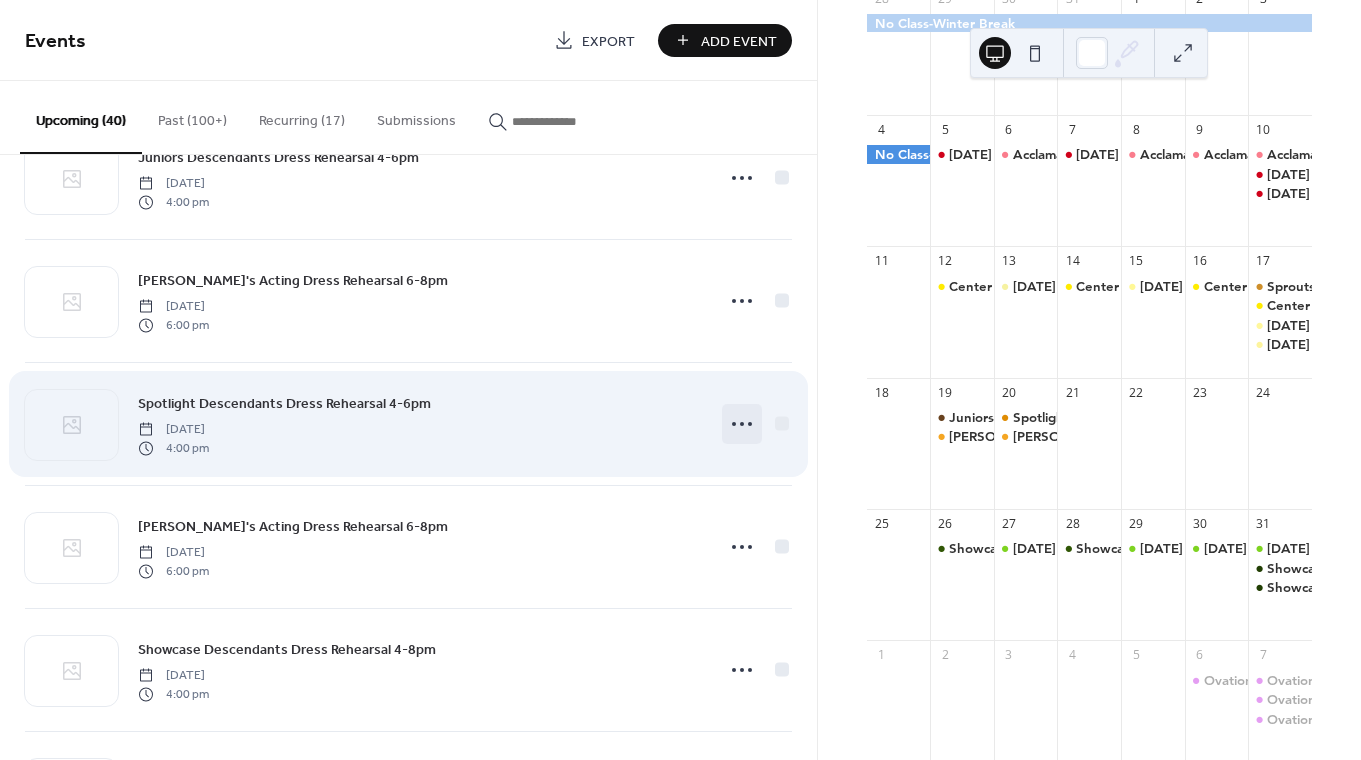 click 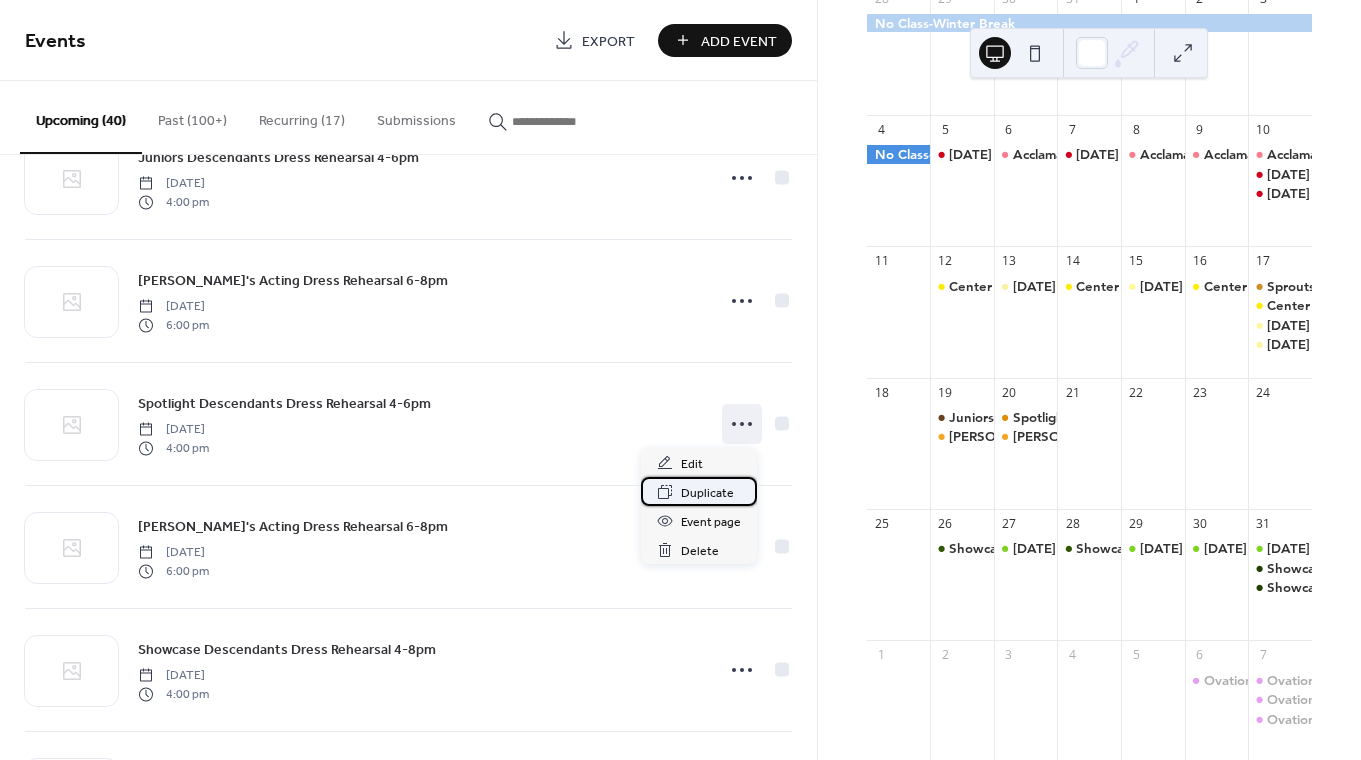 click on "Duplicate" at bounding box center (707, 493) 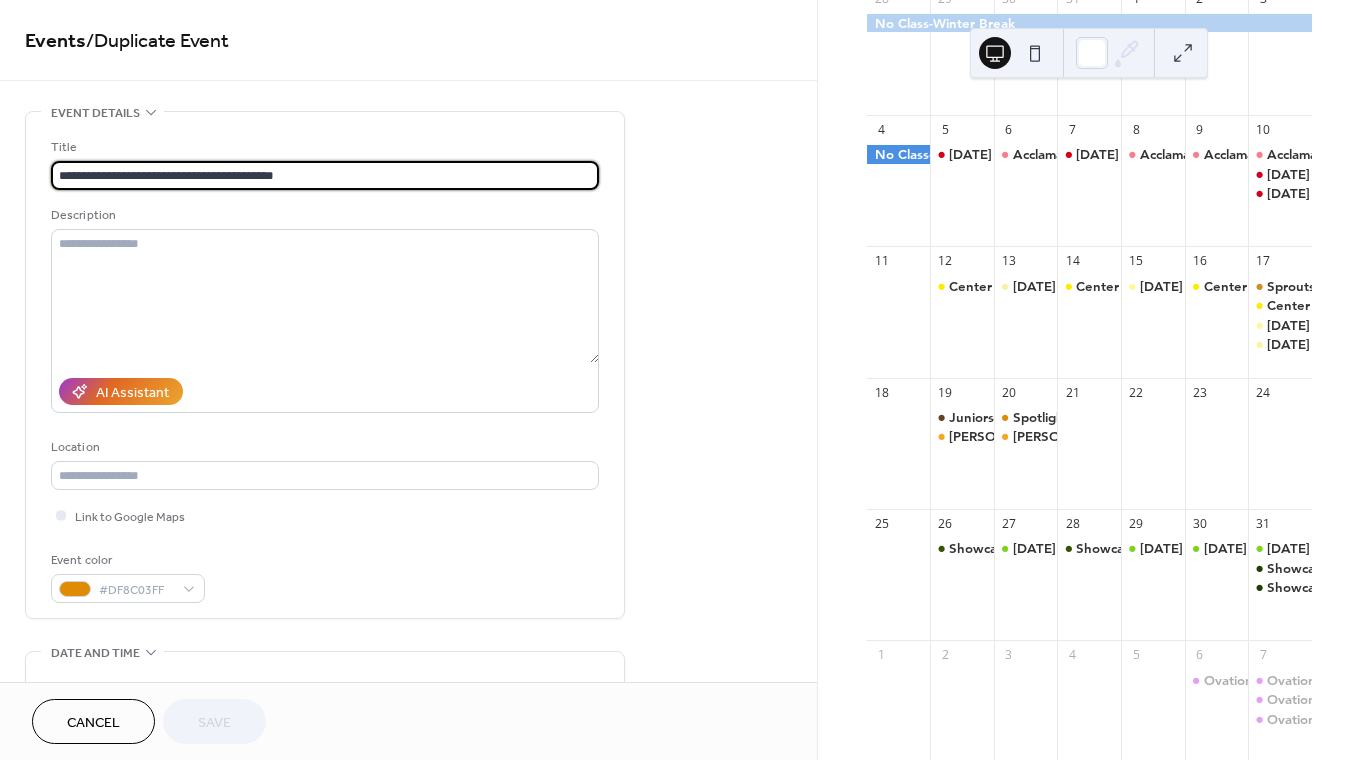 click on "**********" at bounding box center (325, 175) 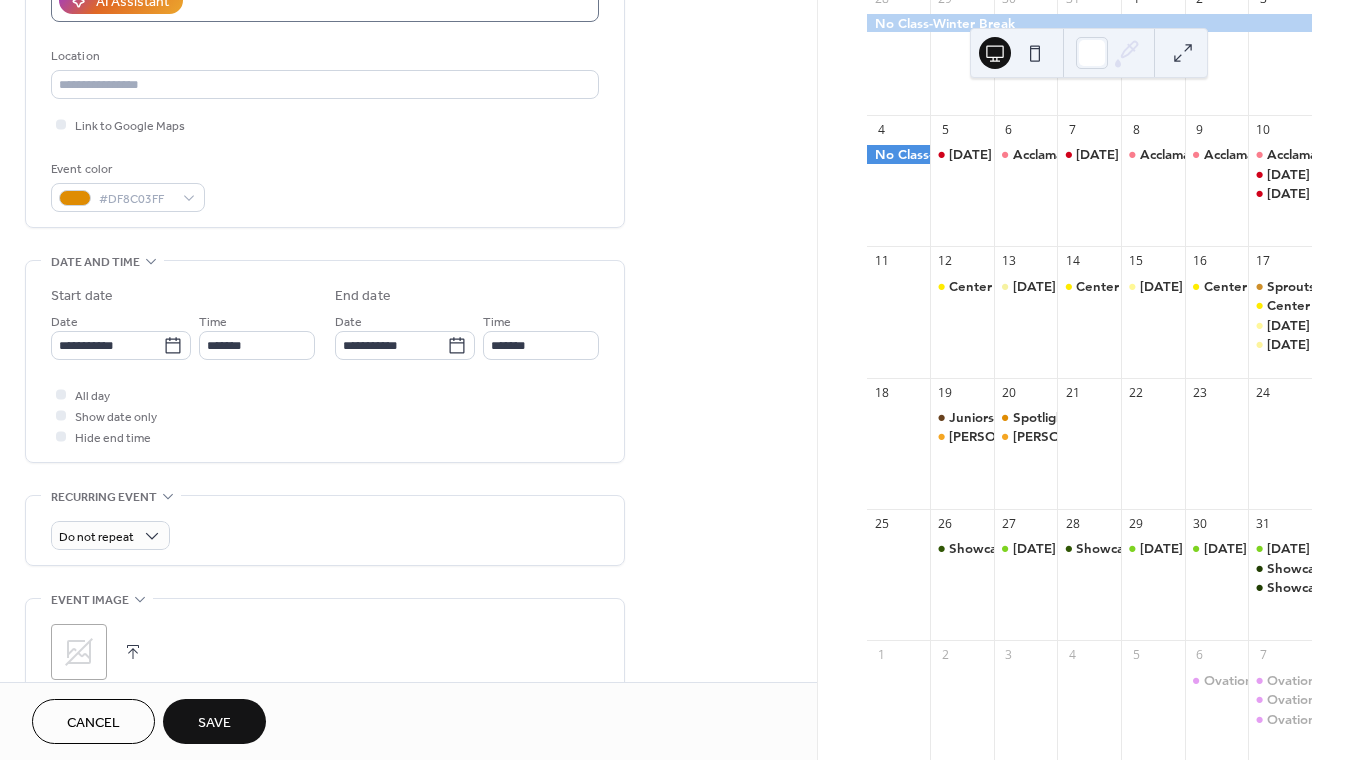 scroll, scrollTop: 401, scrollLeft: 0, axis: vertical 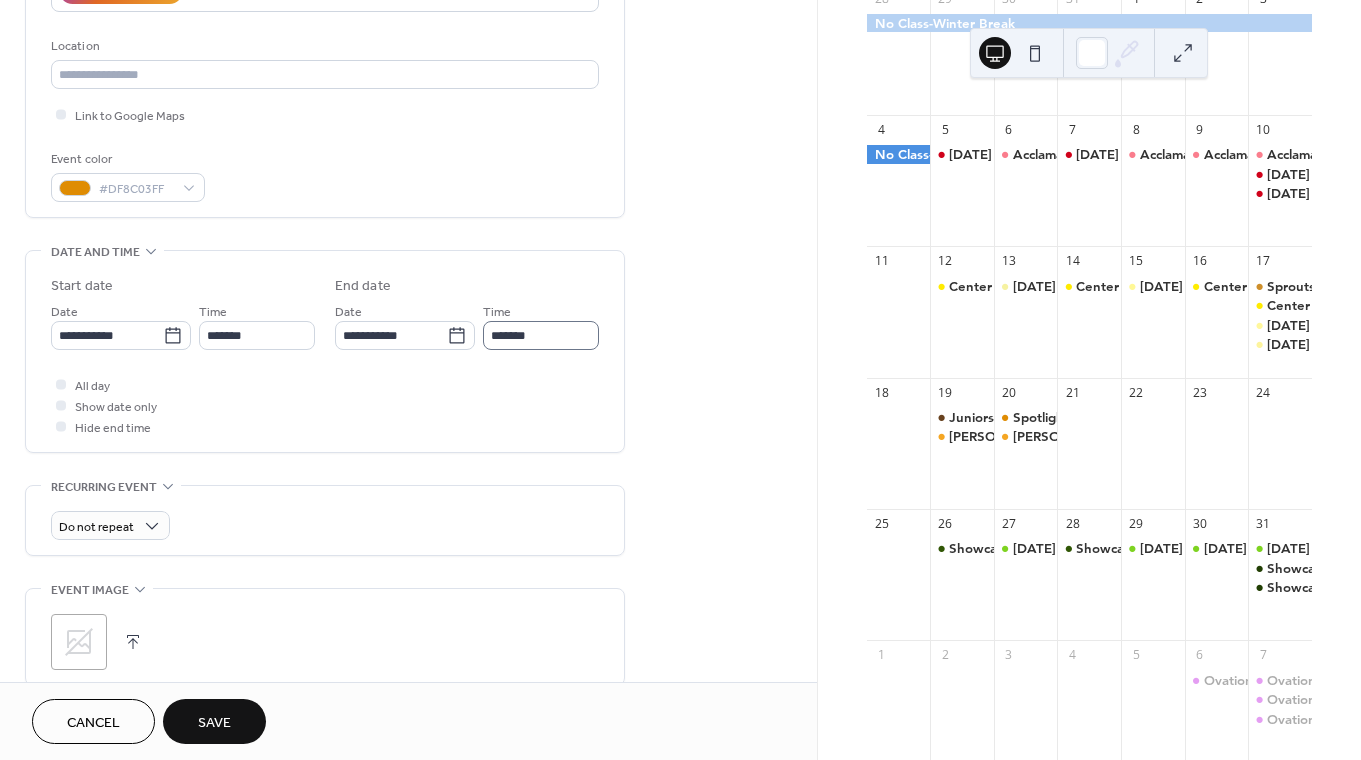 type on "**********" 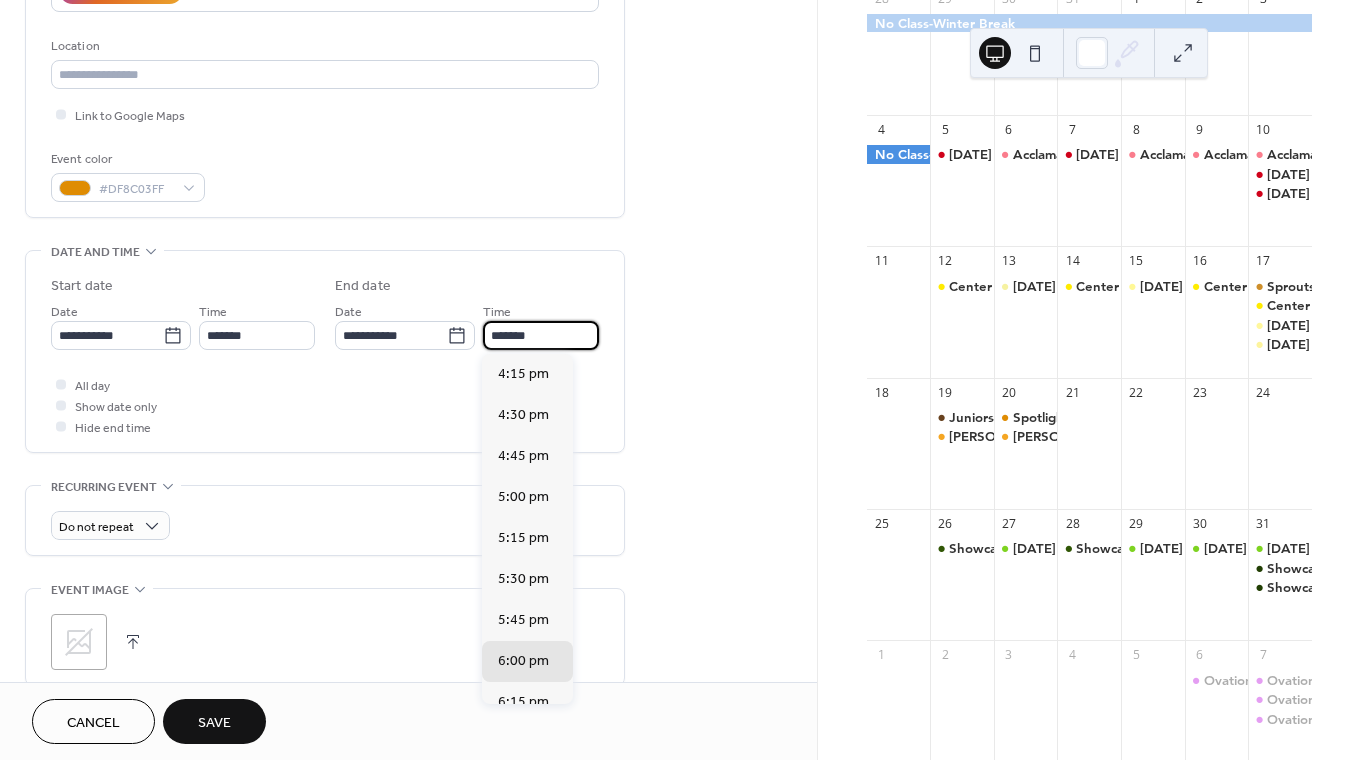 click on "*******" at bounding box center [541, 335] 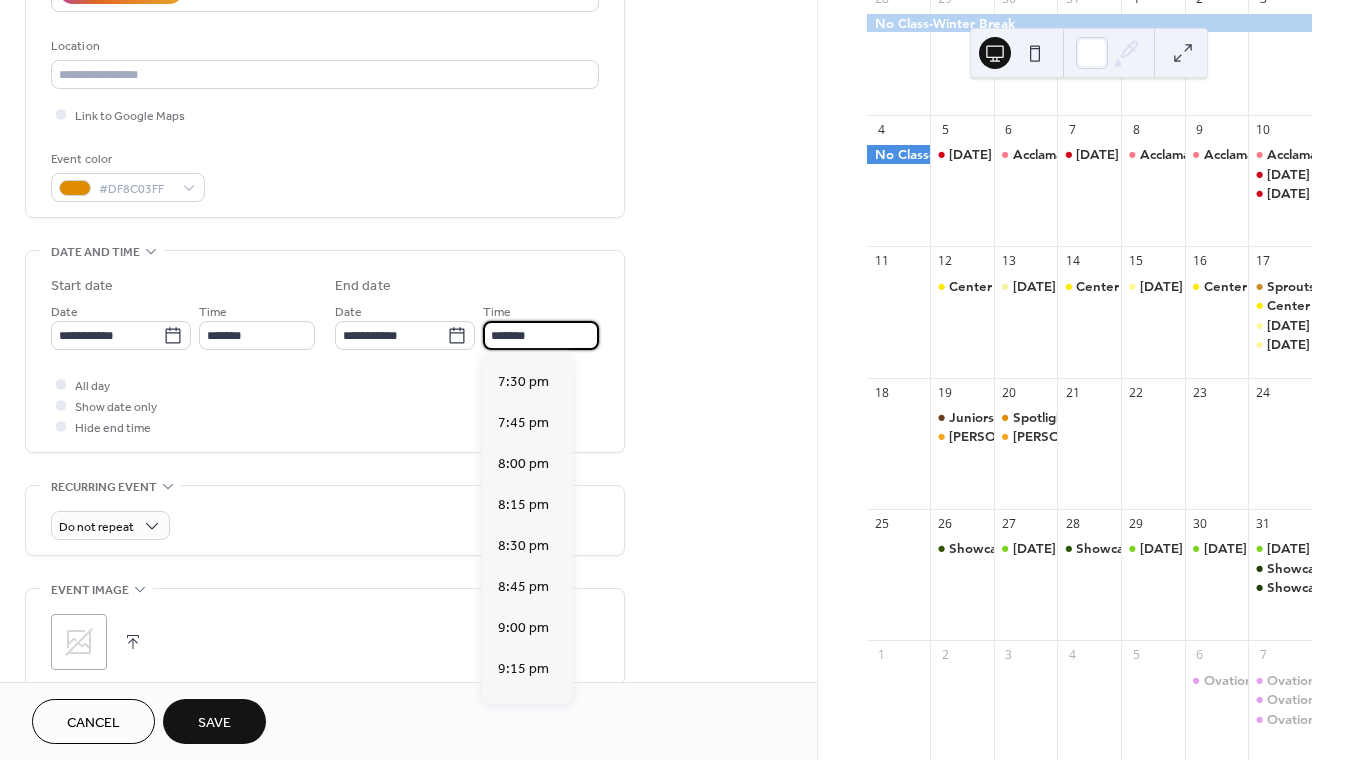 scroll, scrollTop: 526, scrollLeft: 0, axis: vertical 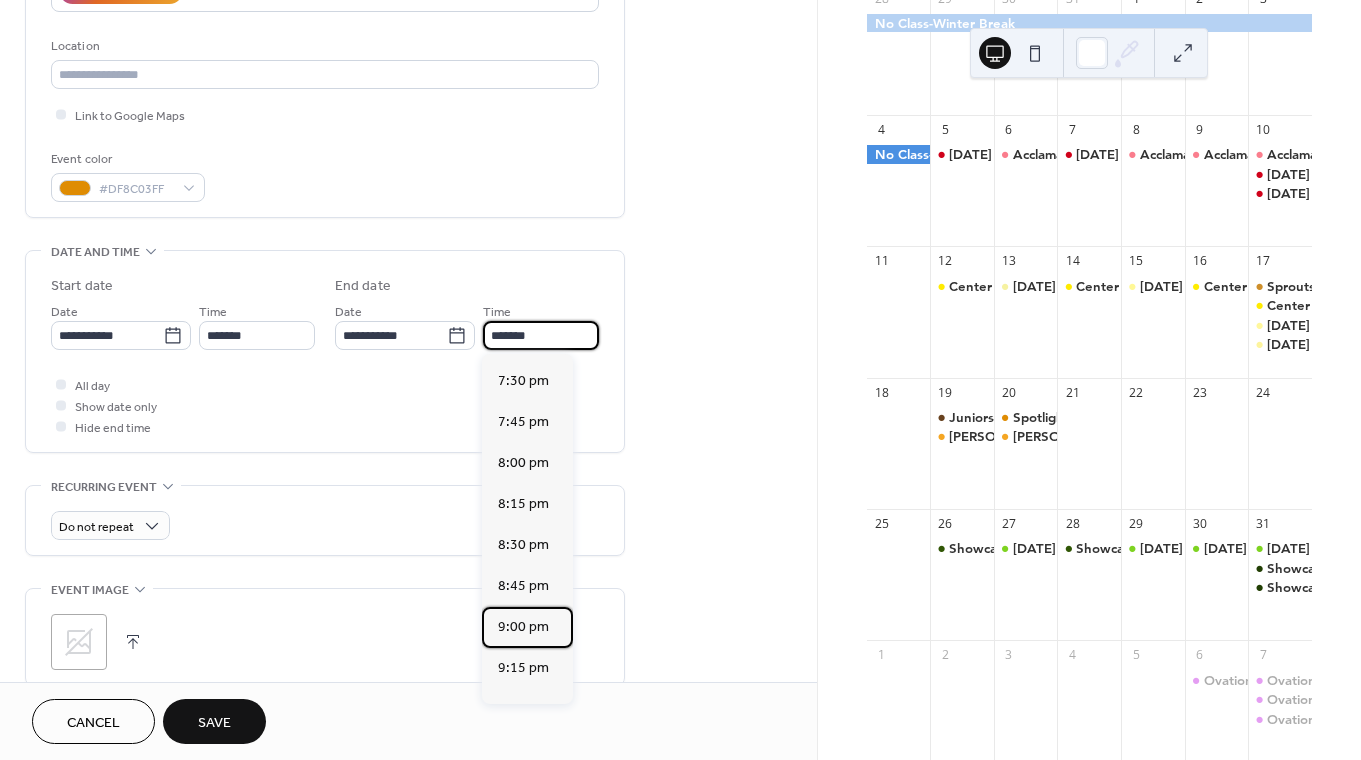 click on "9:00 pm" at bounding box center (523, 627) 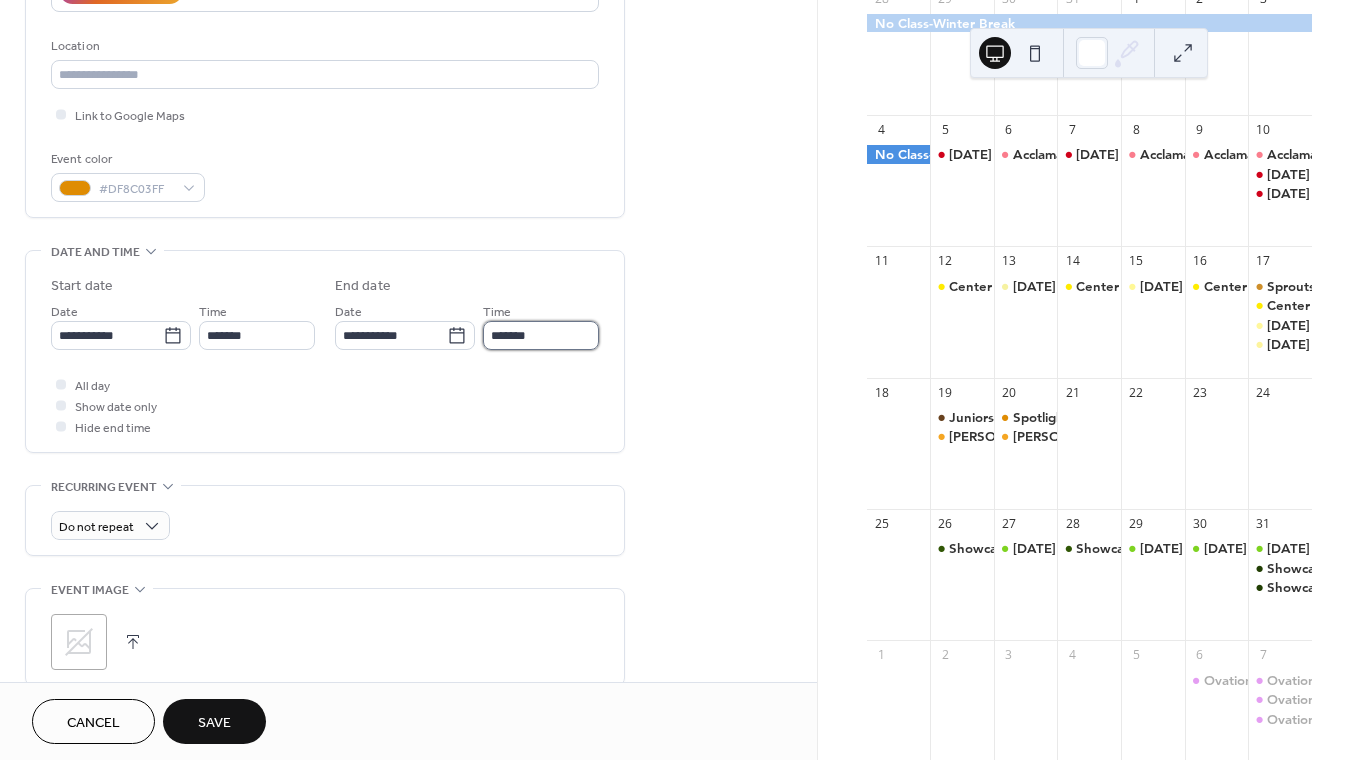 click on "*******" at bounding box center (541, 335) 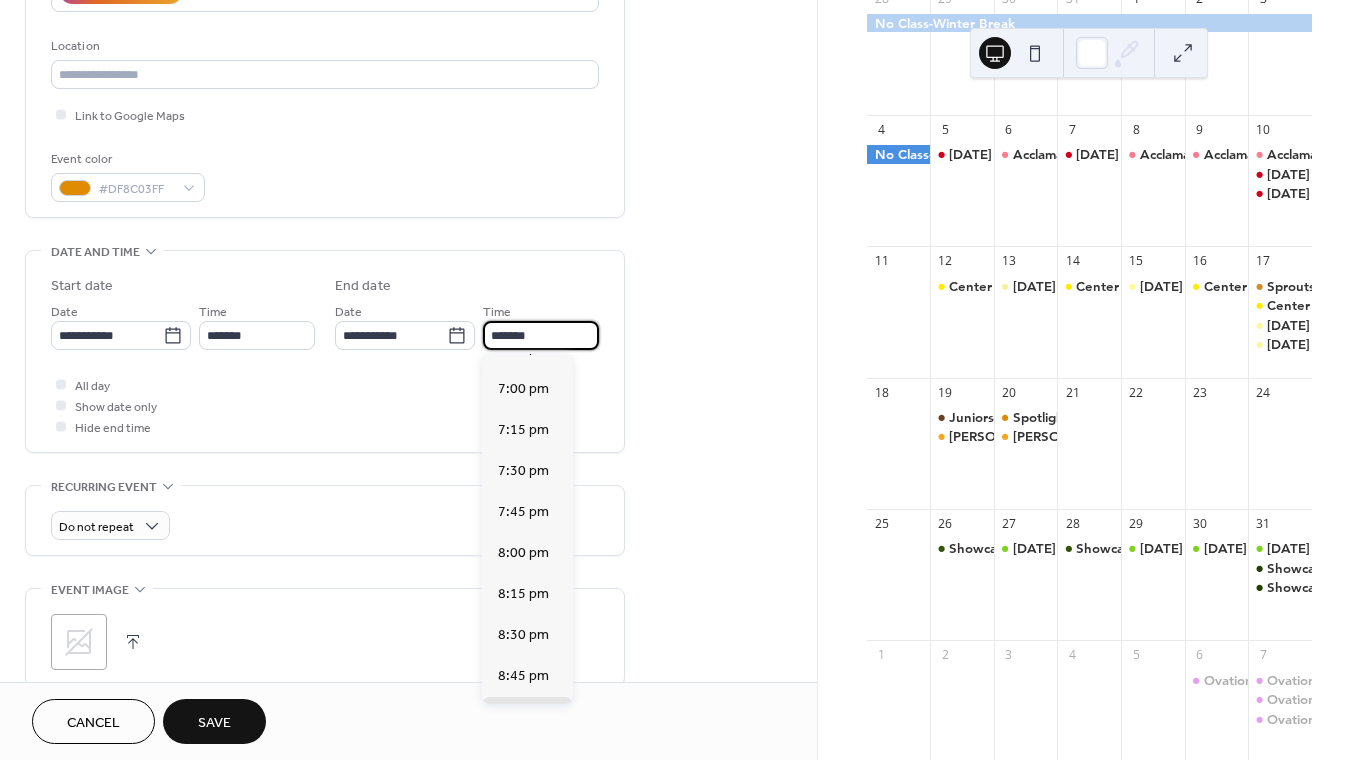 scroll, scrollTop: 438, scrollLeft: 0, axis: vertical 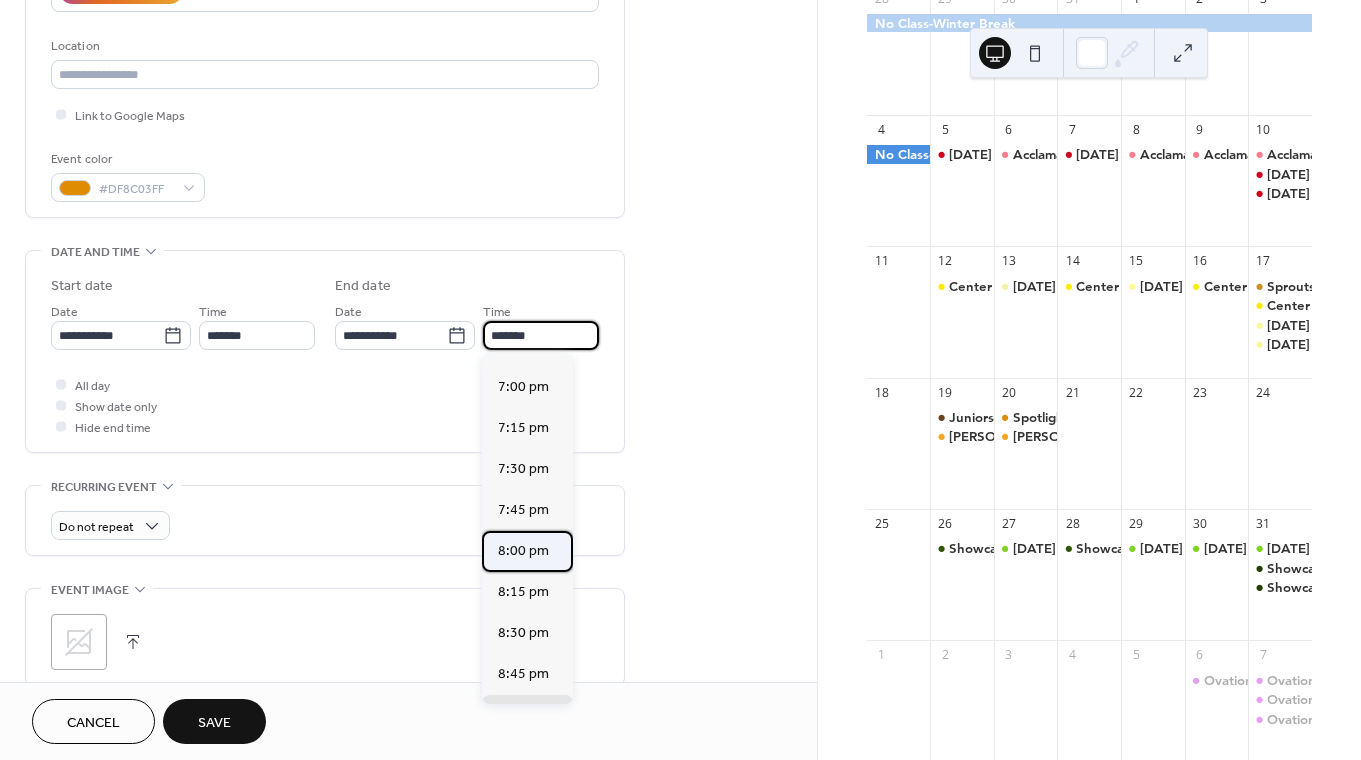 click on "8:00 pm" at bounding box center (523, 551) 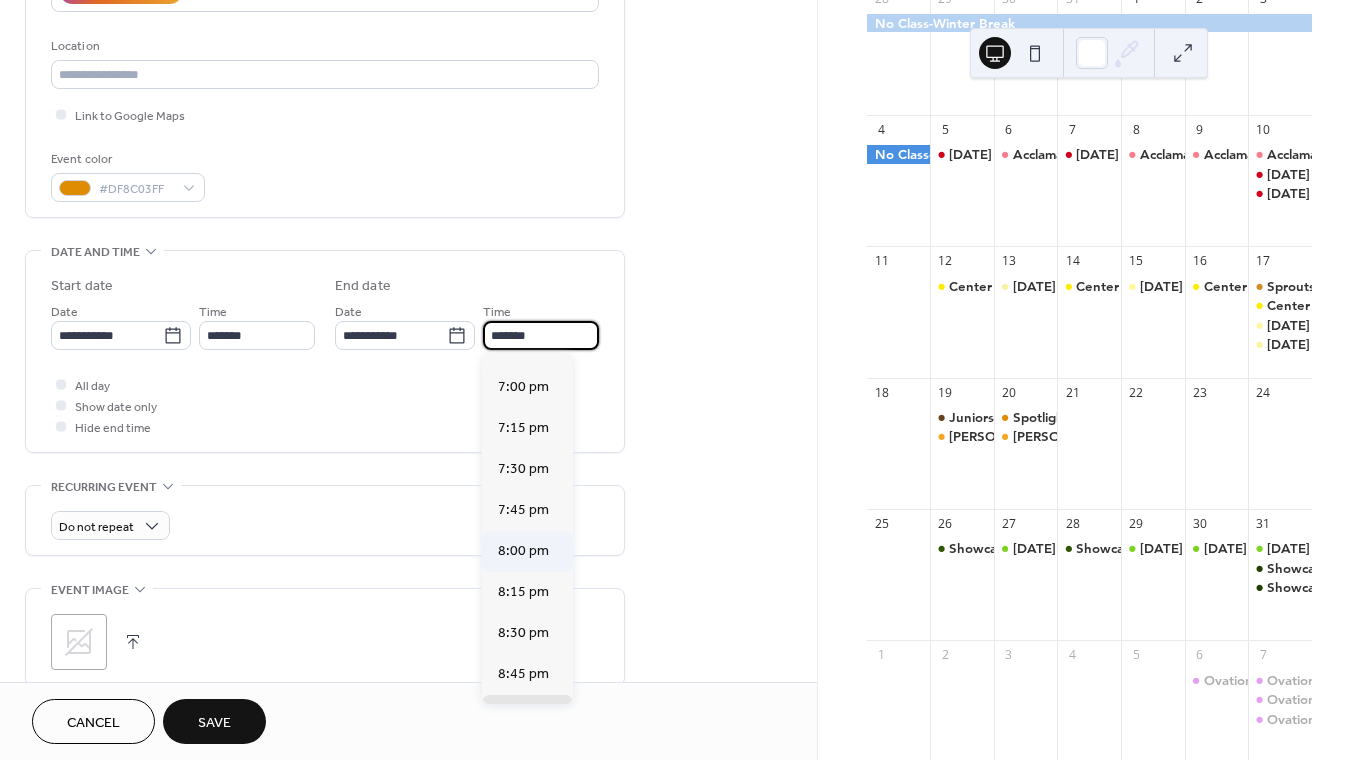 type on "*******" 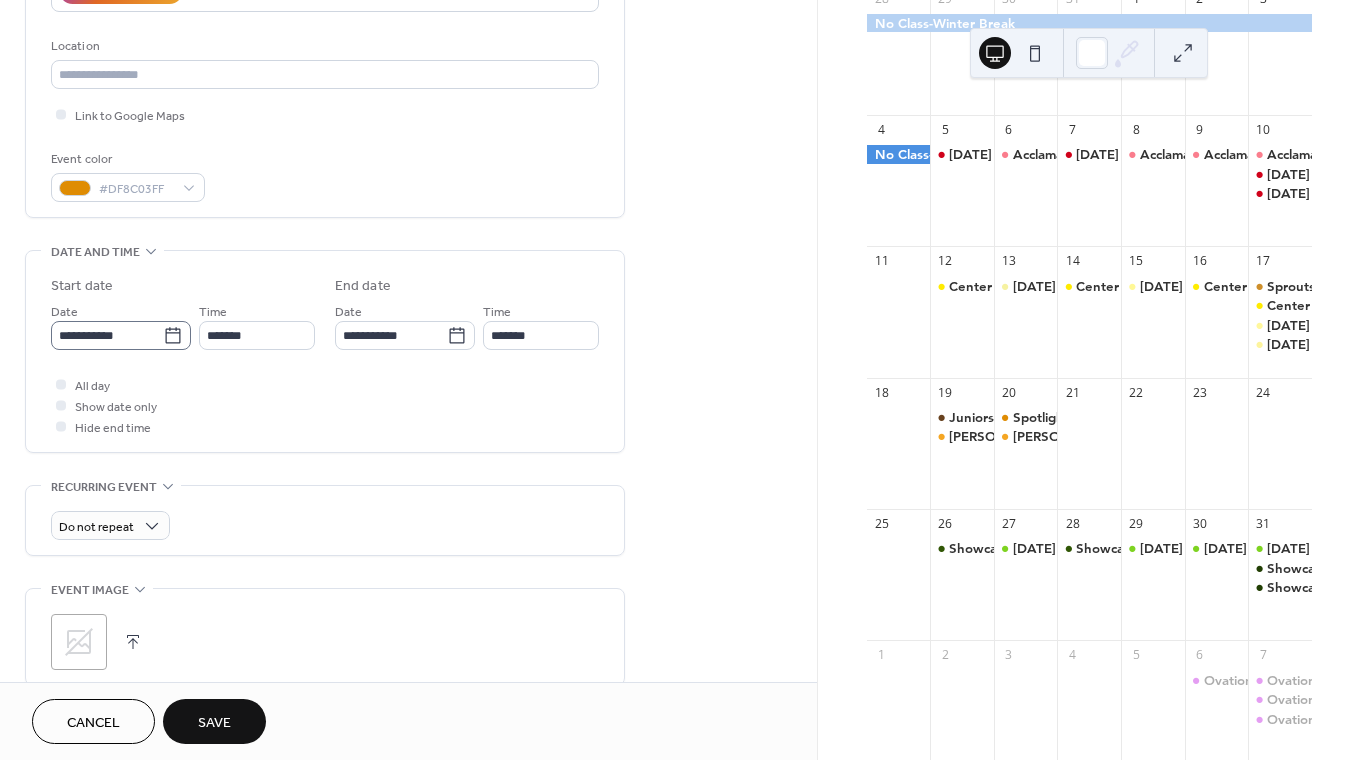 click 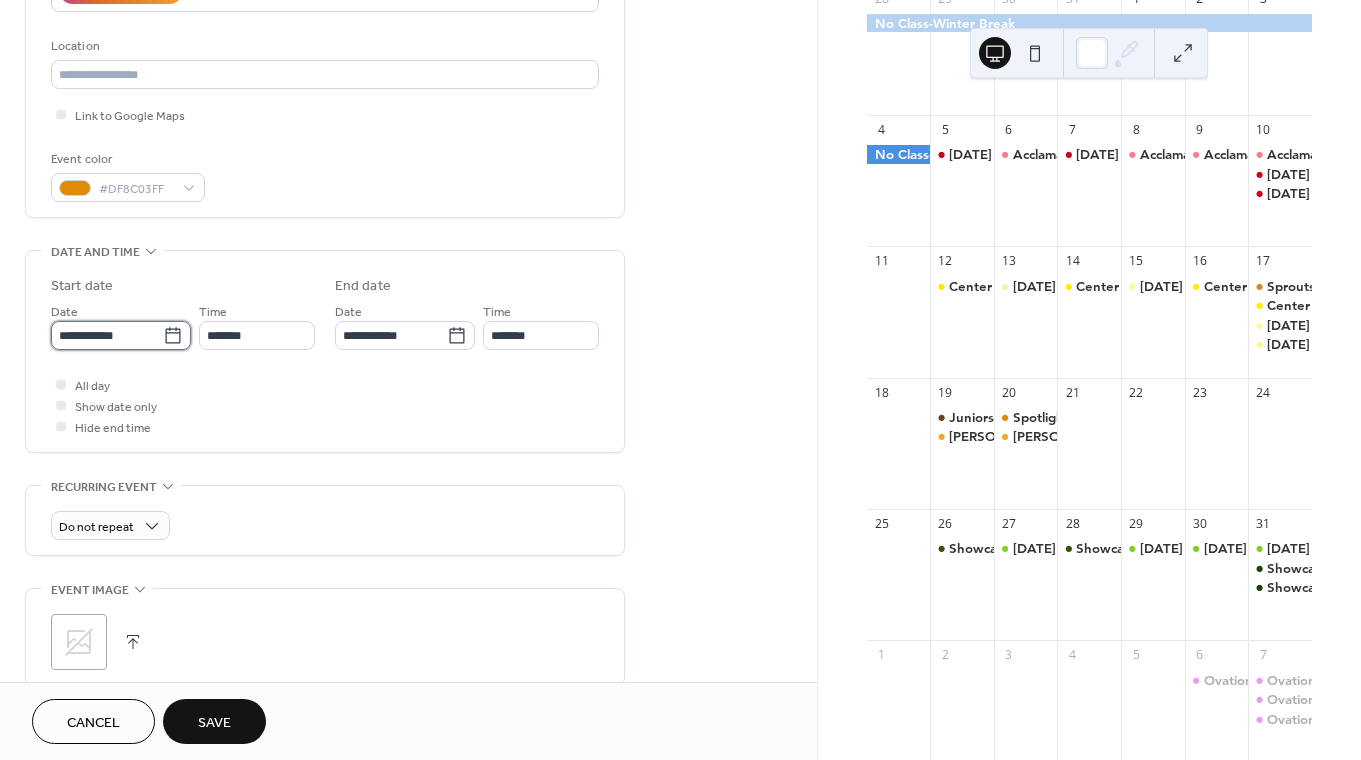 click on "**********" at bounding box center [107, 335] 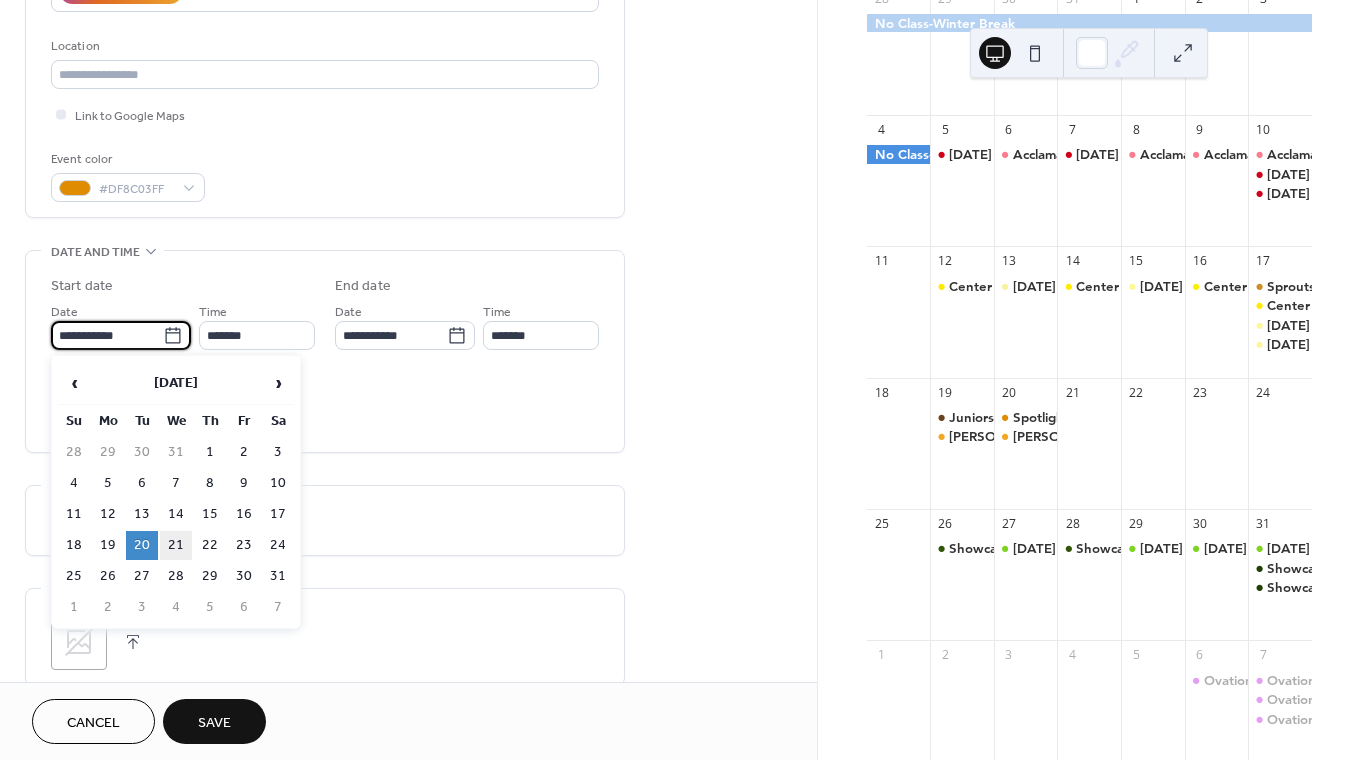 click on "21" at bounding box center [176, 545] 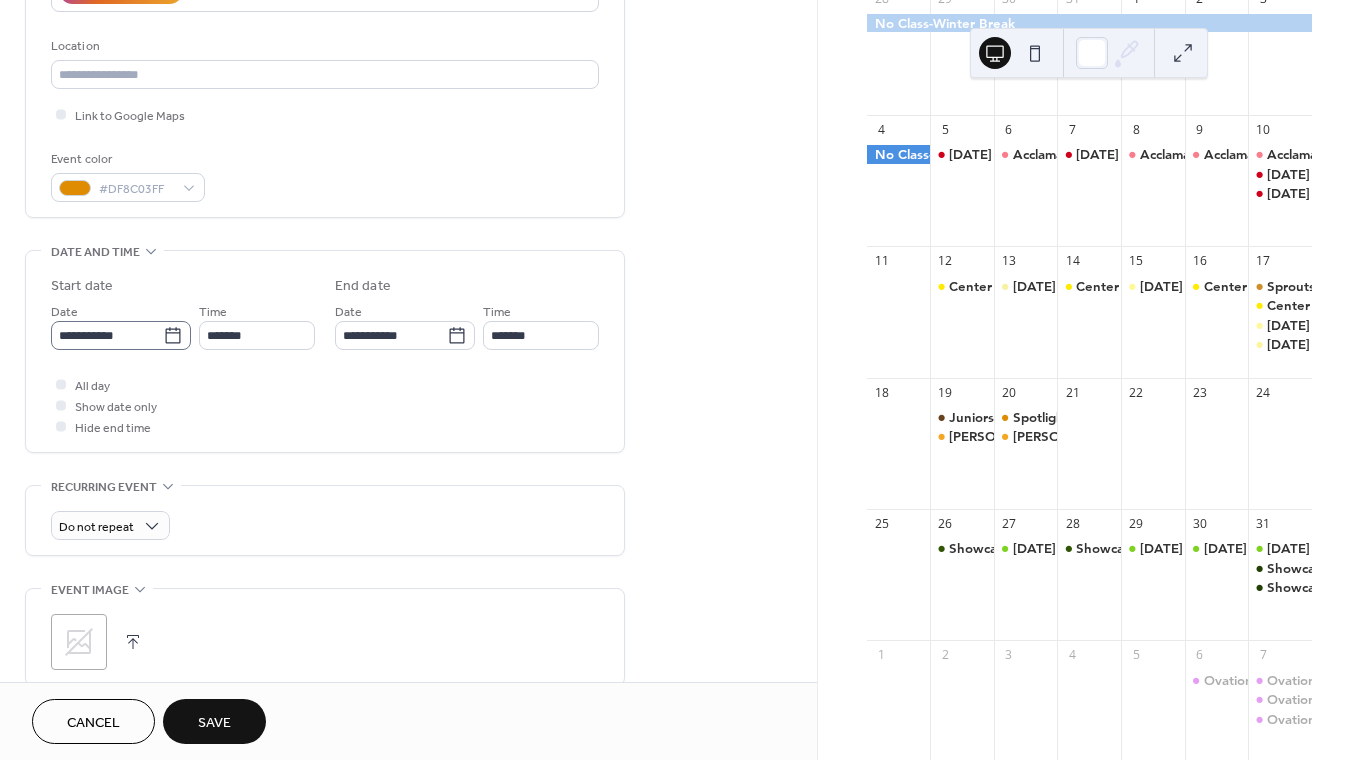 click 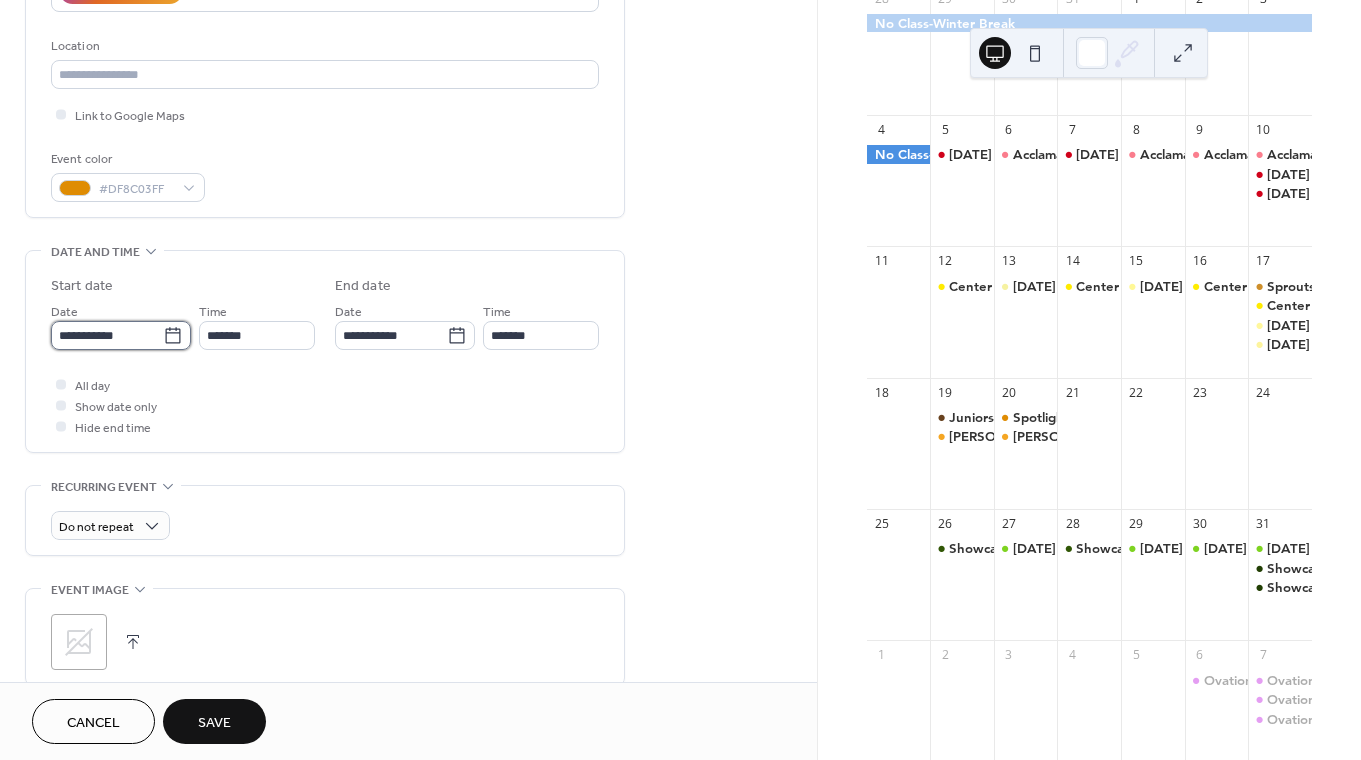 click on "**********" at bounding box center [107, 335] 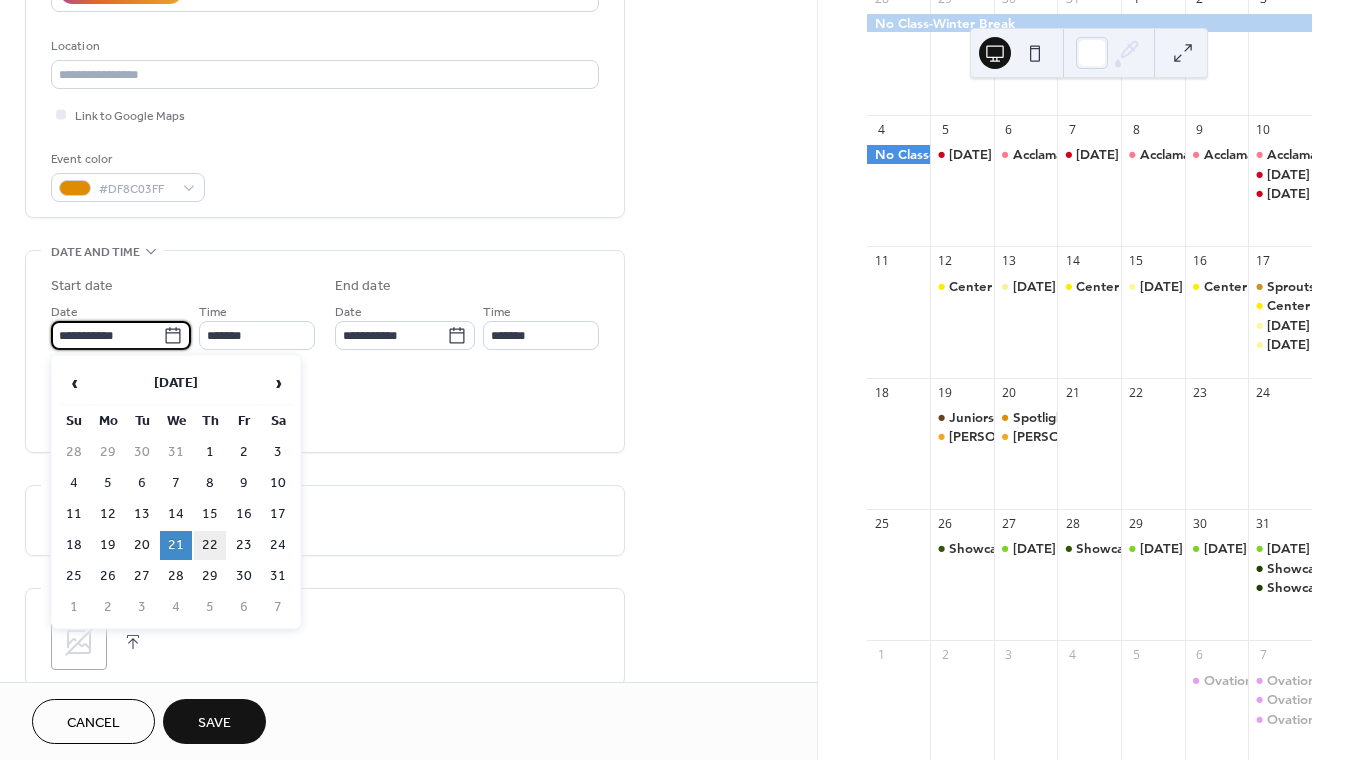 click on "22" at bounding box center [210, 545] 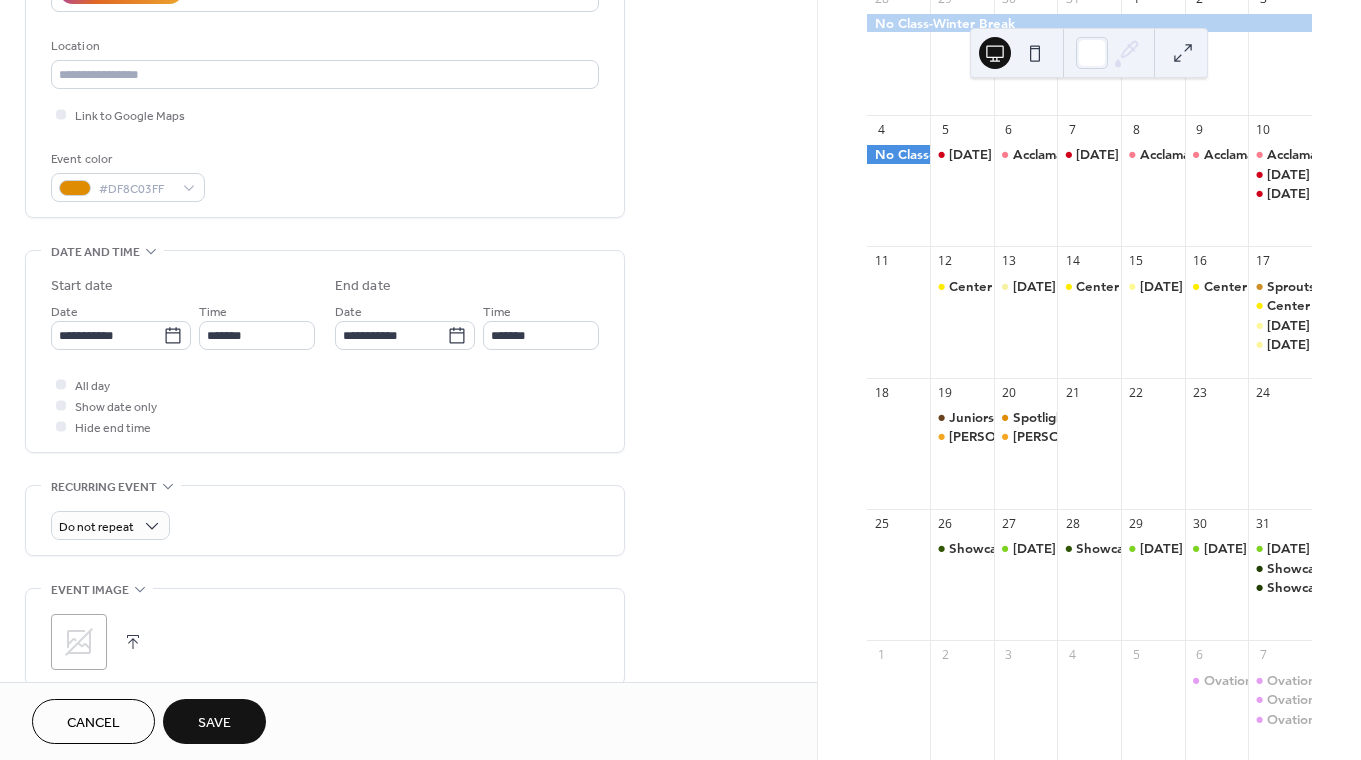 click on "Save" at bounding box center (214, 721) 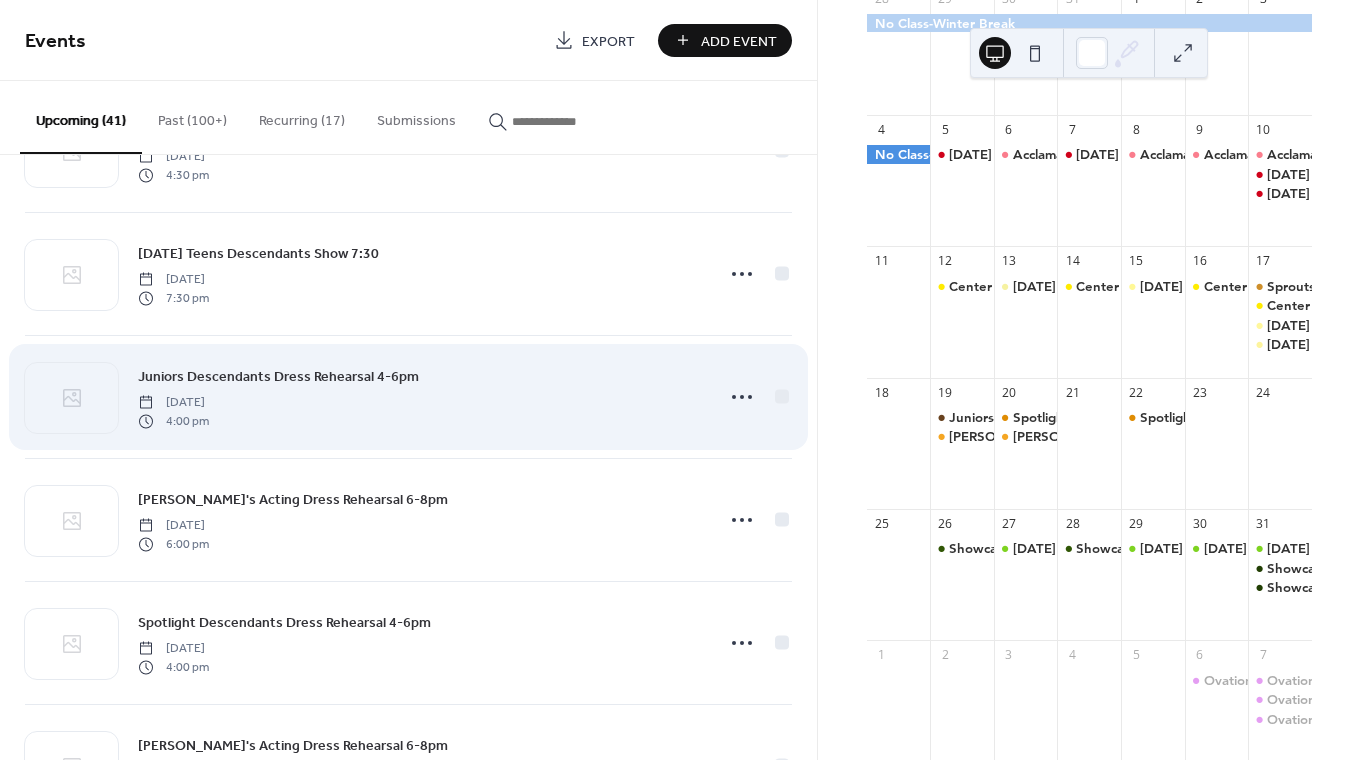 scroll, scrollTop: 2790, scrollLeft: 0, axis: vertical 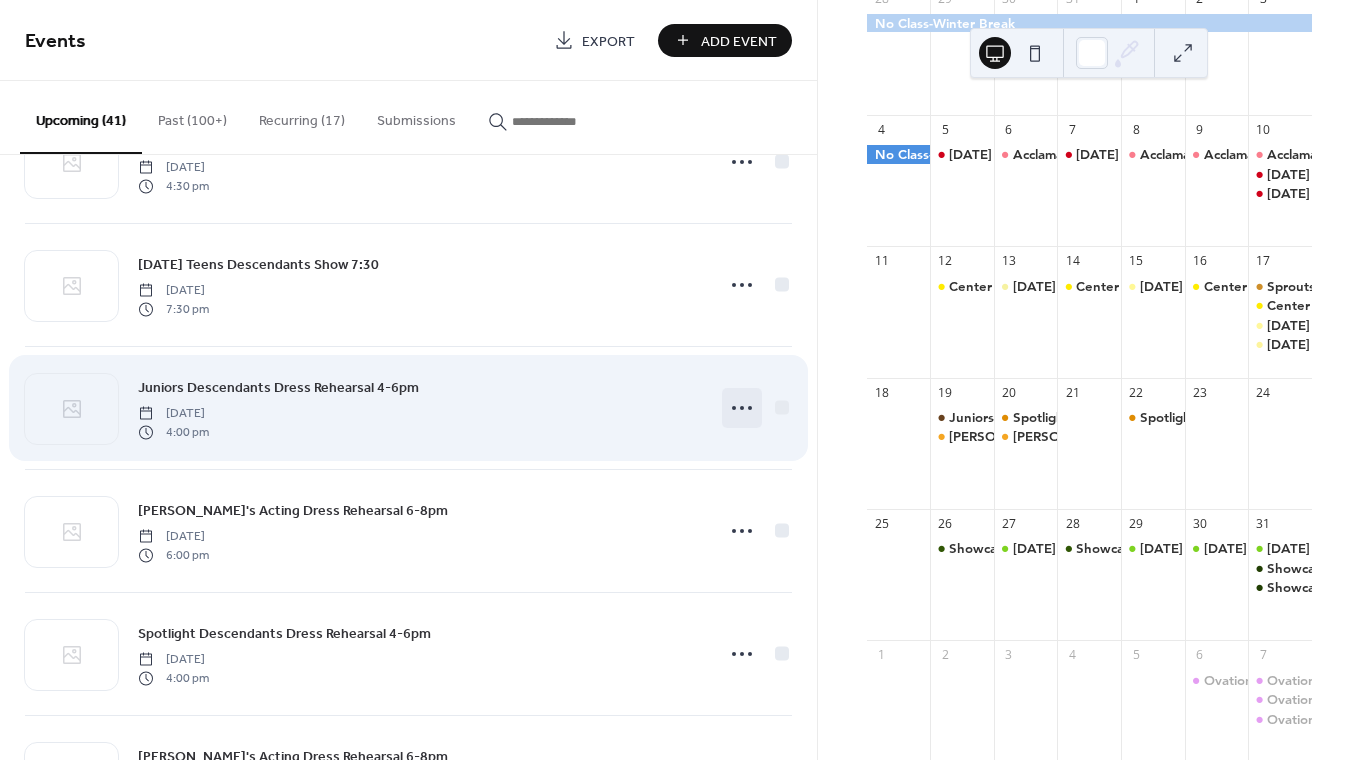 click 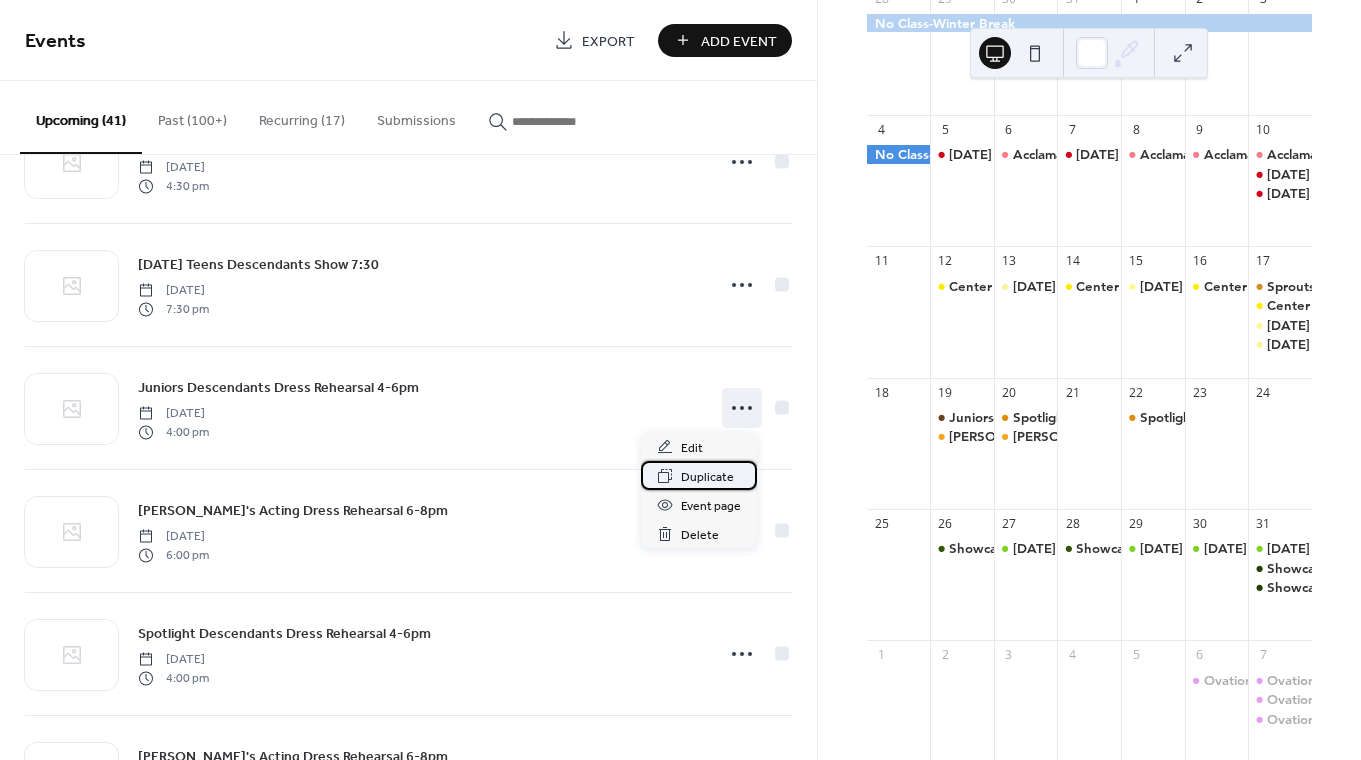 click on "Duplicate" at bounding box center [707, 477] 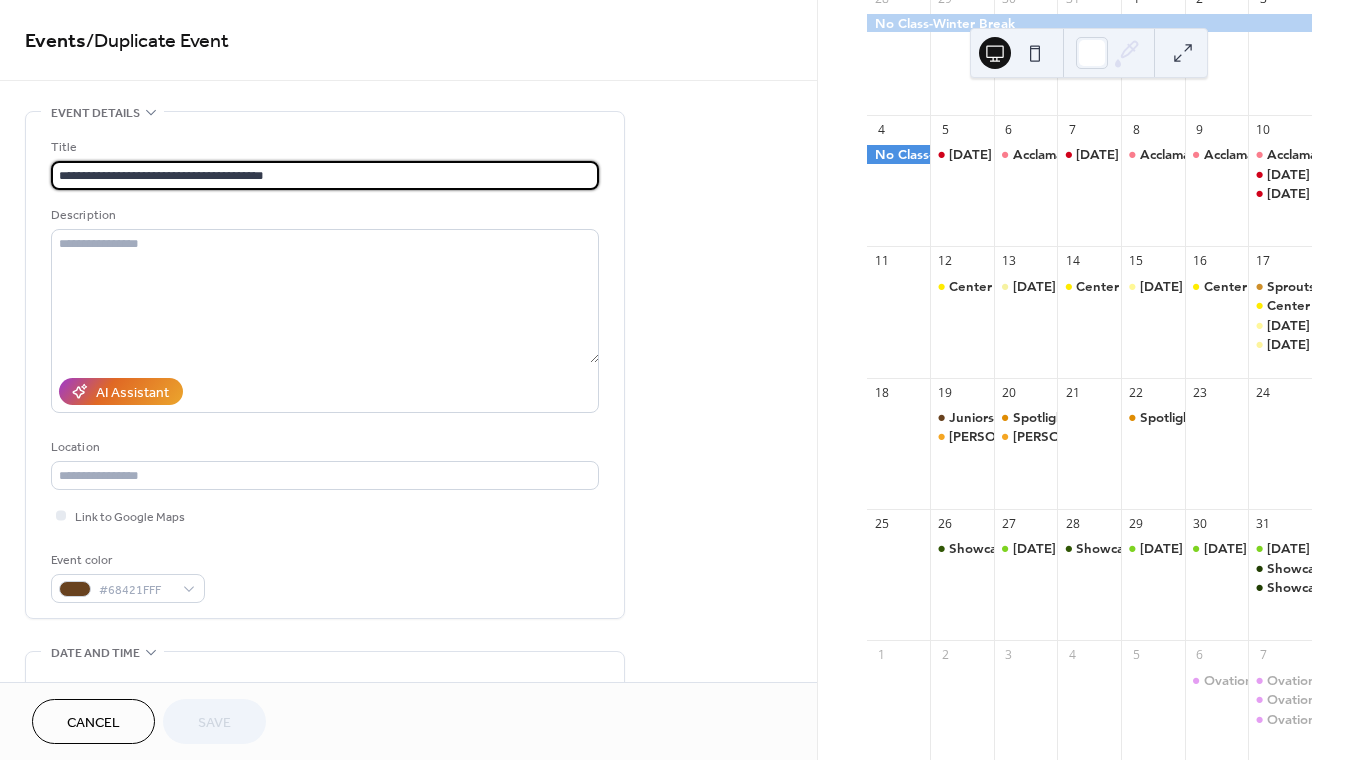 click on "**********" at bounding box center (325, 175) 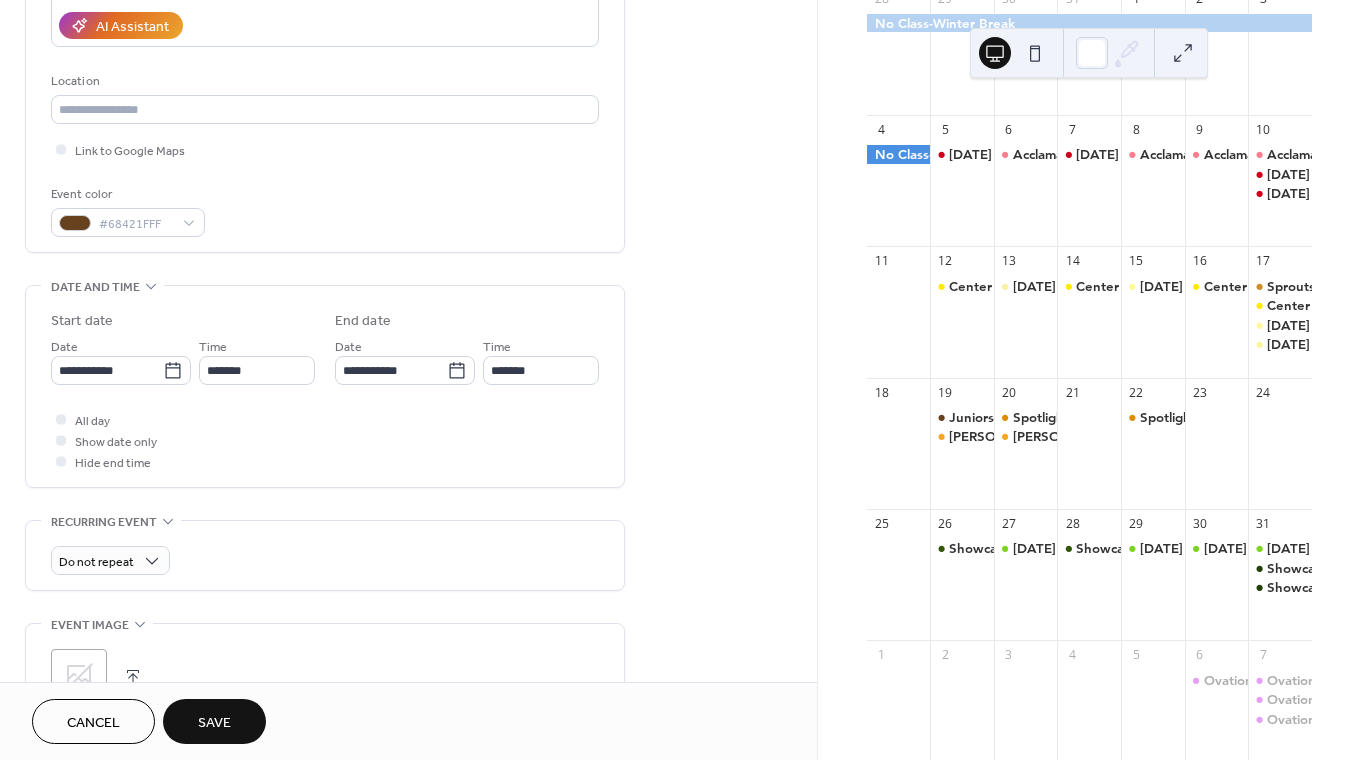scroll, scrollTop: 368, scrollLeft: 0, axis: vertical 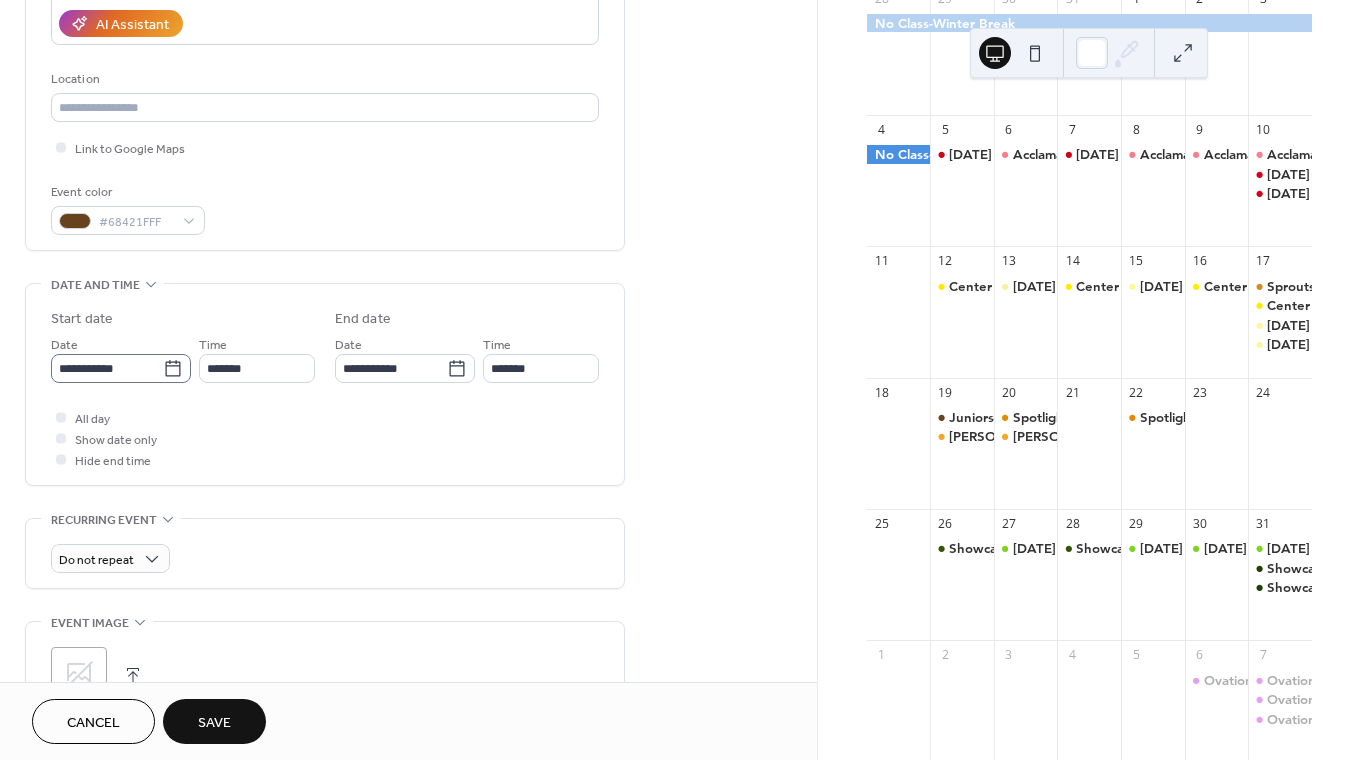 type on "**********" 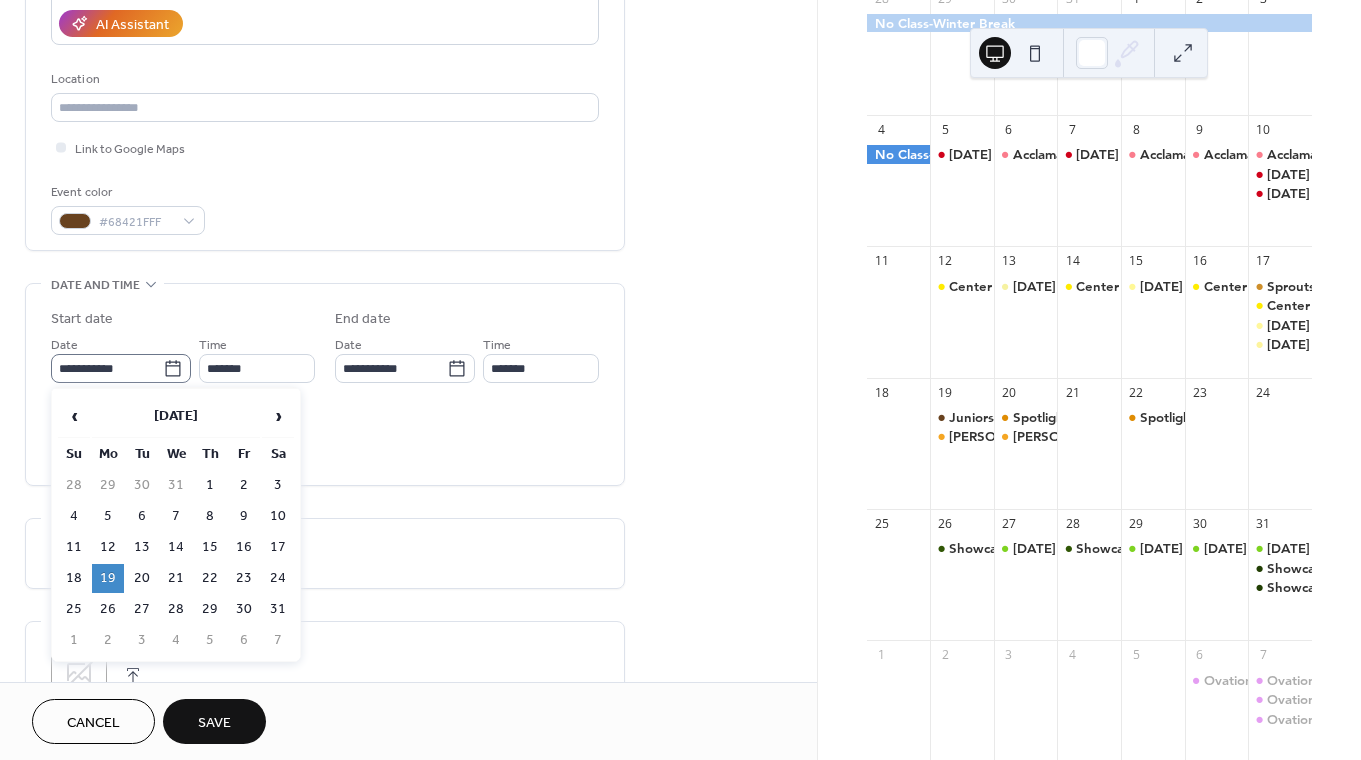 click 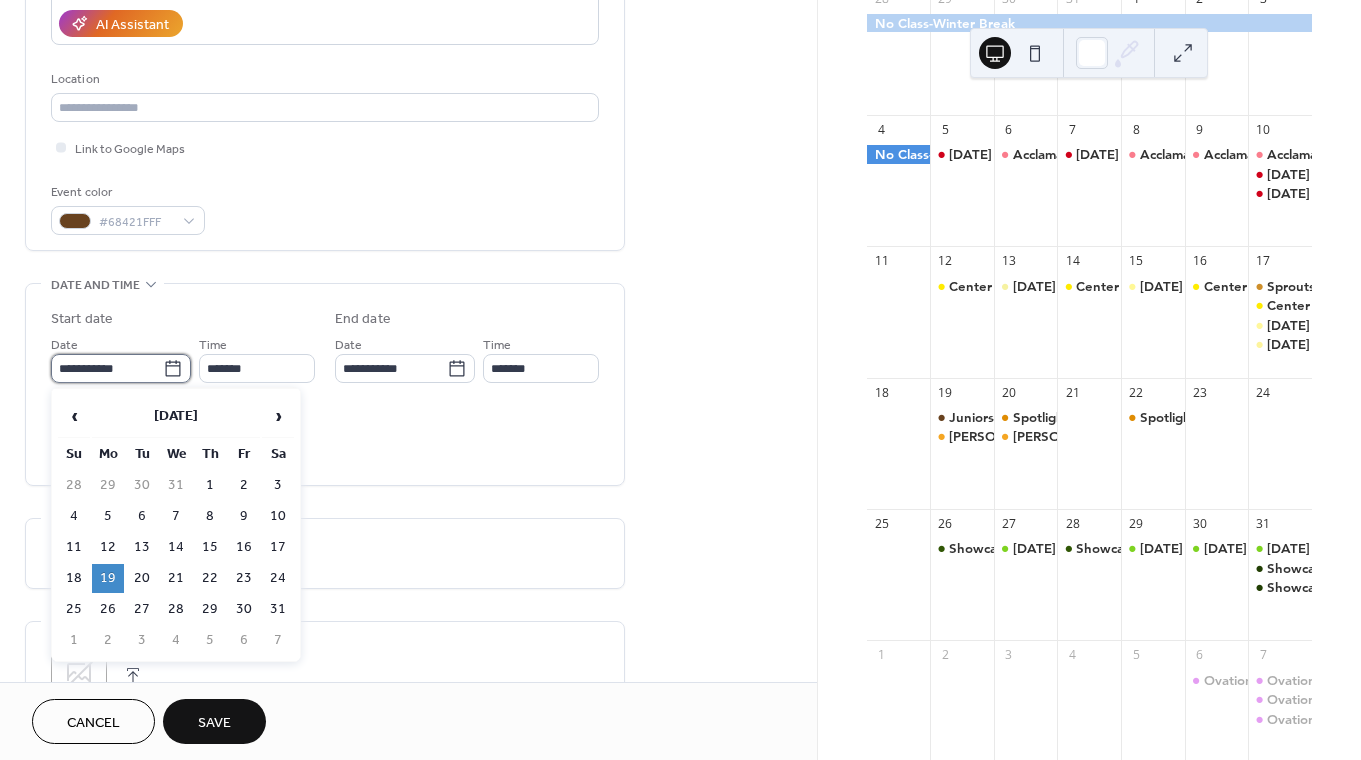 click on "**********" at bounding box center [107, 368] 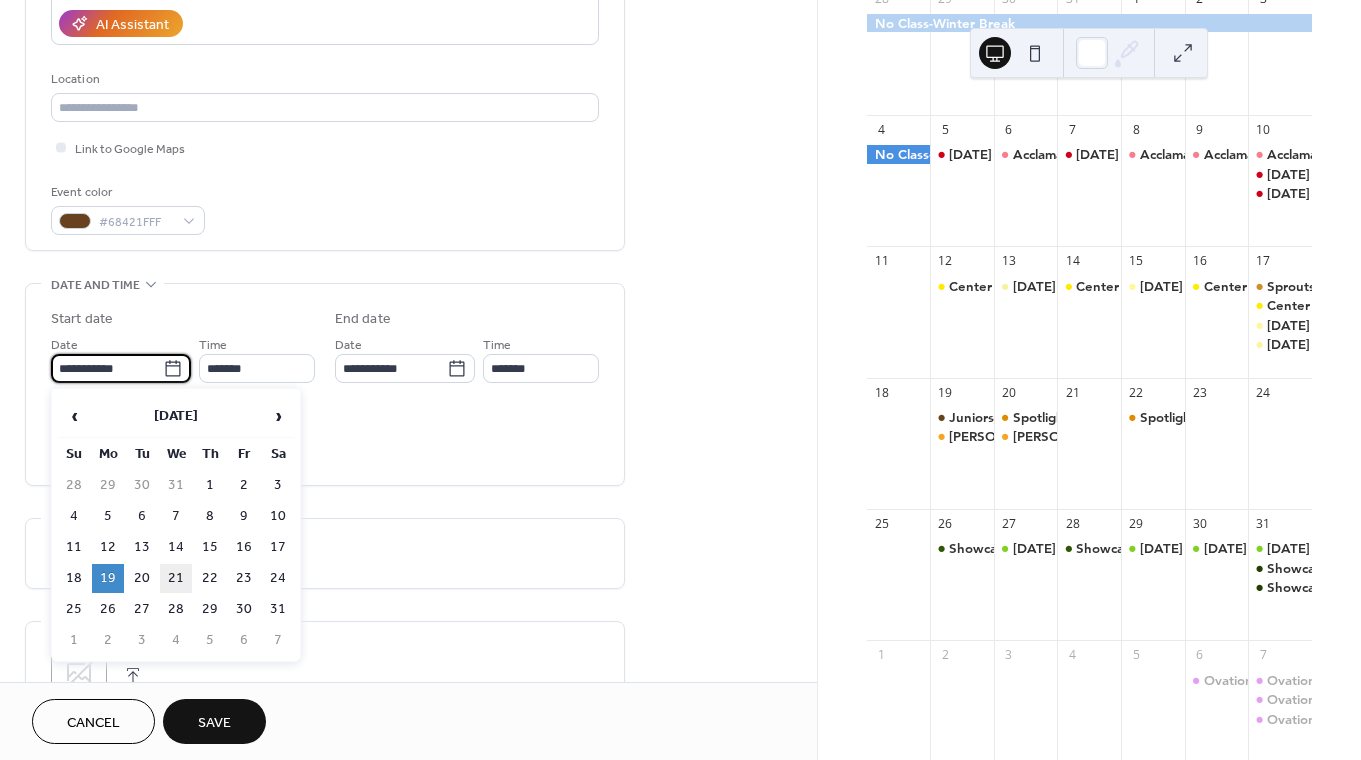click on "21" at bounding box center [176, 578] 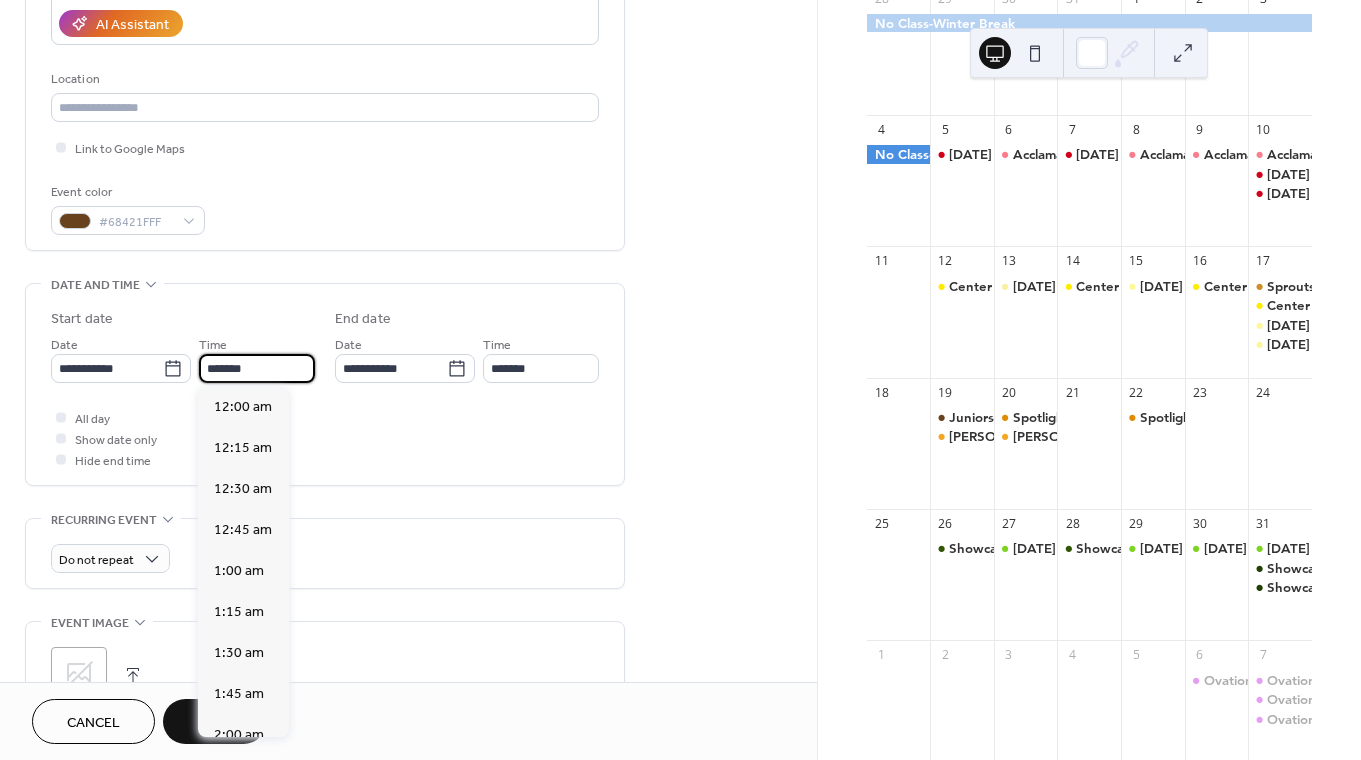 click on "*******" at bounding box center (257, 368) 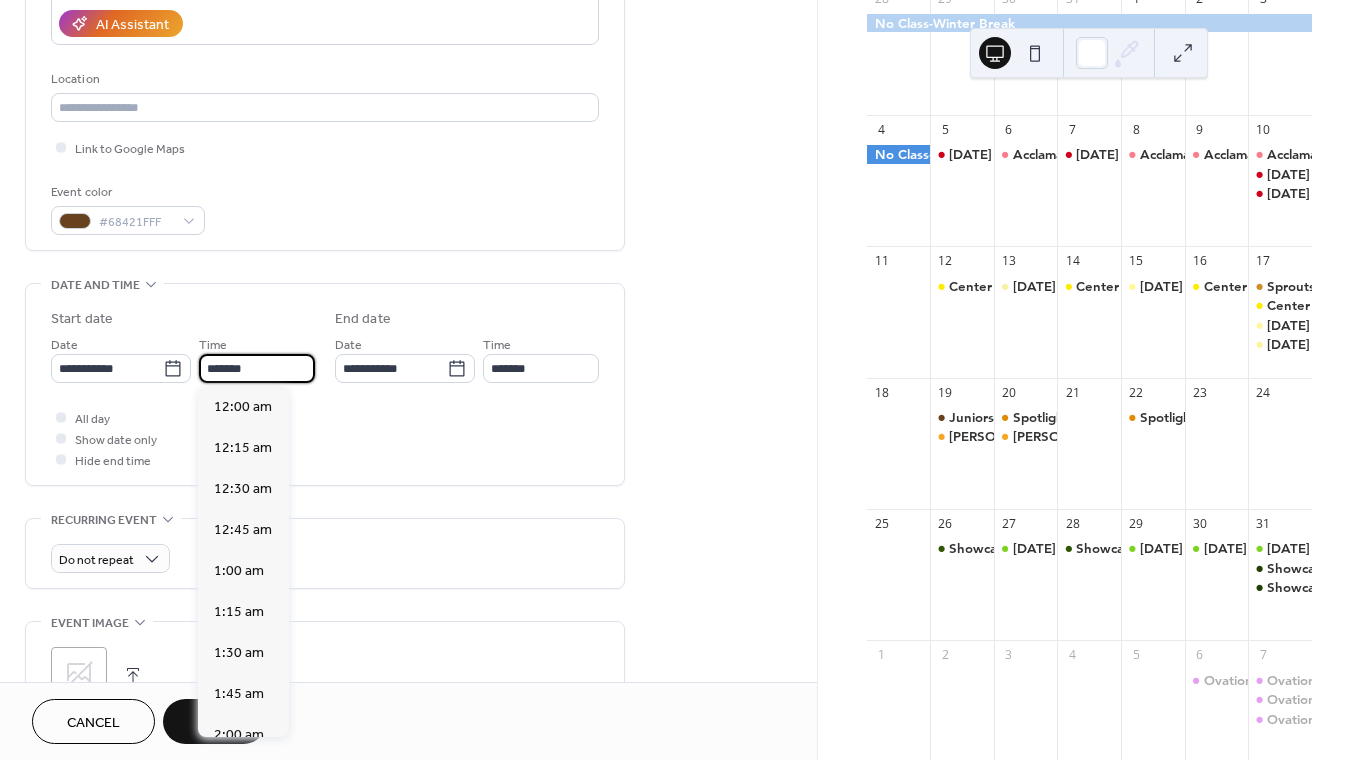 scroll, scrollTop: 2592, scrollLeft: 0, axis: vertical 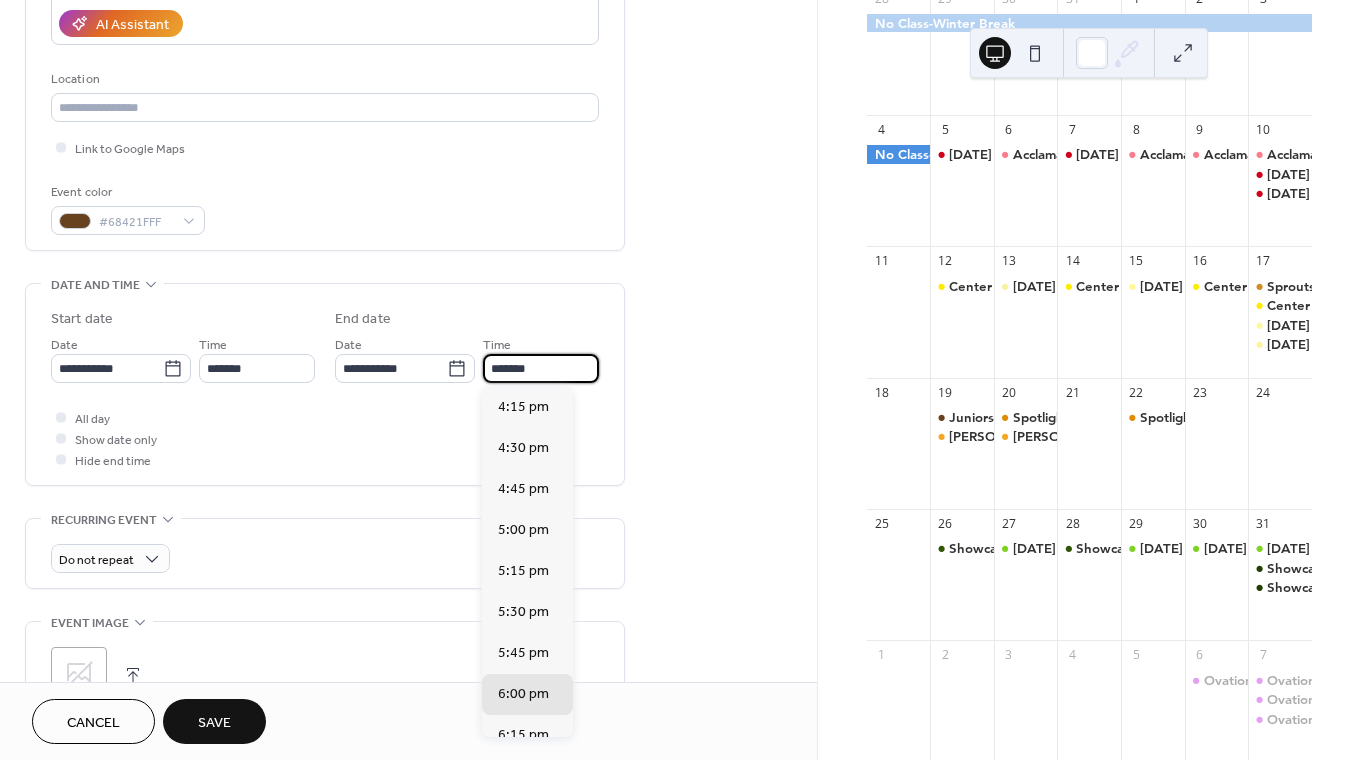 click on "*******" at bounding box center [541, 368] 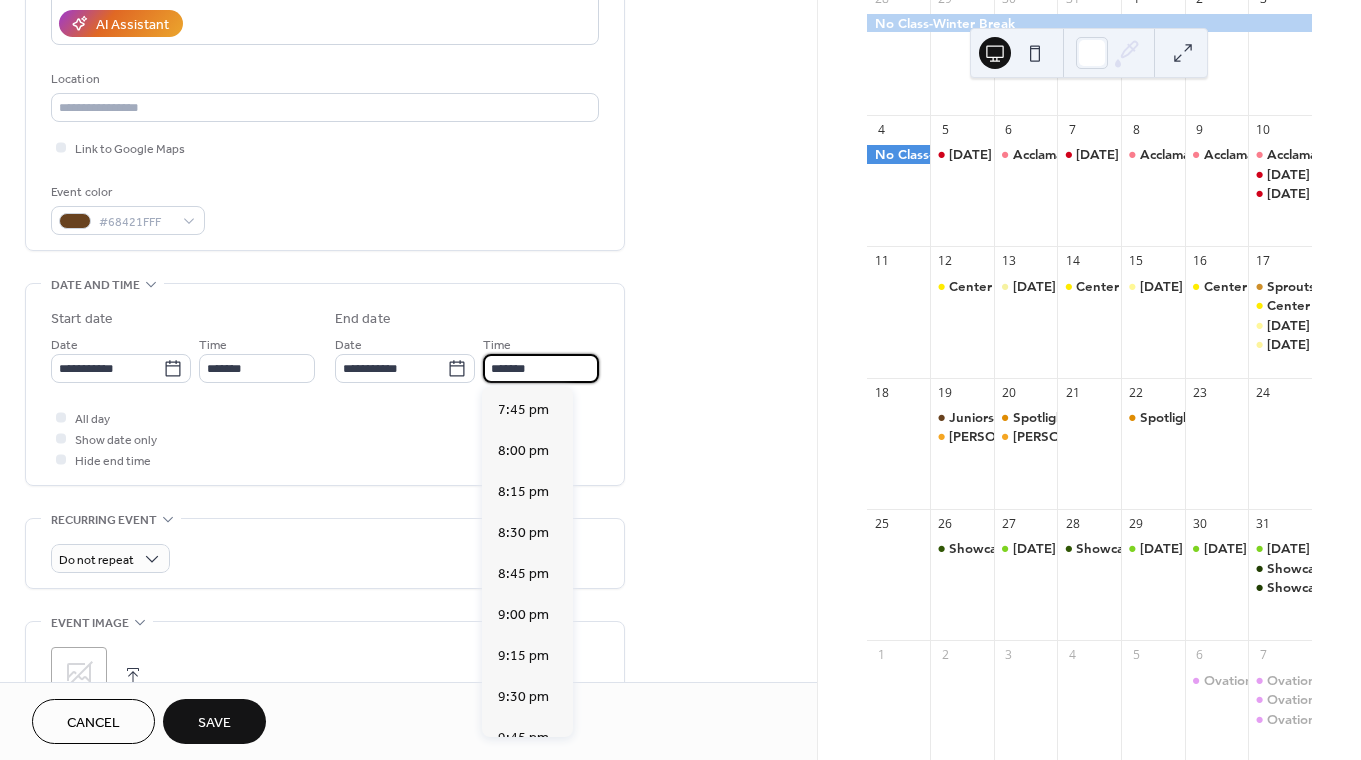 scroll, scrollTop: 573, scrollLeft: 0, axis: vertical 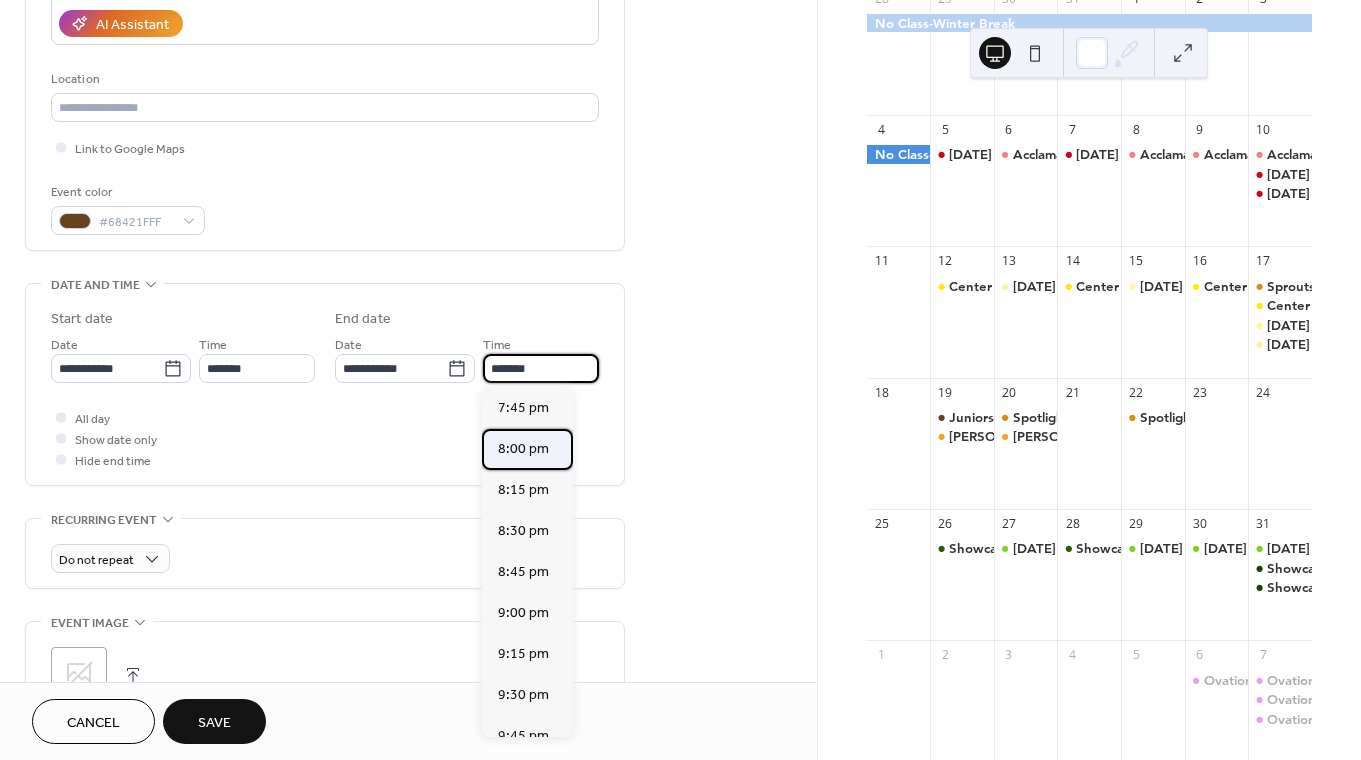 click on "8:00 pm" at bounding box center (523, 449) 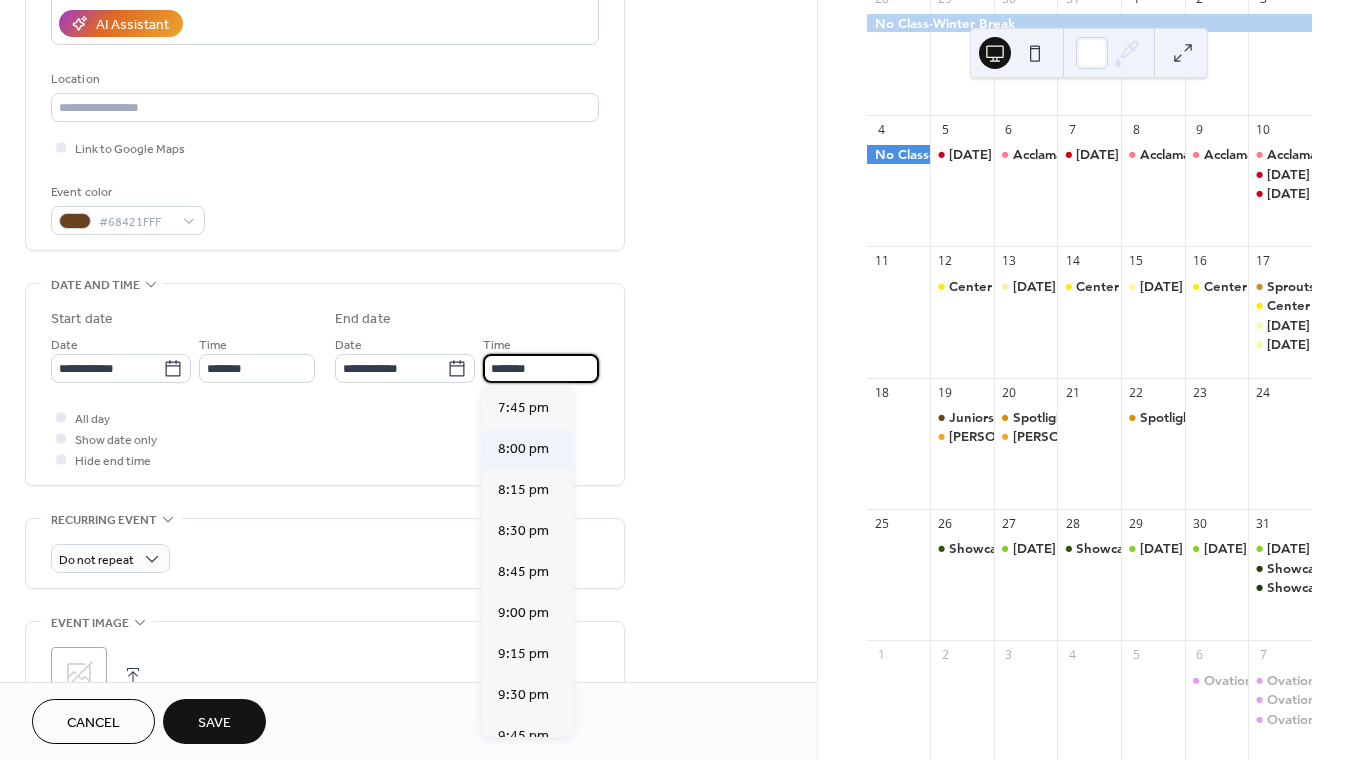 type on "*******" 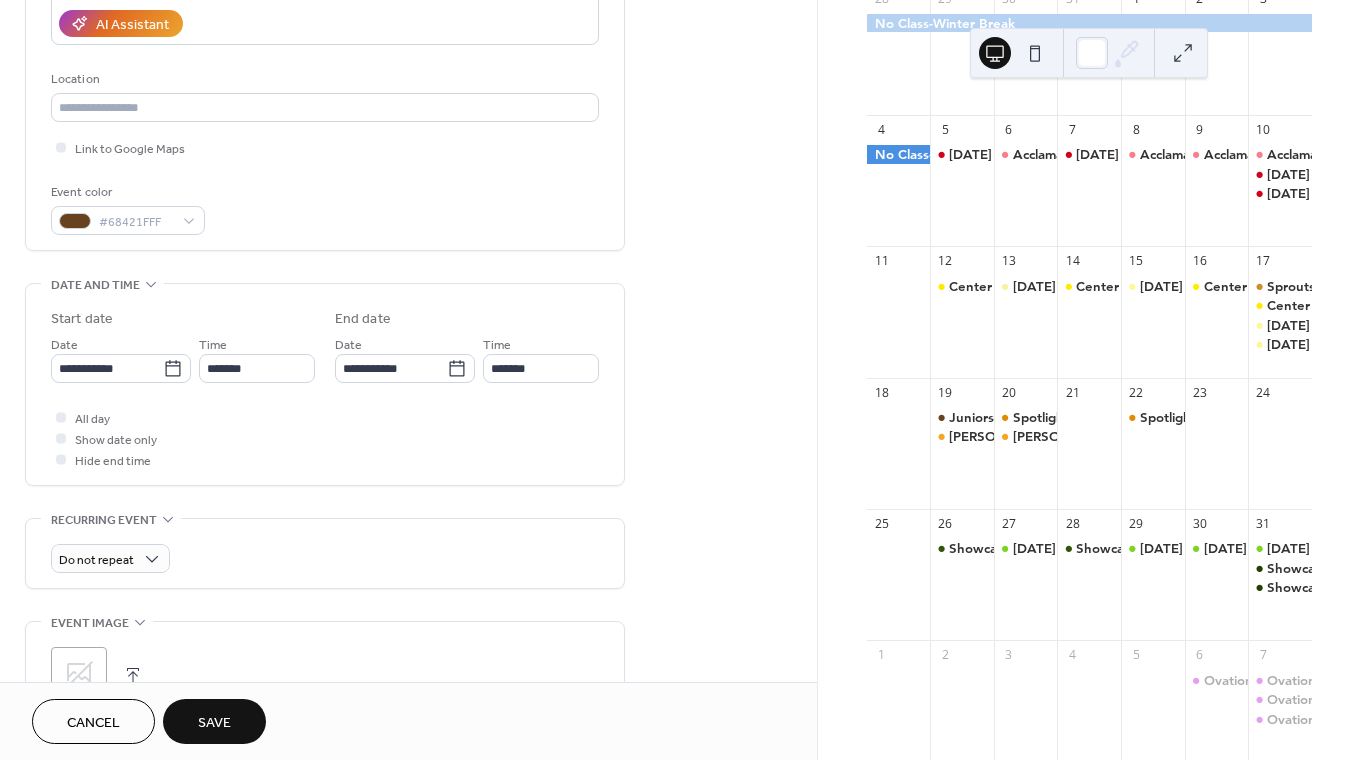 click on "Save" at bounding box center (214, 721) 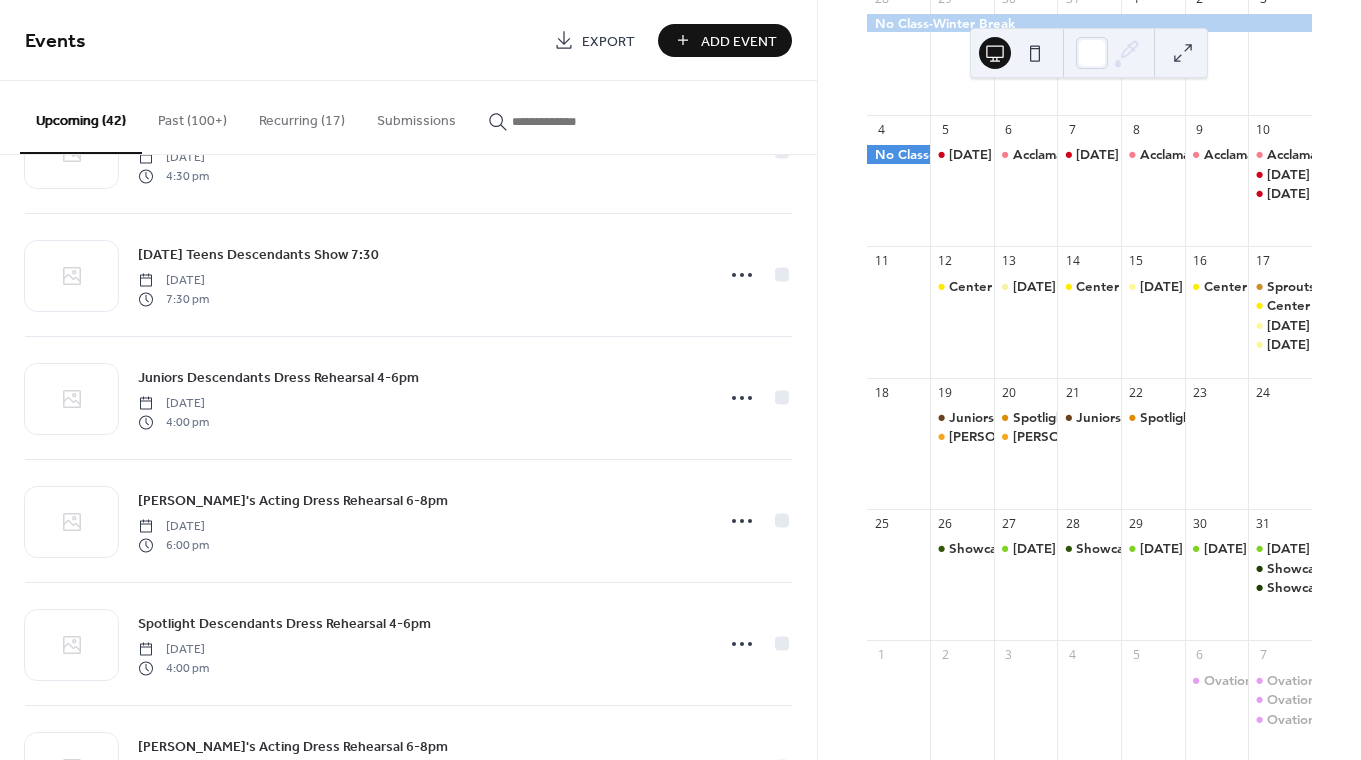 scroll, scrollTop: 3025, scrollLeft: 0, axis: vertical 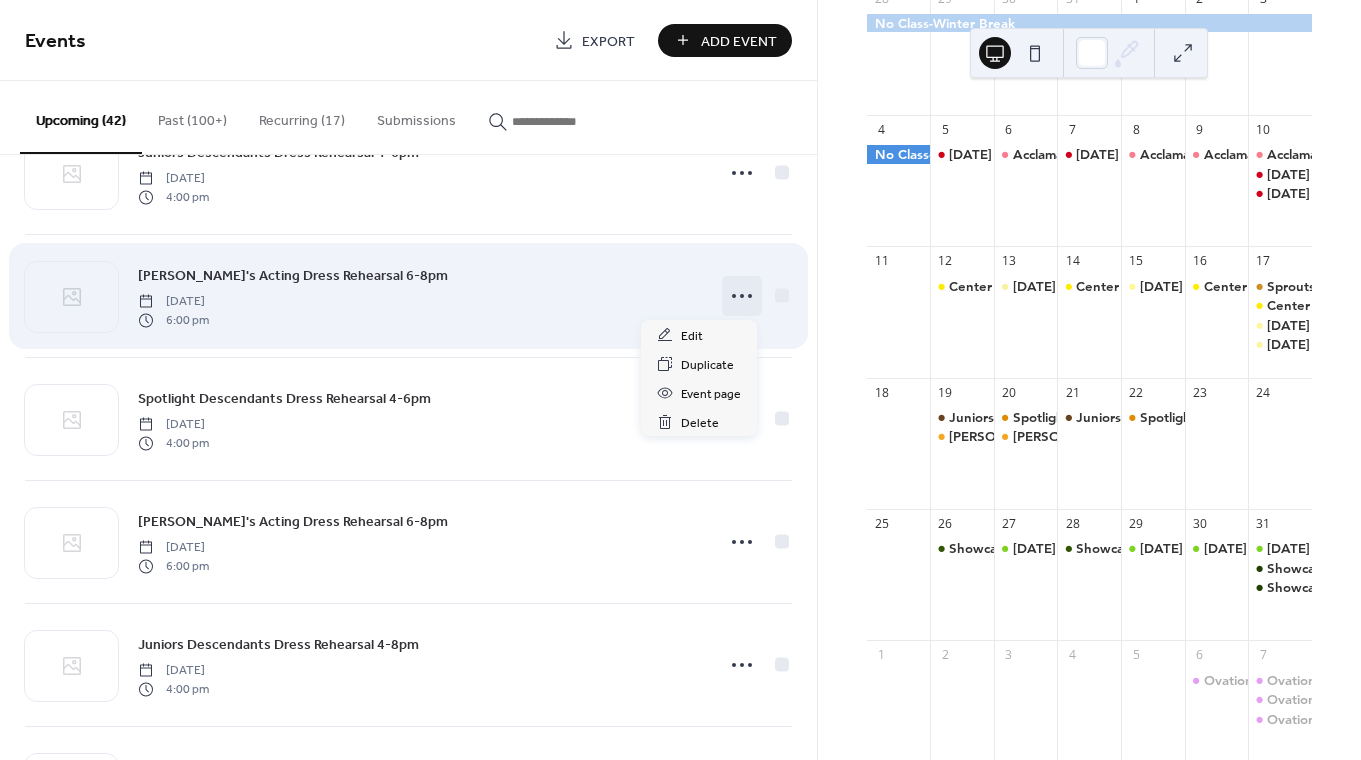 click 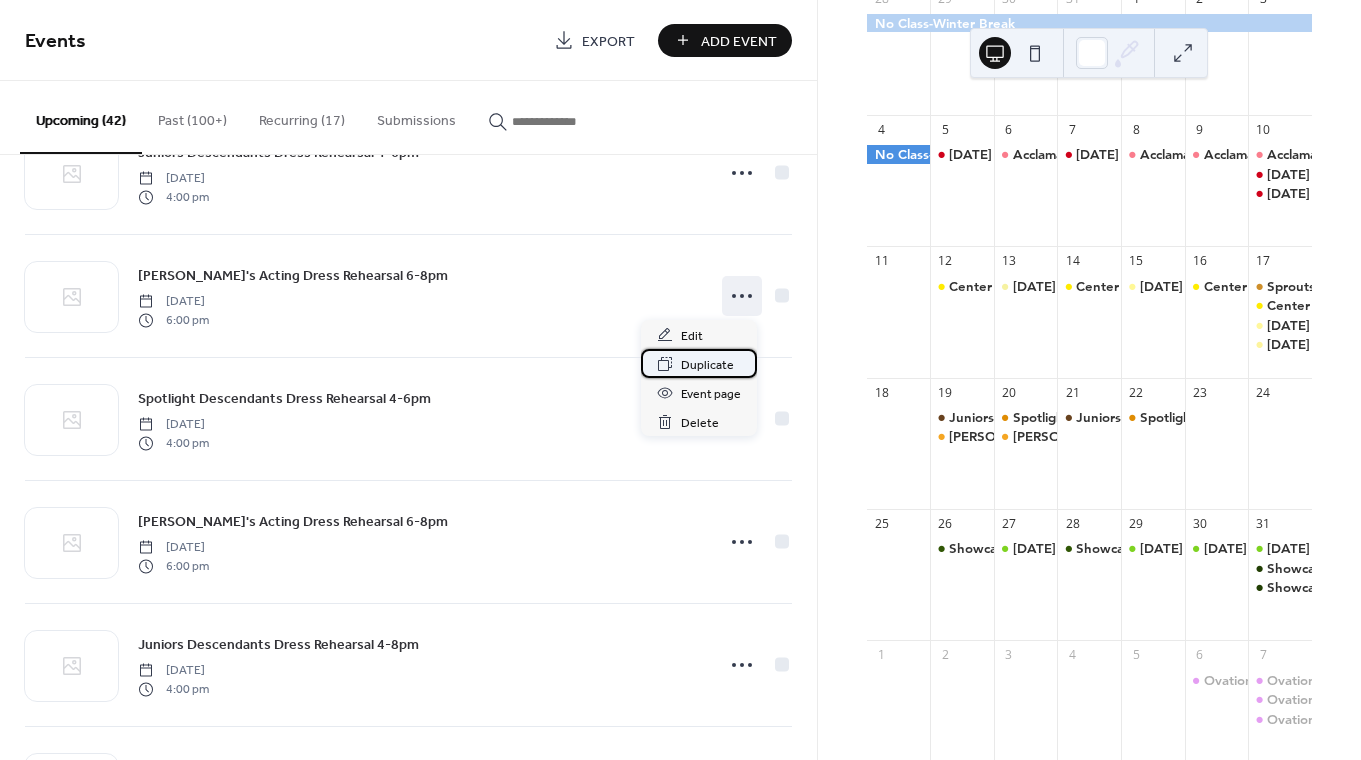 click on "Duplicate" at bounding box center (707, 365) 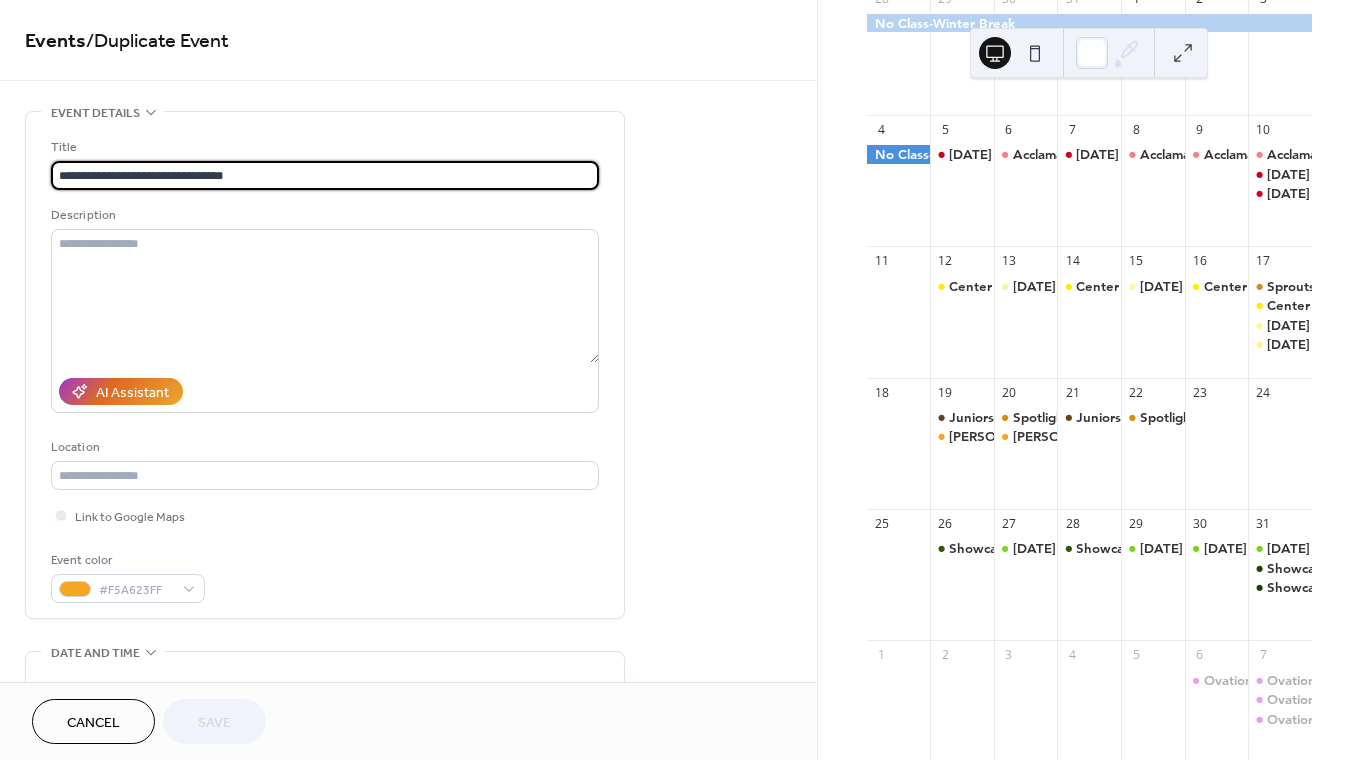 drag, startPoint x: 309, startPoint y: 174, endPoint x: 150, endPoint y: 171, distance: 159.0283 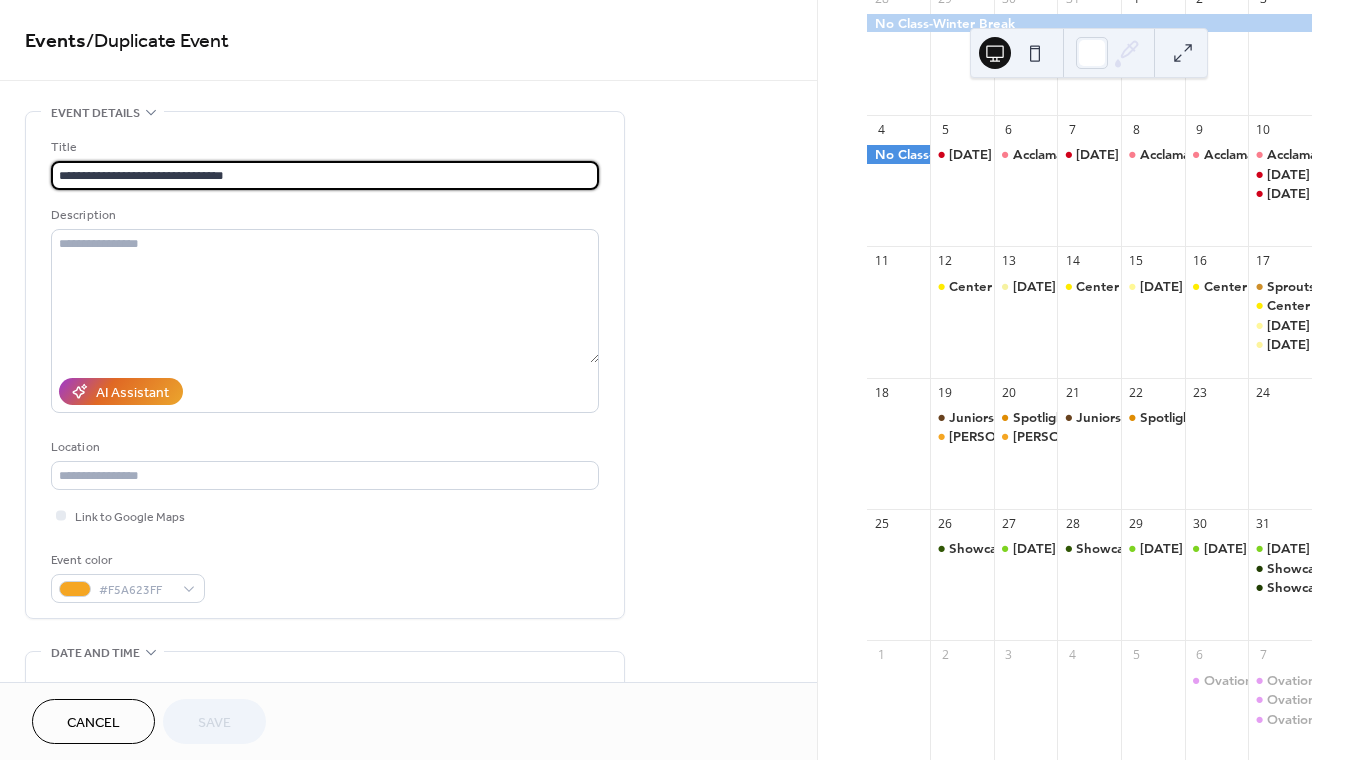 click on "**********" at bounding box center [325, 175] 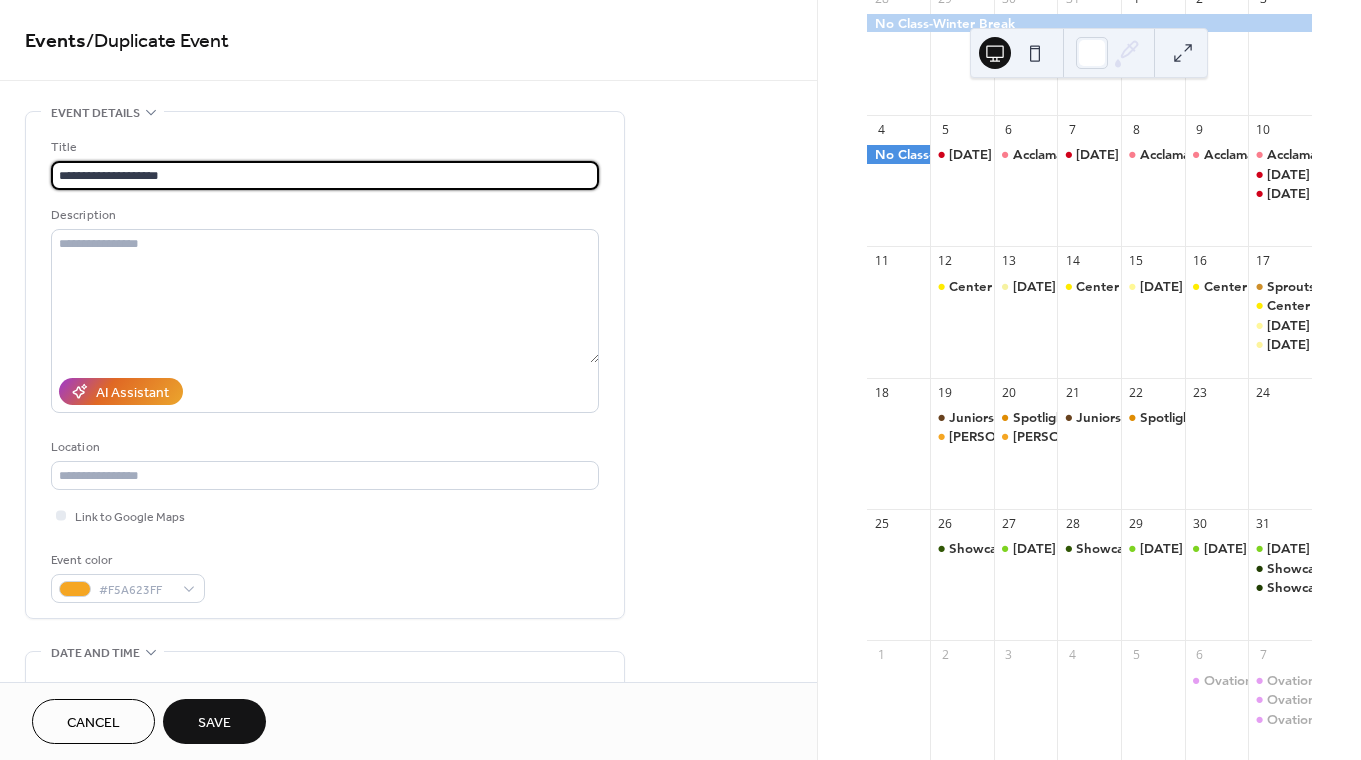type on "**********" 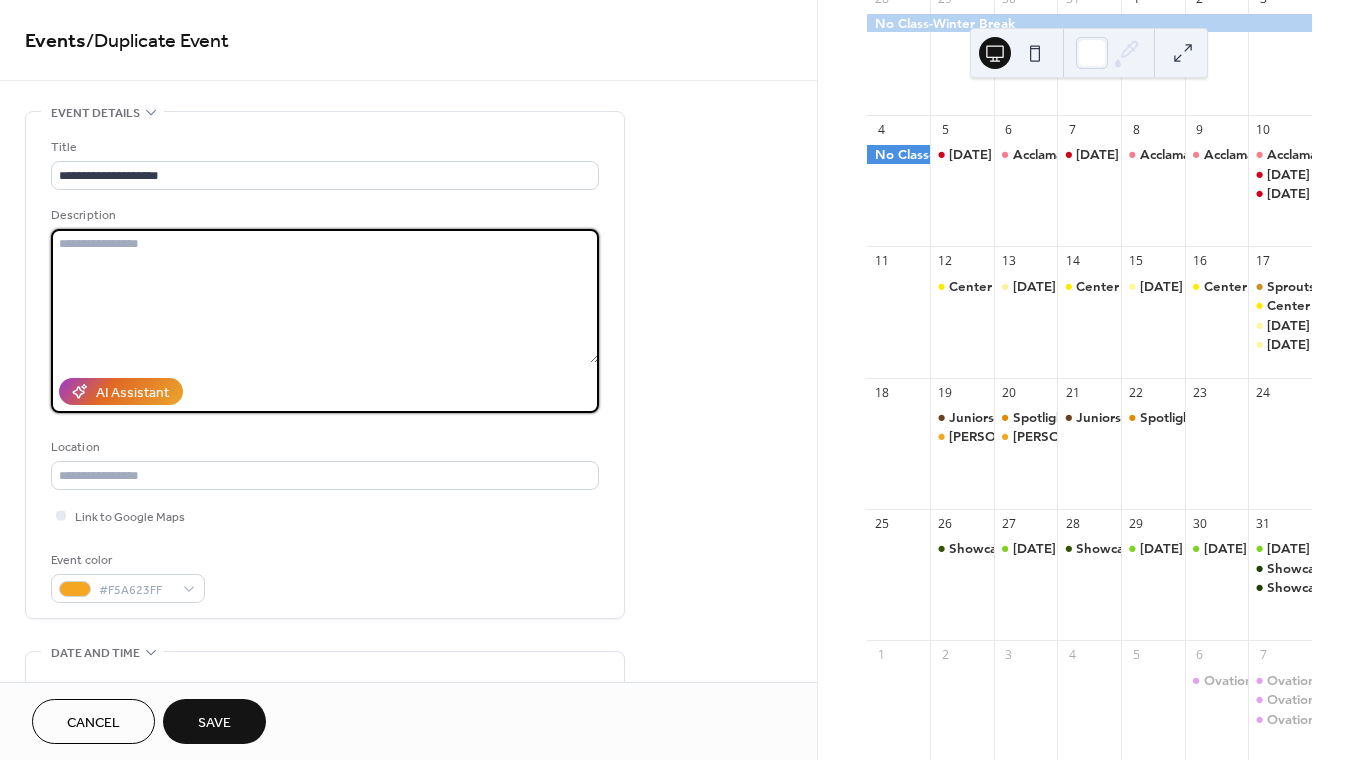 click at bounding box center (325, 296) 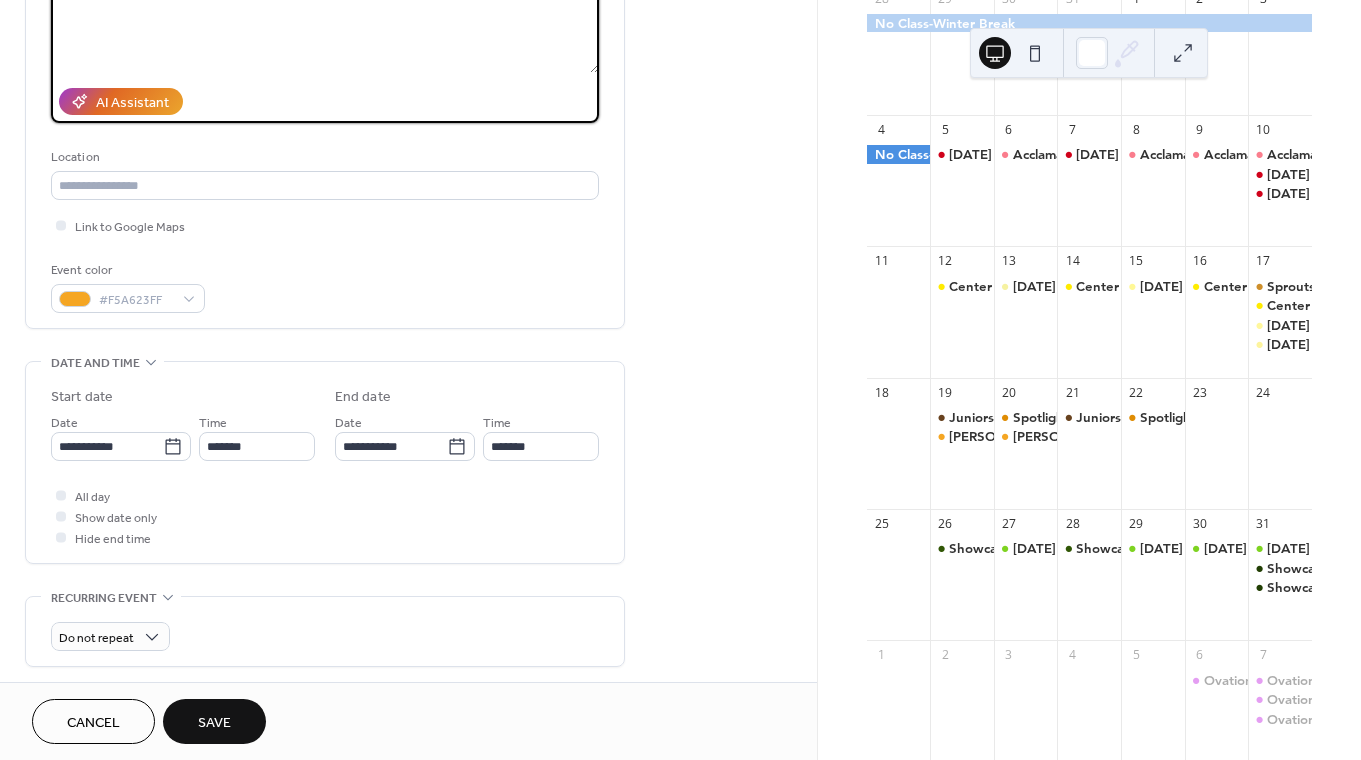 scroll, scrollTop: 351, scrollLeft: 0, axis: vertical 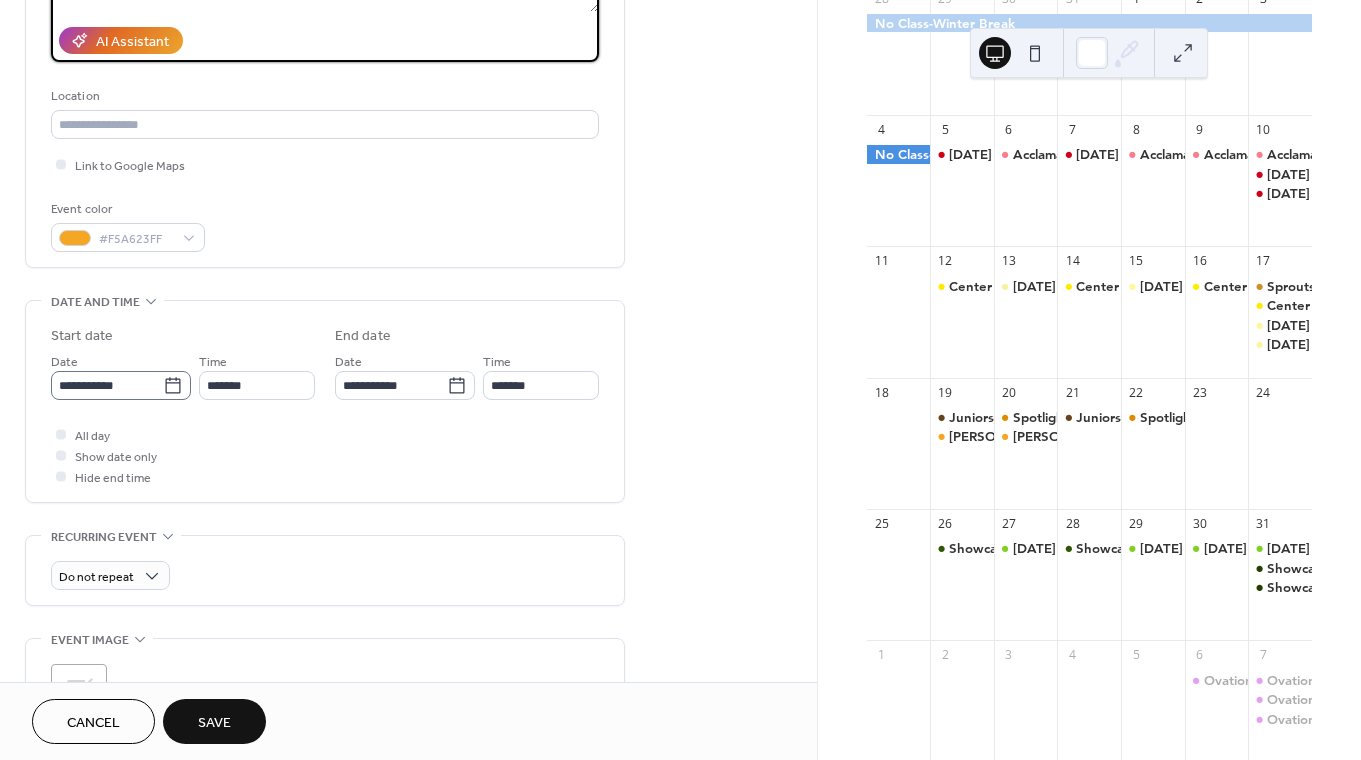 type on "**********" 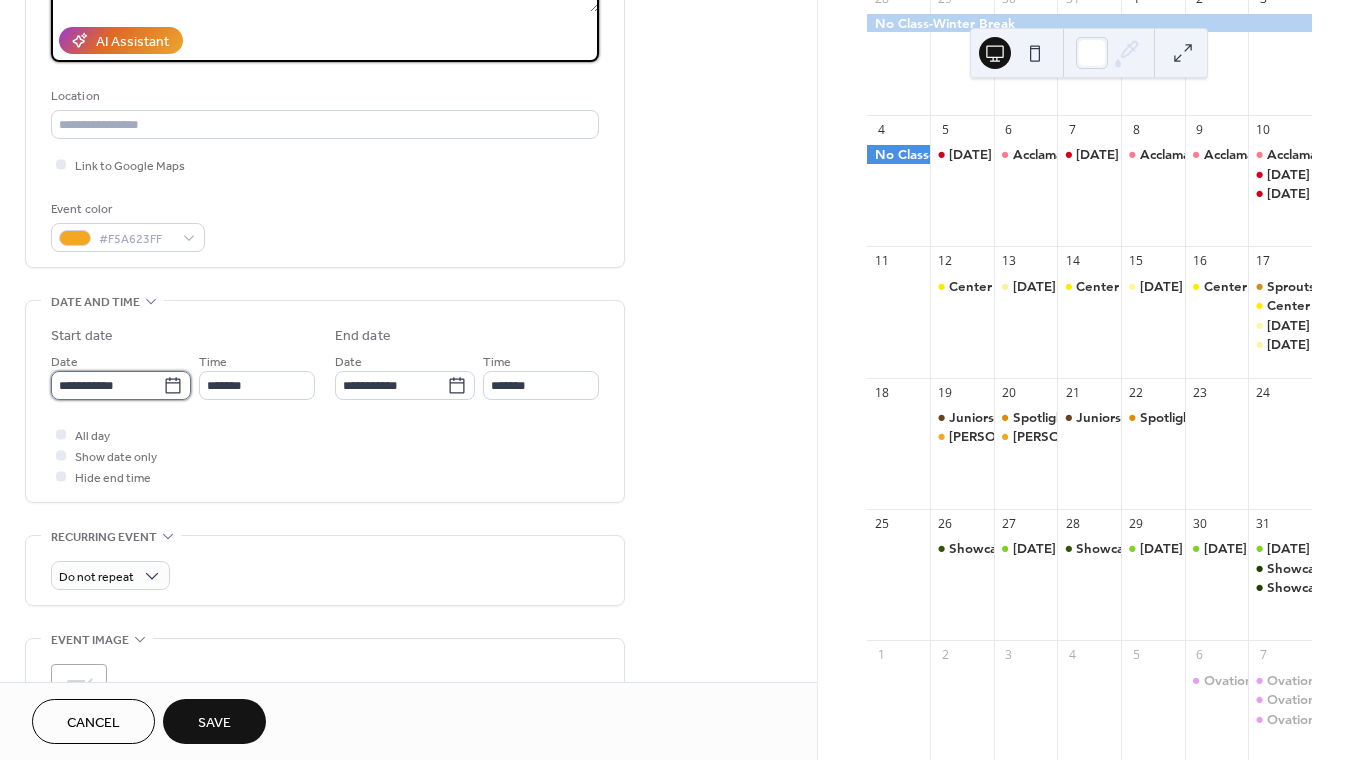 click on "**********" at bounding box center (107, 385) 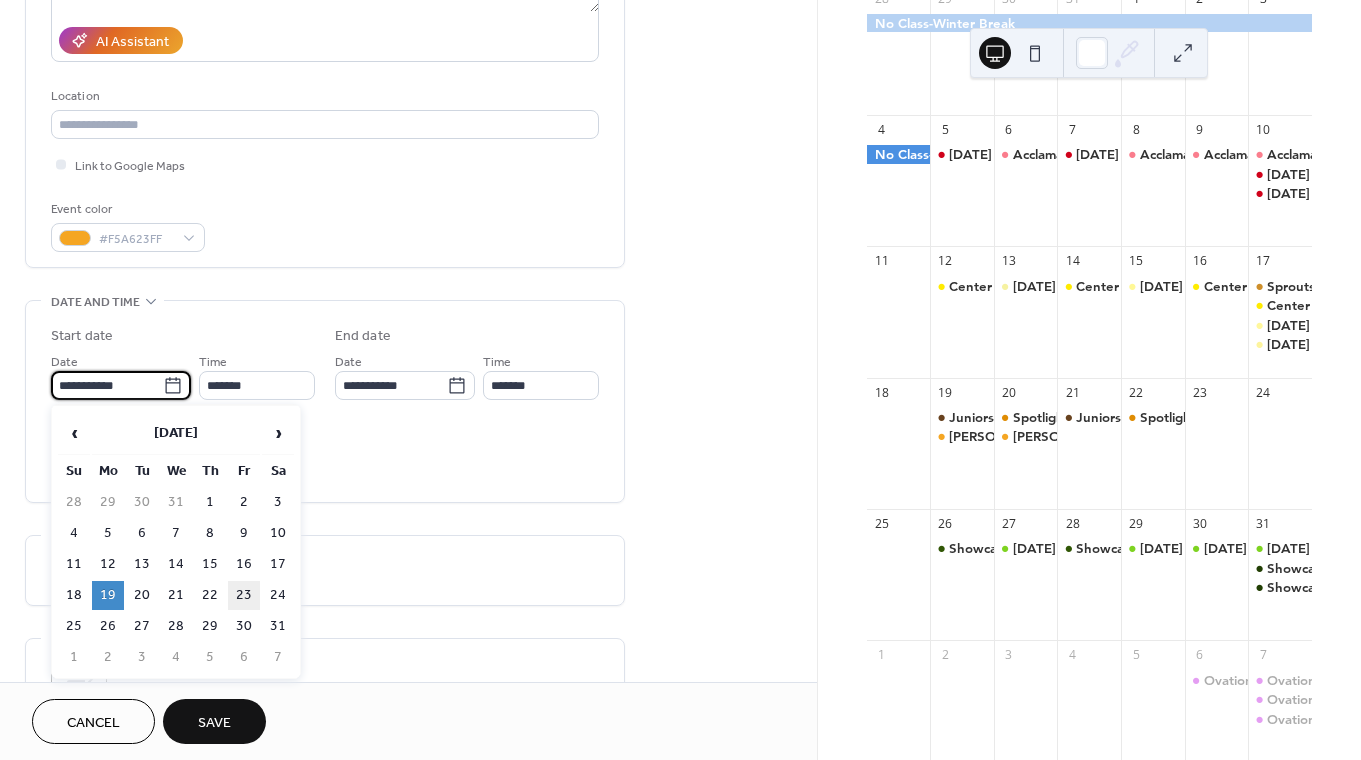 click on "23" at bounding box center [244, 595] 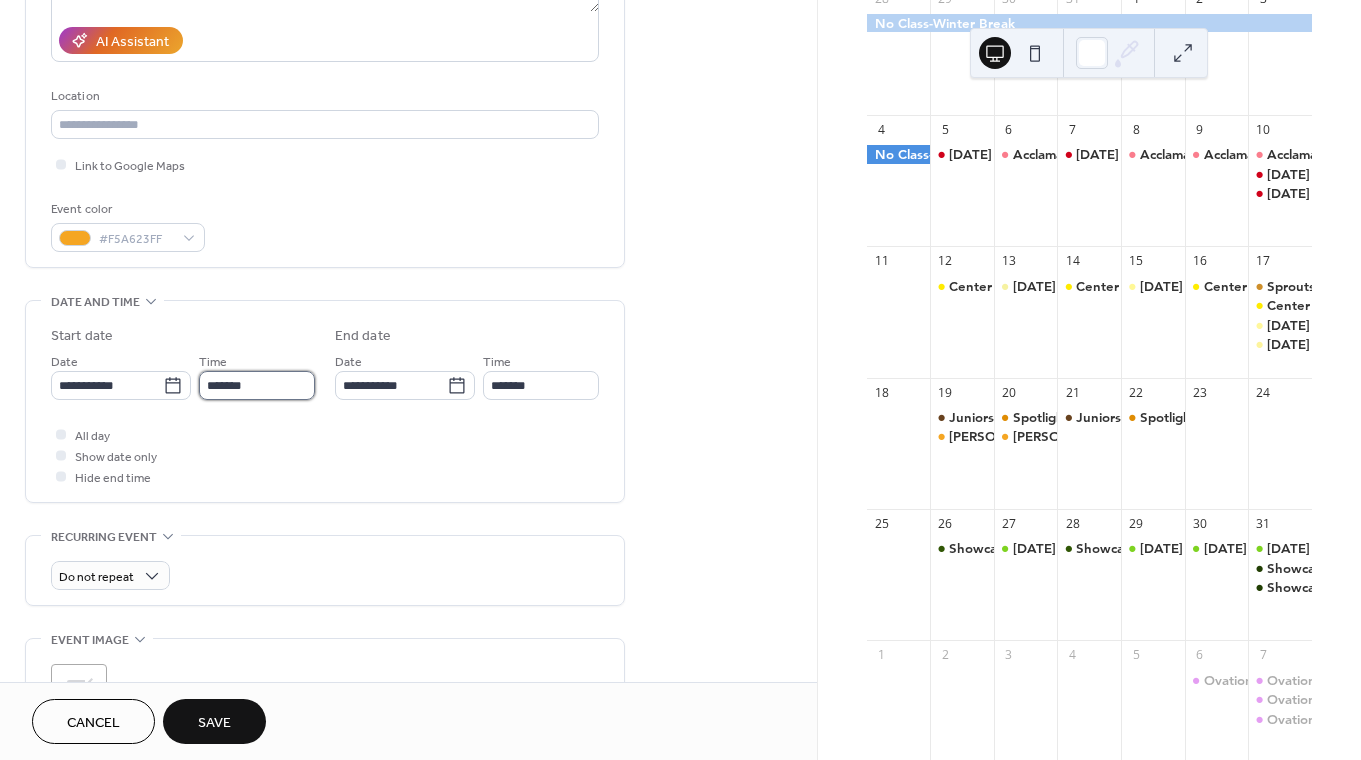 click on "*******" at bounding box center (257, 385) 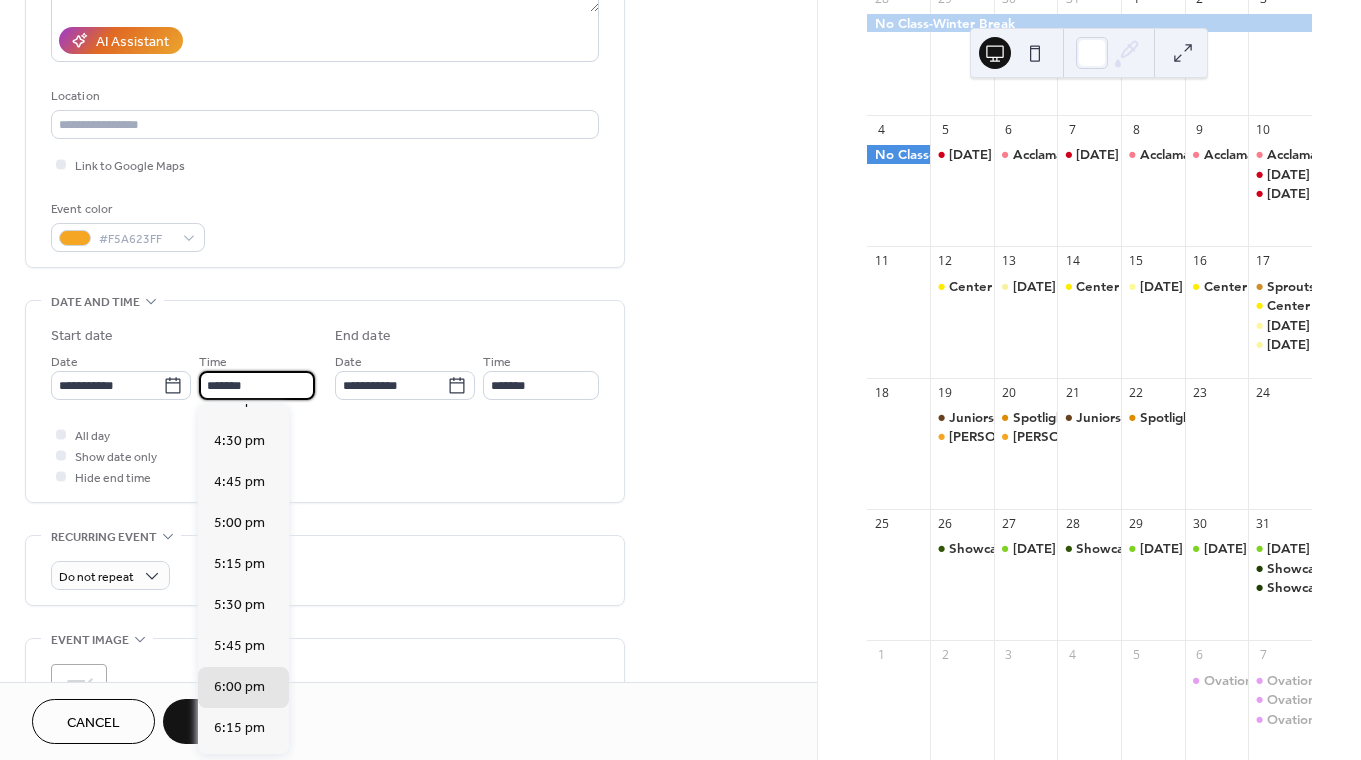 scroll, scrollTop: 2690, scrollLeft: 0, axis: vertical 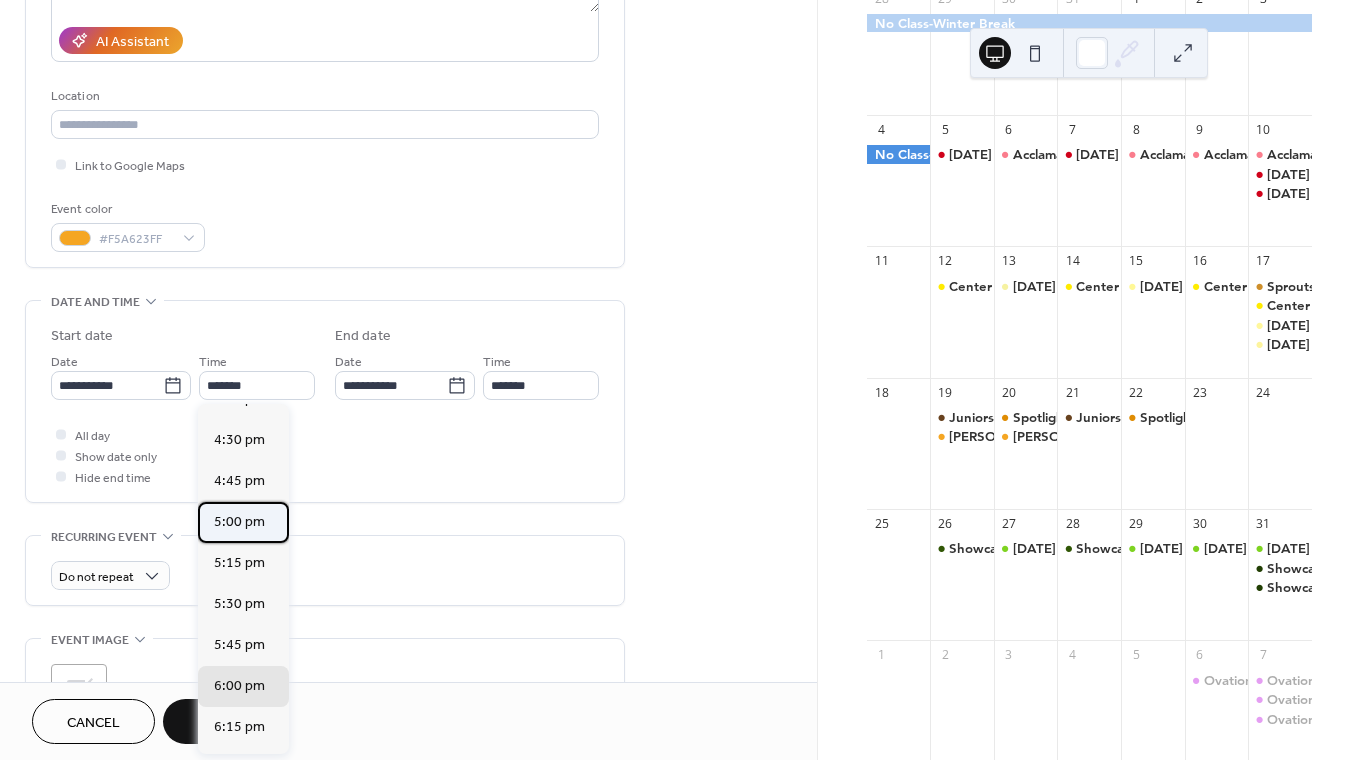 click on "5:00 pm" at bounding box center [239, 522] 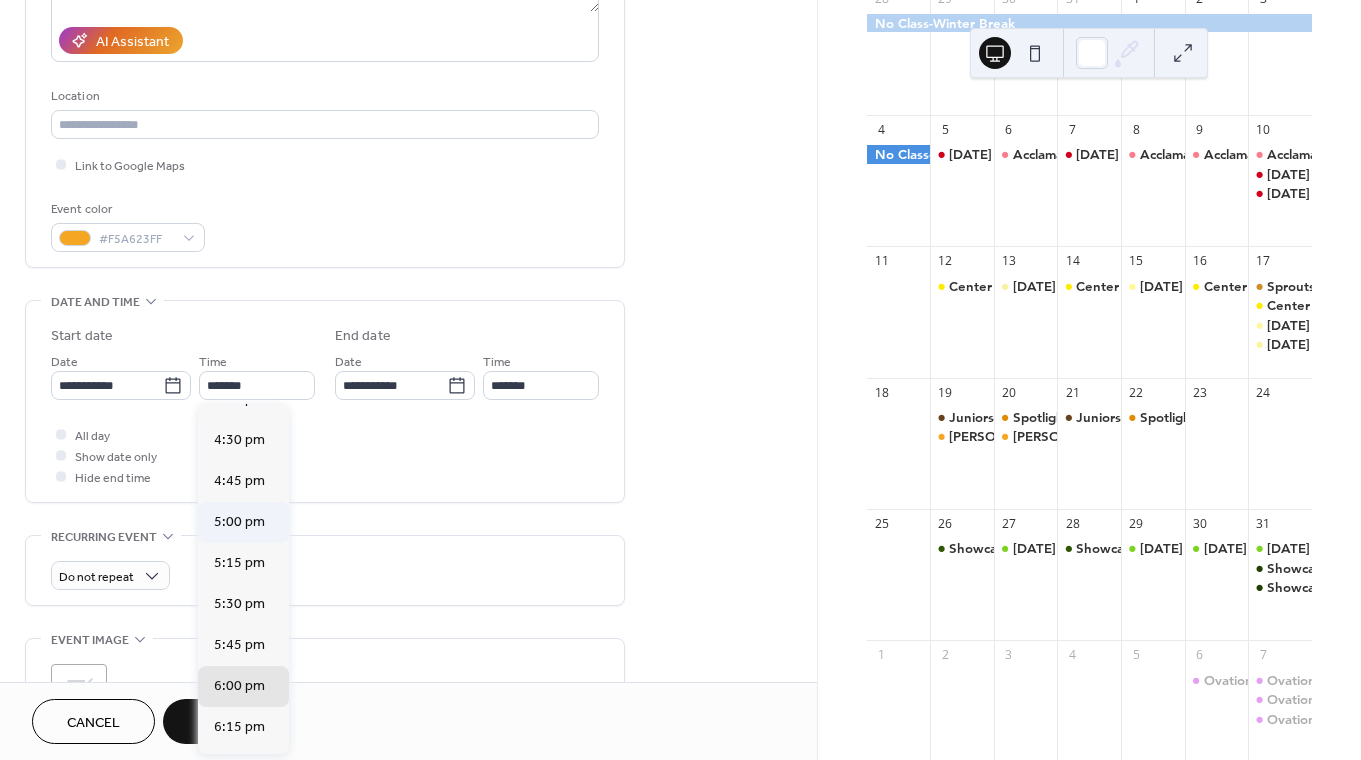 type on "*******" 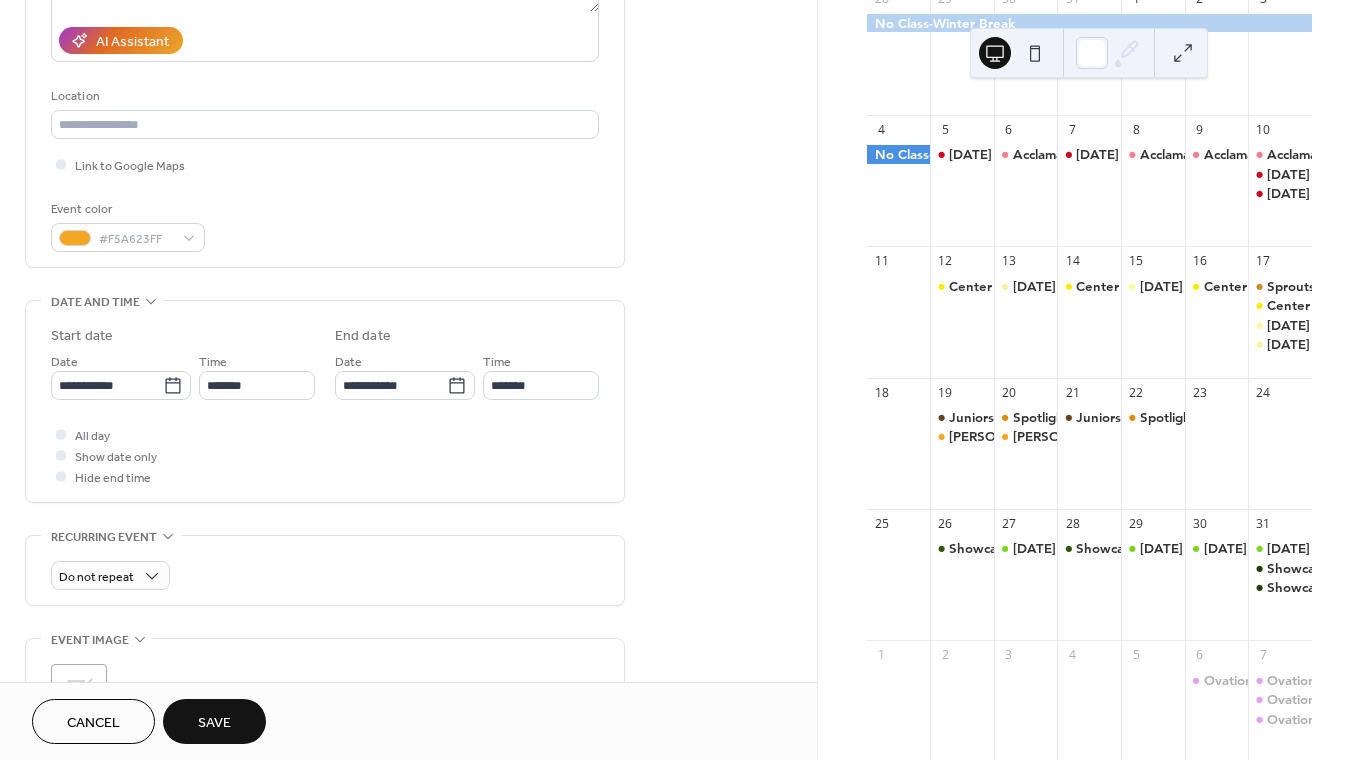 scroll, scrollTop: 349, scrollLeft: 0, axis: vertical 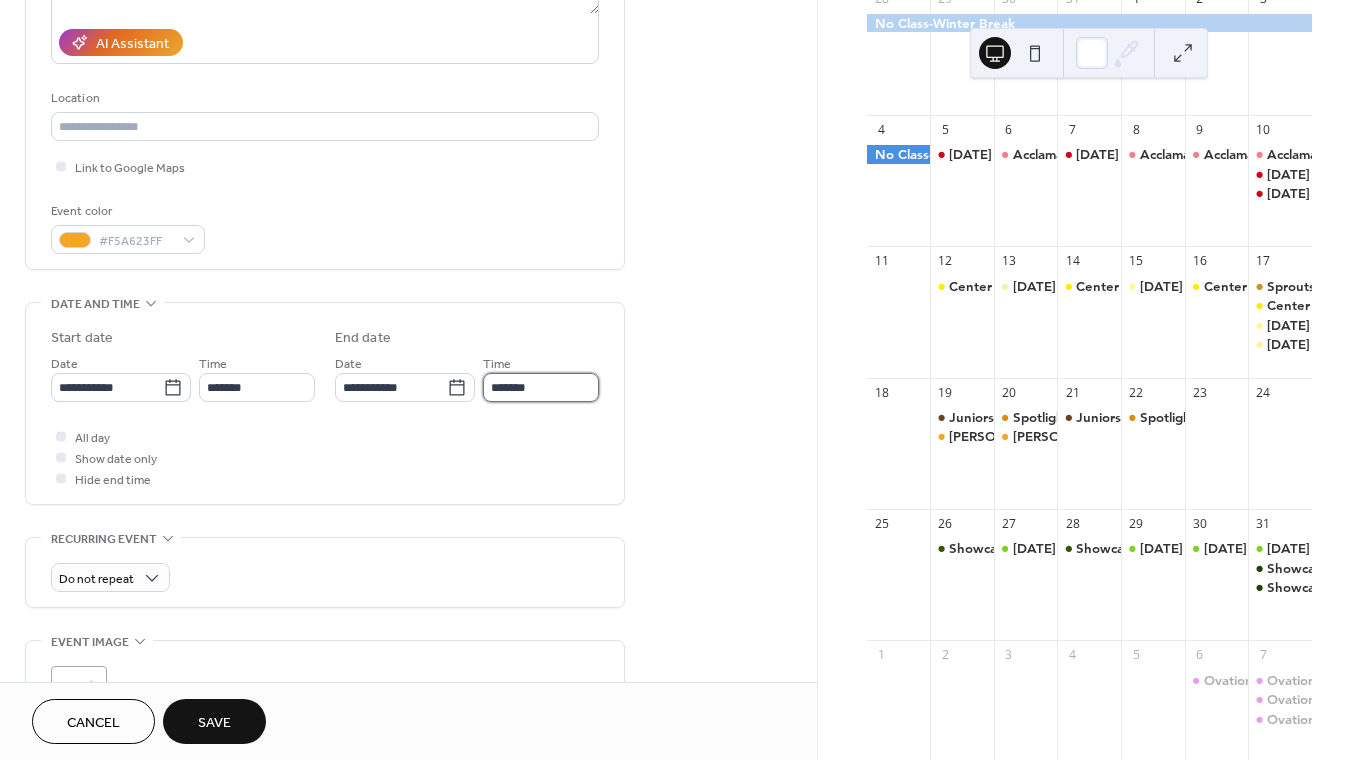 click on "*******" at bounding box center (541, 387) 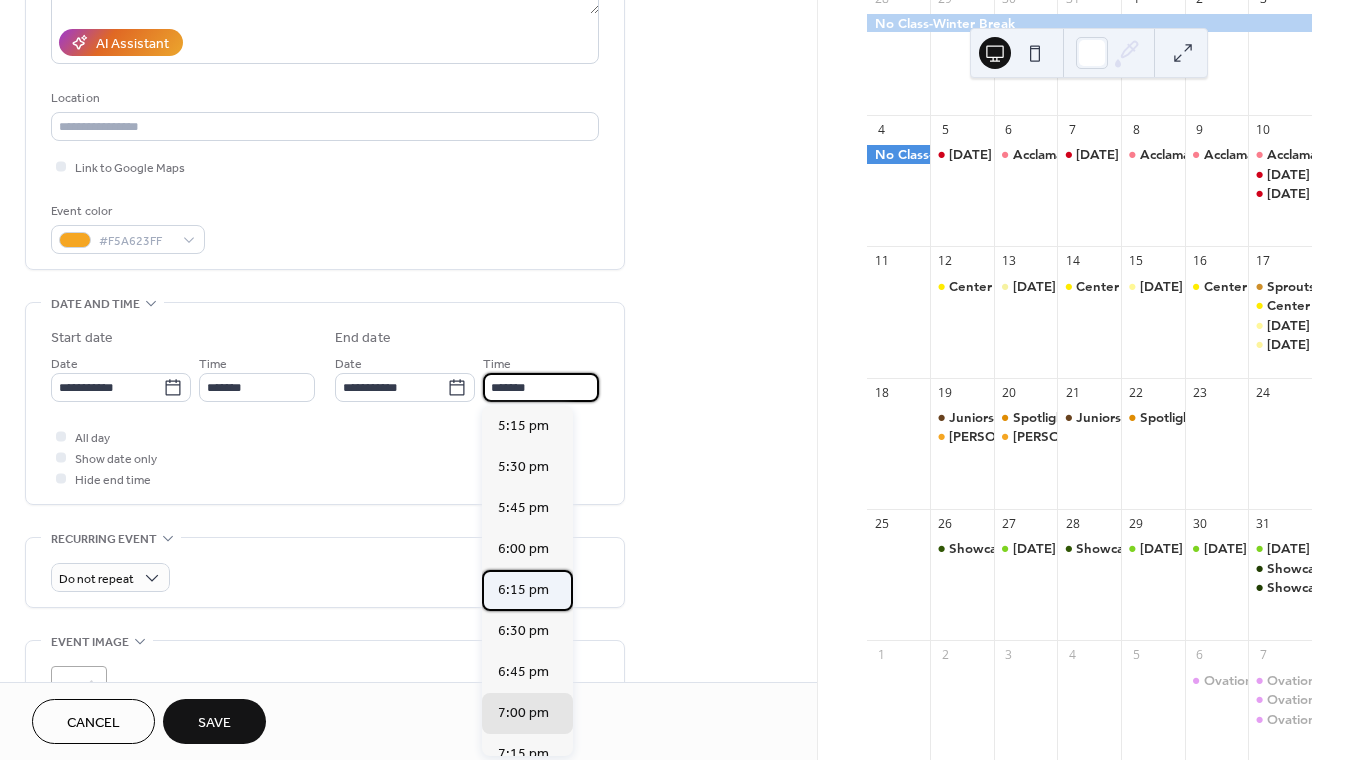 click on "6:15 pm" at bounding box center [523, 590] 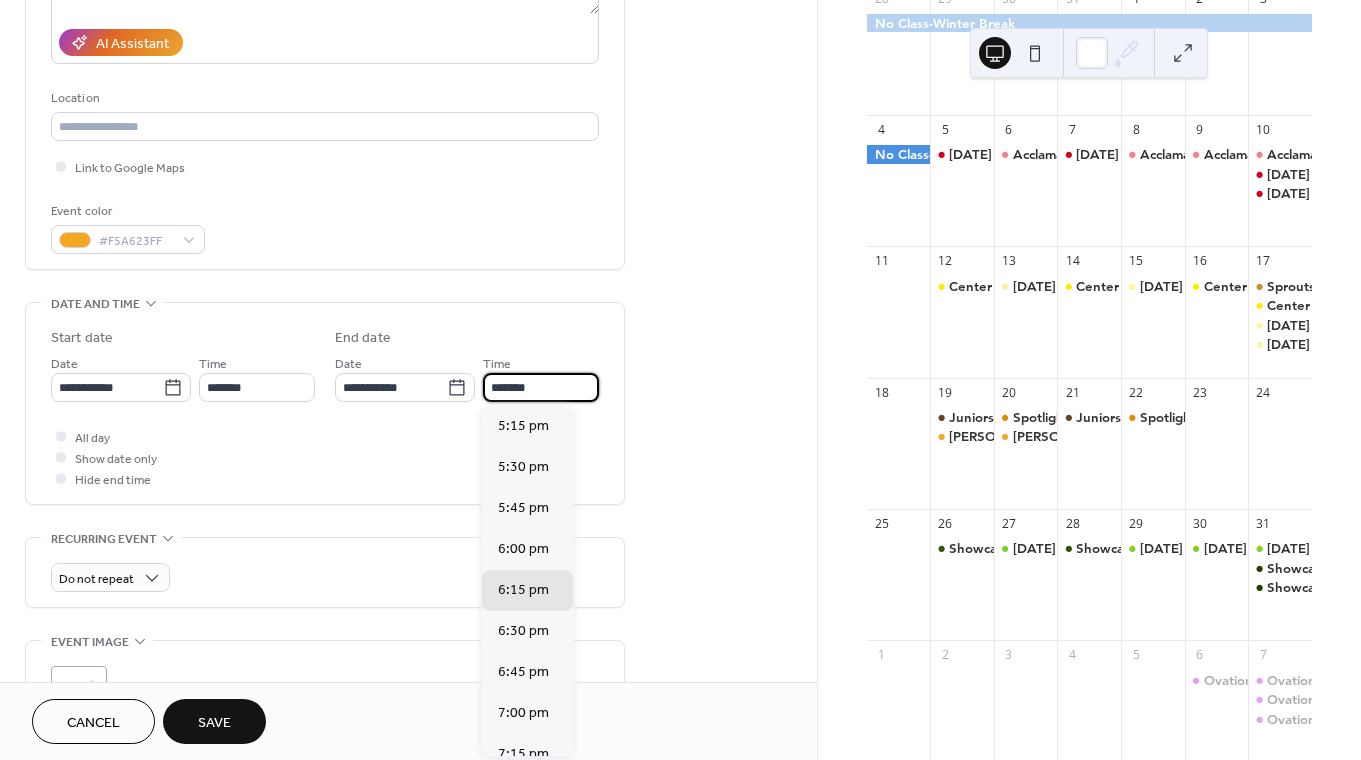 click on "*******" at bounding box center (541, 387) 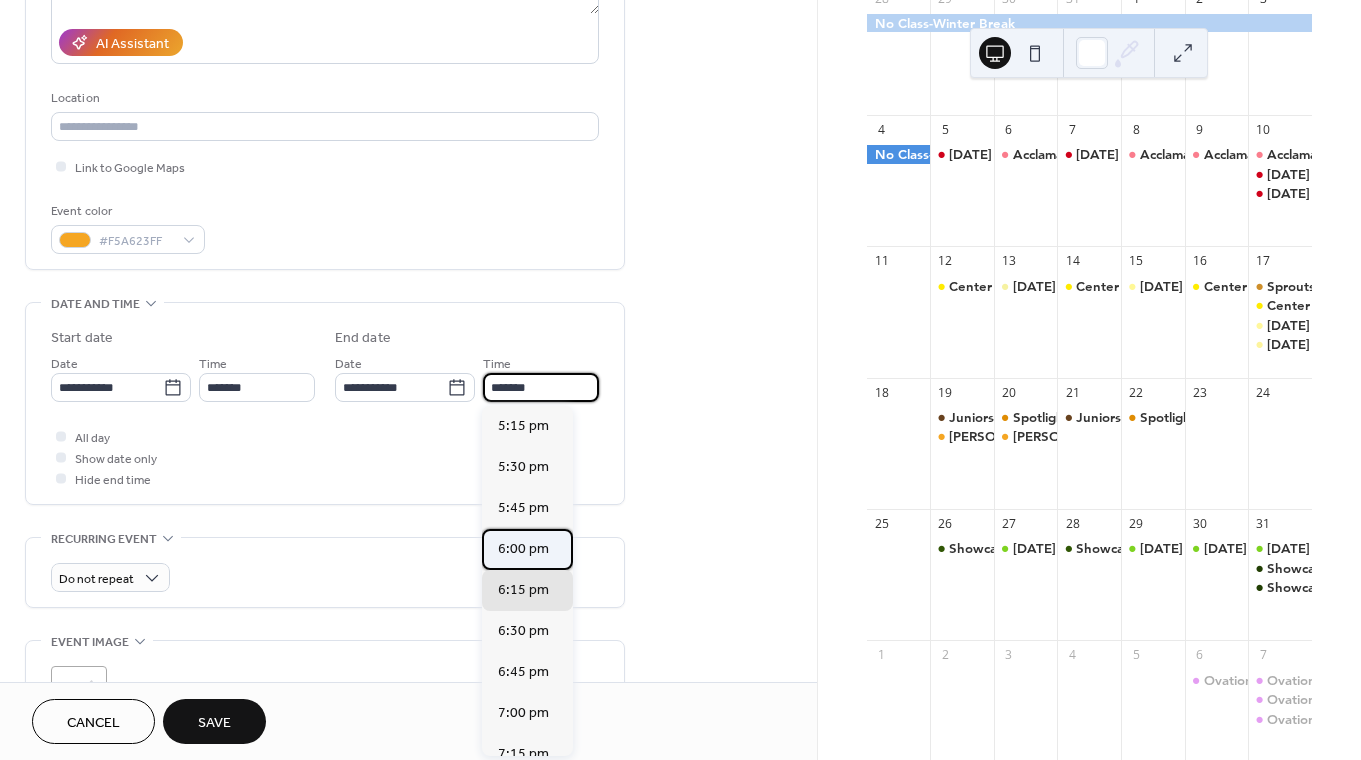 click on "6:00 pm" at bounding box center (523, 549) 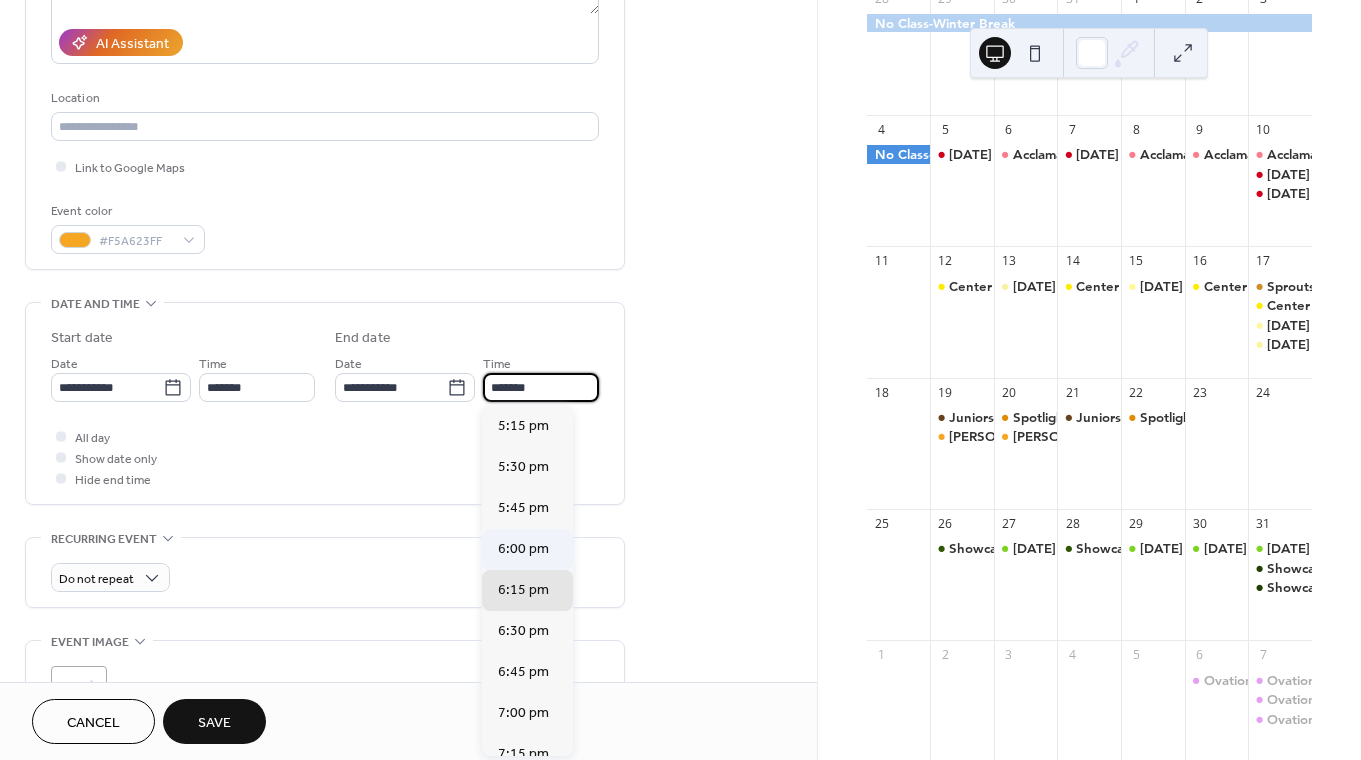 type on "*******" 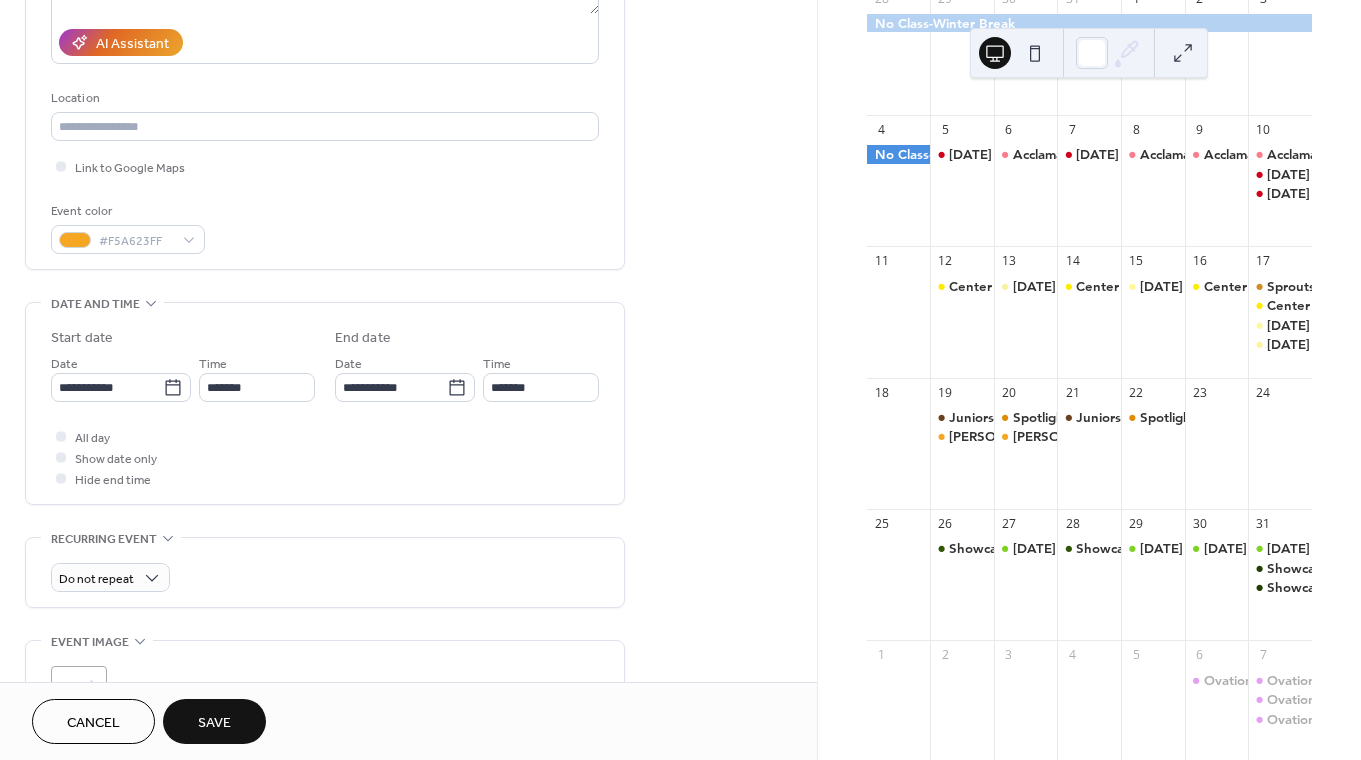 click on "Save" at bounding box center [214, 723] 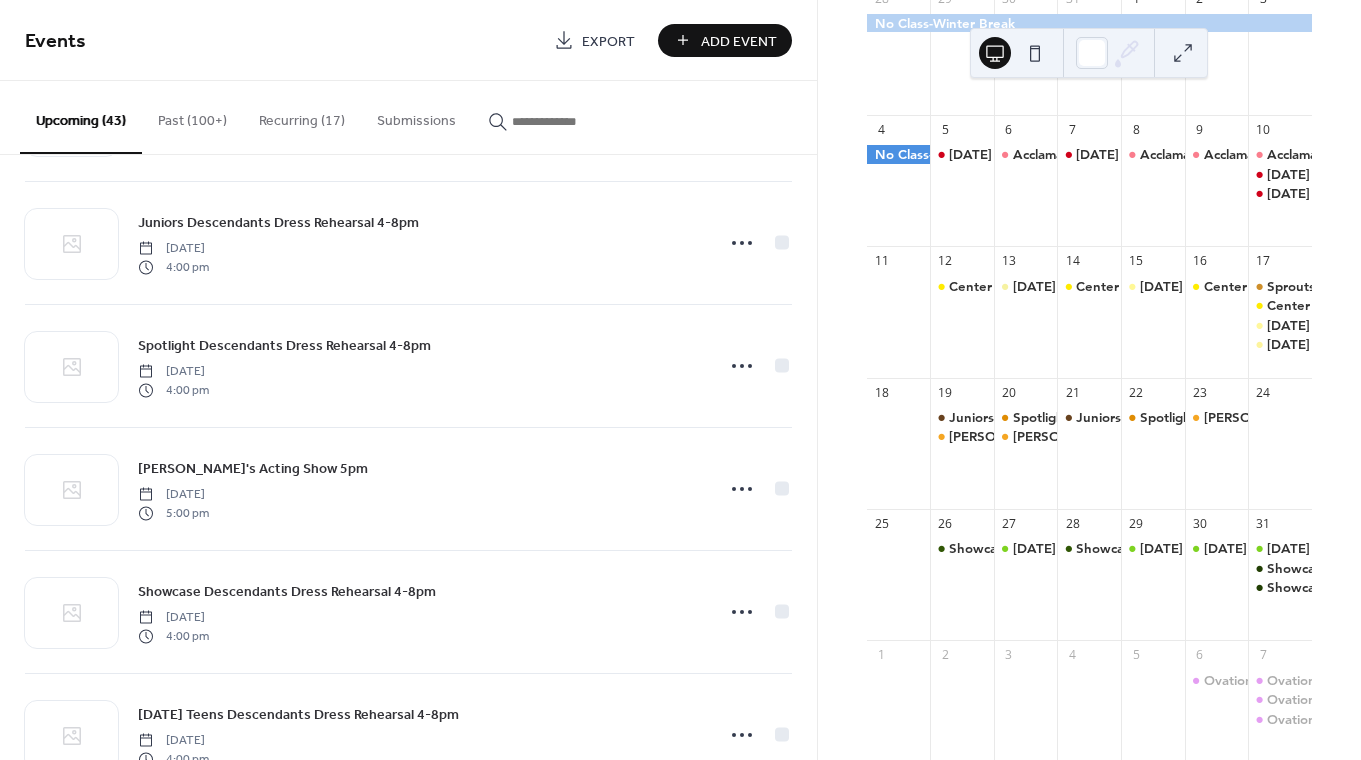 scroll, scrollTop: 3444, scrollLeft: 0, axis: vertical 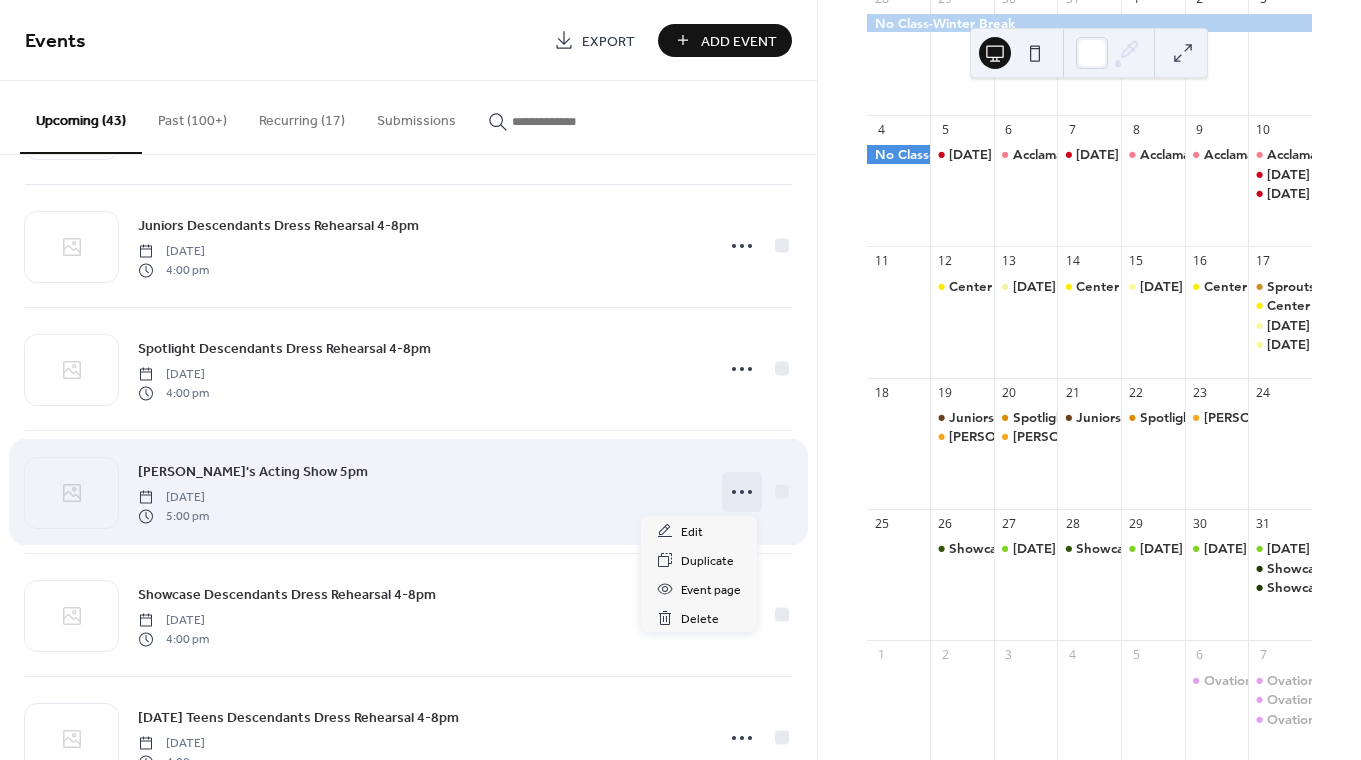 click 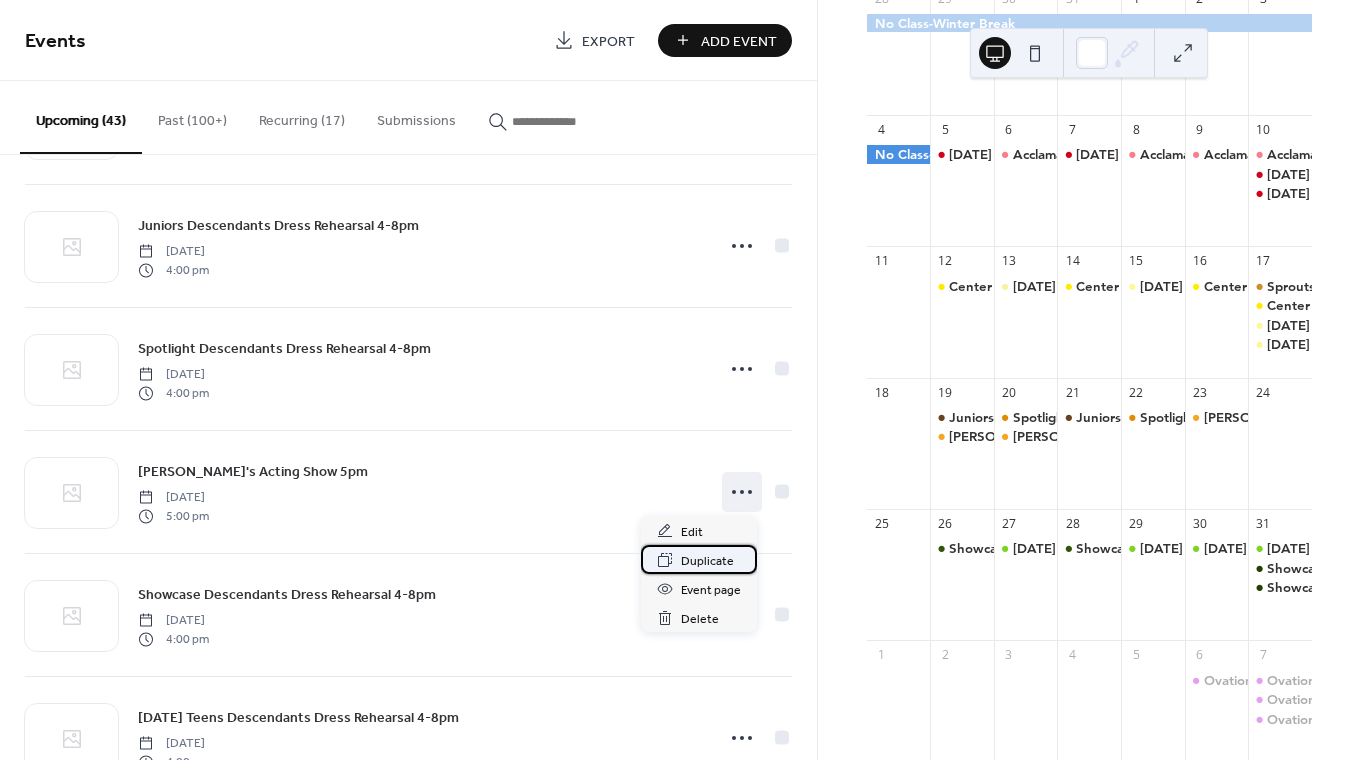 click on "Duplicate" at bounding box center (707, 561) 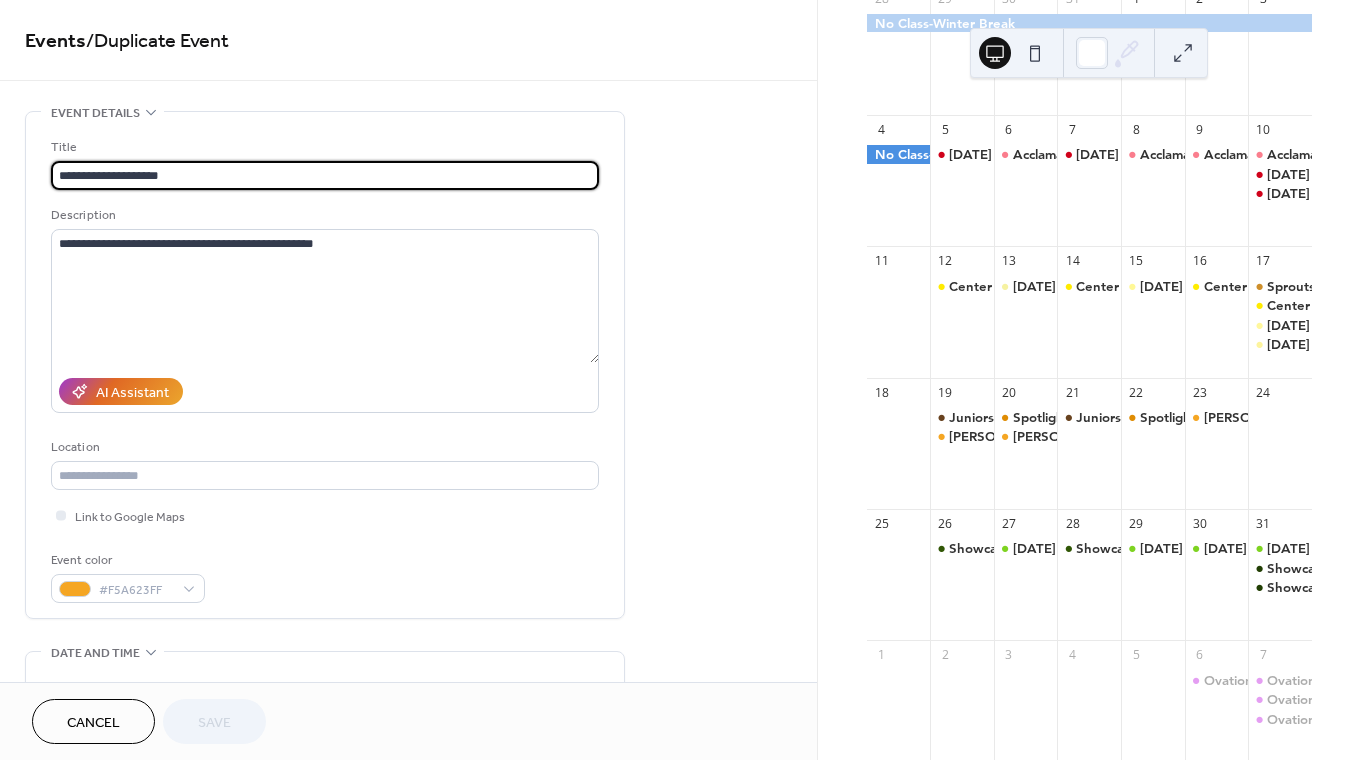 click on "**********" at bounding box center [325, 175] 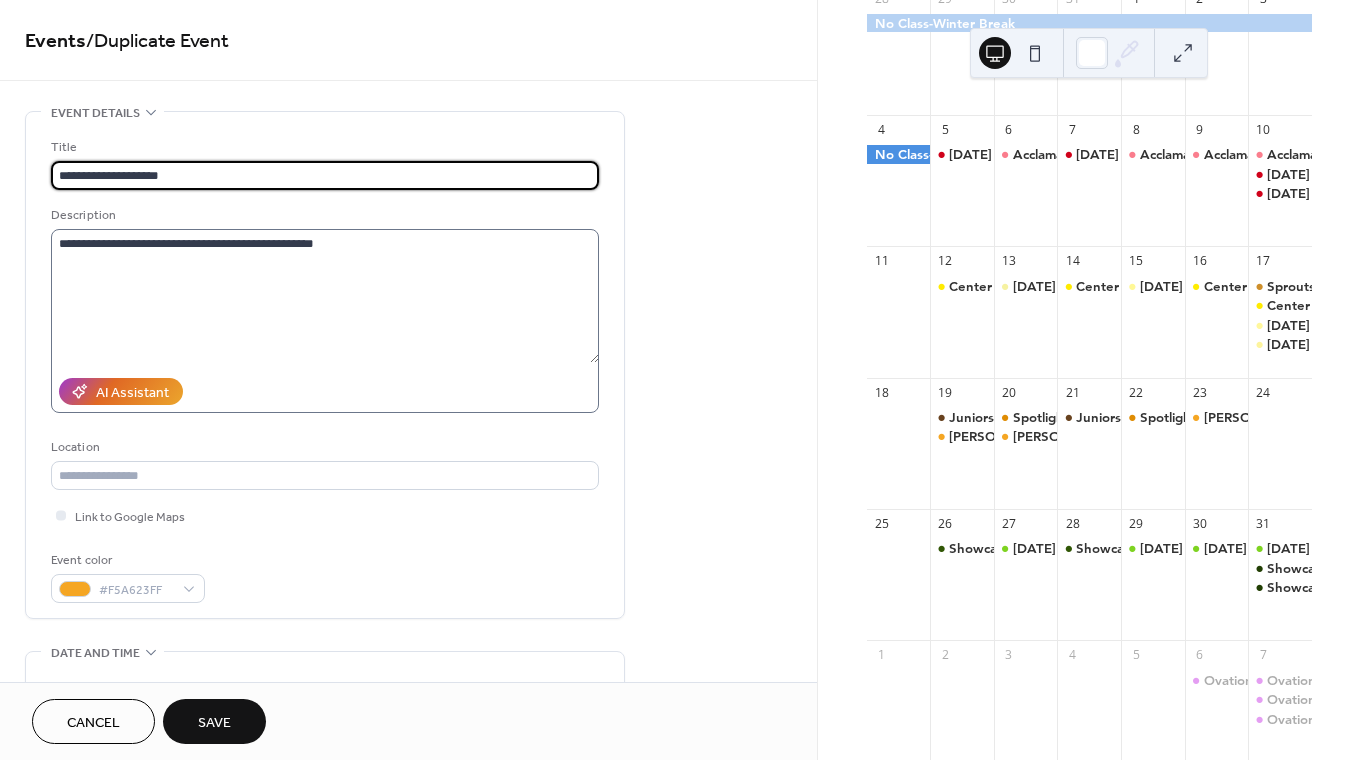 type on "**********" 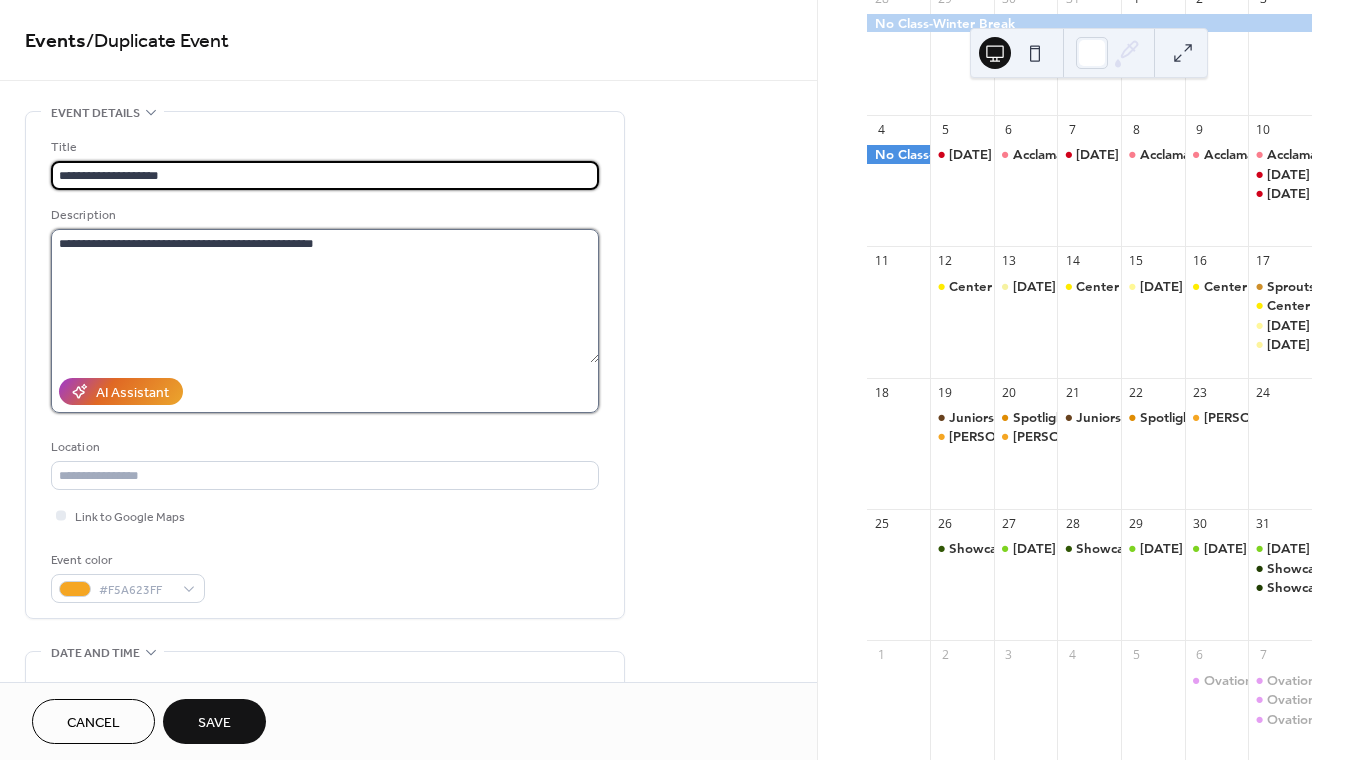 click on "**********" at bounding box center [325, 296] 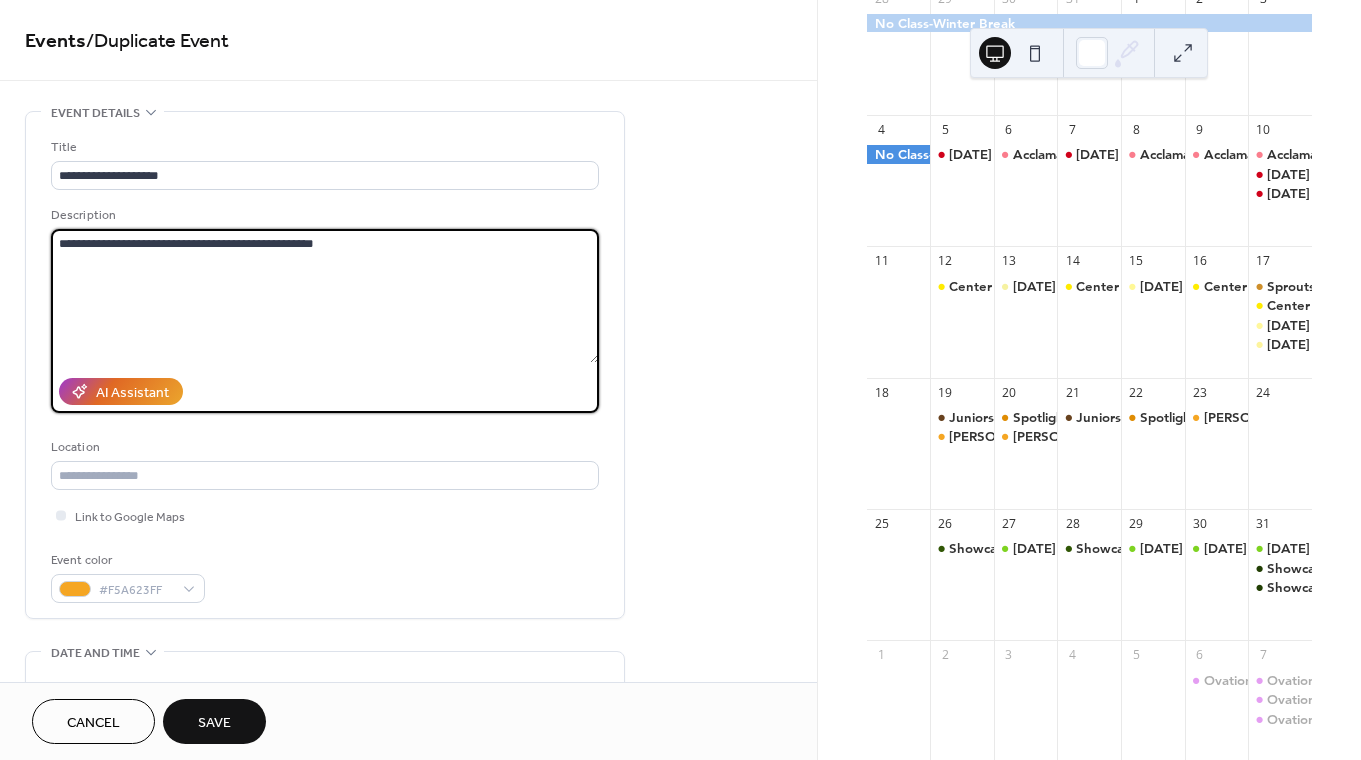 drag, startPoint x: 319, startPoint y: 241, endPoint x: 188, endPoint y: 237, distance: 131.06105 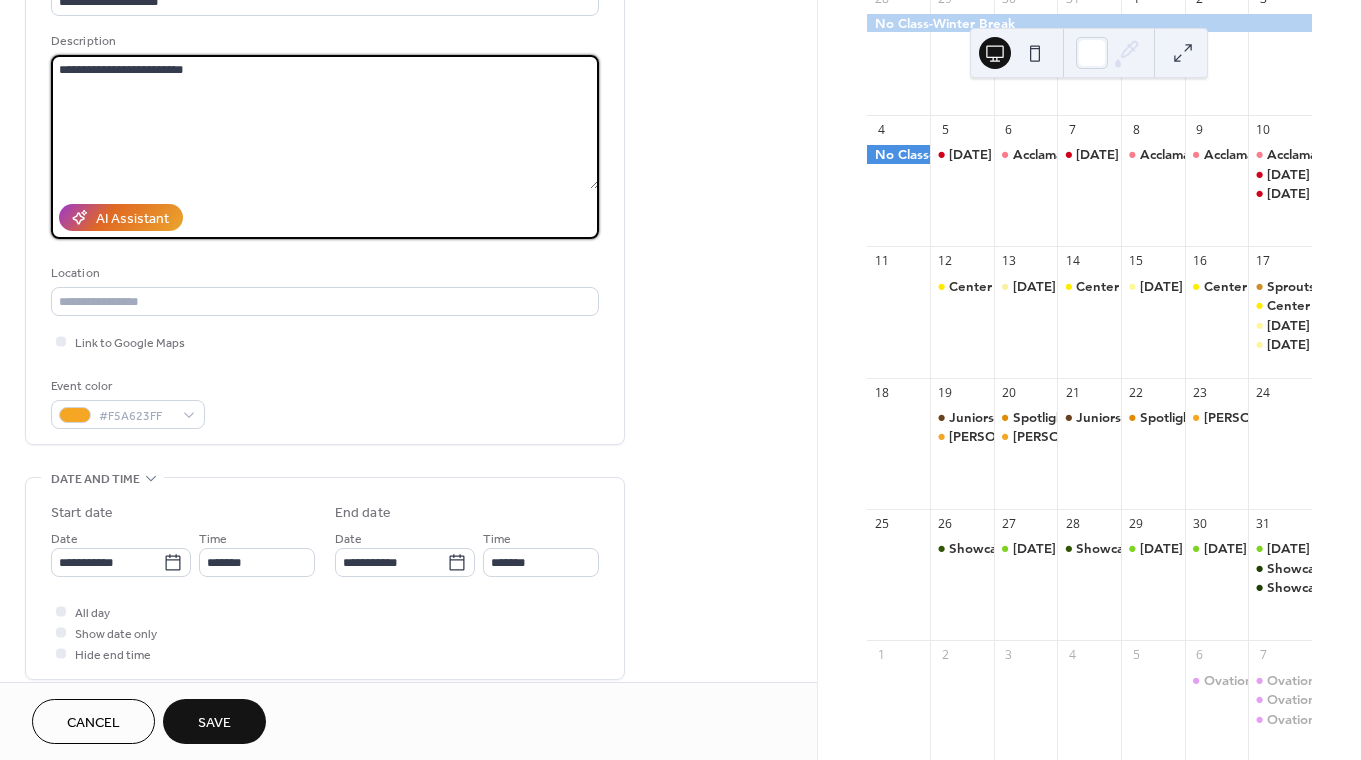 scroll, scrollTop: 192, scrollLeft: 0, axis: vertical 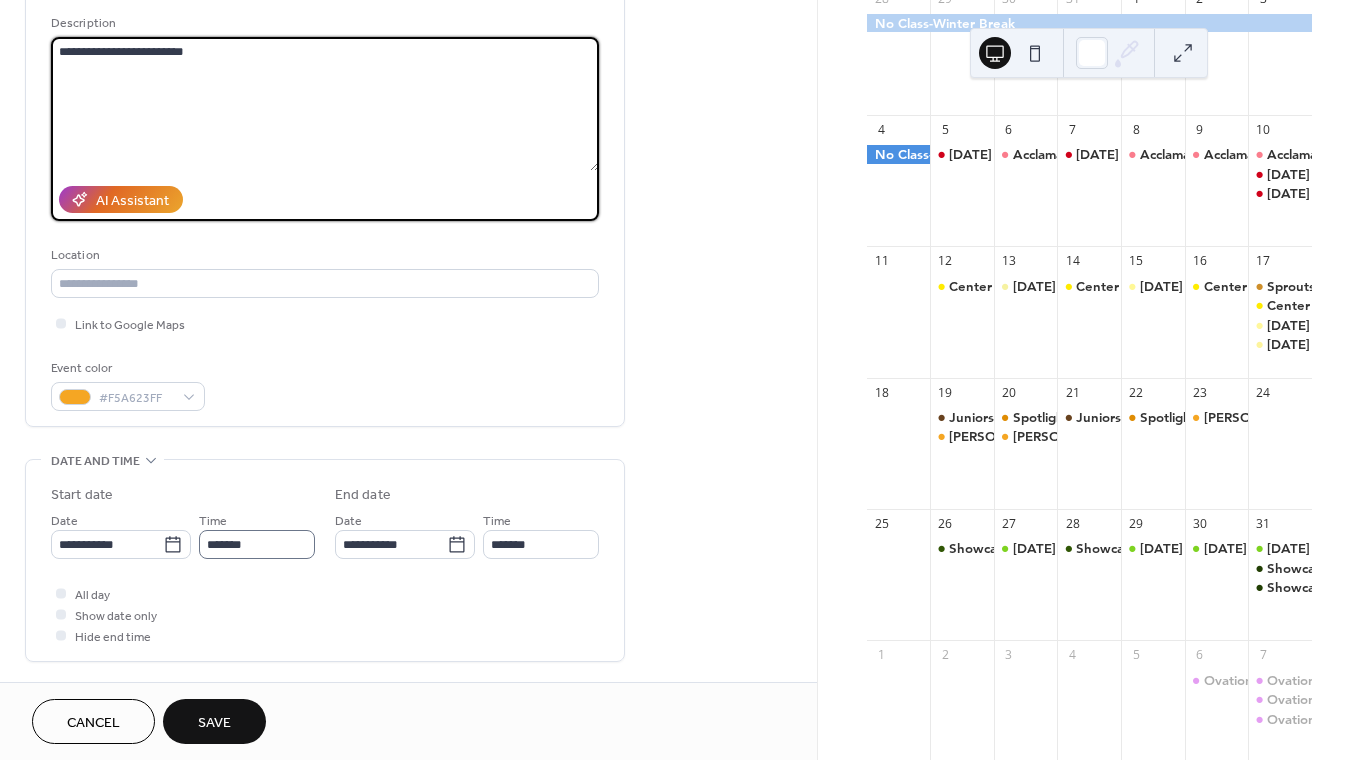 type on "**********" 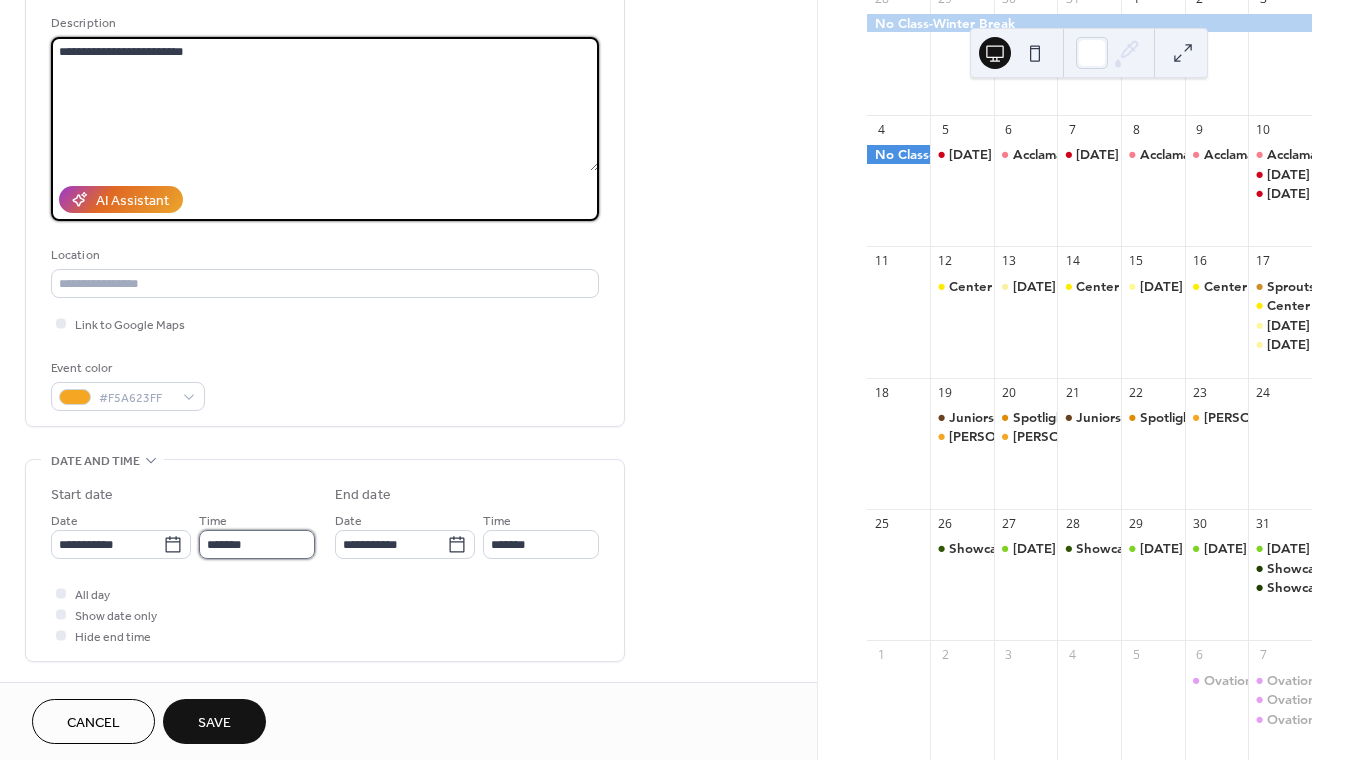 click on "*******" at bounding box center [257, 544] 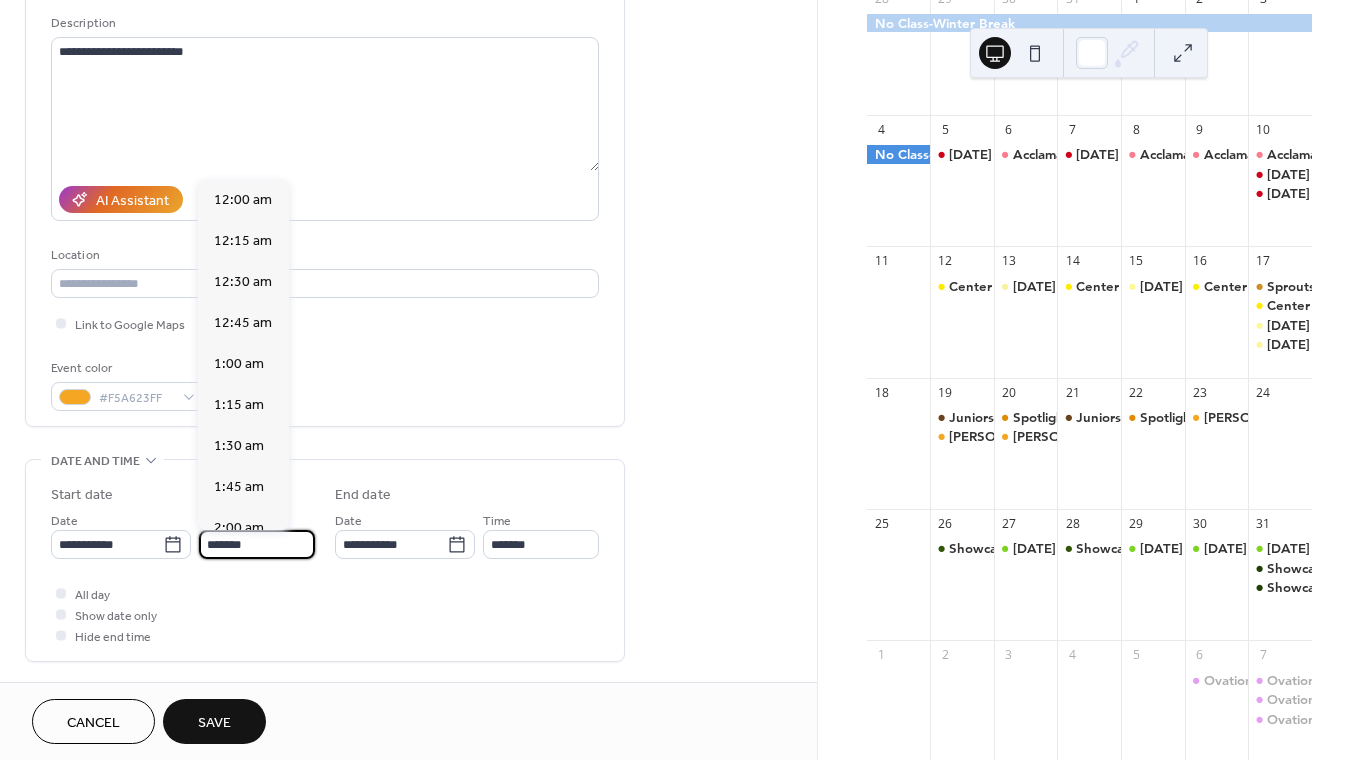 scroll, scrollTop: 2754, scrollLeft: 0, axis: vertical 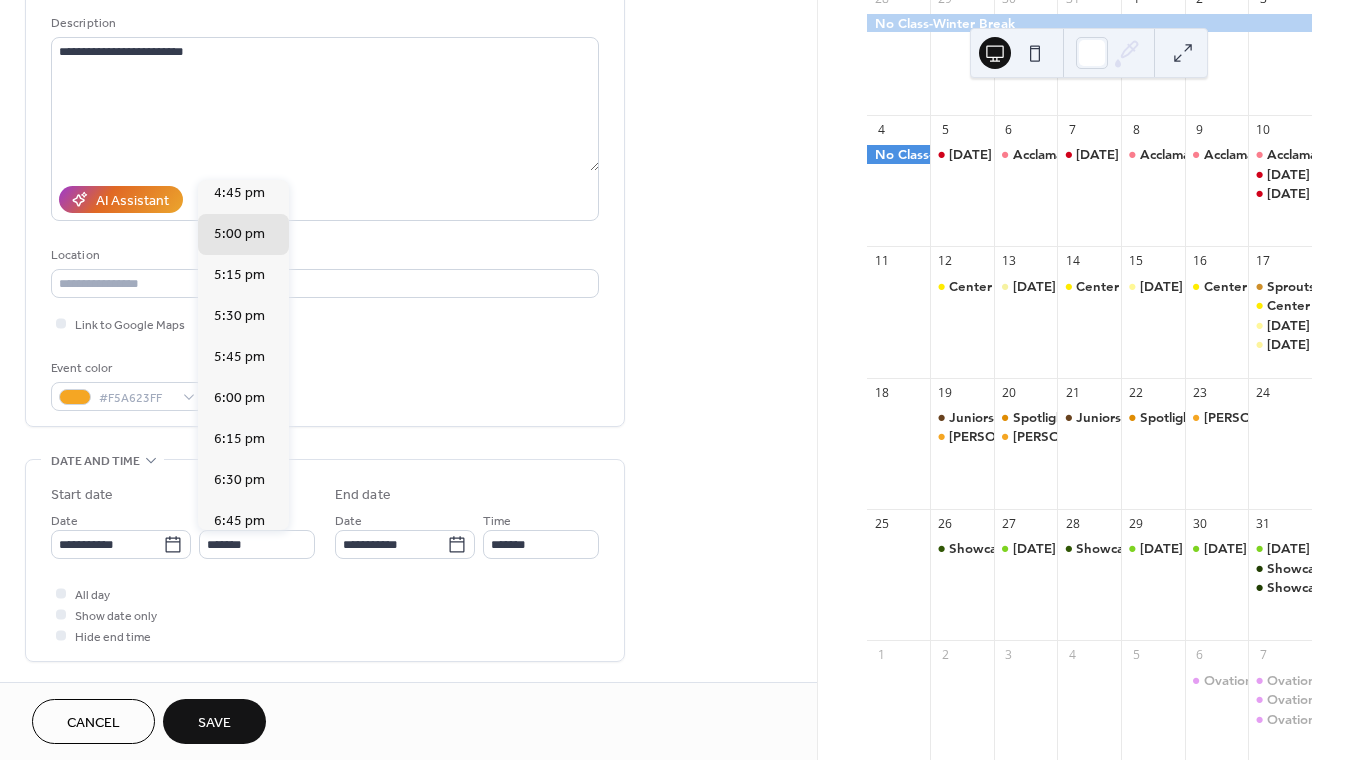 click on "7:00 pm" at bounding box center [239, 562] 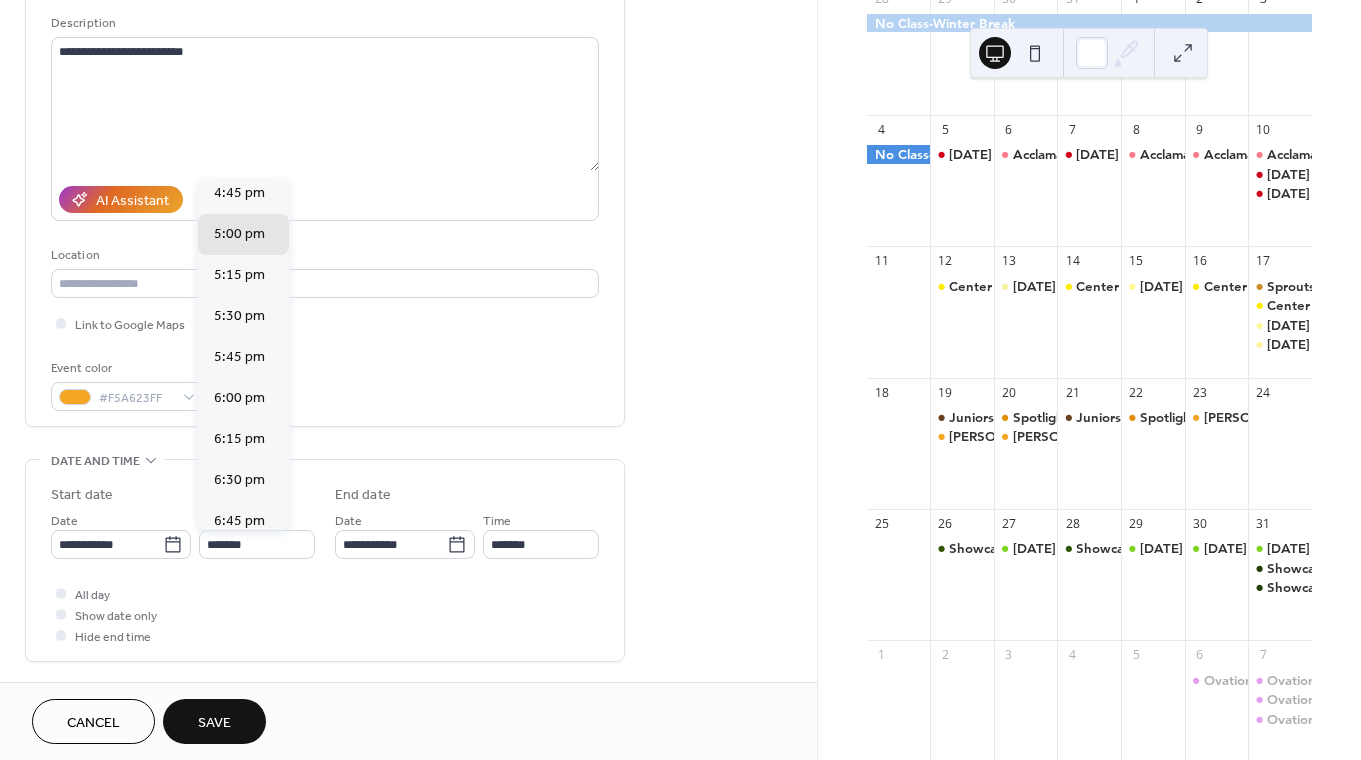 type on "*******" 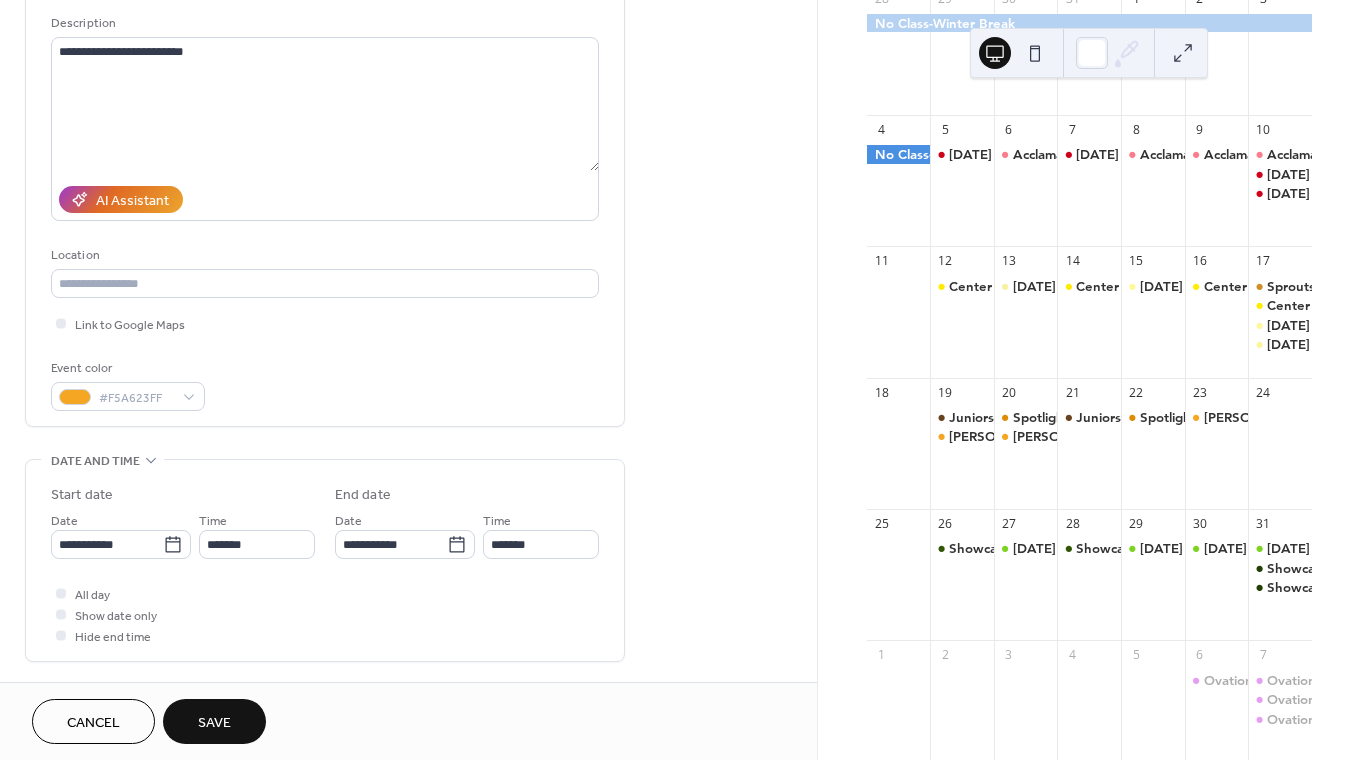 click on "Save" at bounding box center [214, 723] 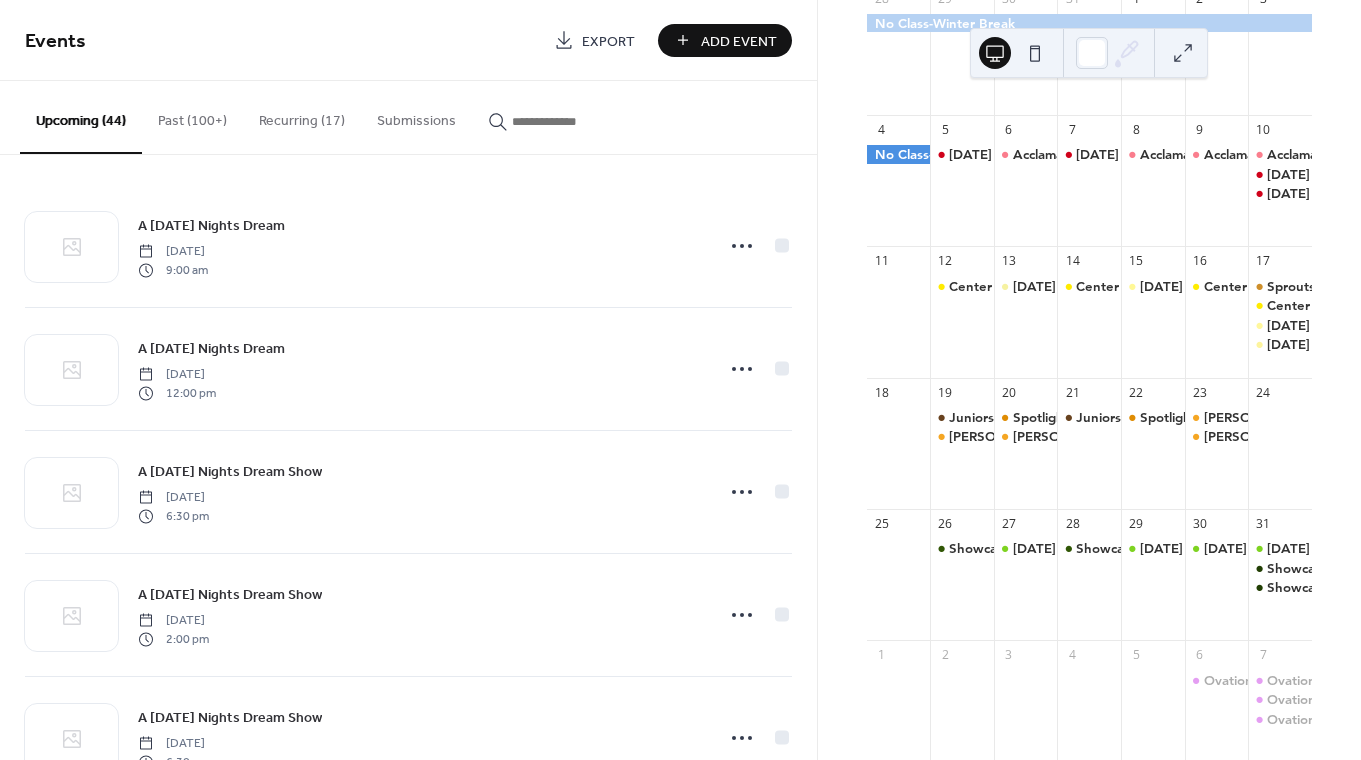 click on "Add Event" at bounding box center (725, 40) 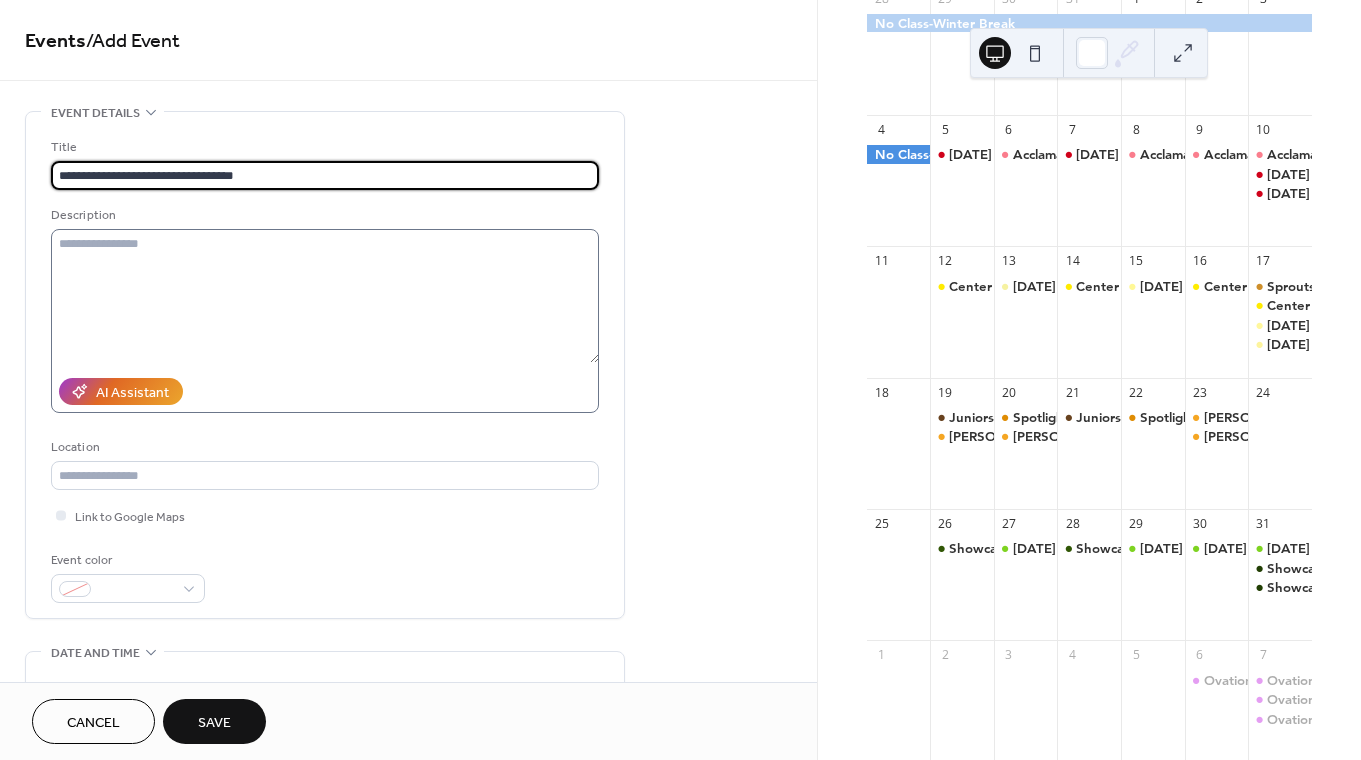 type on "**********" 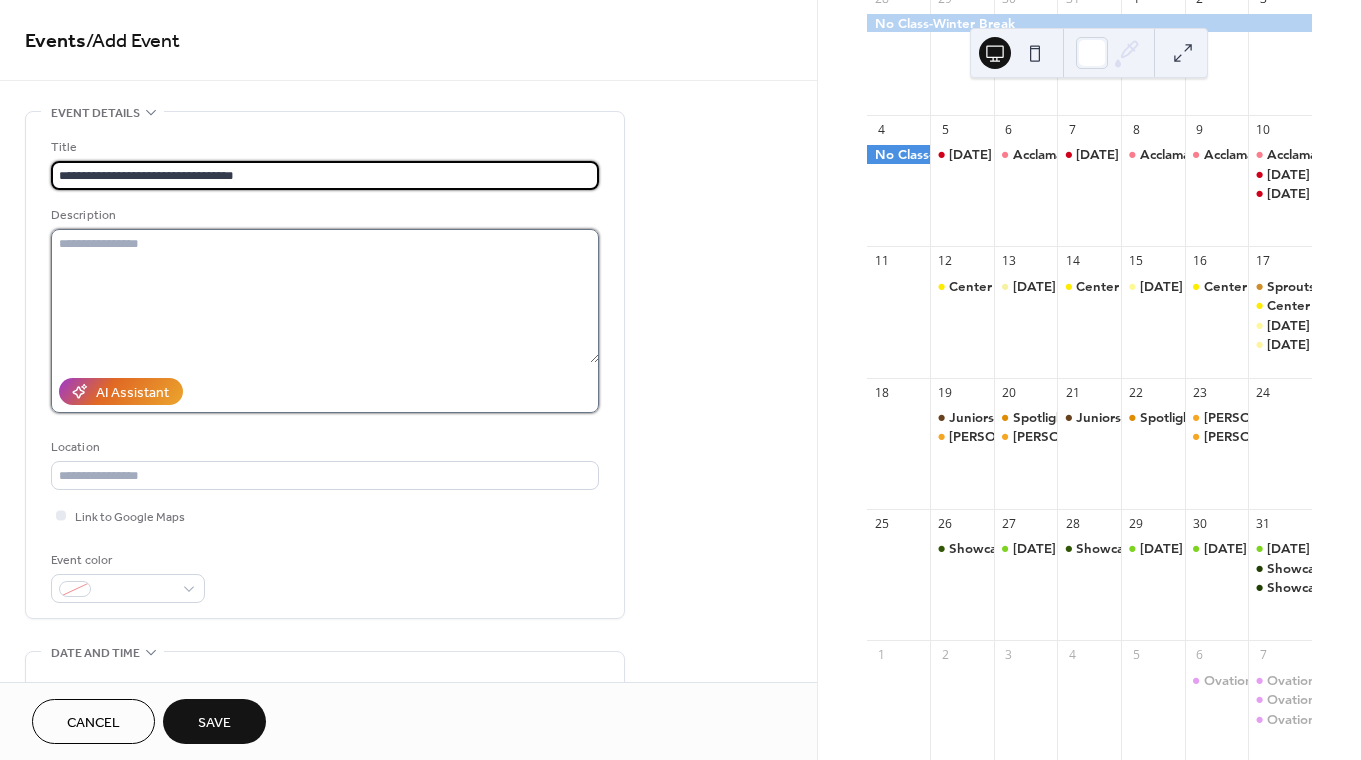 click at bounding box center (325, 296) 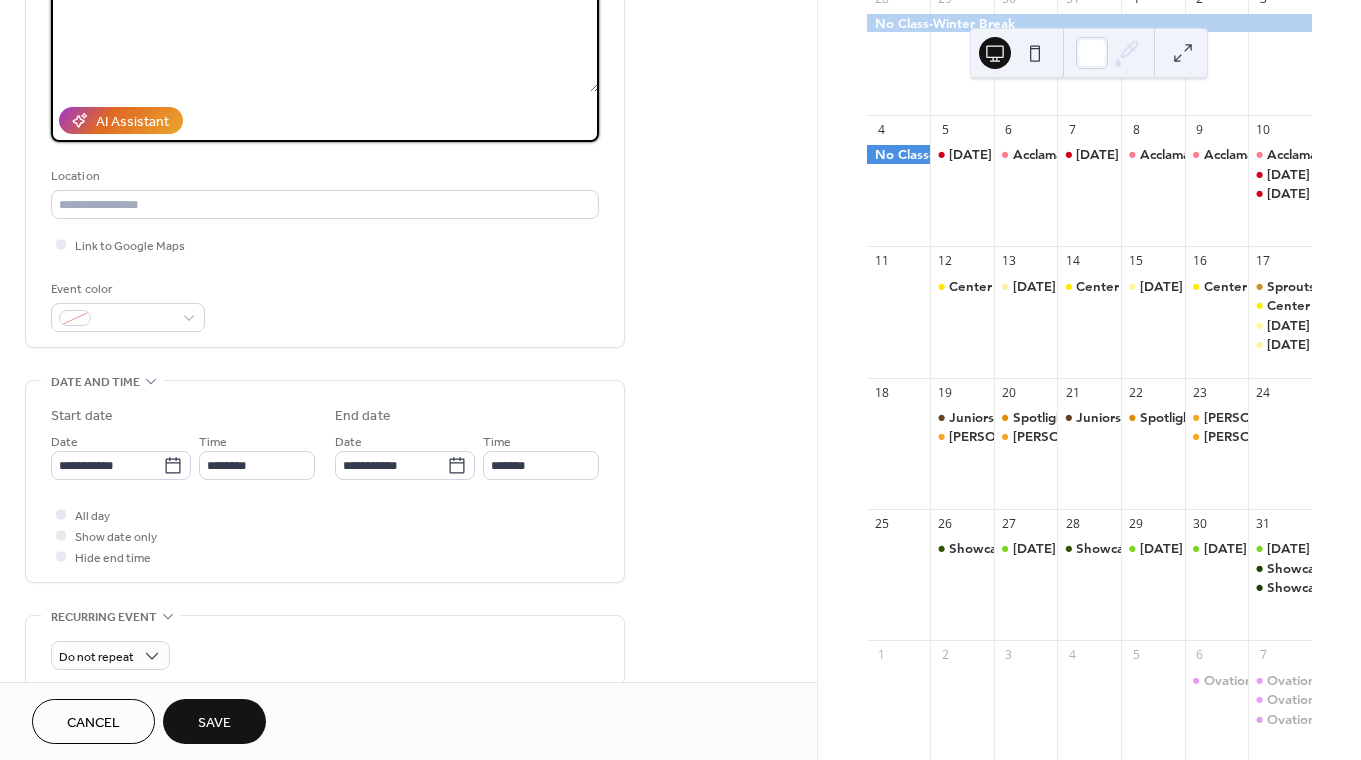 scroll, scrollTop: 274, scrollLeft: 0, axis: vertical 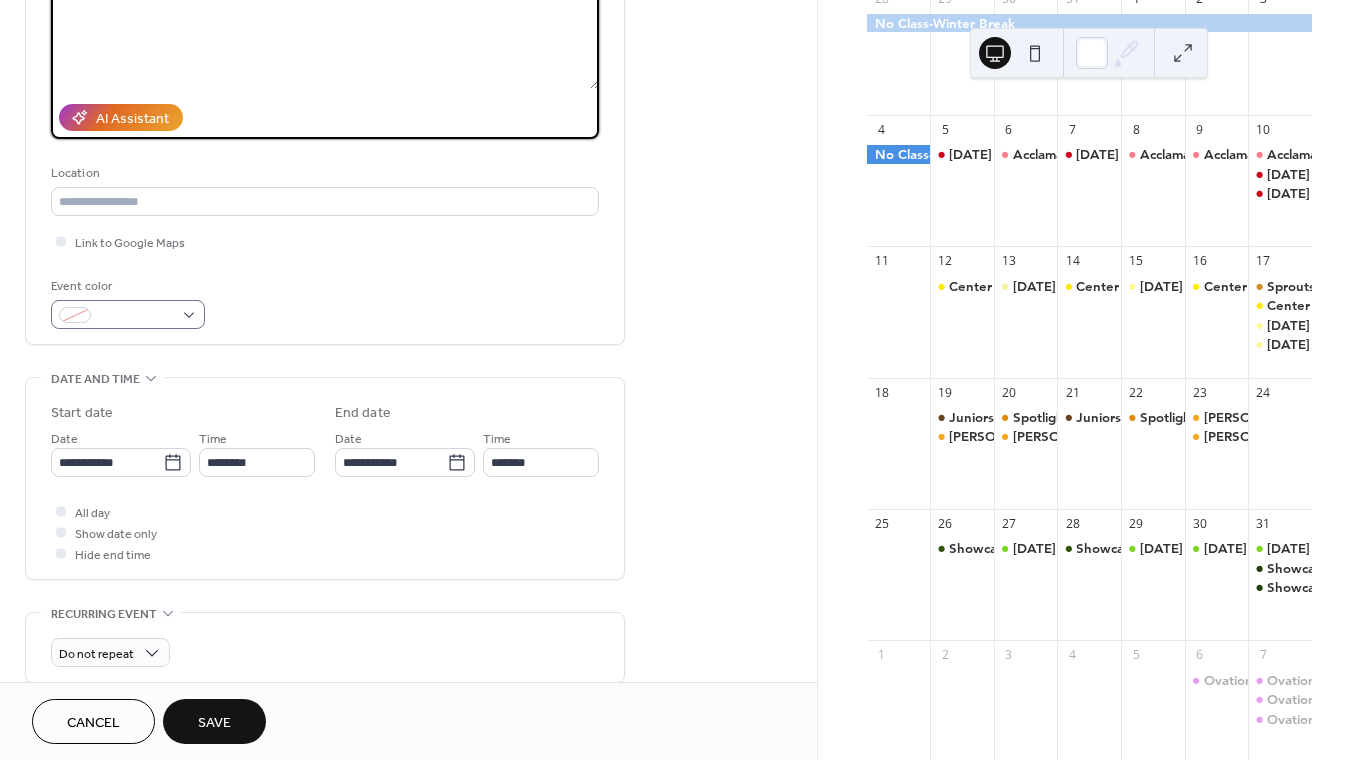 type on "**********" 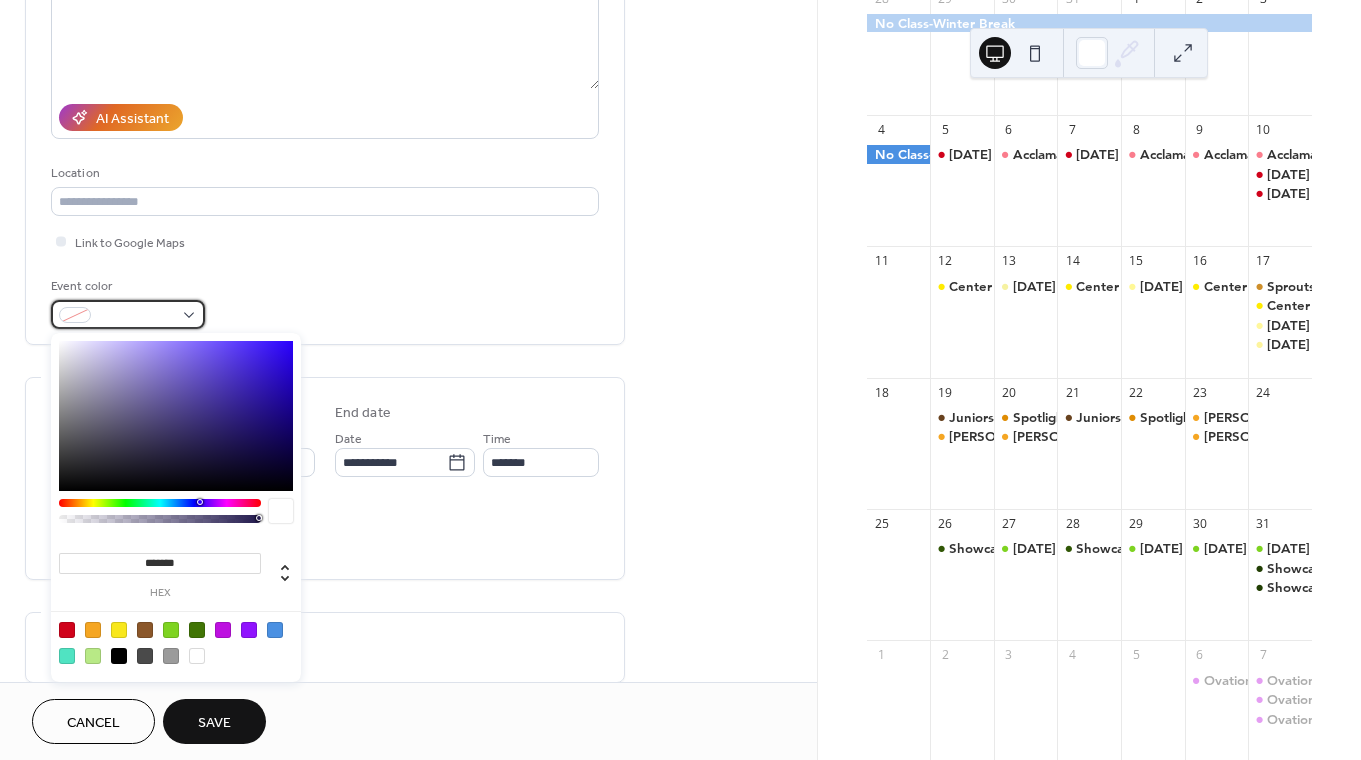 click at bounding box center [128, 314] 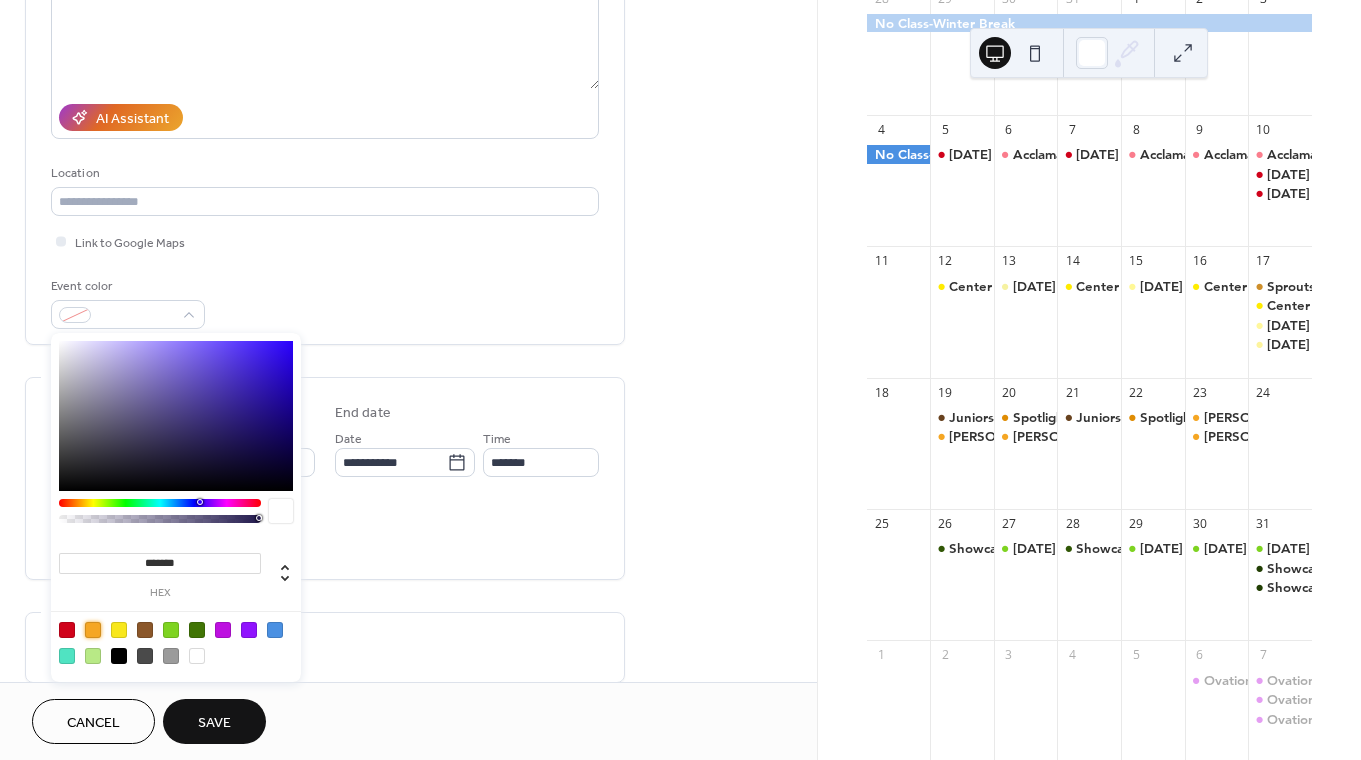 click at bounding box center [93, 630] 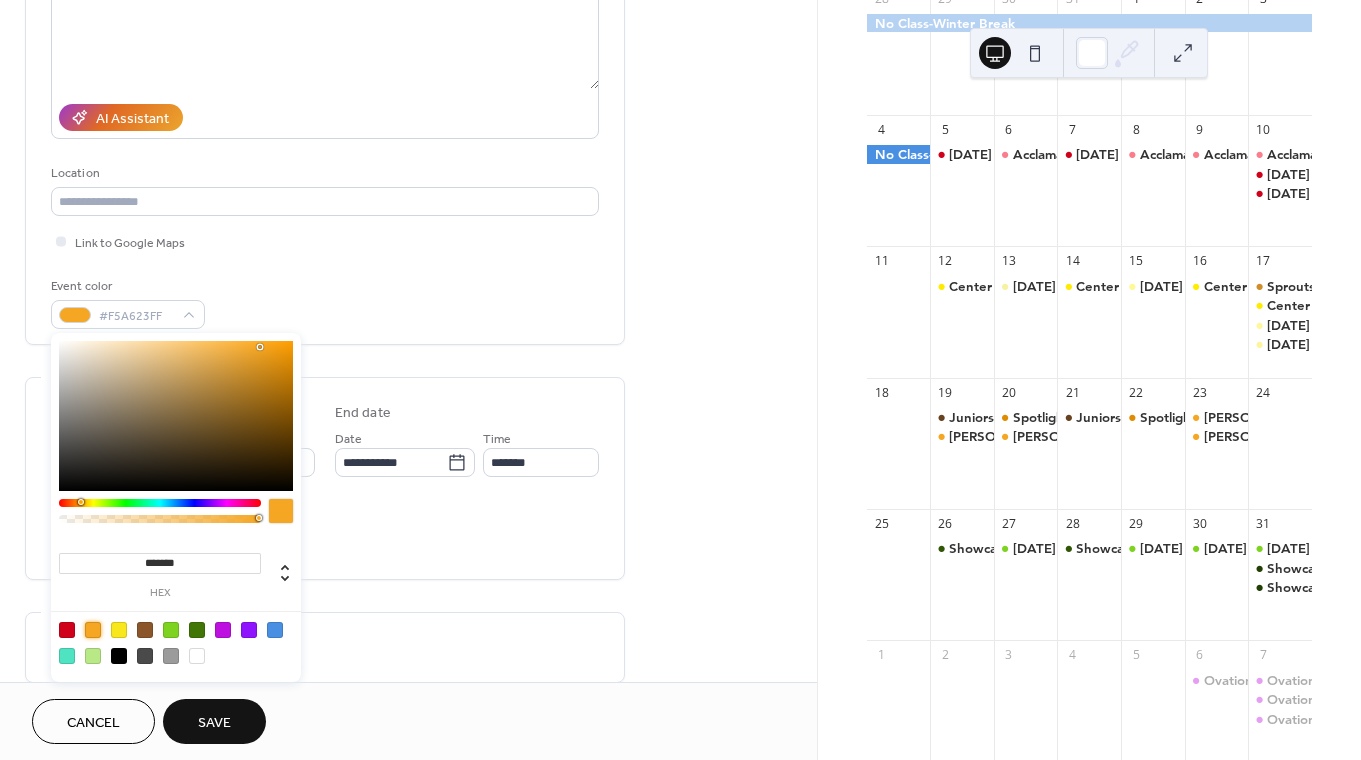 type on "*******" 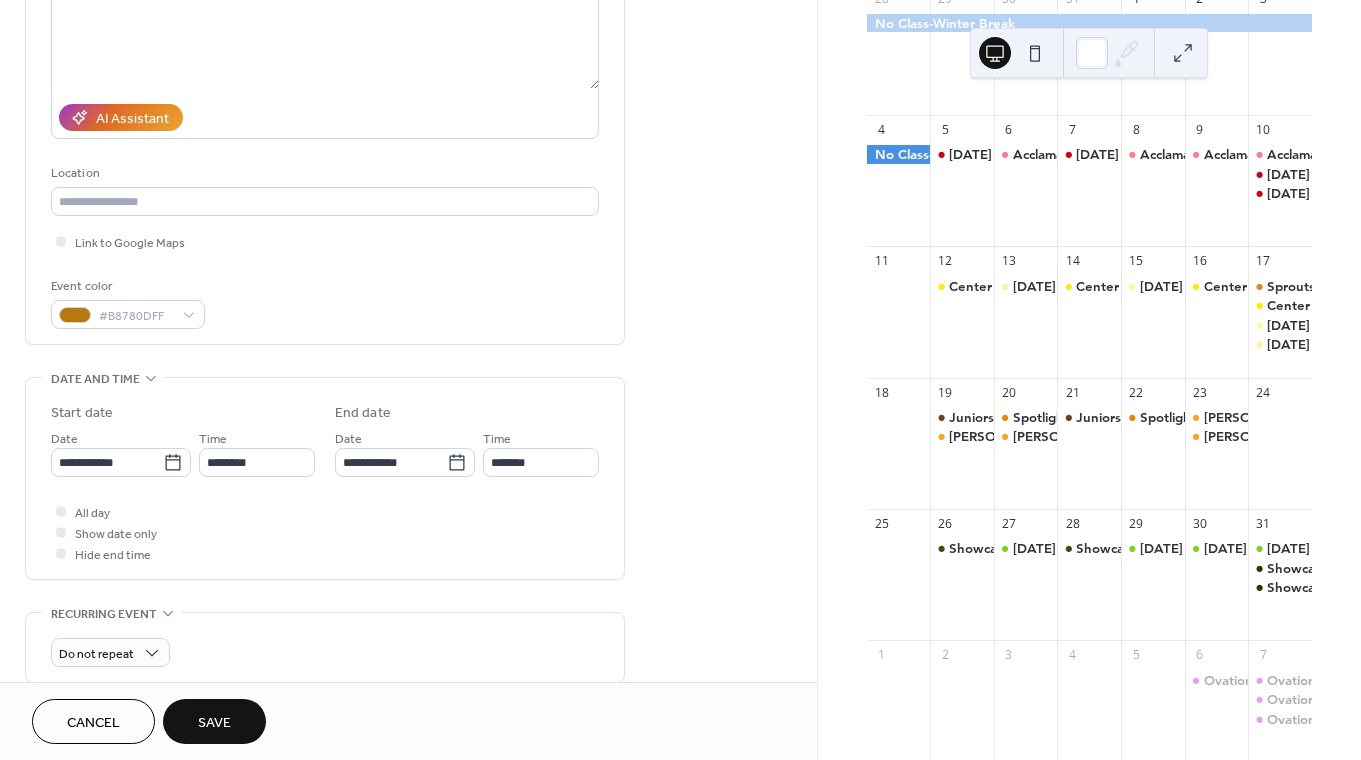 click on "All day Show date only Hide end time" at bounding box center (325, 532) 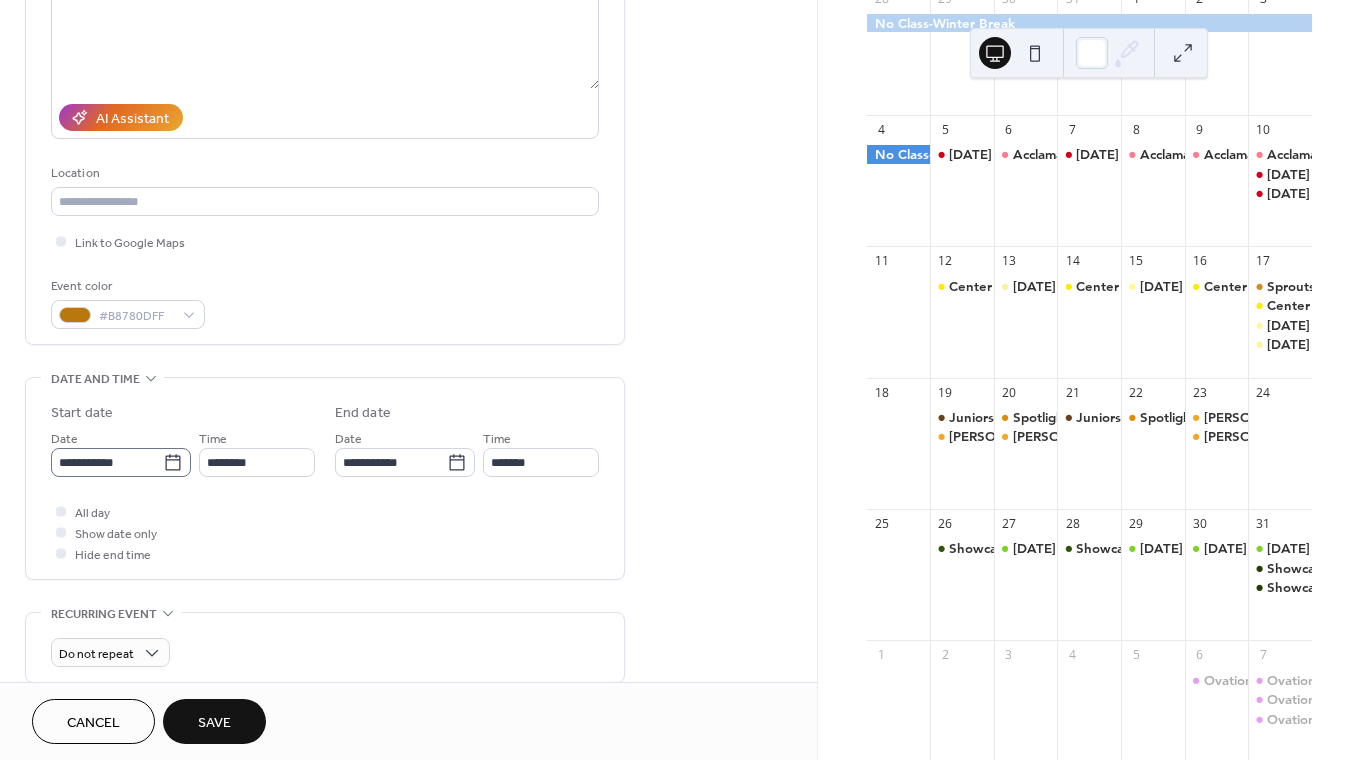 click 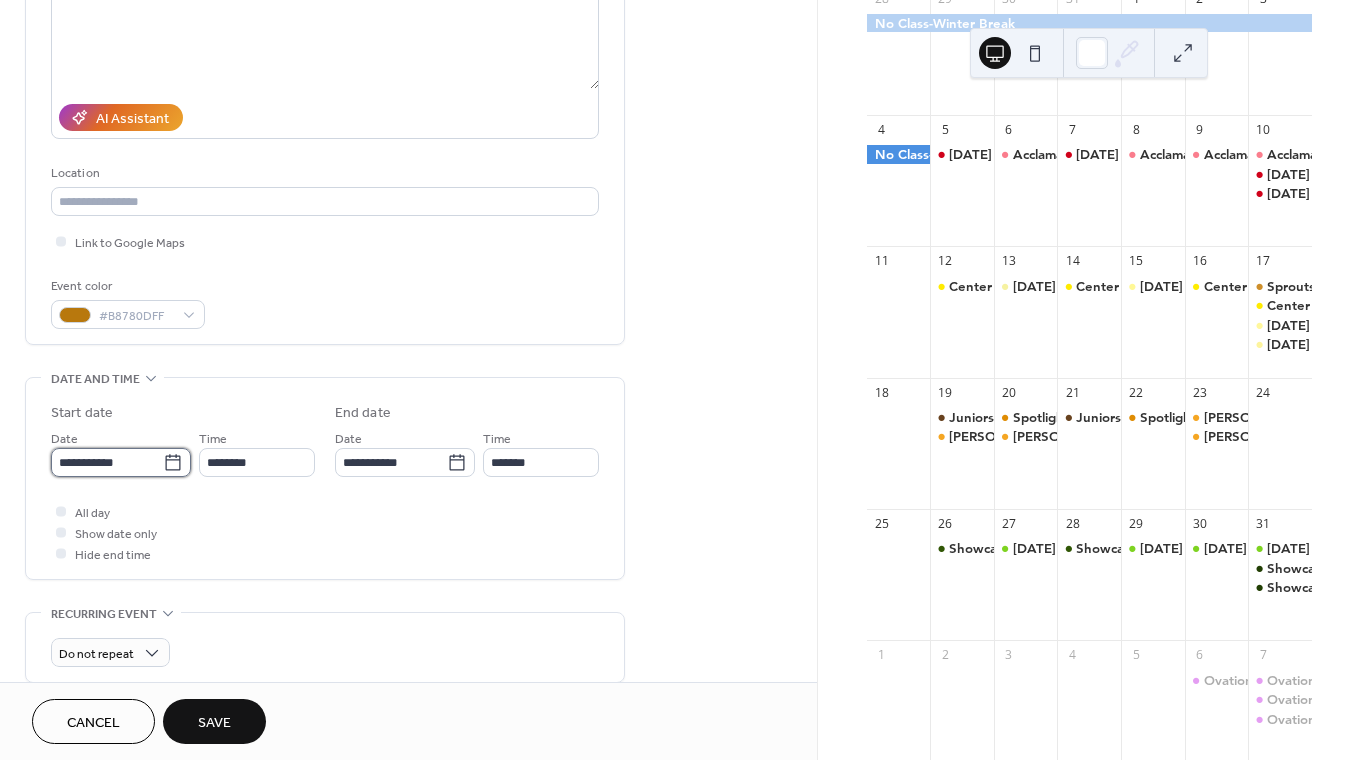 click on "**********" at bounding box center (107, 462) 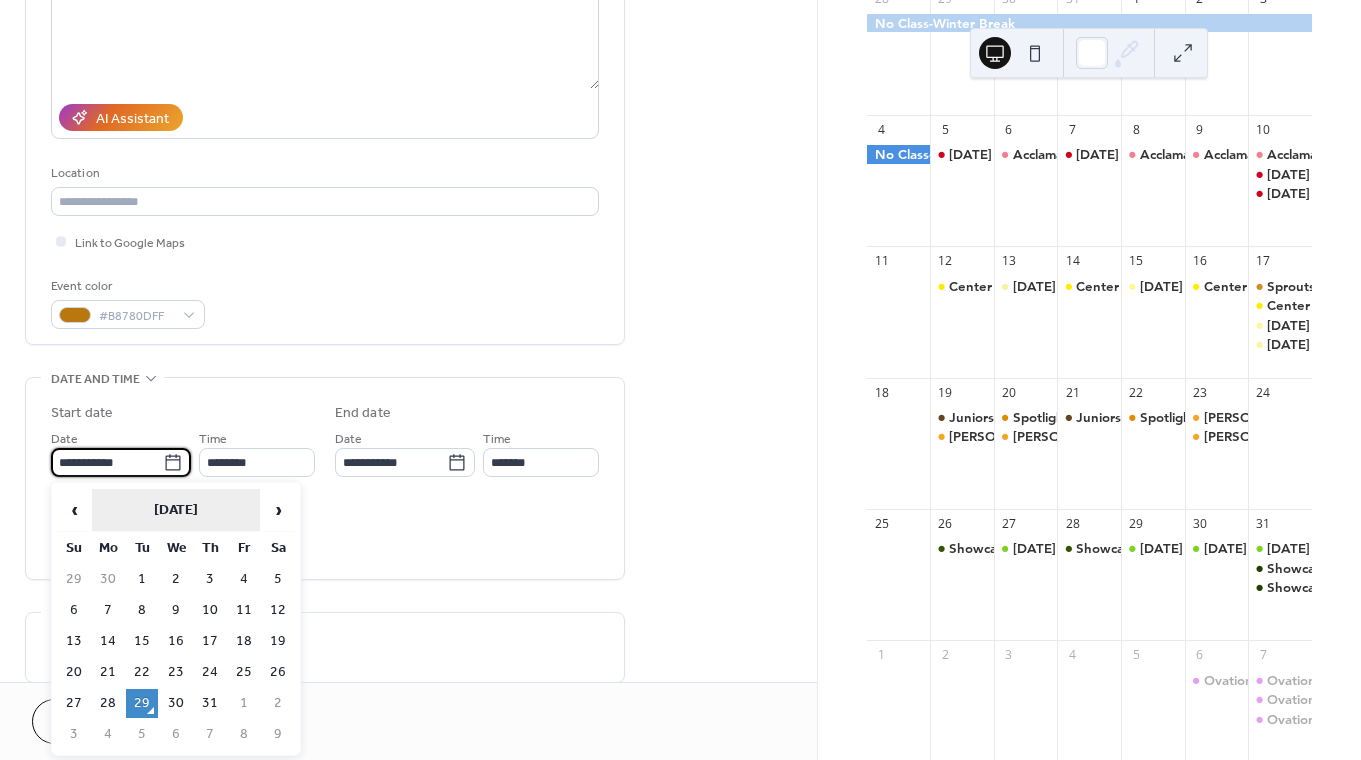 click on "July 2025" at bounding box center (176, 510) 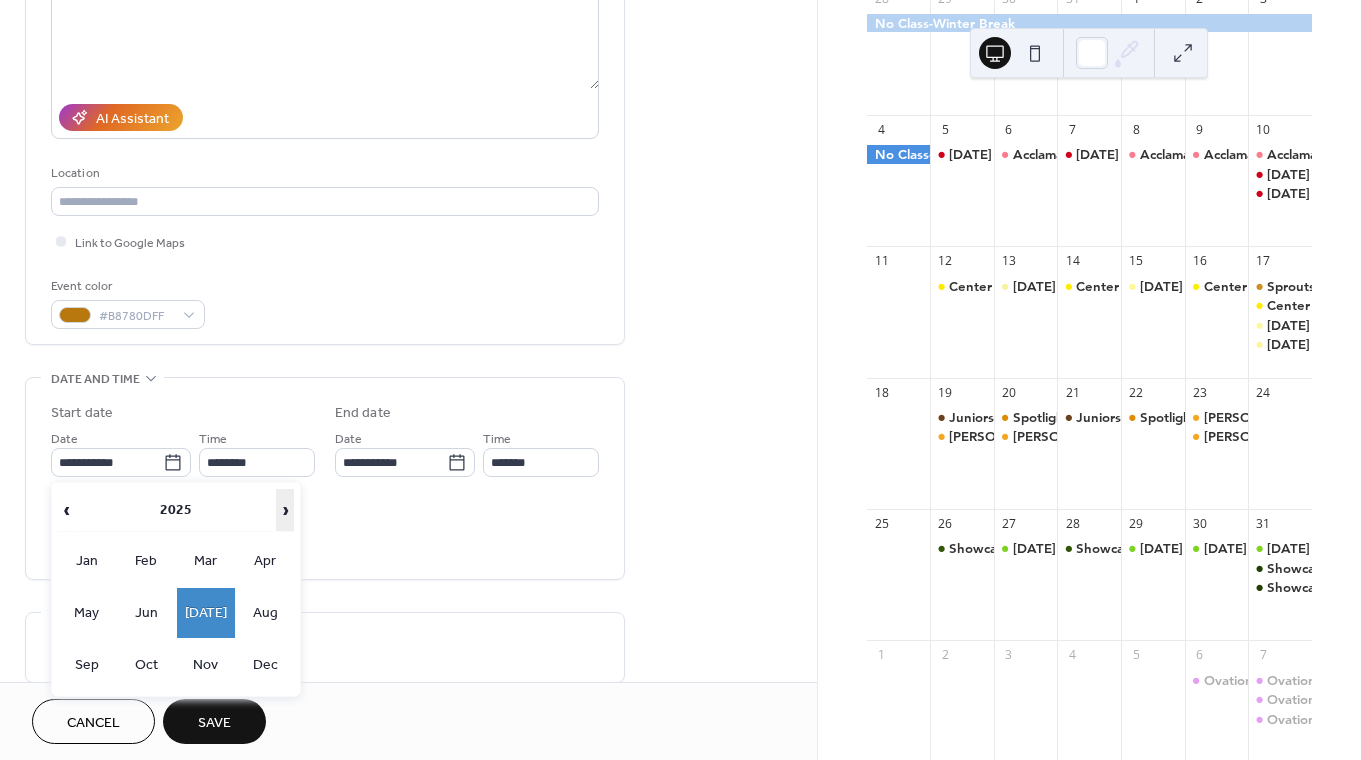 click on "›" at bounding box center [285, 510] 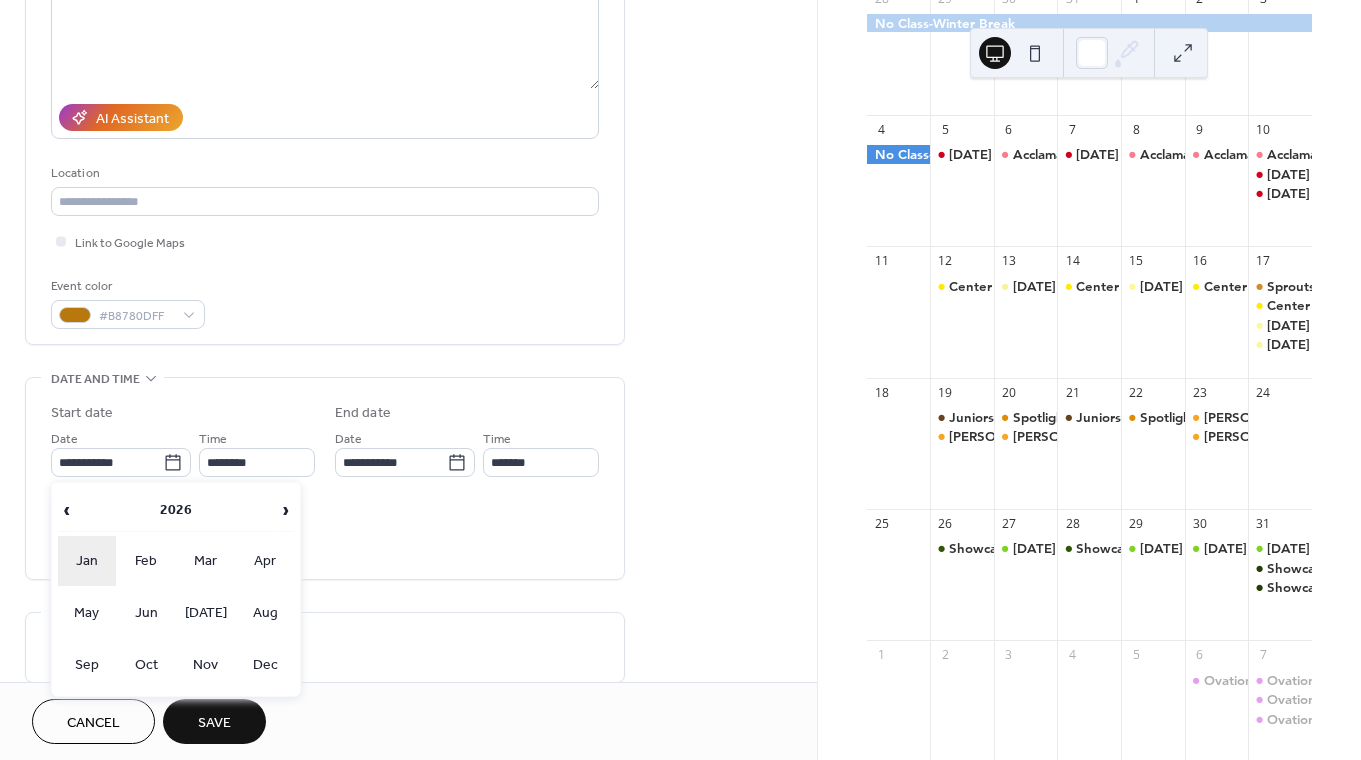 click on "Jan" at bounding box center (87, 561) 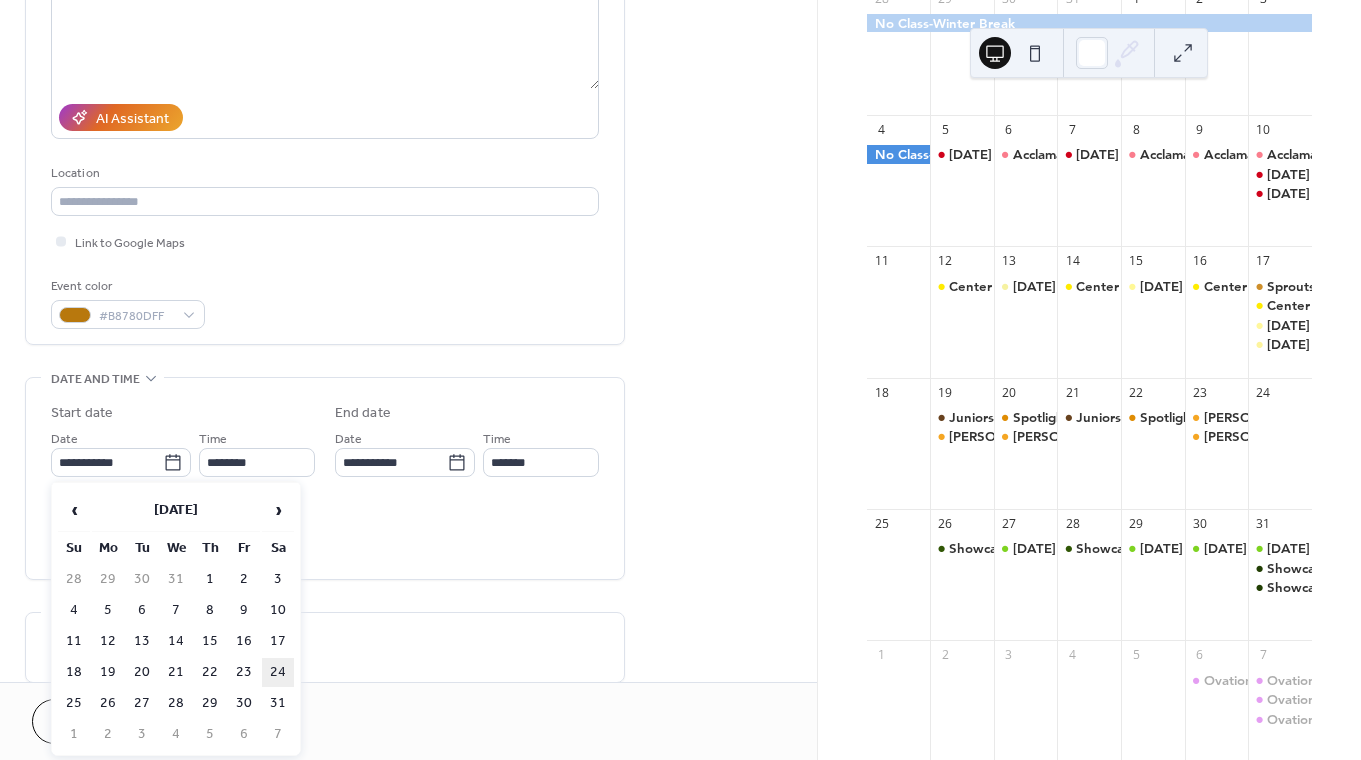 click on "24" at bounding box center (278, 672) 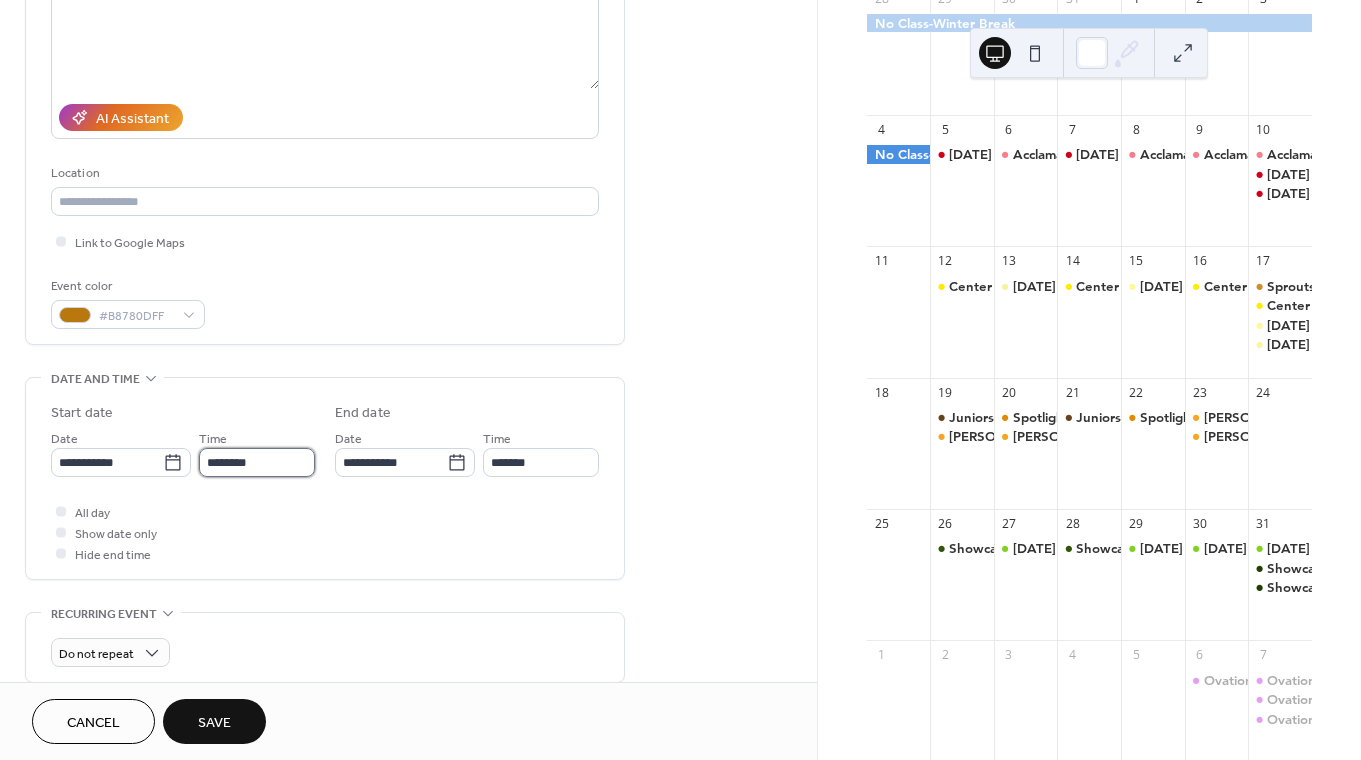 click on "********" at bounding box center [257, 462] 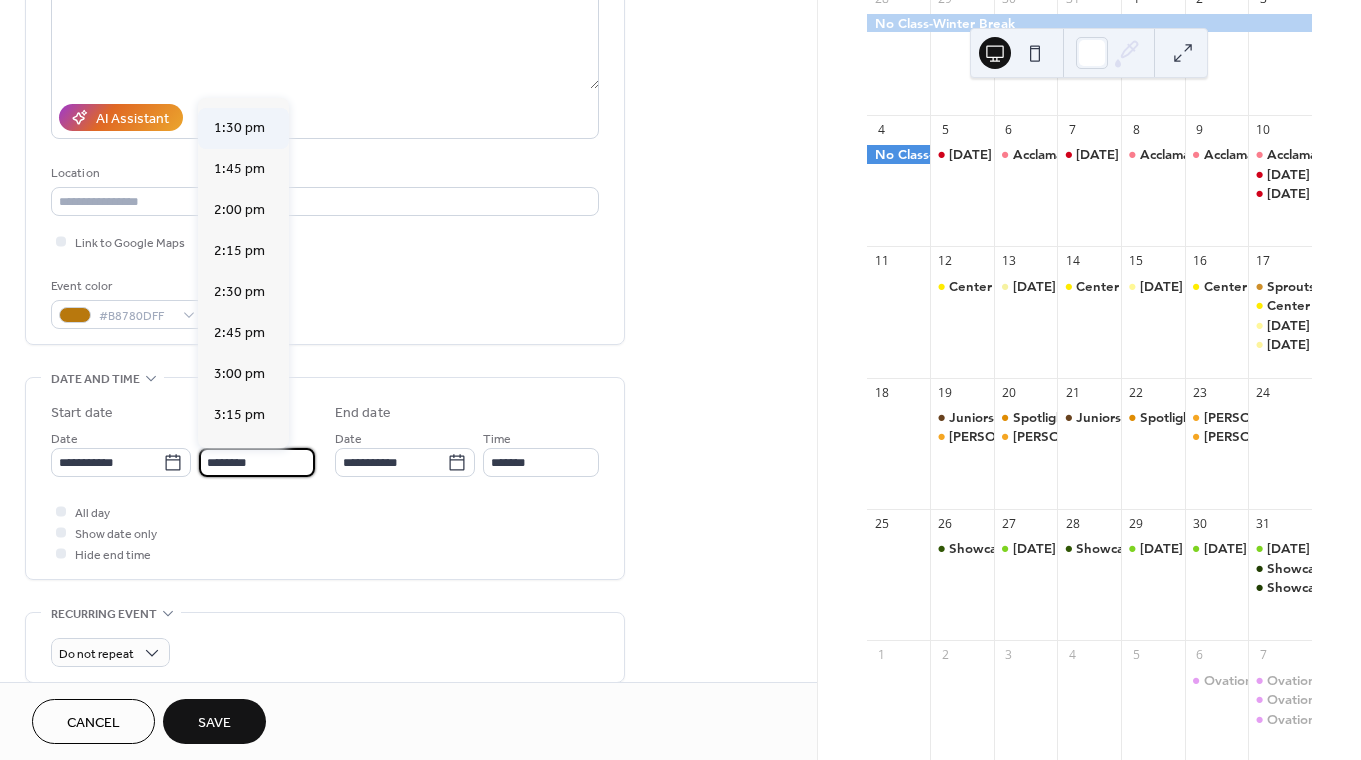 scroll, scrollTop: 2205, scrollLeft: 0, axis: vertical 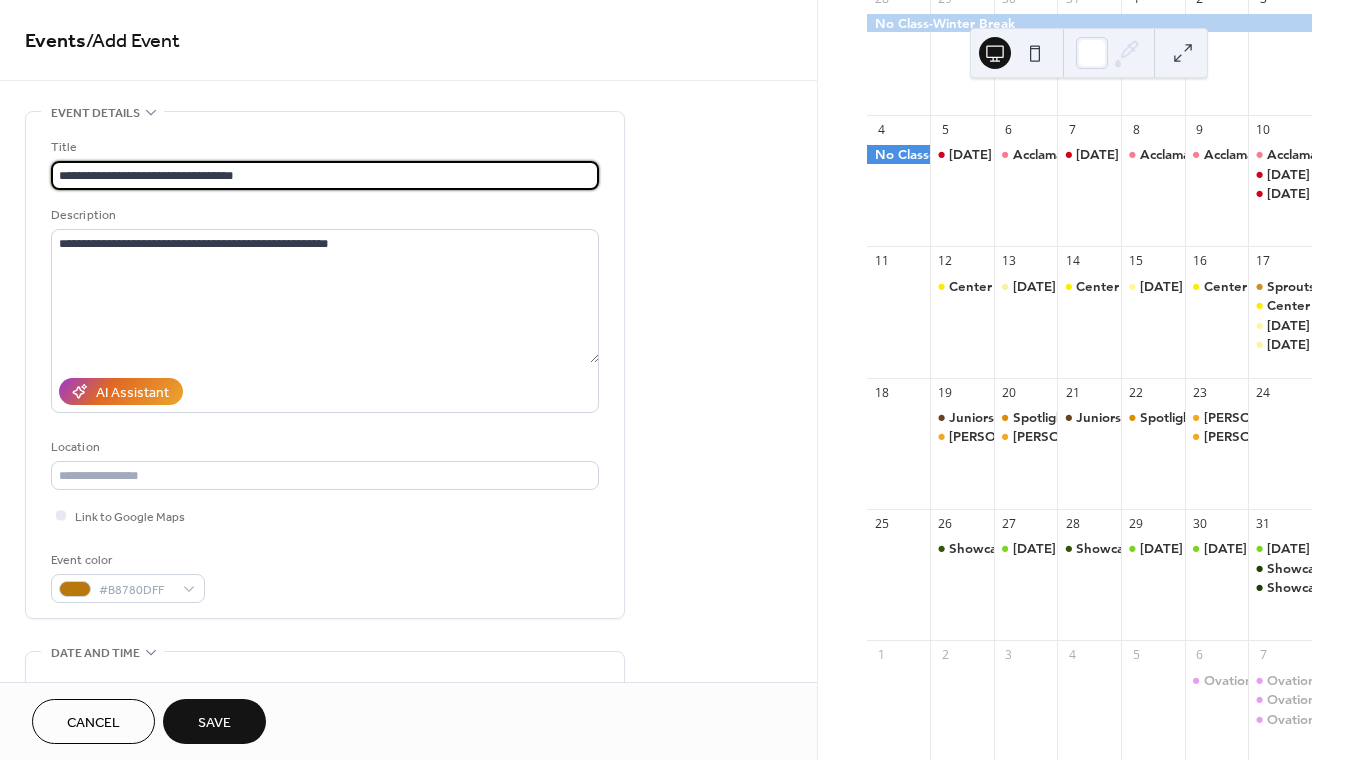 click on "**********" at bounding box center (325, 175) 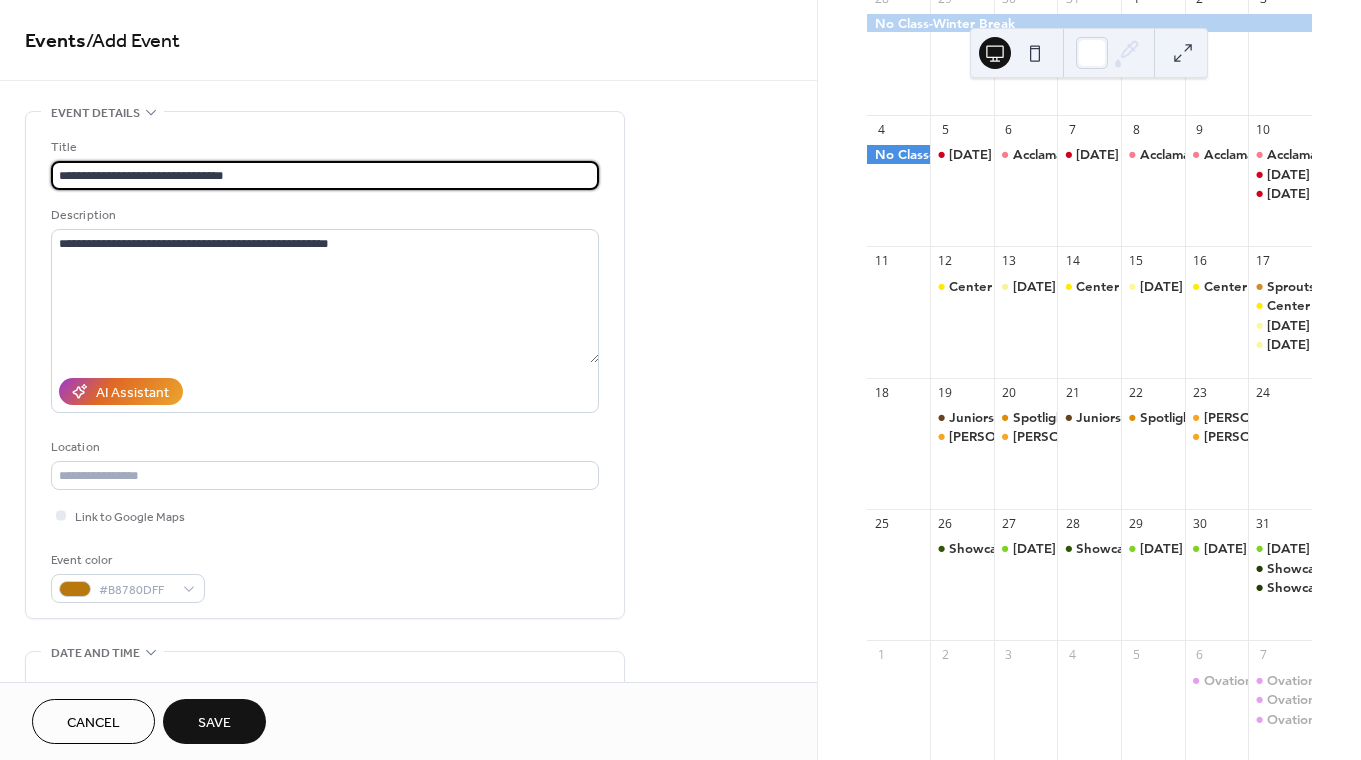 drag, startPoint x: 255, startPoint y: 174, endPoint x: 208, endPoint y: 173, distance: 47.010635 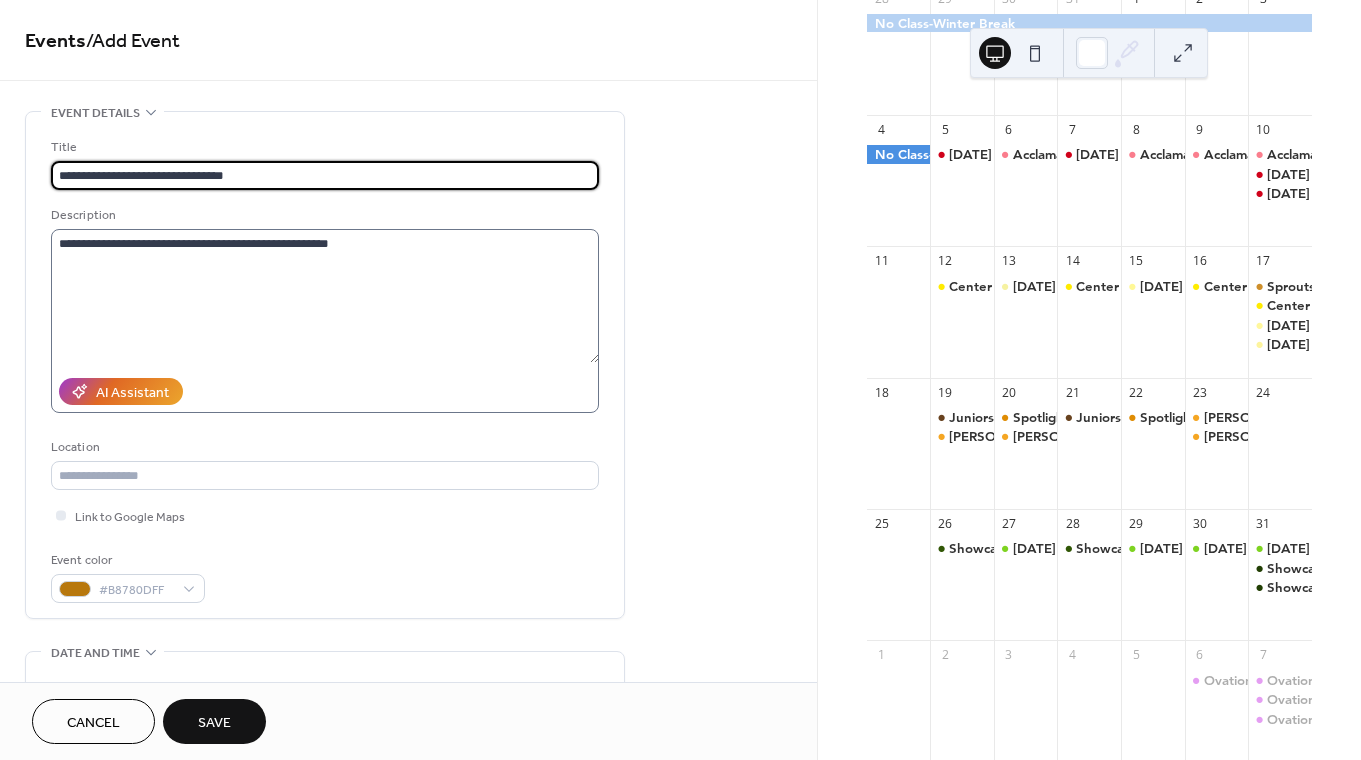 type on "**********" 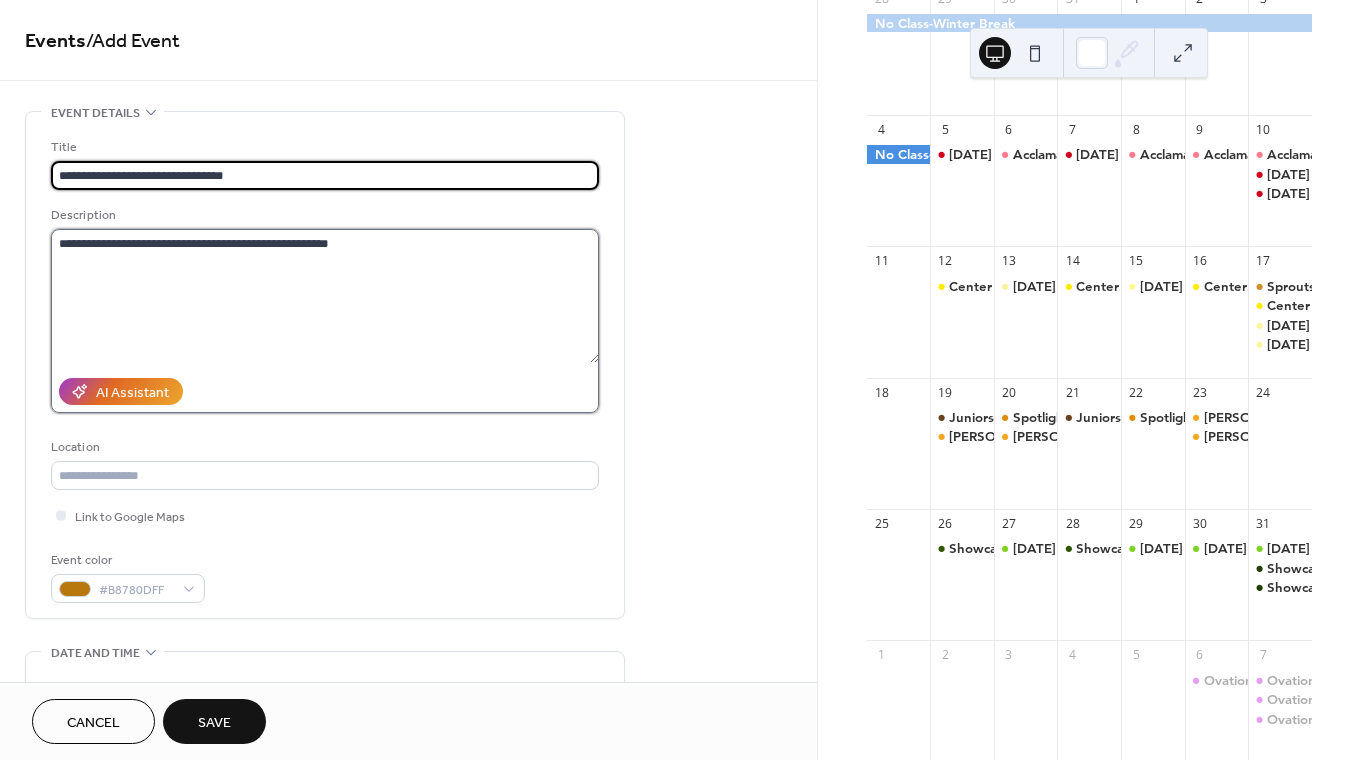 click on "**********" at bounding box center (325, 296) 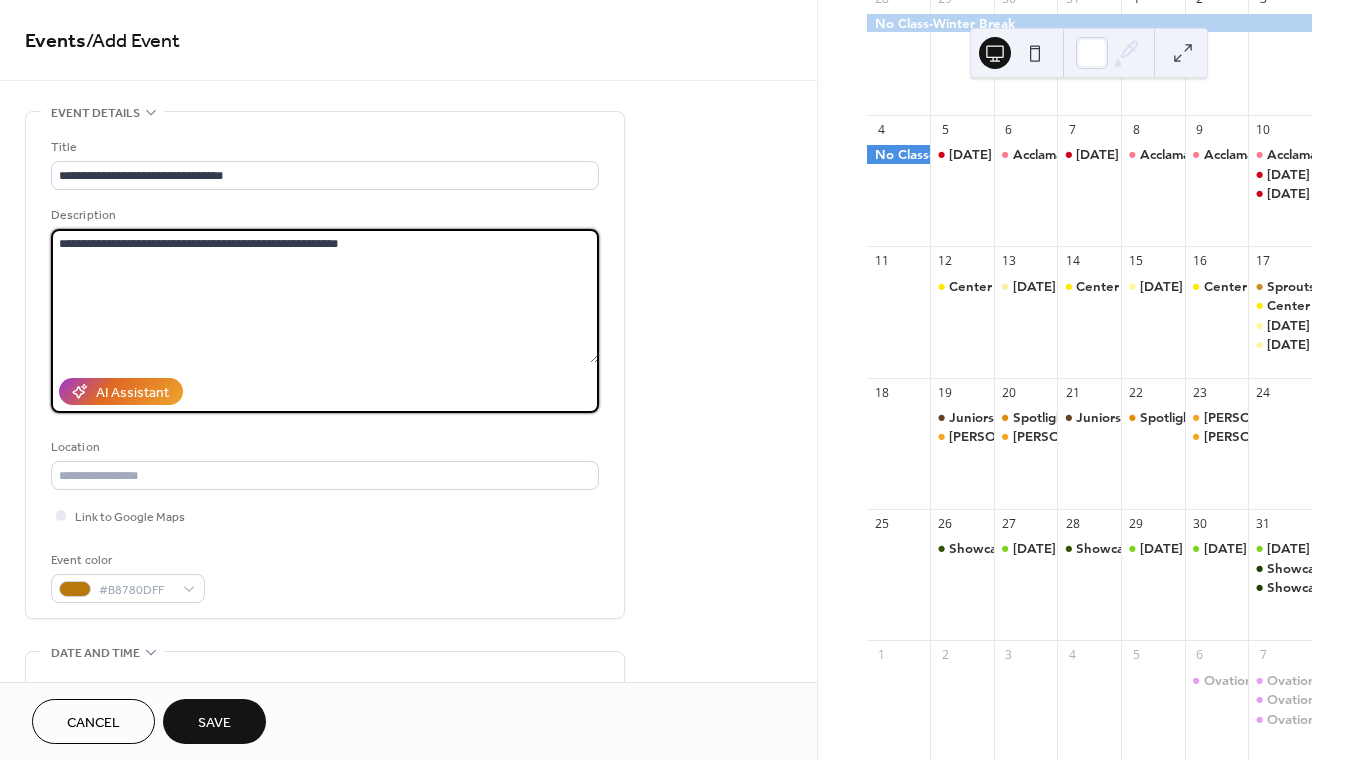 click on "**********" at bounding box center (325, 296) 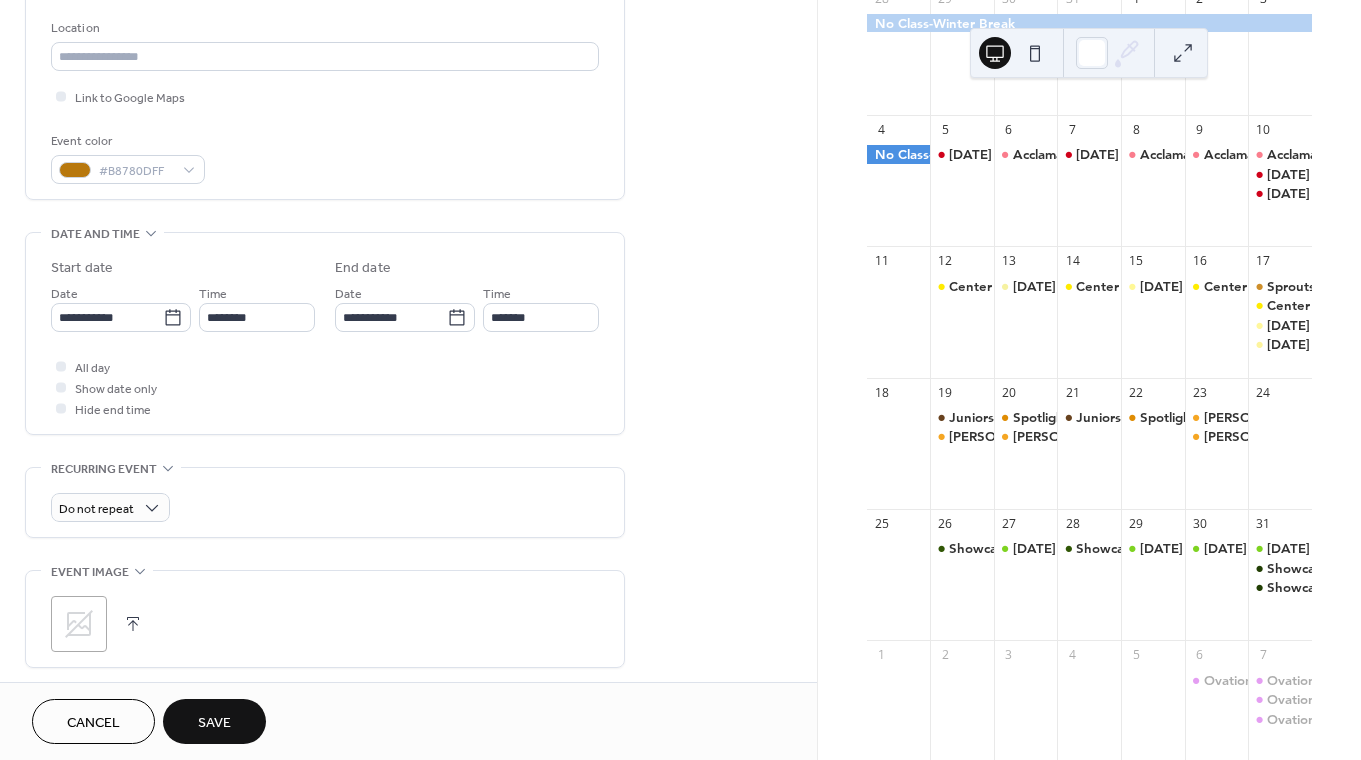 scroll, scrollTop: 433, scrollLeft: 0, axis: vertical 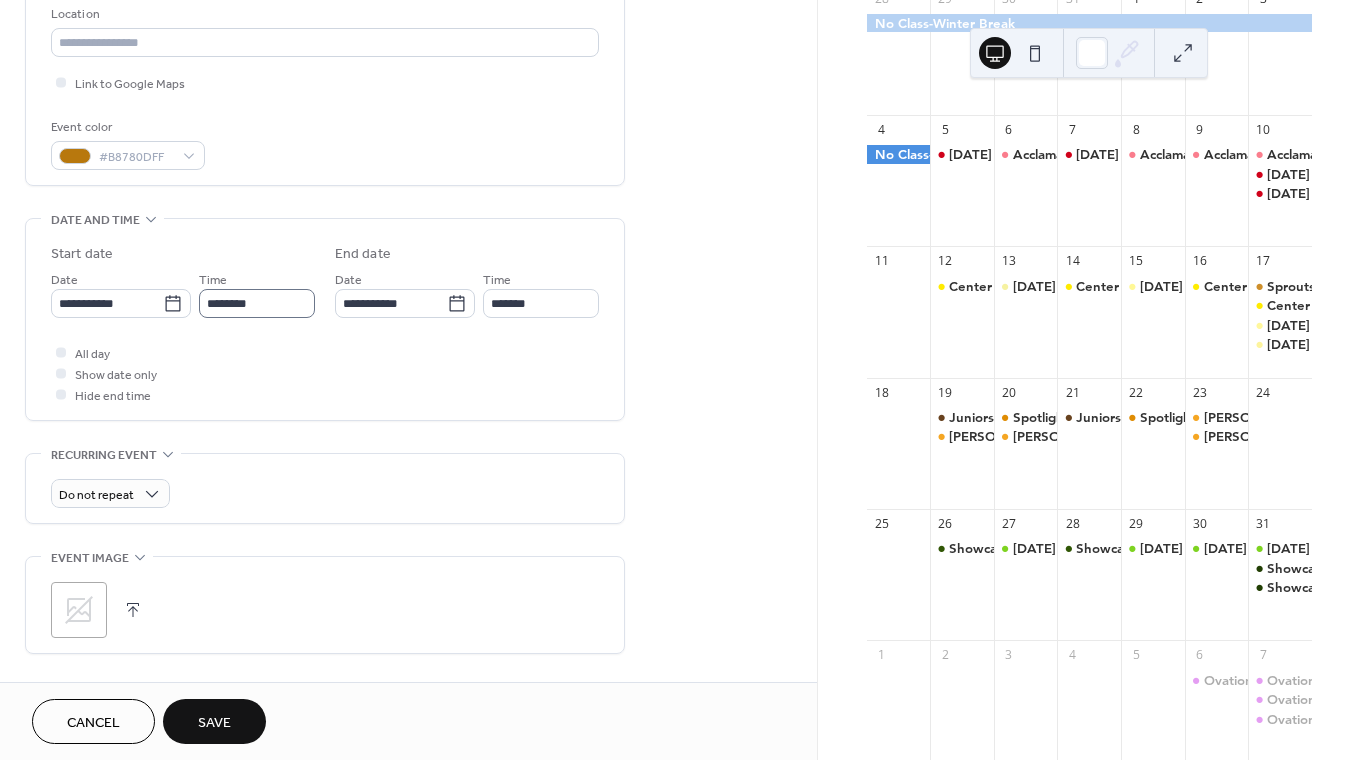 type on "**********" 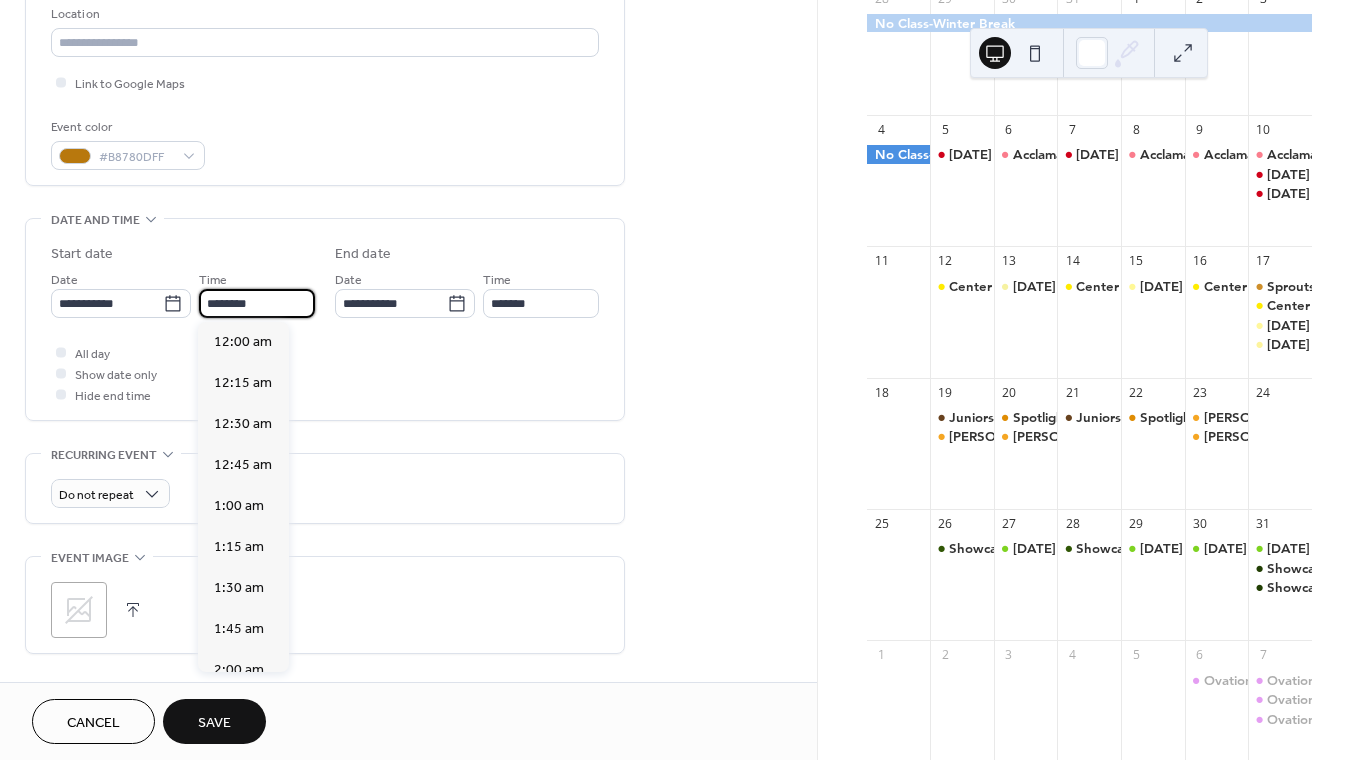 click on "********" at bounding box center (257, 303) 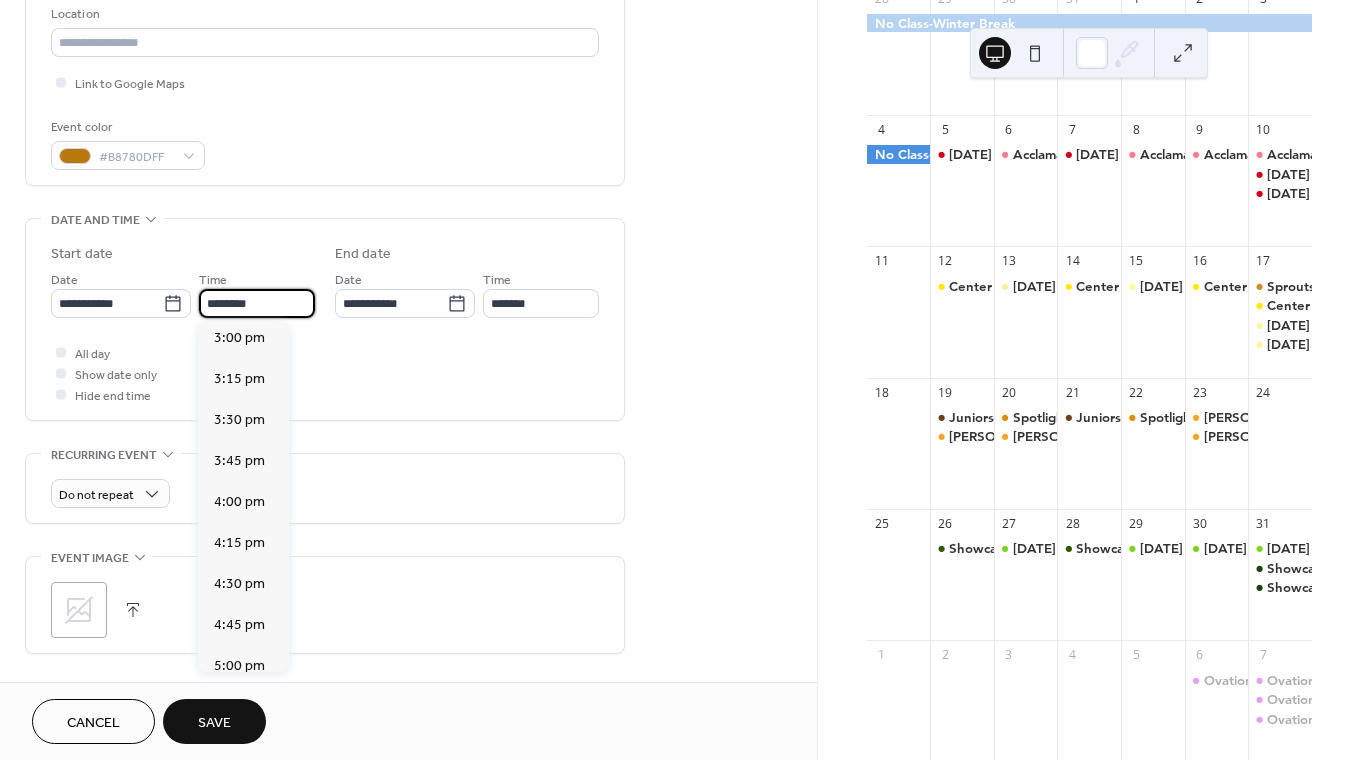 scroll, scrollTop: 2466, scrollLeft: 0, axis: vertical 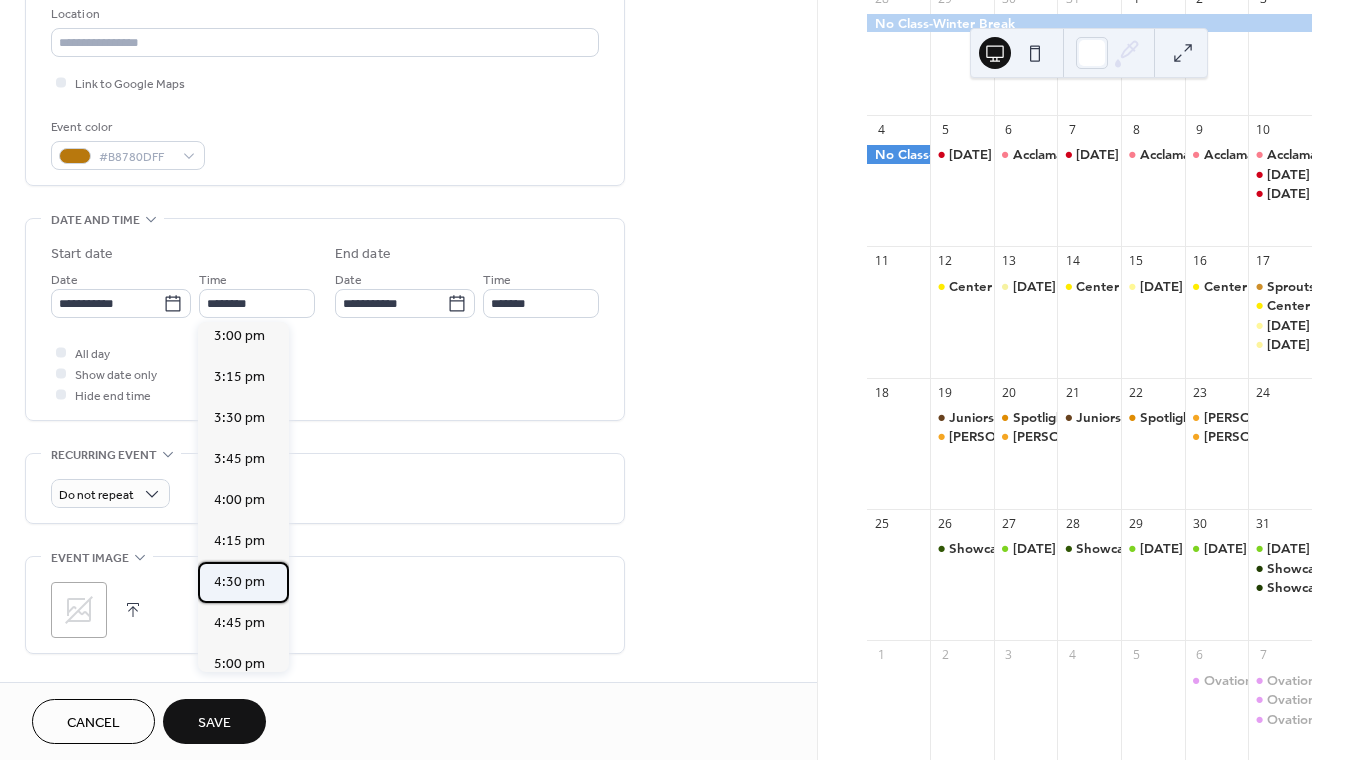 click on "4:30 pm" at bounding box center [239, 582] 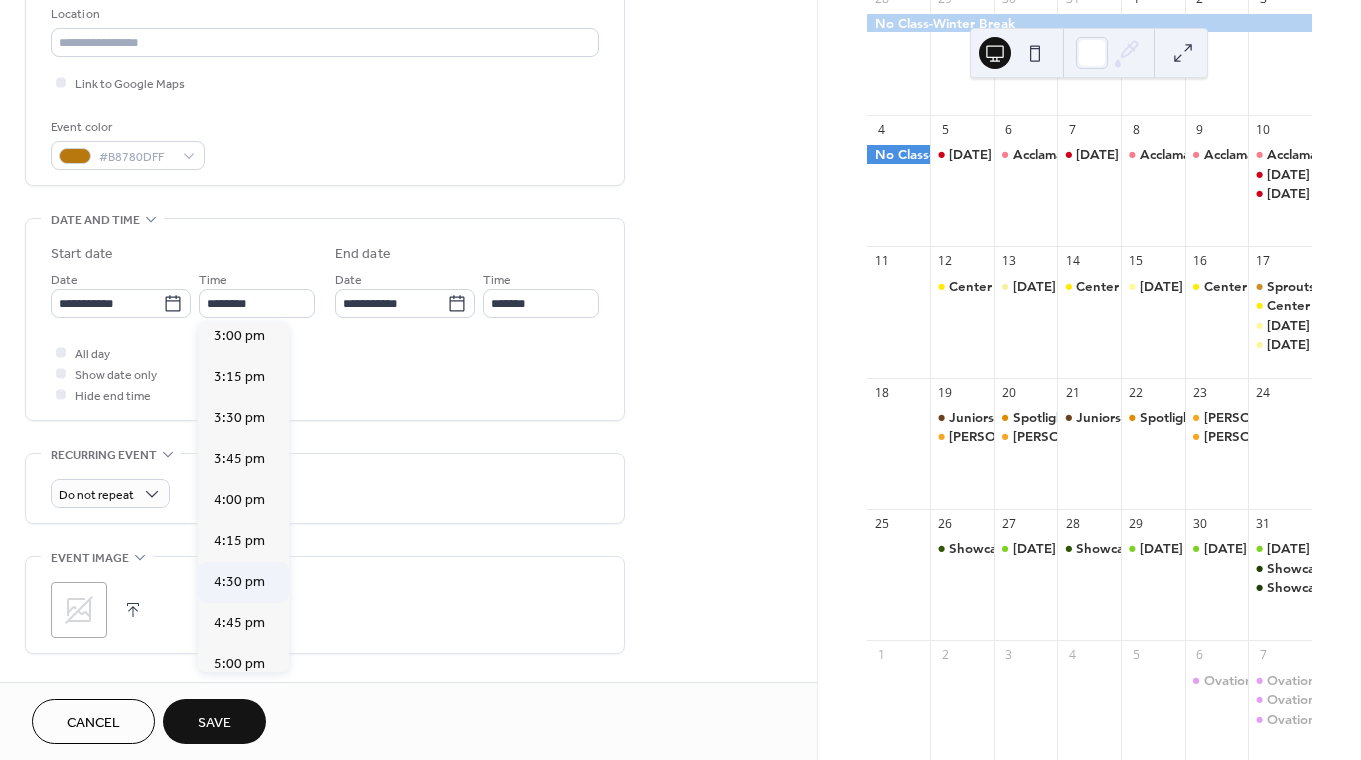 type on "*******" 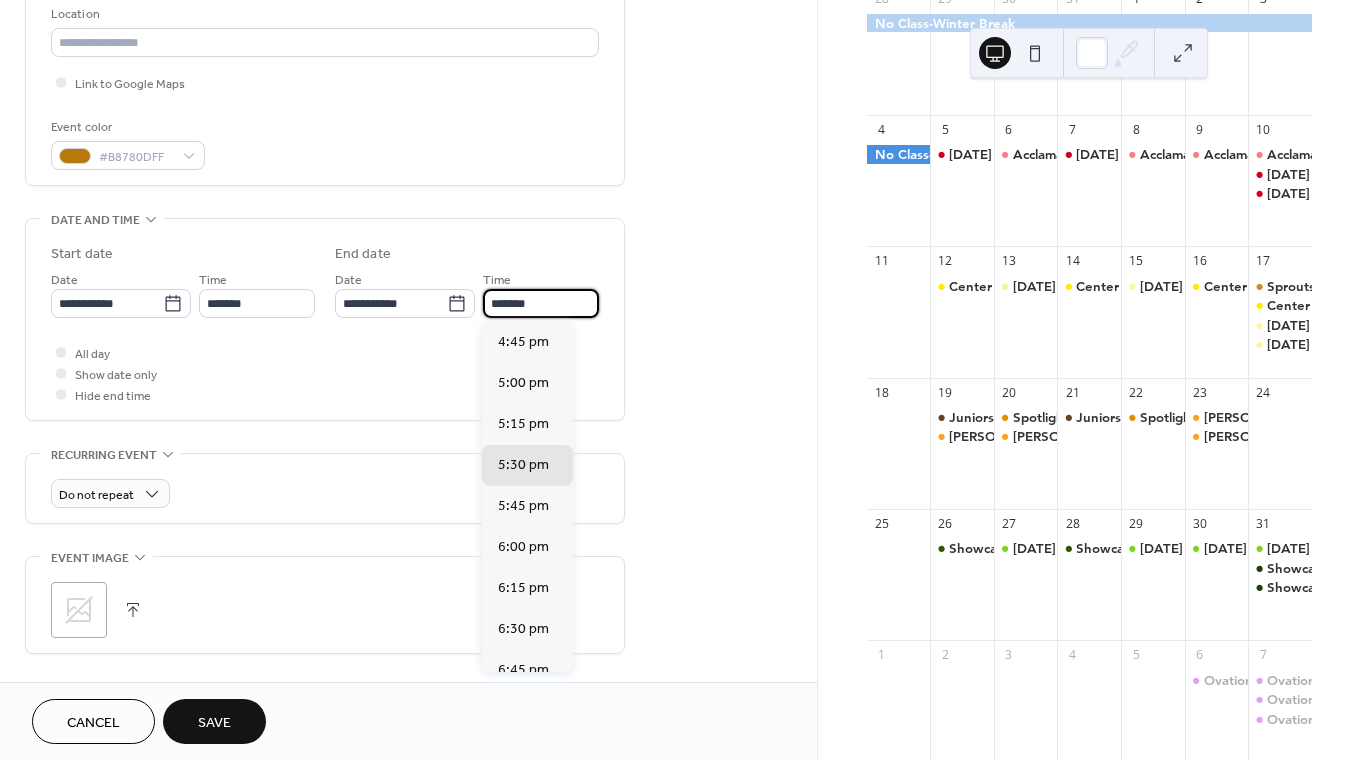 click on "*******" at bounding box center (541, 303) 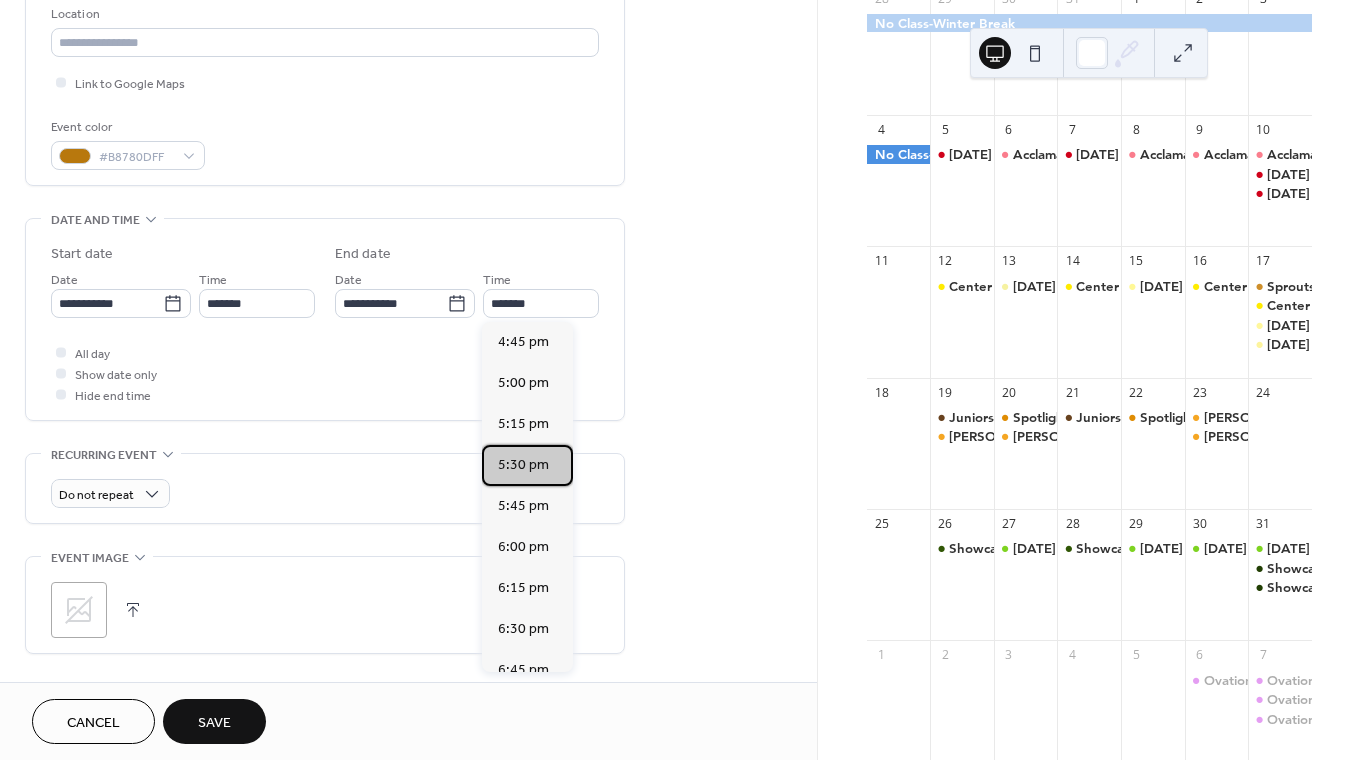 click on "5:30 pm" at bounding box center [527, 465] 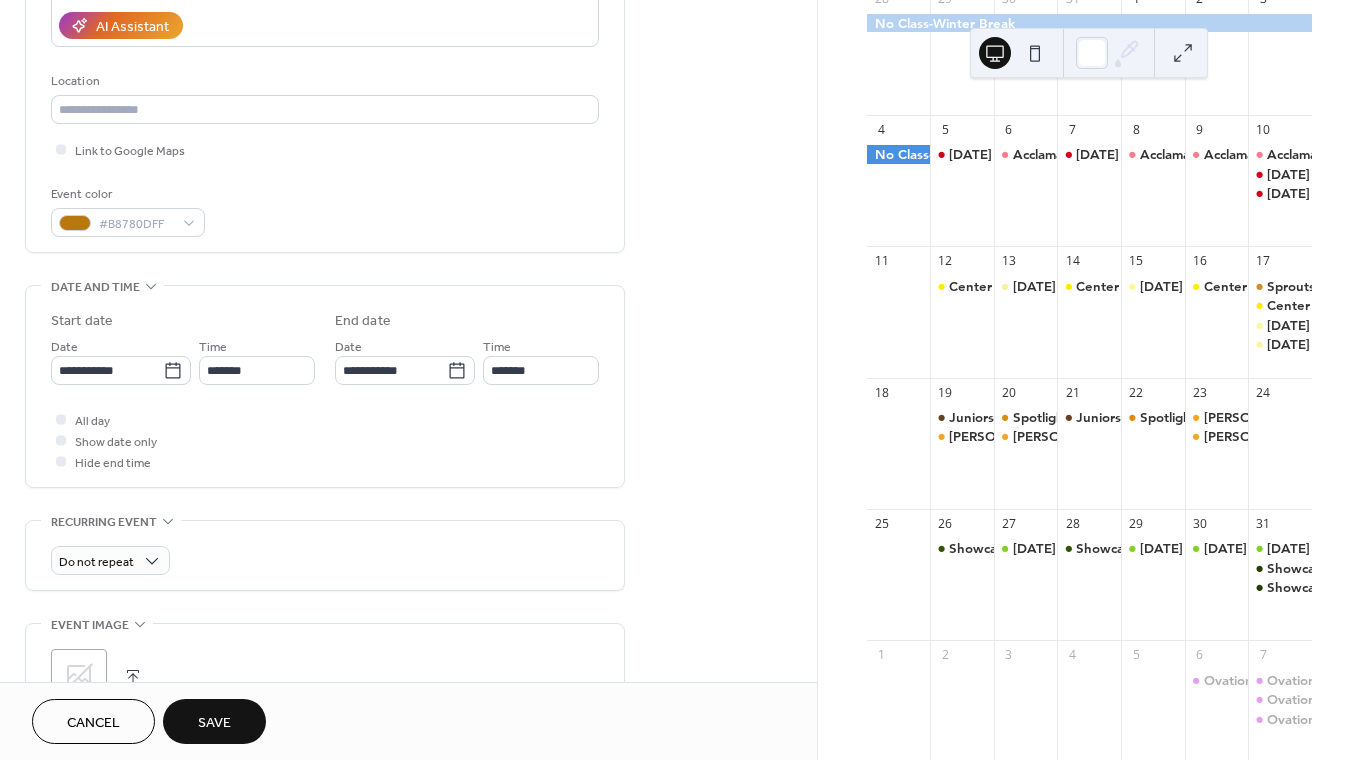 scroll, scrollTop: 387, scrollLeft: 0, axis: vertical 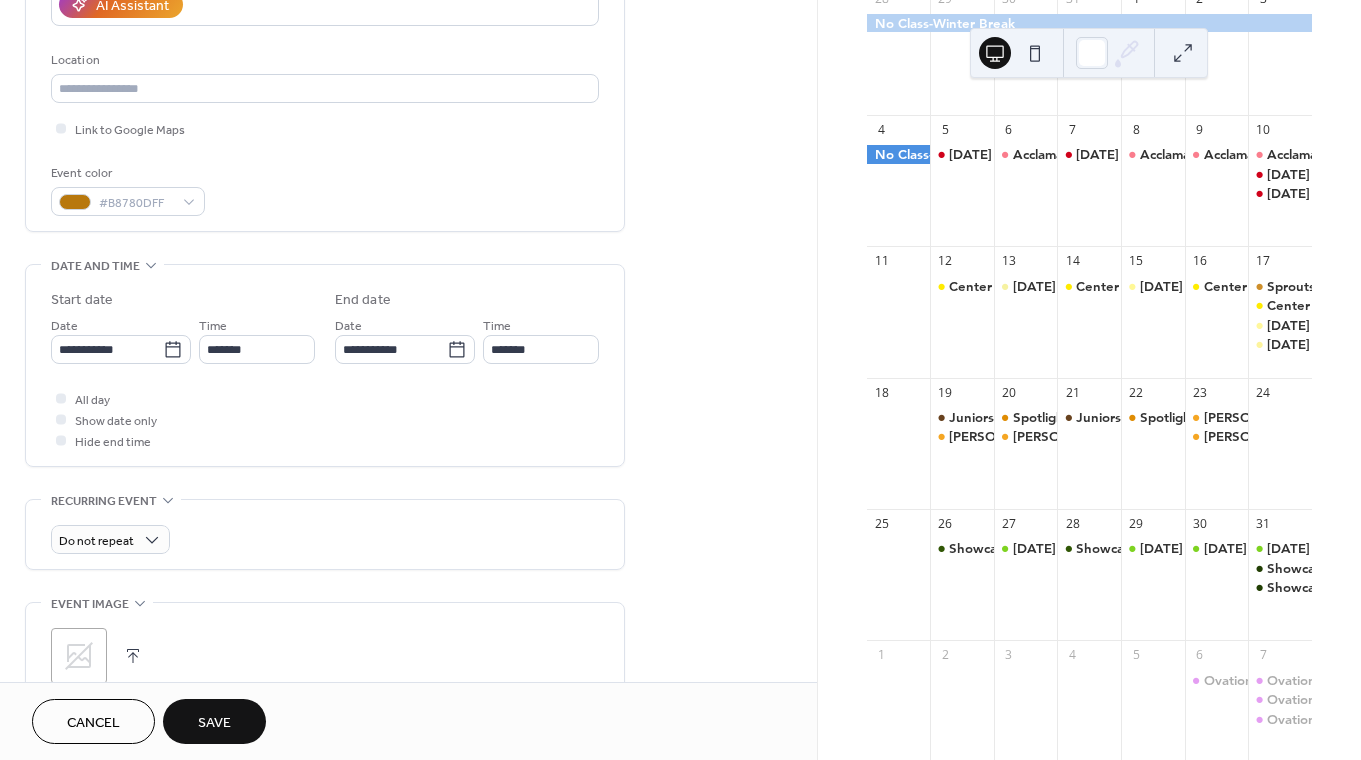 click on "Save" at bounding box center (214, 723) 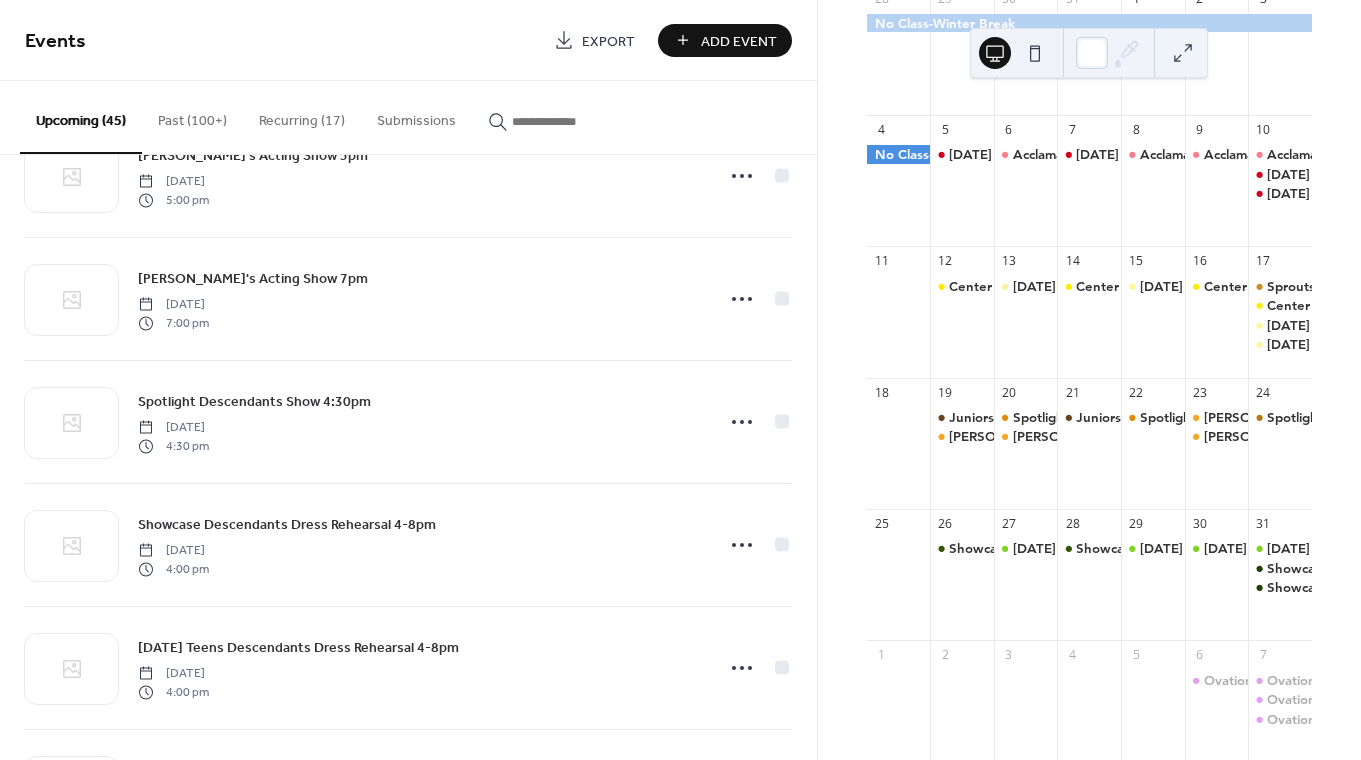 scroll, scrollTop: 3763, scrollLeft: 0, axis: vertical 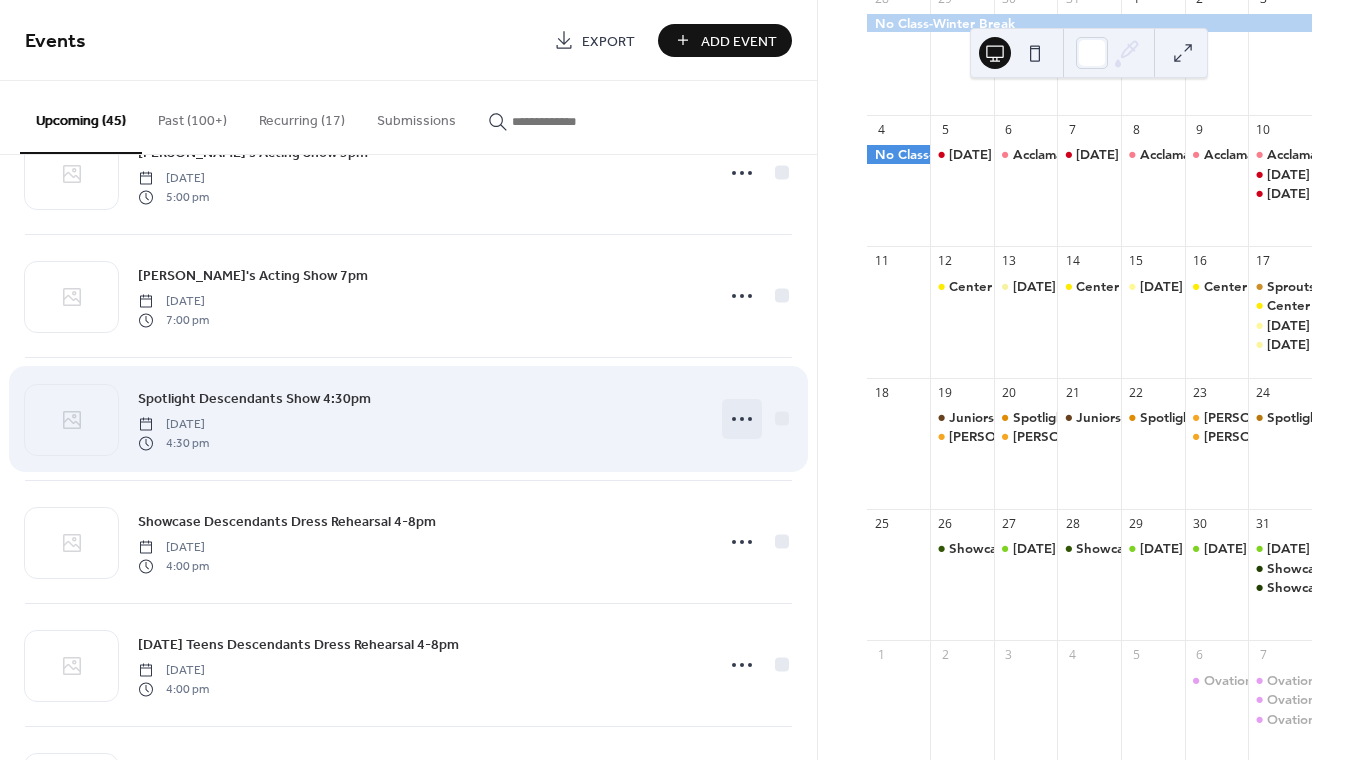 click 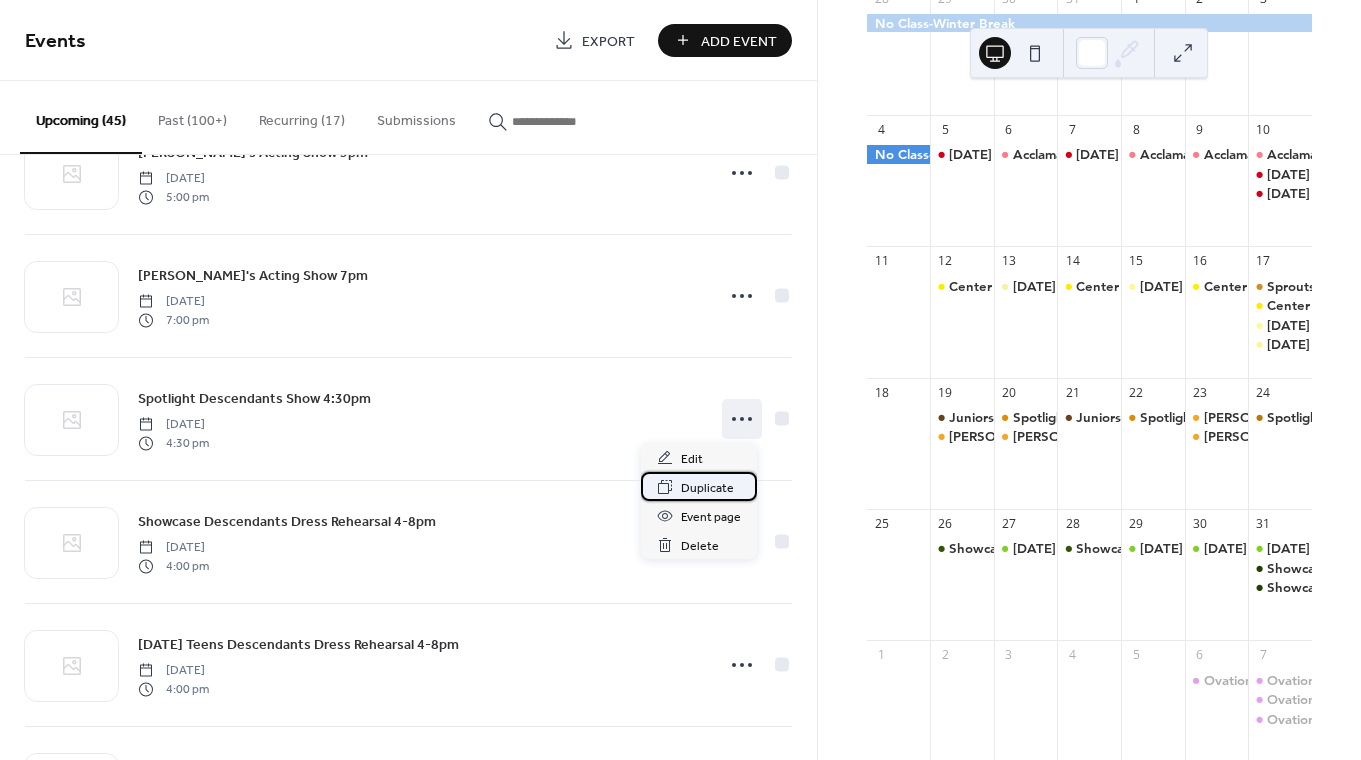 click on "Duplicate" at bounding box center [707, 488] 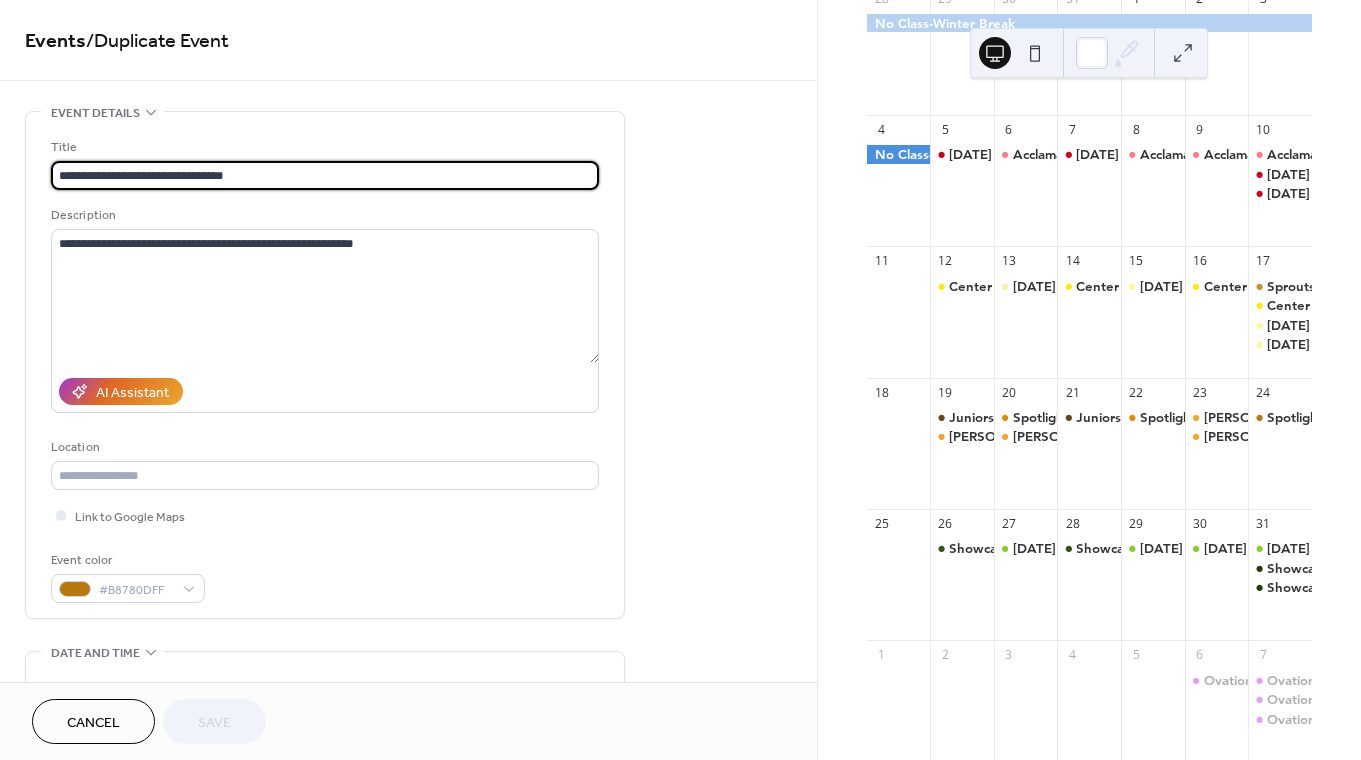 drag, startPoint x: 239, startPoint y: 173, endPoint x: 213, endPoint y: 172, distance: 26.019224 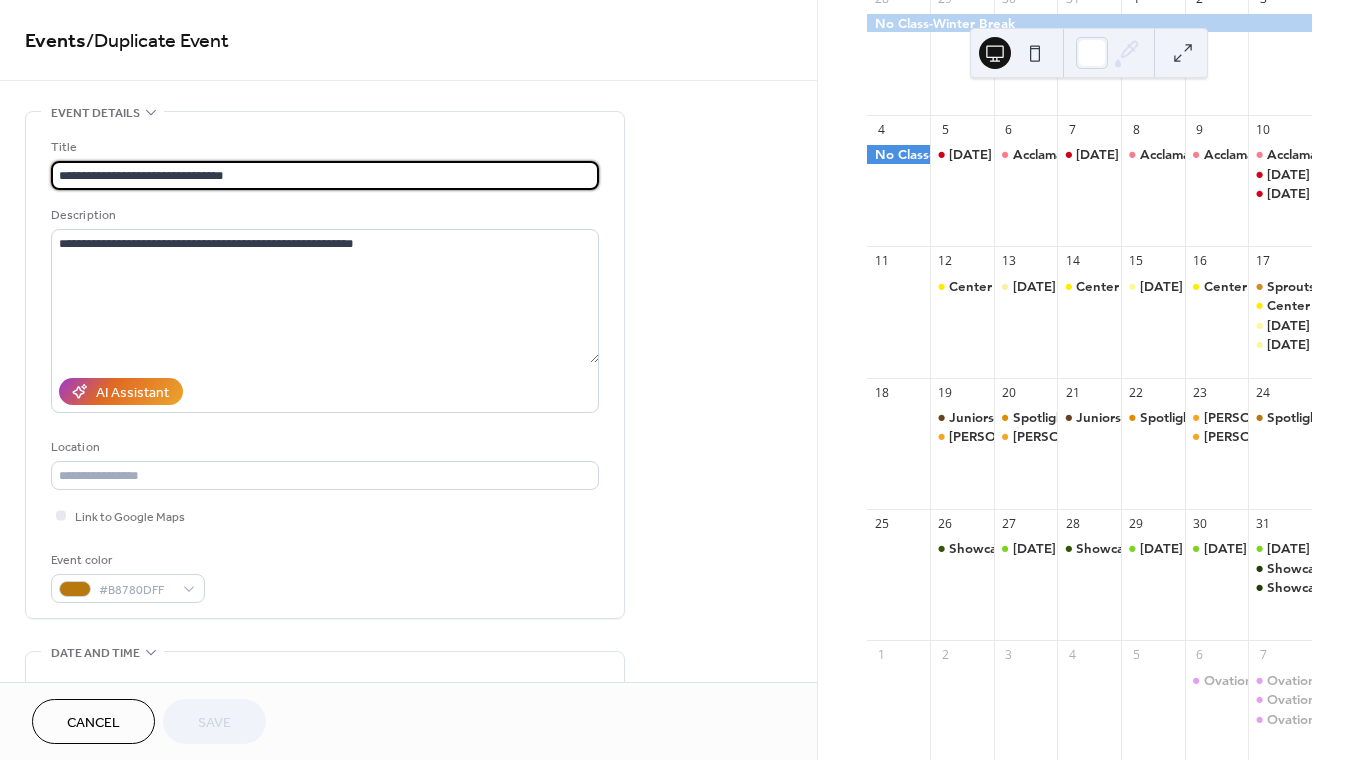 click on "**********" at bounding box center [325, 175] 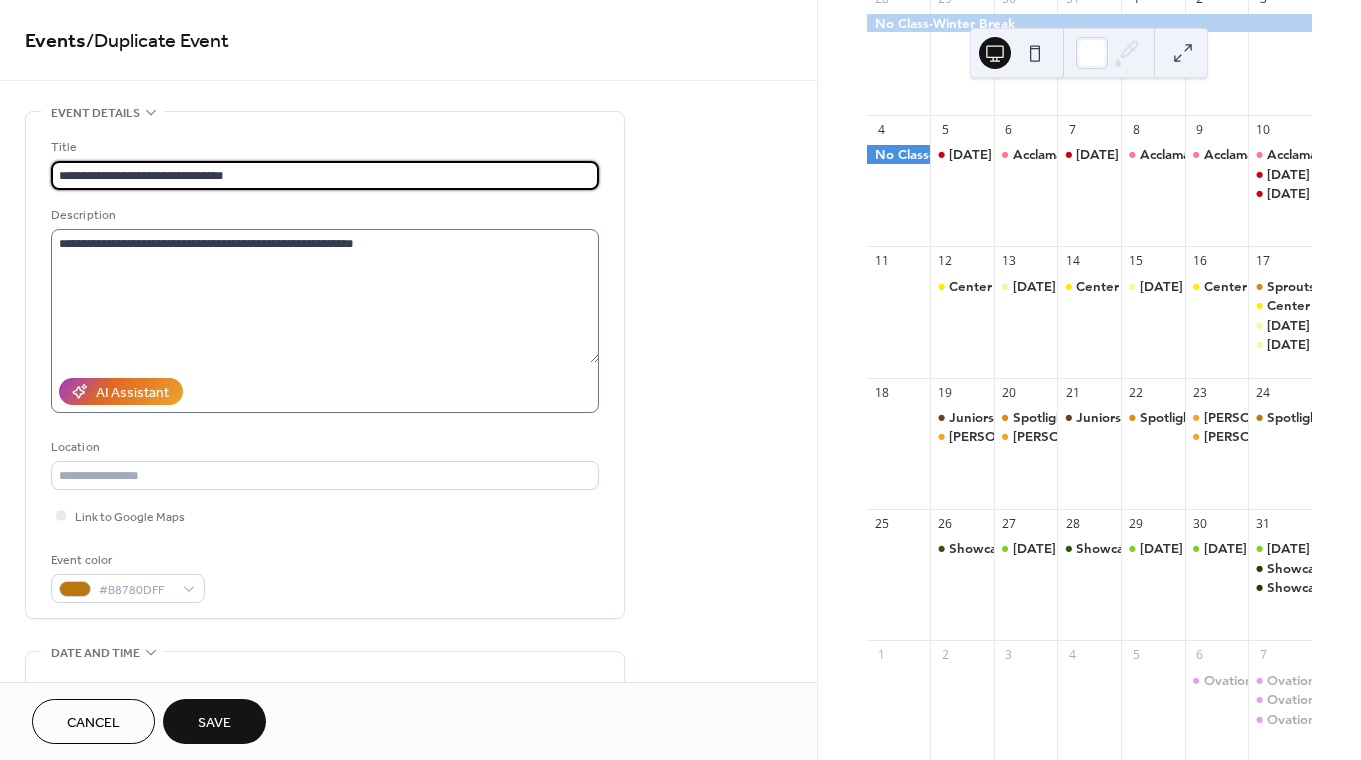 type on "**********" 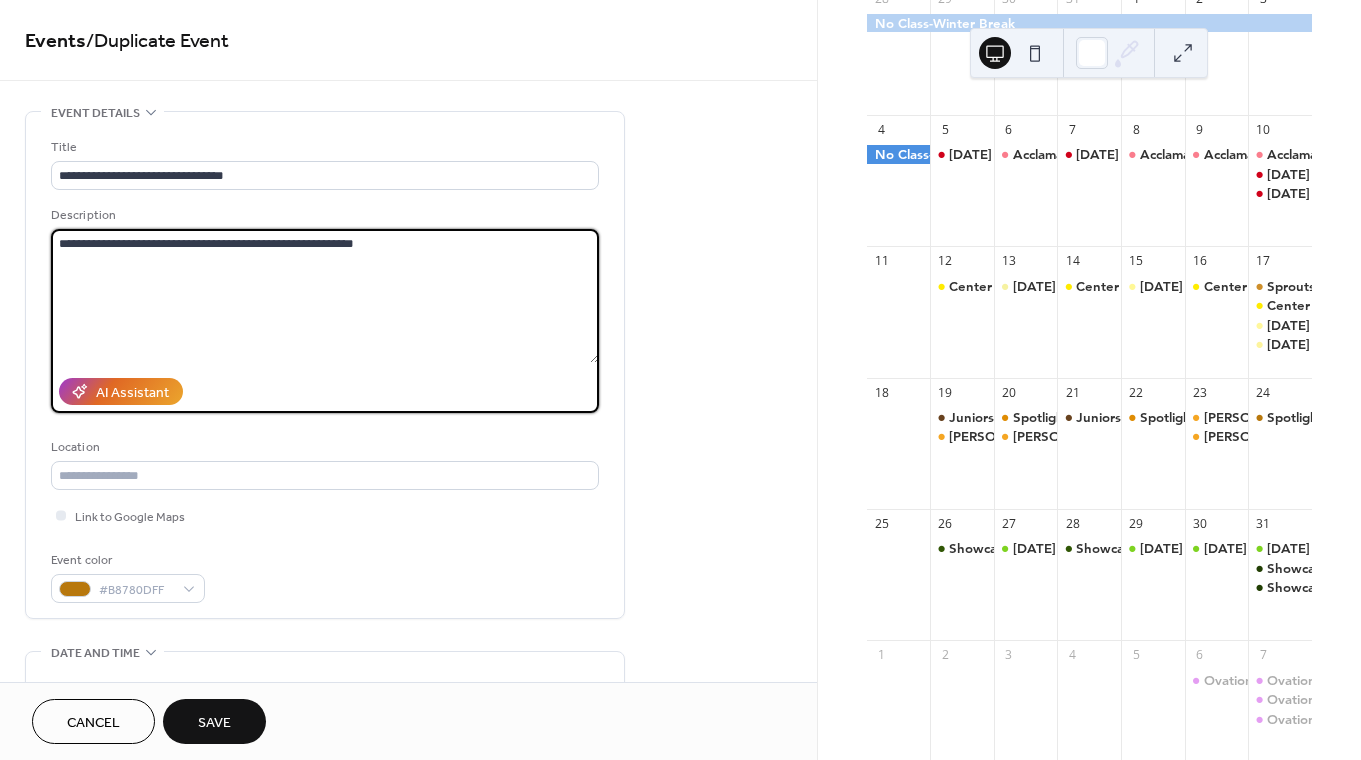 drag, startPoint x: 183, startPoint y: 244, endPoint x: 162, endPoint y: 244, distance: 21 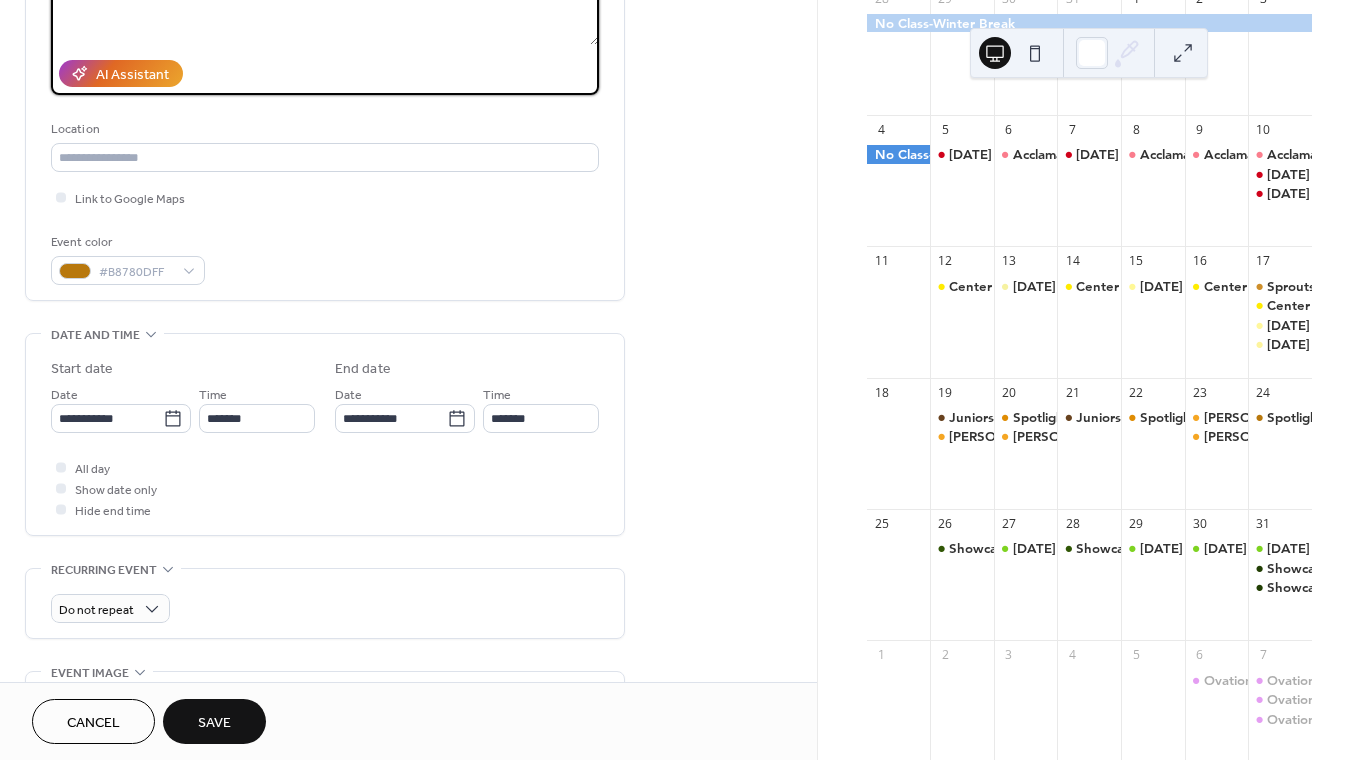 scroll, scrollTop: 316, scrollLeft: 0, axis: vertical 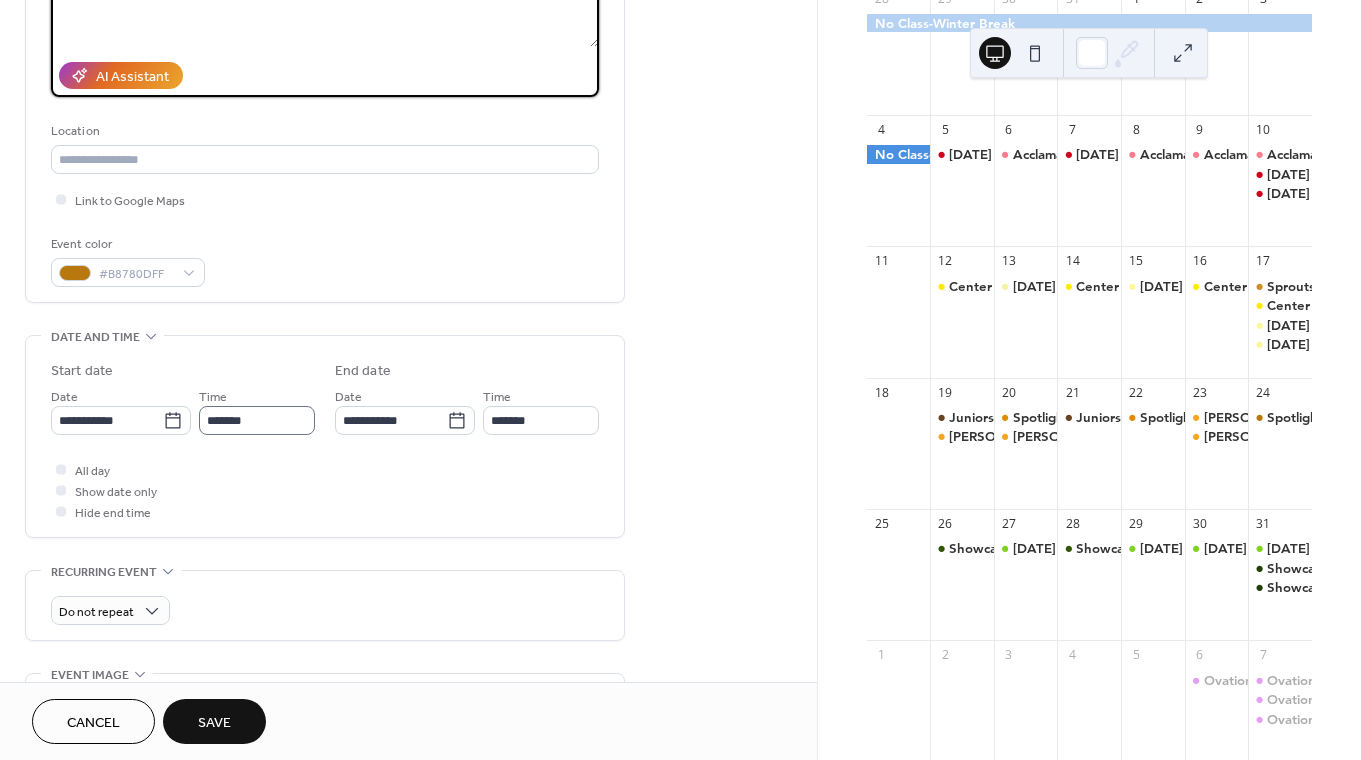 type on "**********" 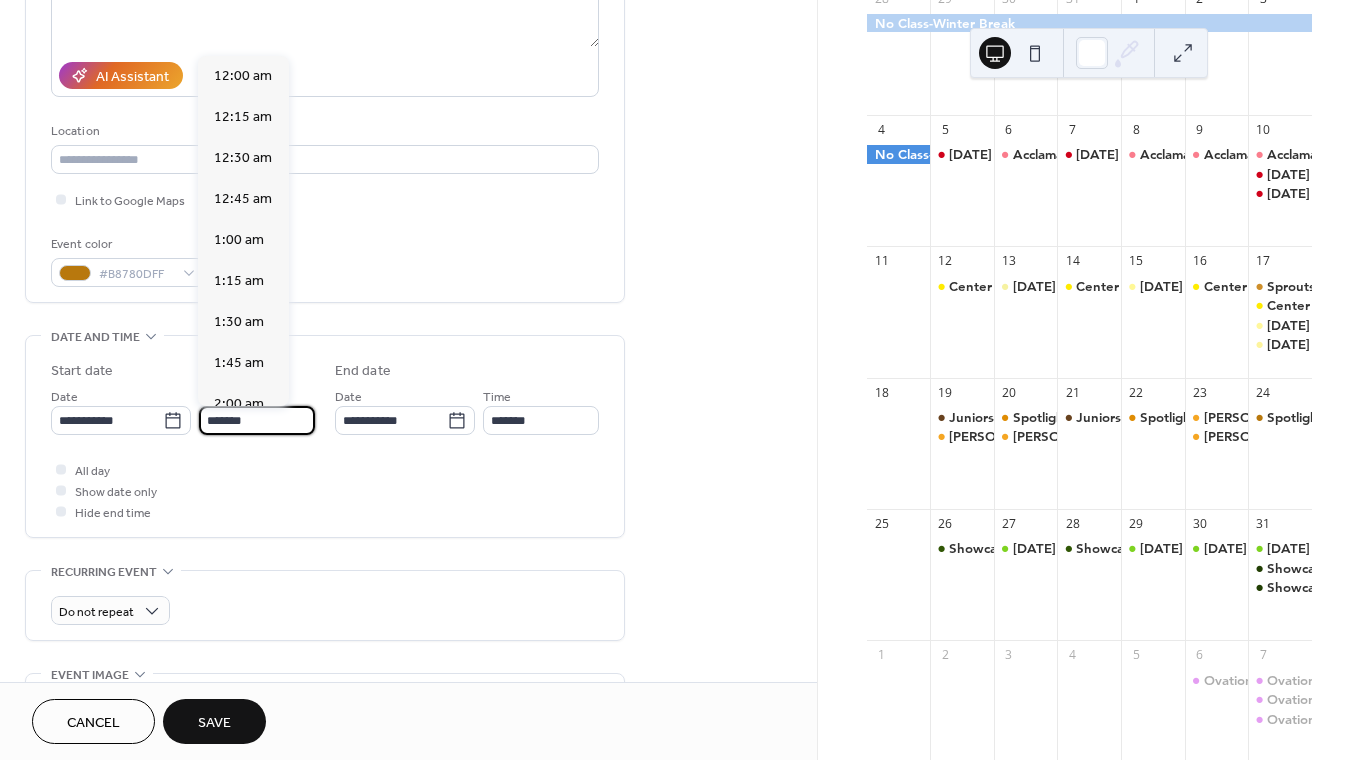 click on "*******" at bounding box center (257, 420) 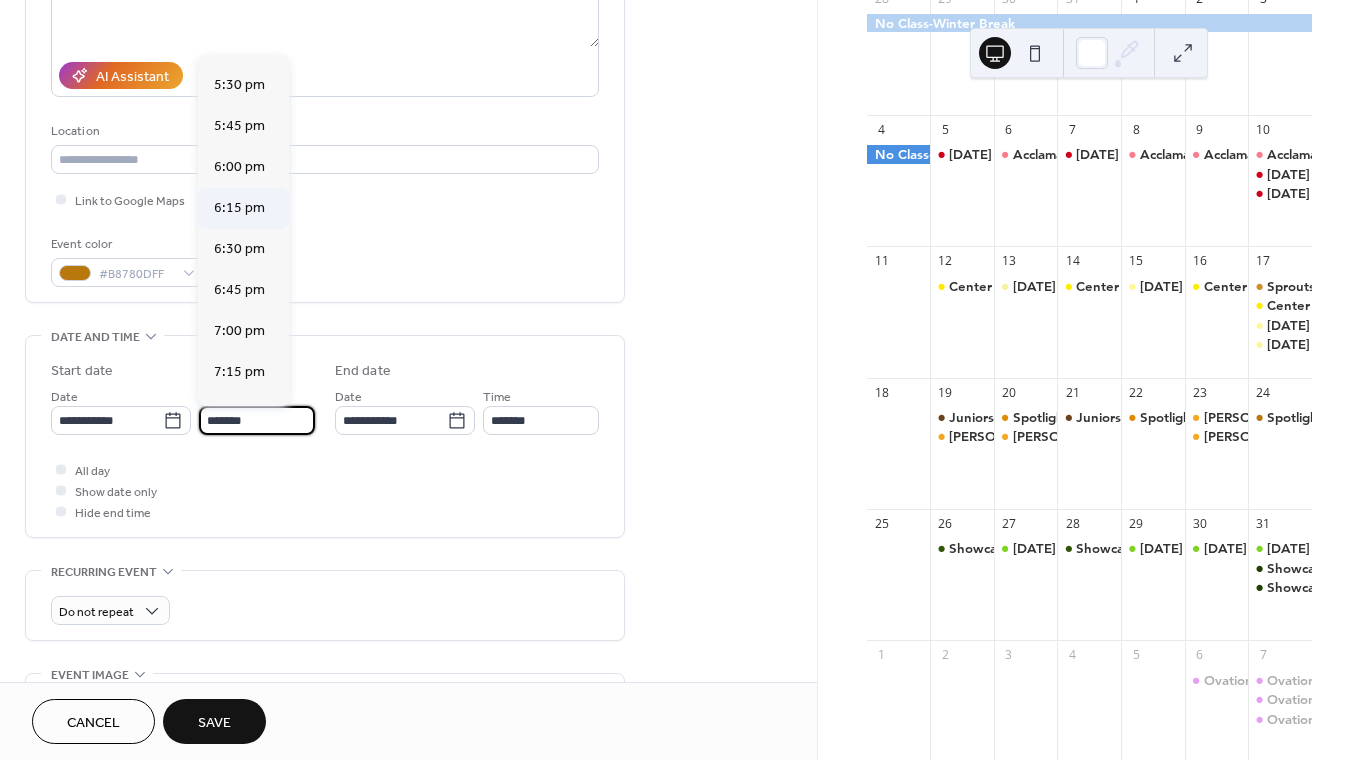 scroll, scrollTop: 2848, scrollLeft: 0, axis: vertical 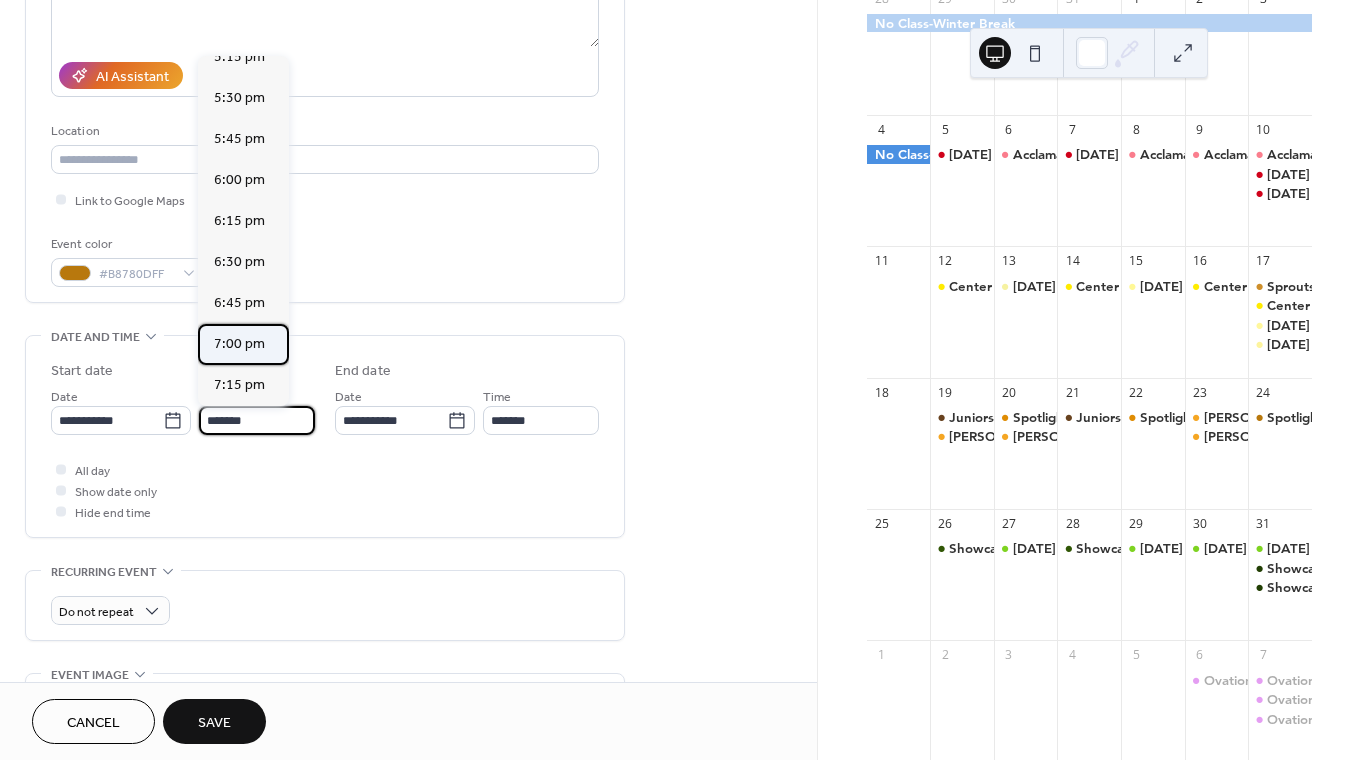 click on "7:00 pm" at bounding box center [239, 344] 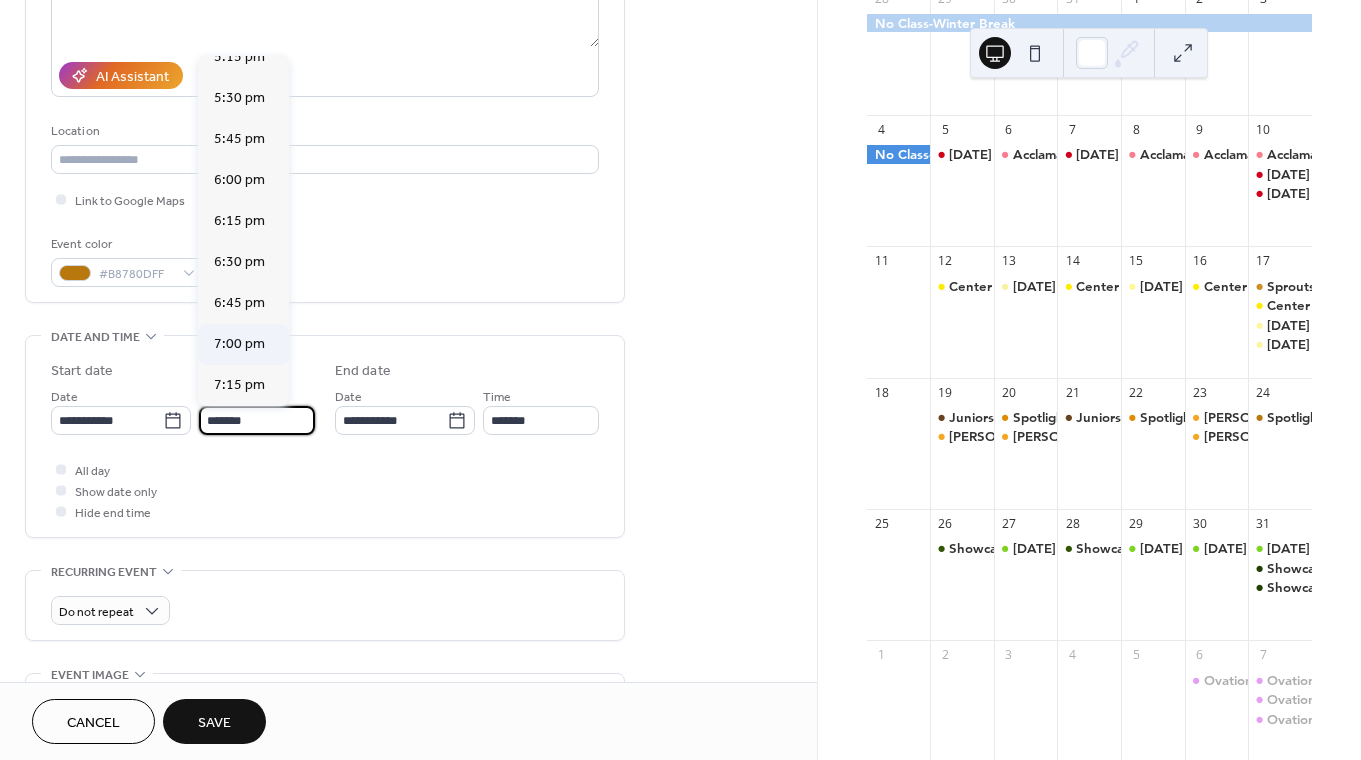 type on "*******" 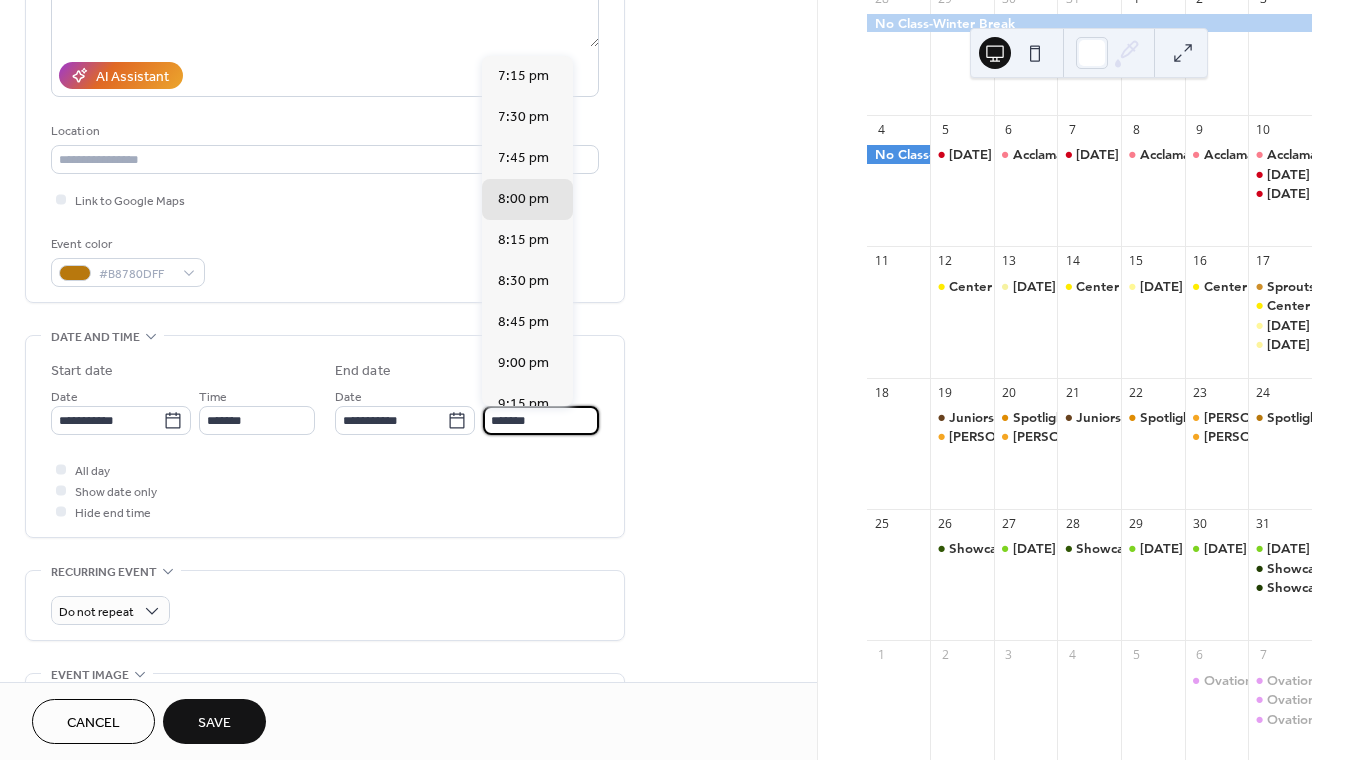 click on "*******" at bounding box center [541, 420] 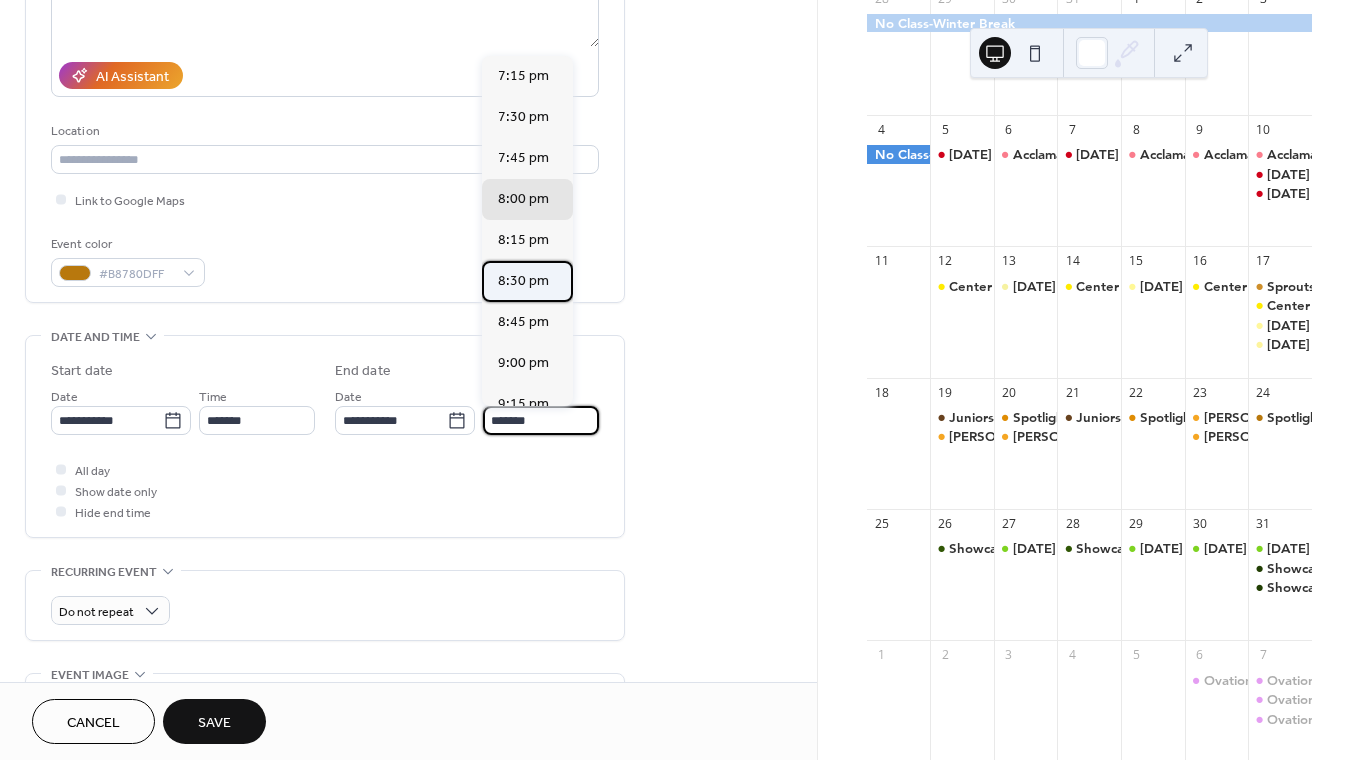 click on "8:30 pm" at bounding box center (527, 281) 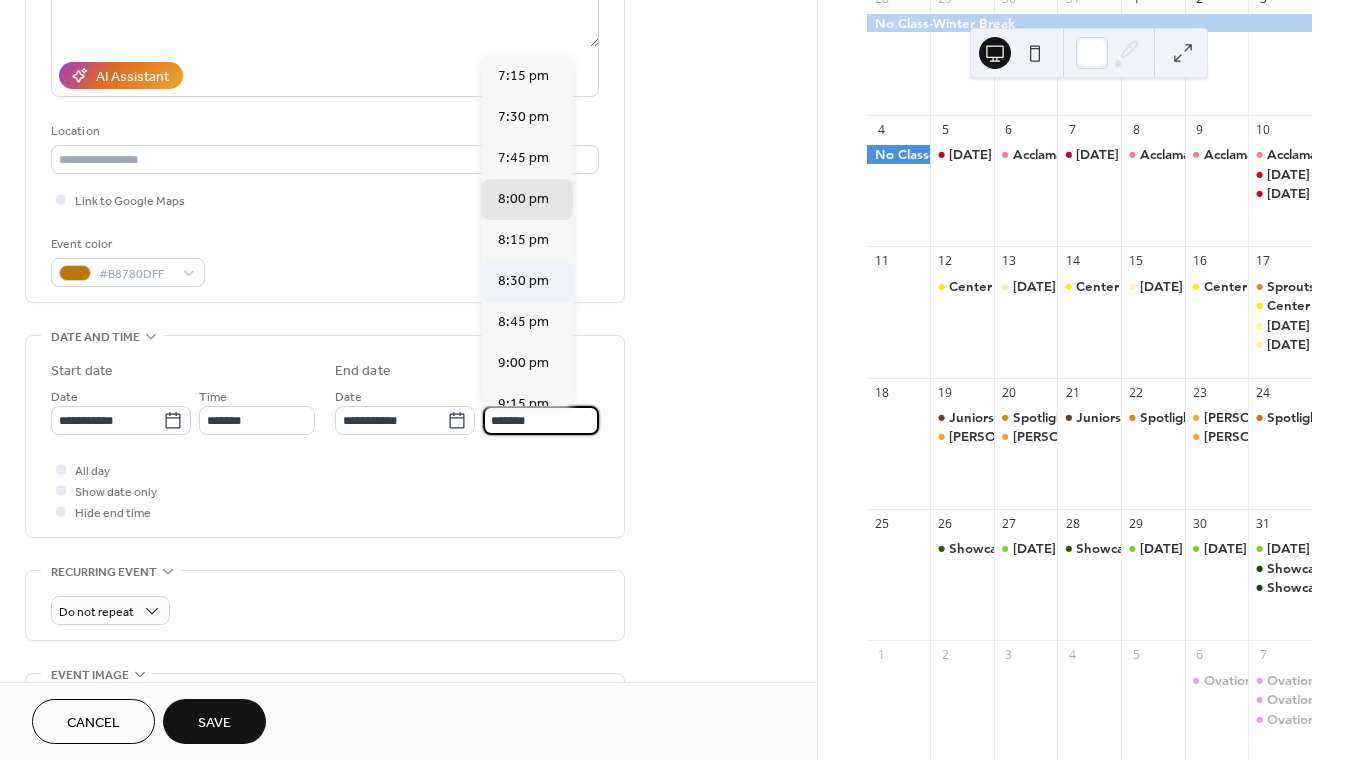 type on "*******" 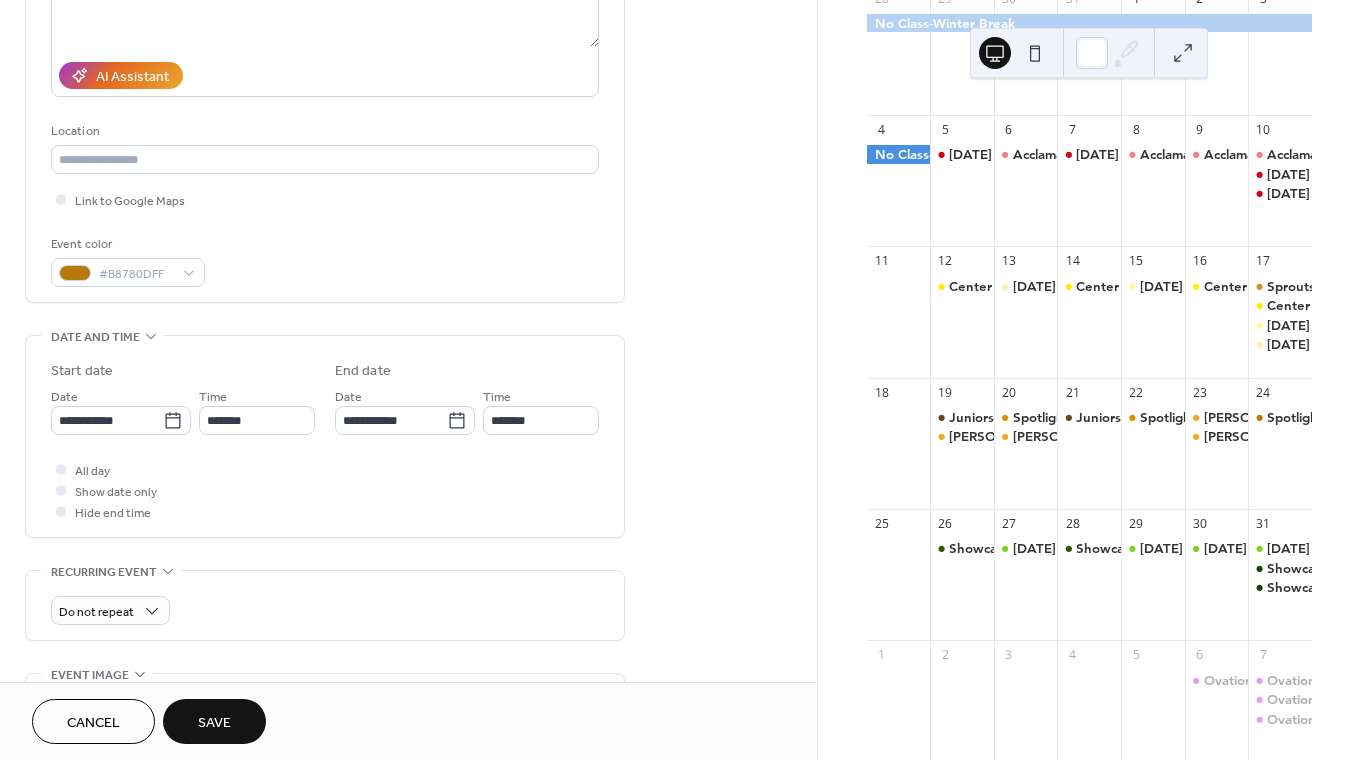 click on "Save" at bounding box center [214, 721] 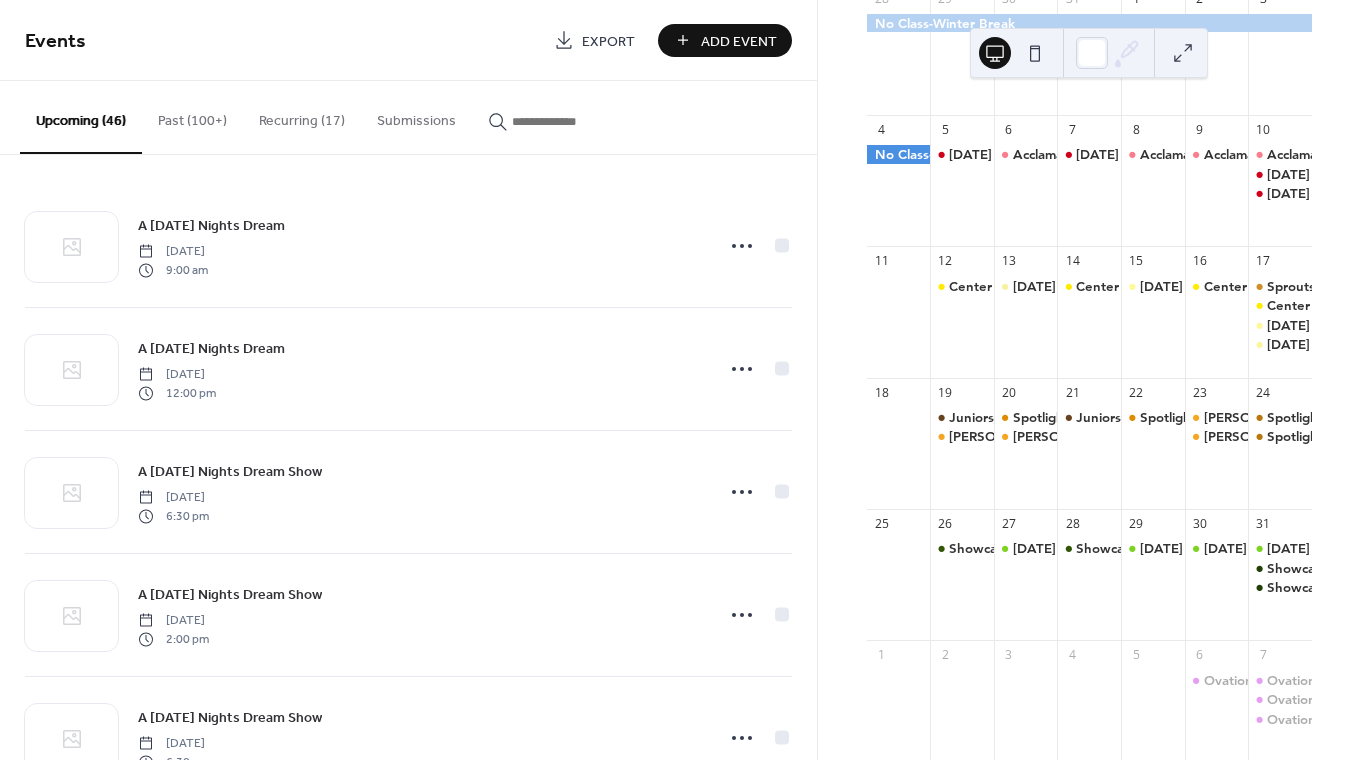 click on "Add Event" at bounding box center (739, 41) 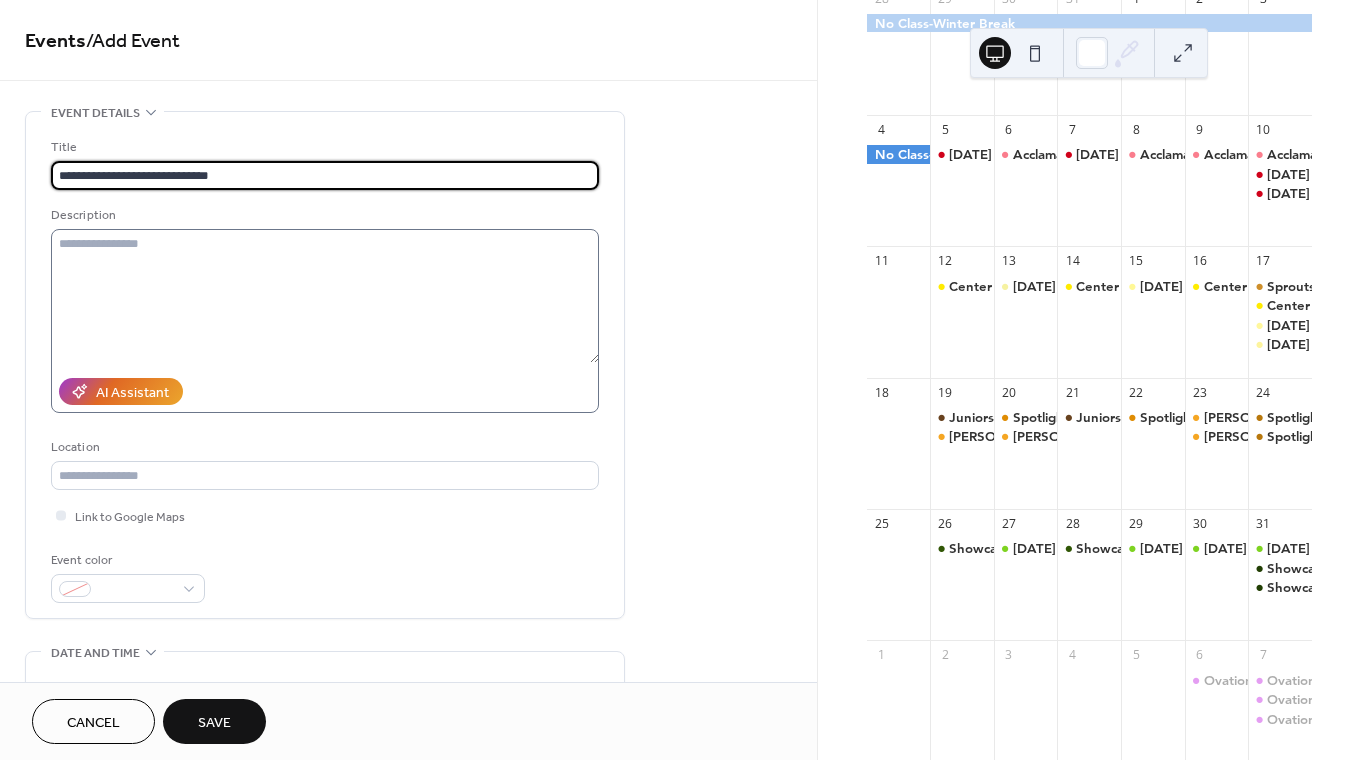 type on "**********" 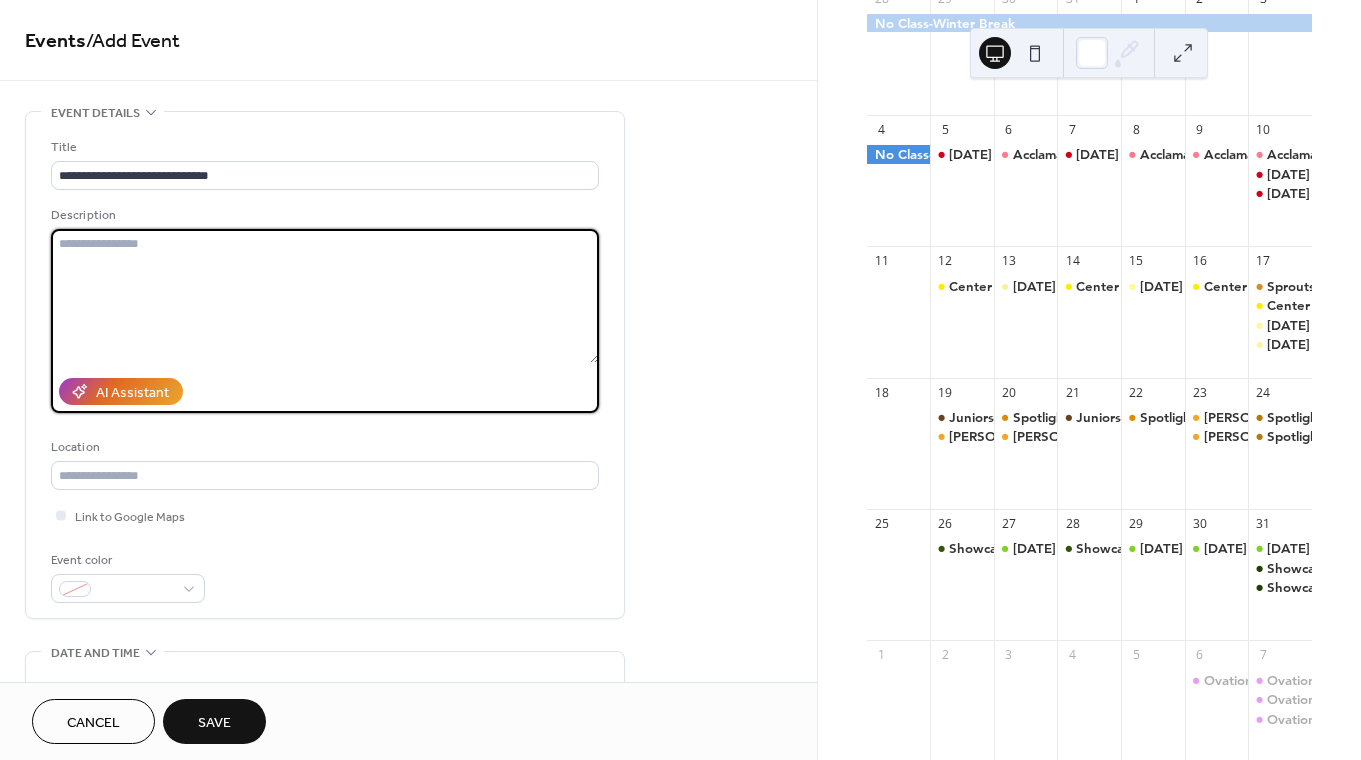click at bounding box center (325, 296) 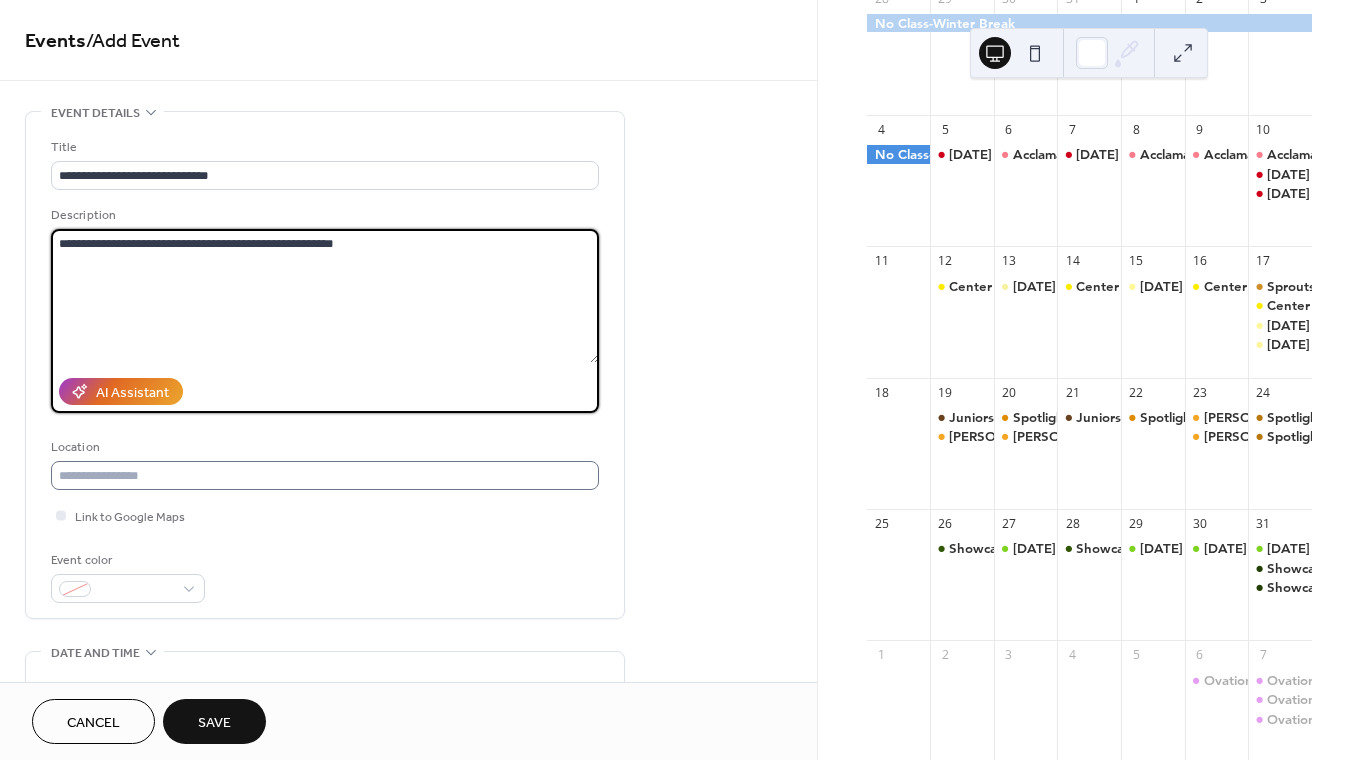 scroll, scrollTop: 123, scrollLeft: 0, axis: vertical 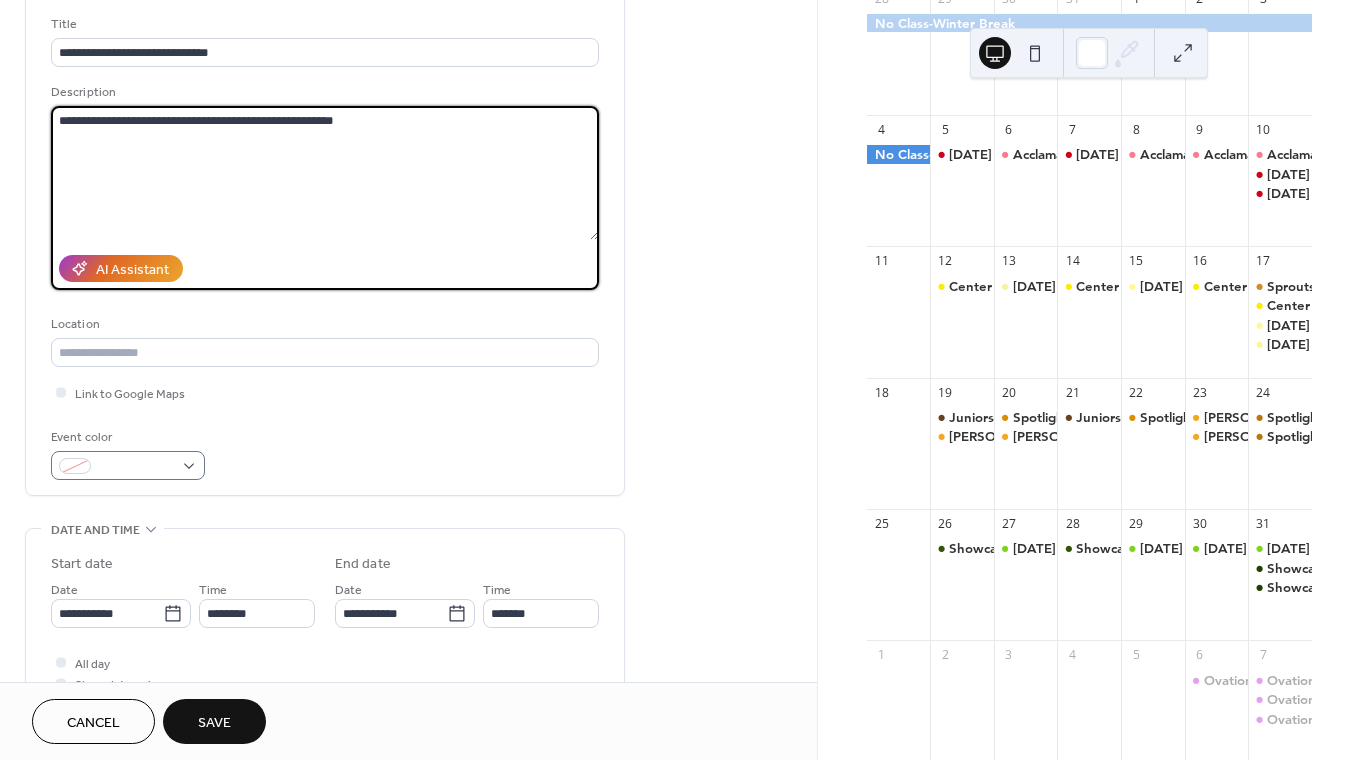 type on "**********" 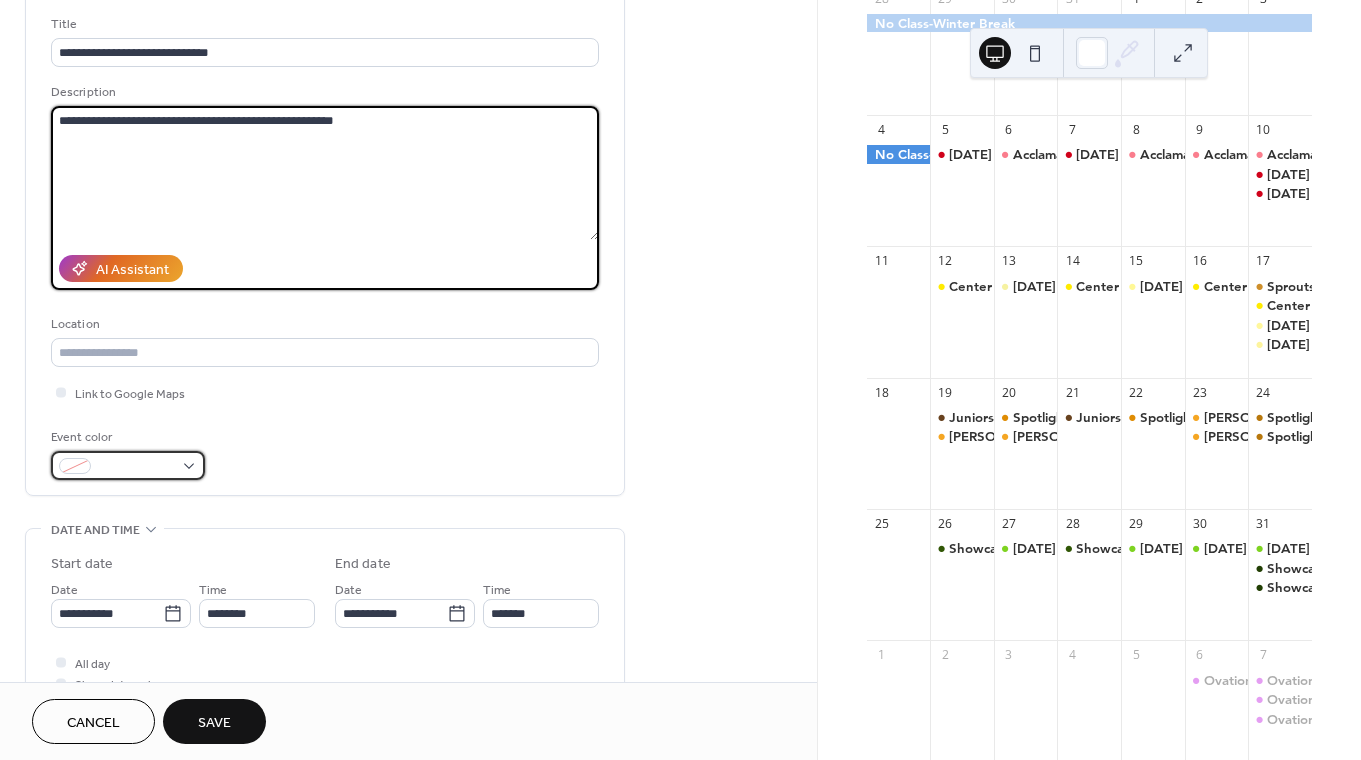 click at bounding box center (136, 467) 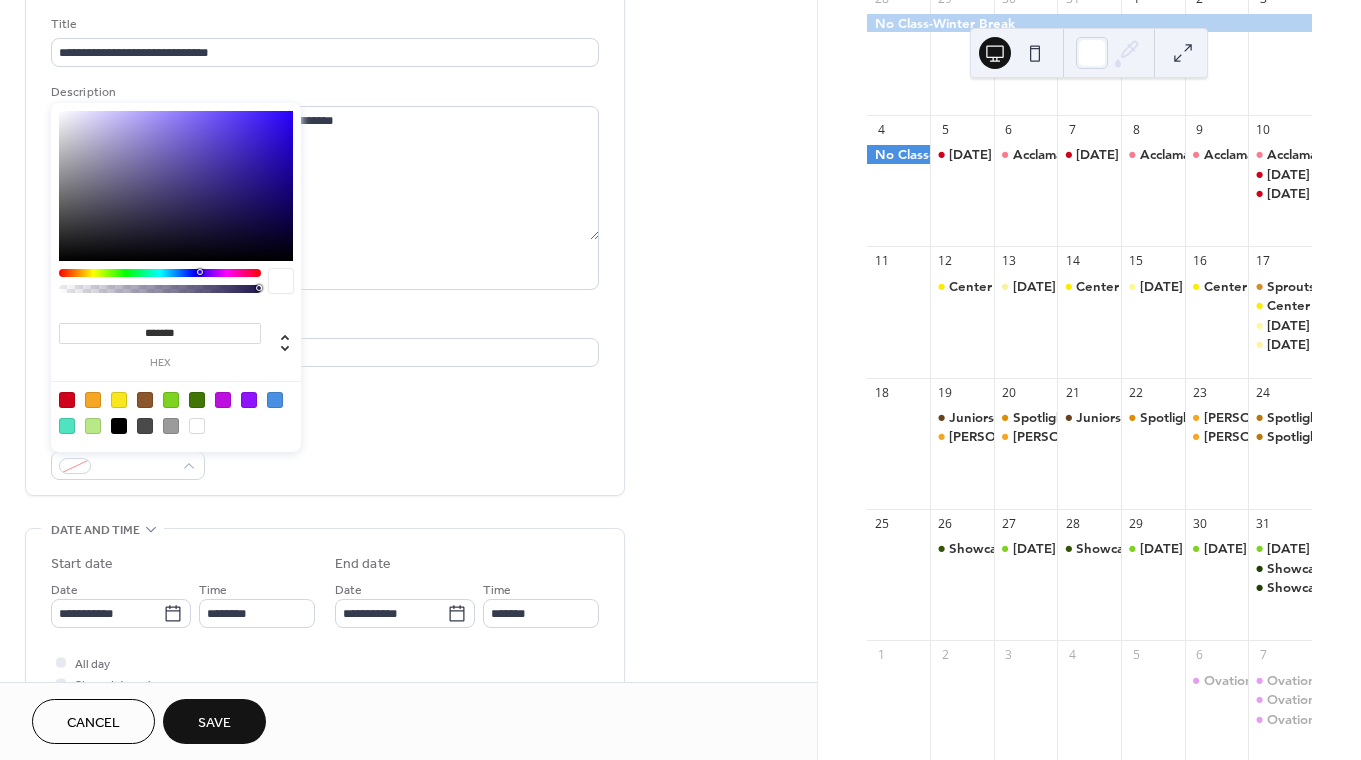 click at bounding box center [145, 400] 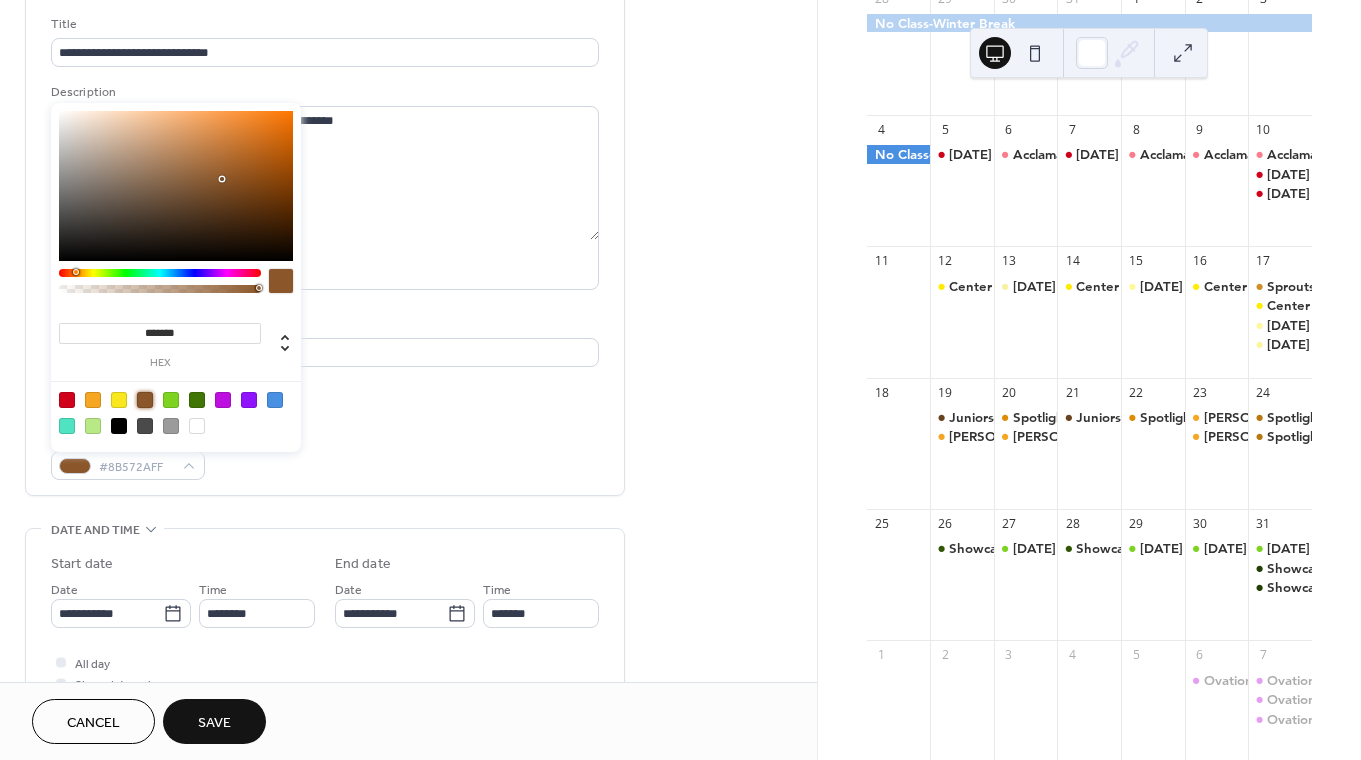 click at bounding box center [176, 186] 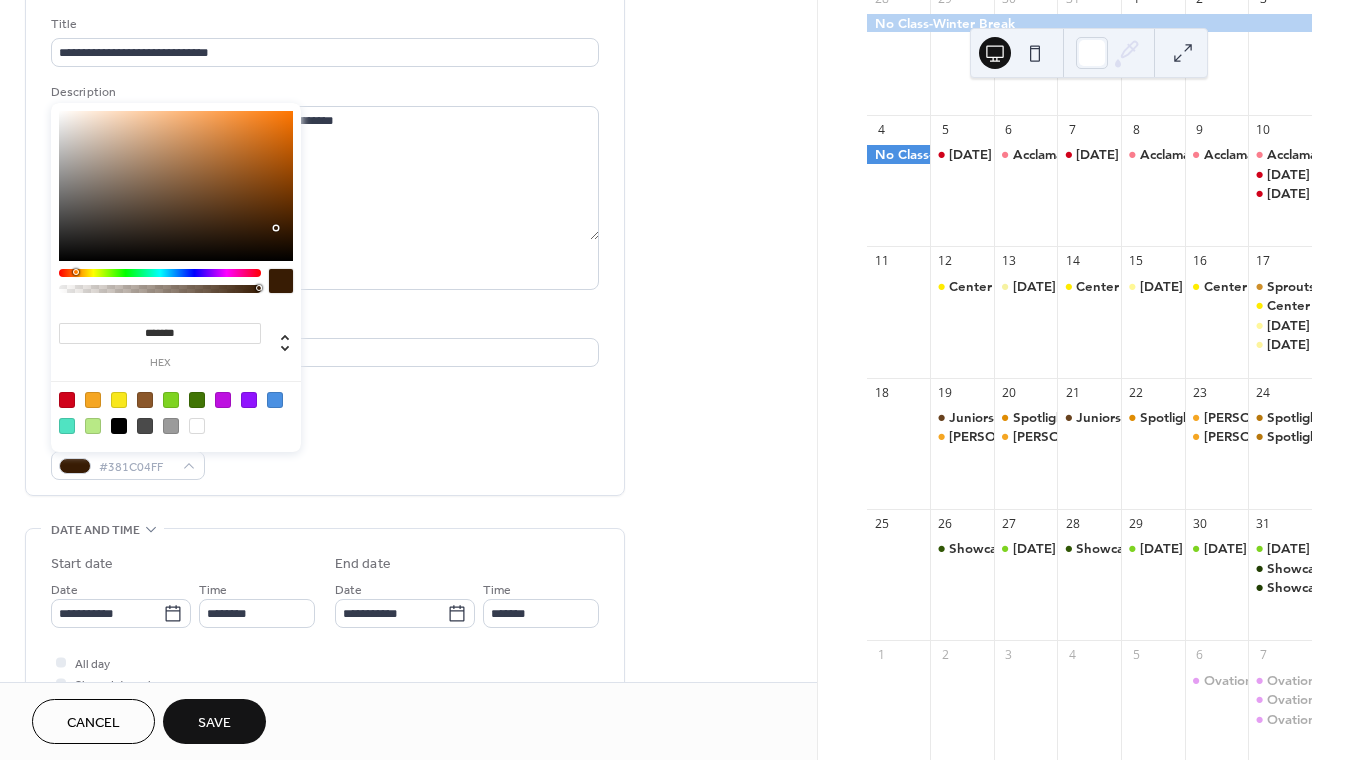 type on "*******" 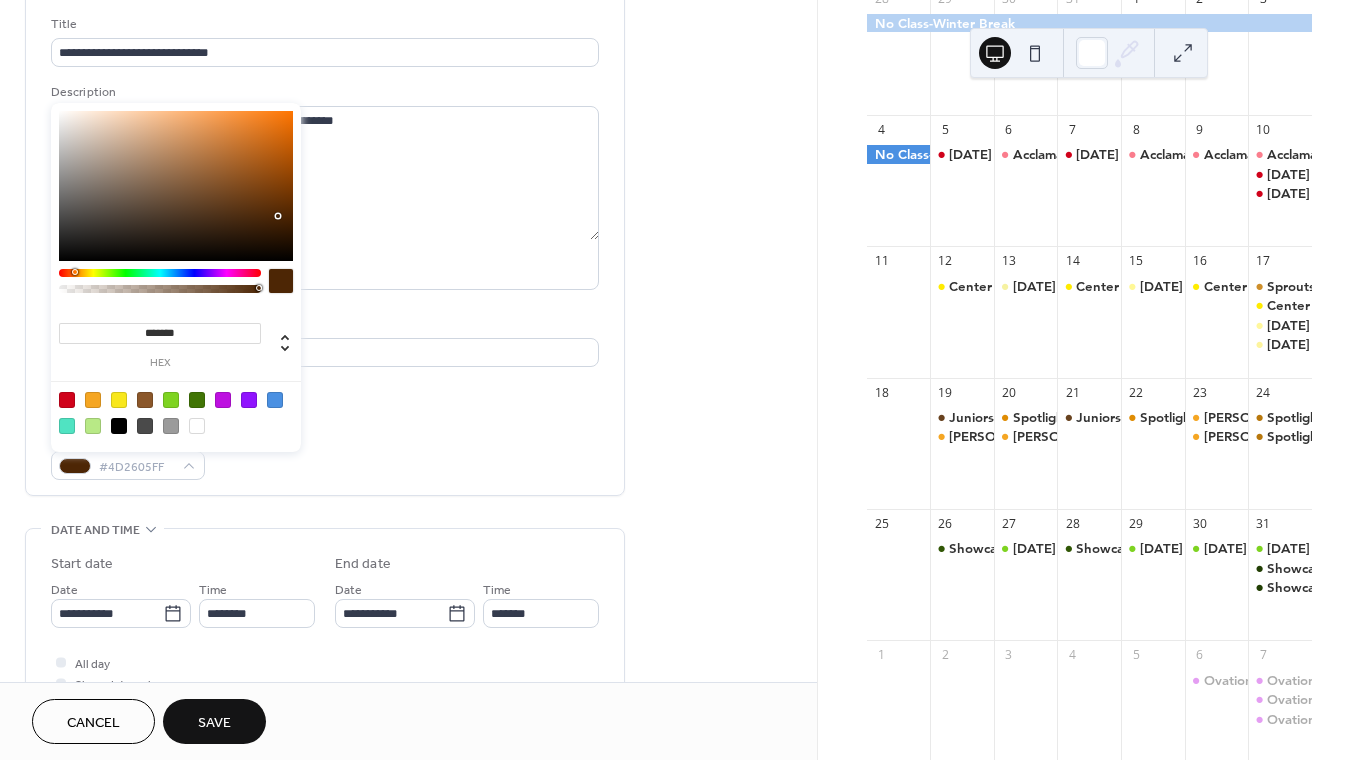 click on "**********" at bounding box center (325, 587) 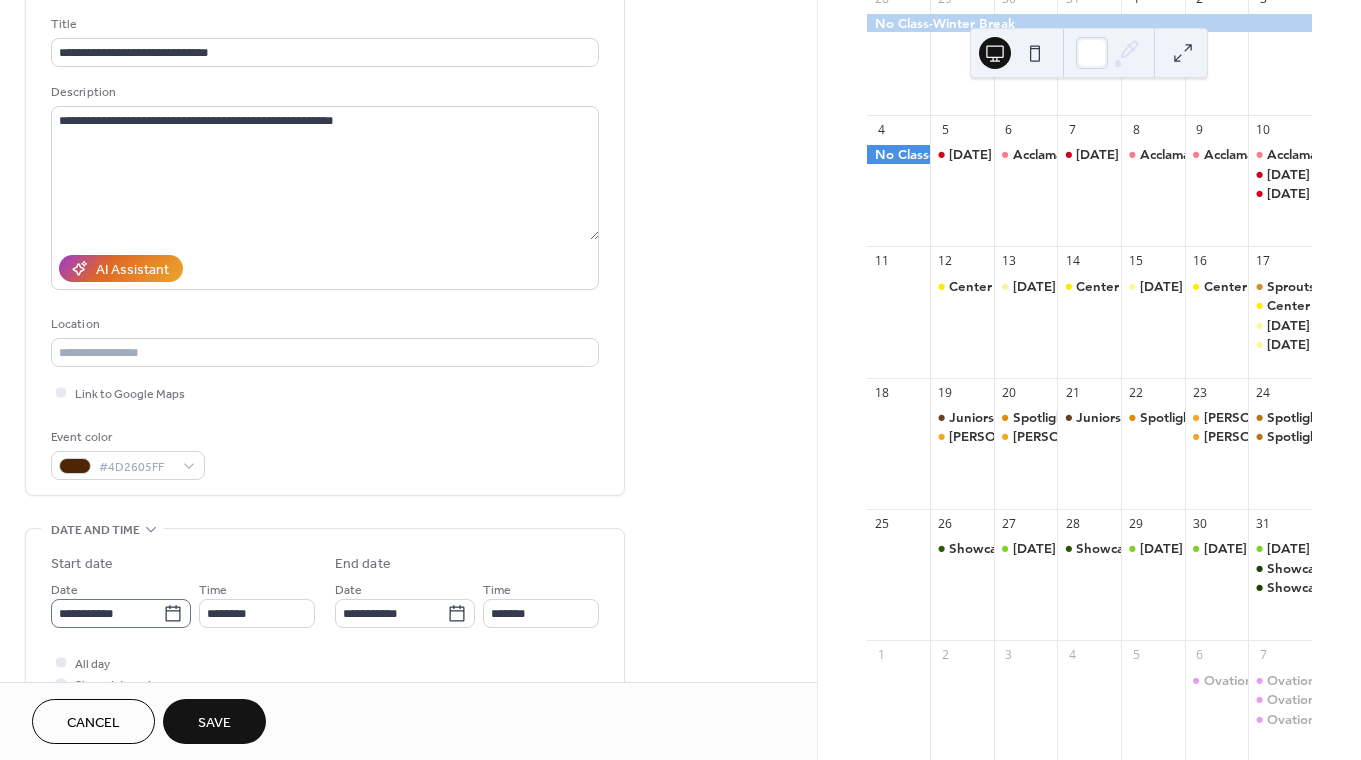 click 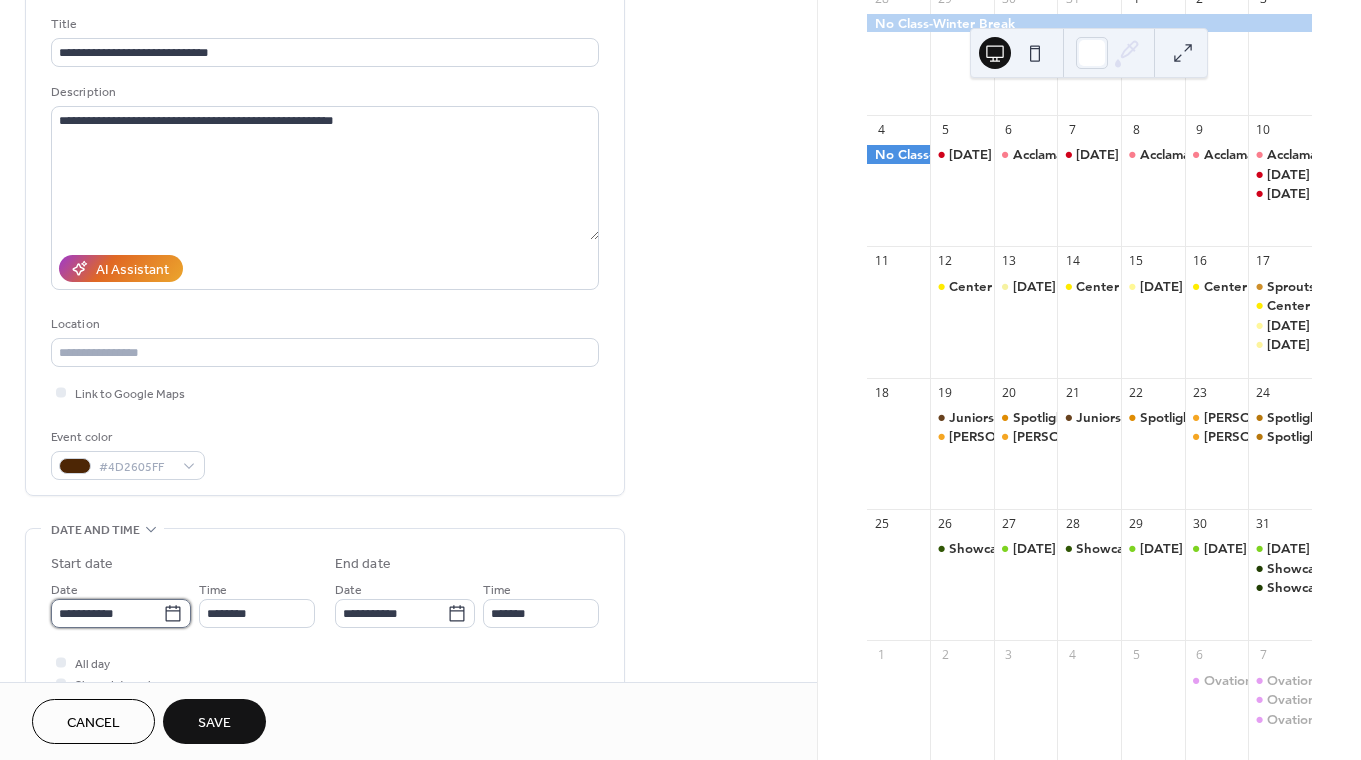 click on "**********" at bounding box center (107, 613) 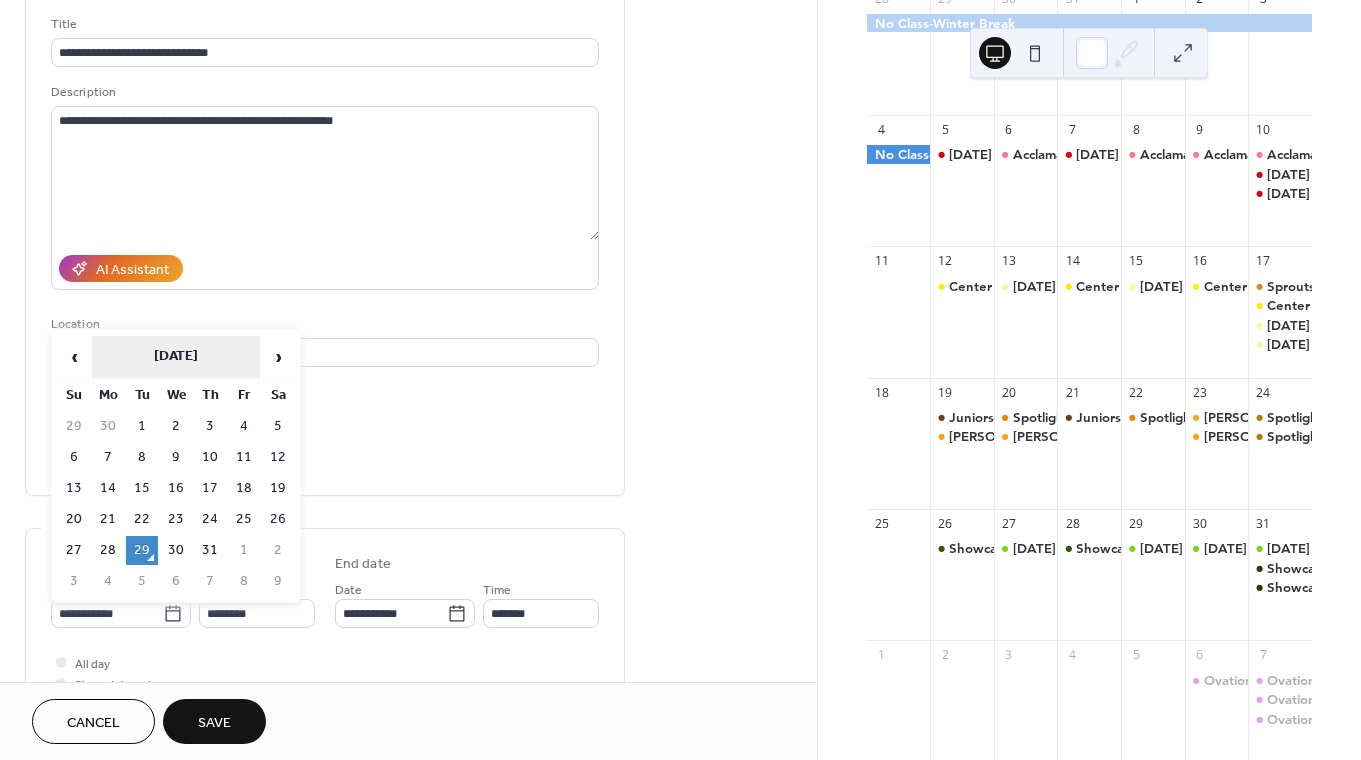 click on "July 2025" at bounding box center [176, 357] 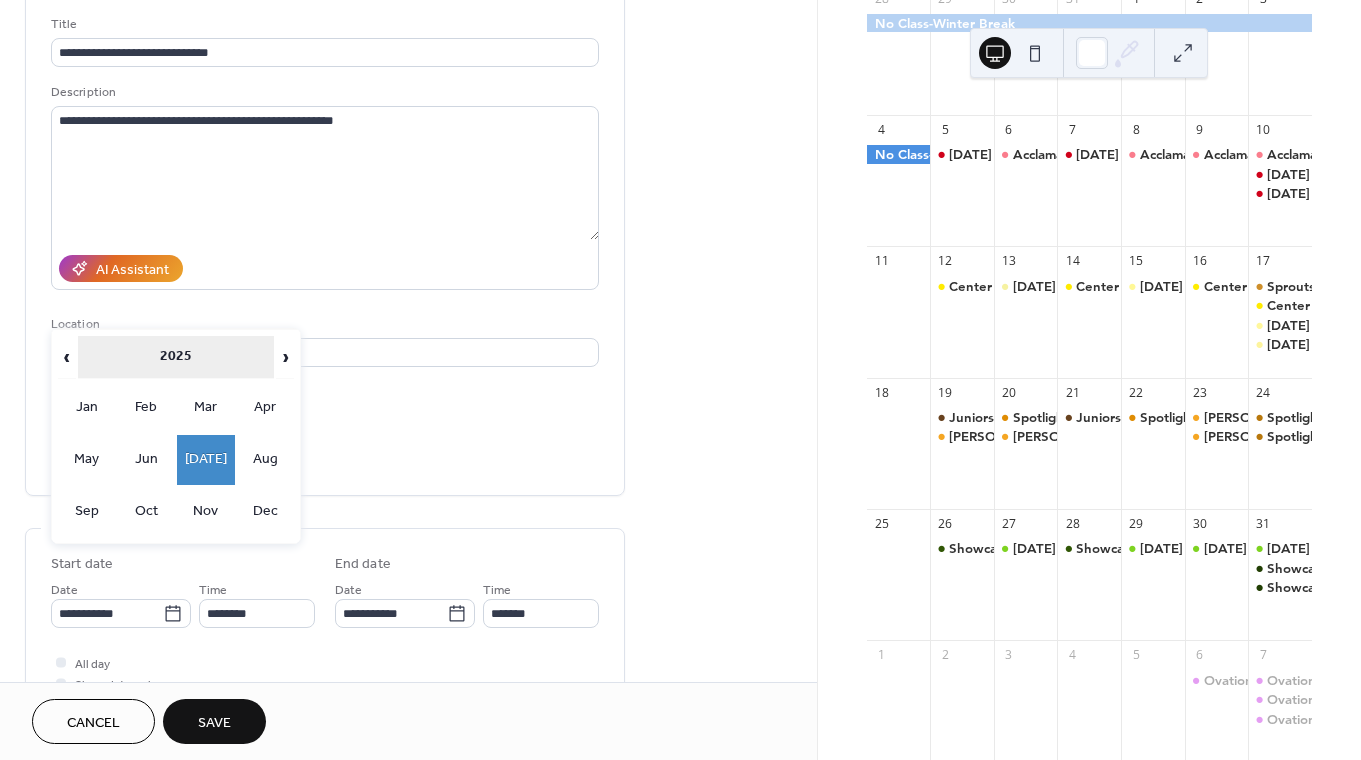 click on "2025" at bounding box center [176, 357] 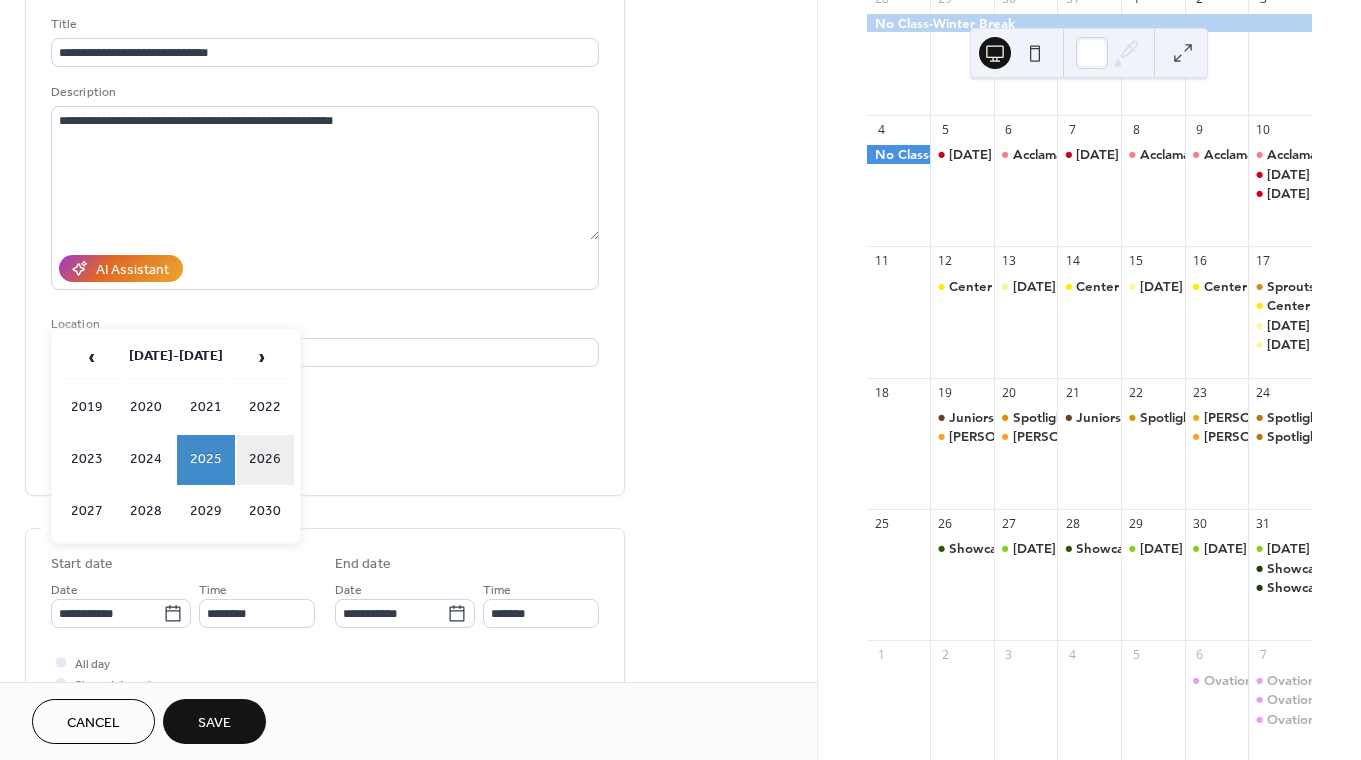 click on "2026" at bounding box center (266, 460) 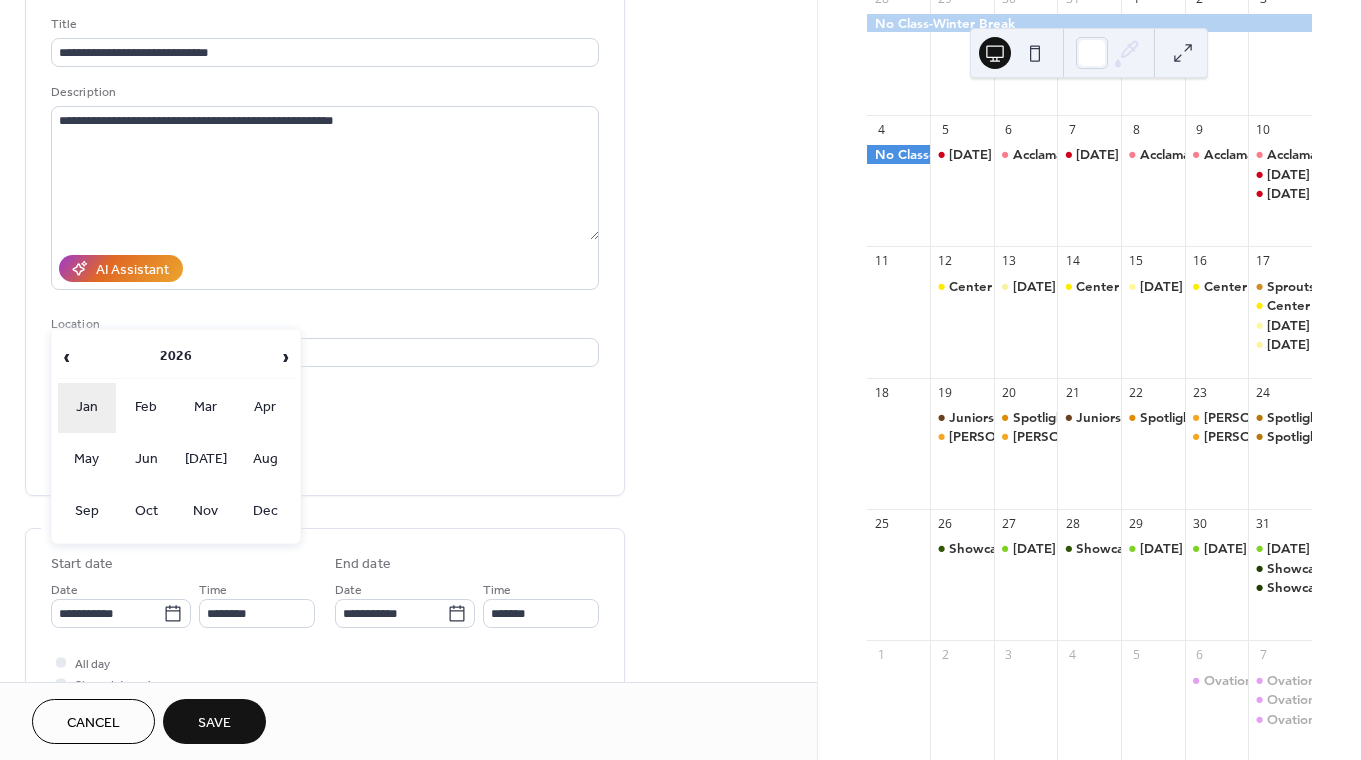click on "Jan" at bounding box center (87, 408) 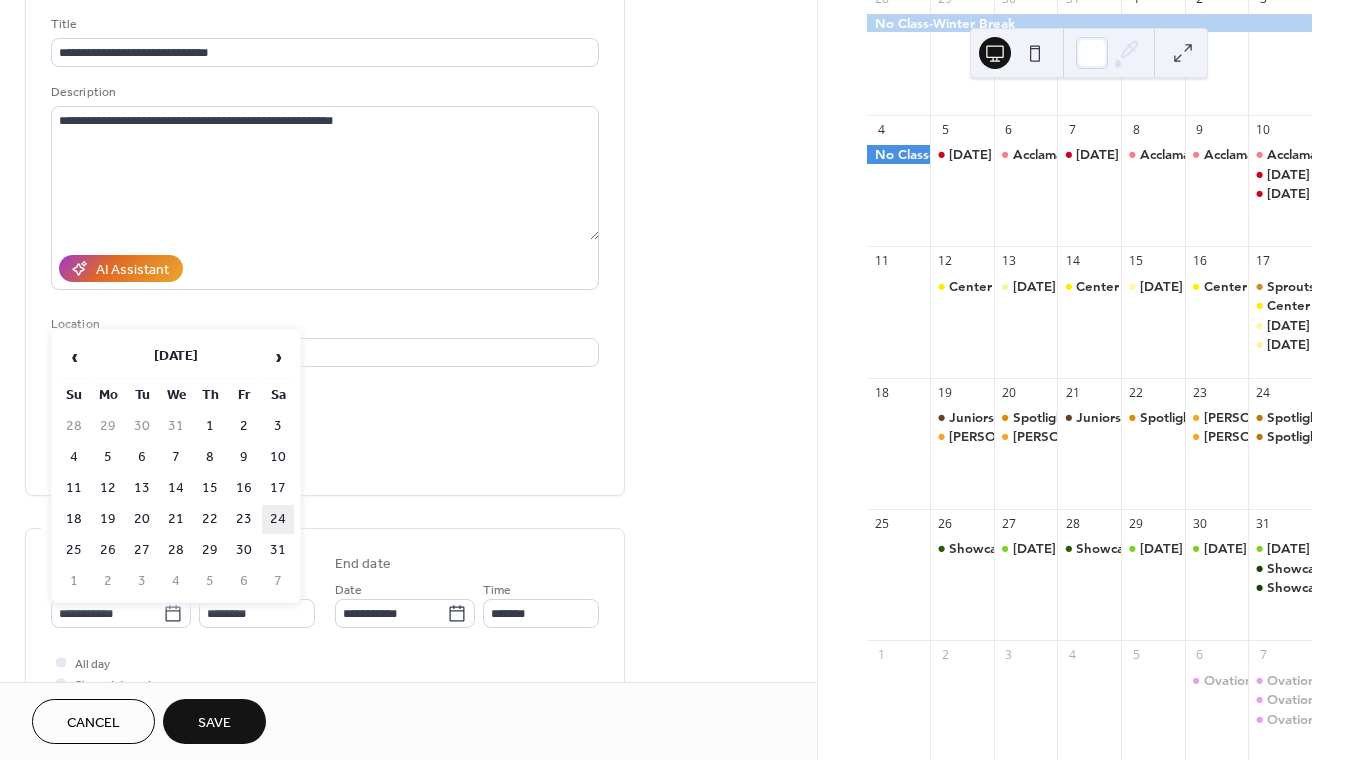 click on "24" at bounding box center [278, 519] 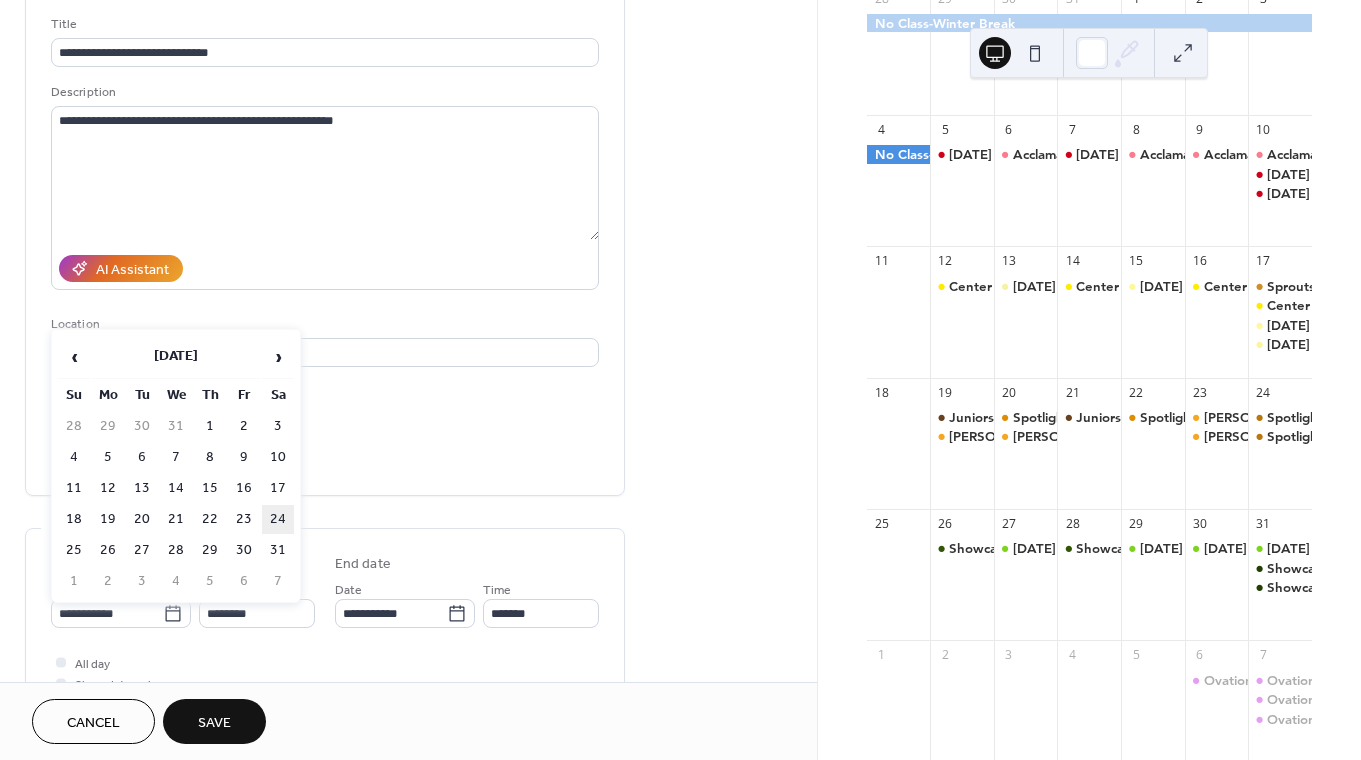type on "**********" 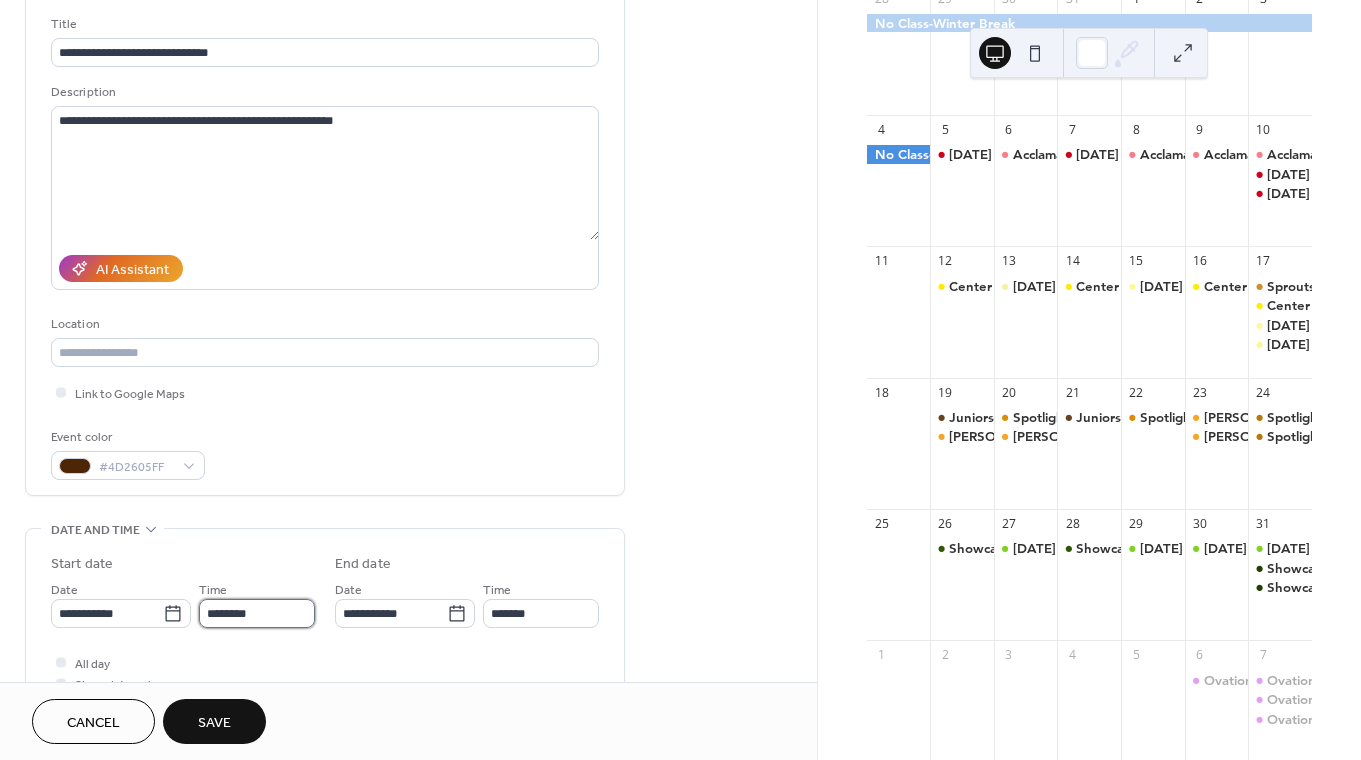 click on "********" at bounding box center (257, 613) 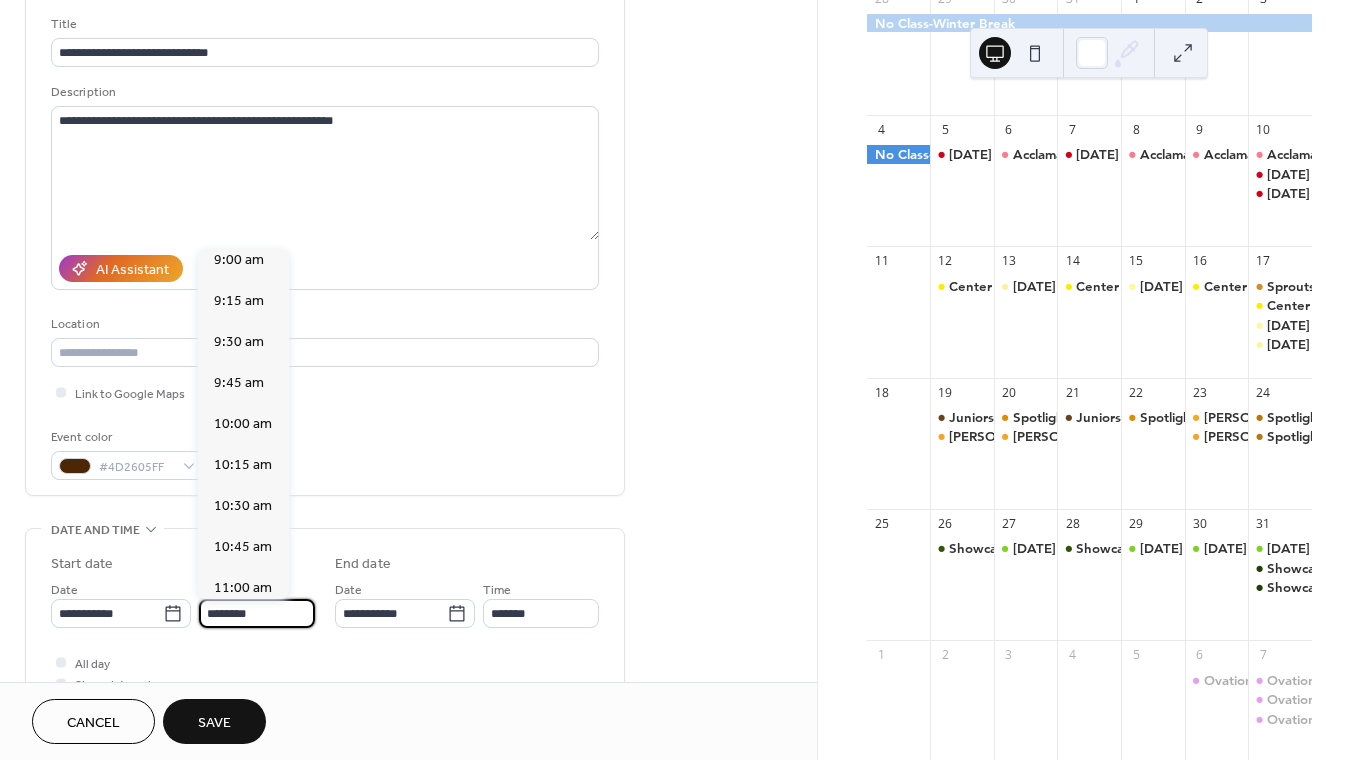 scroll, scrollTop: 1460, scrollLeft: 0, axis: vertical 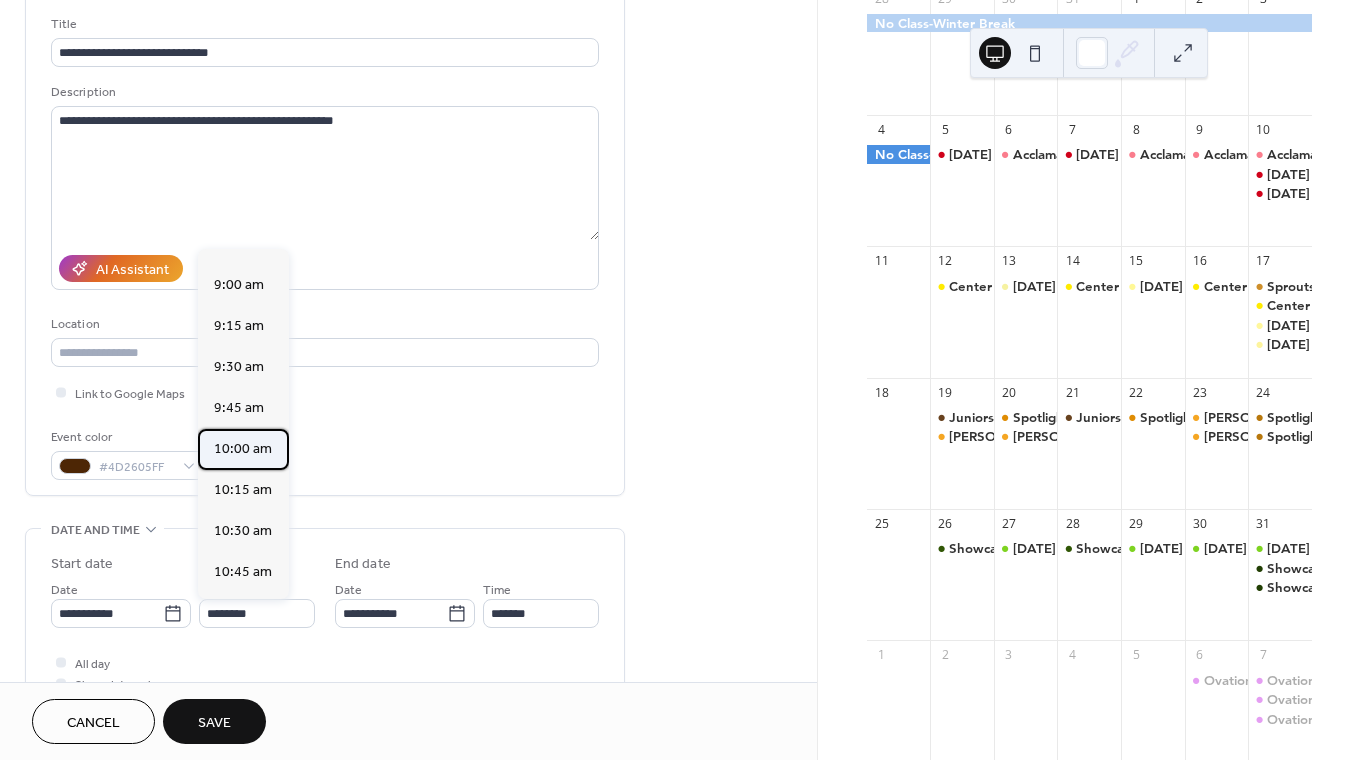 click on "10:00 am" at bounding box center (243, 449) 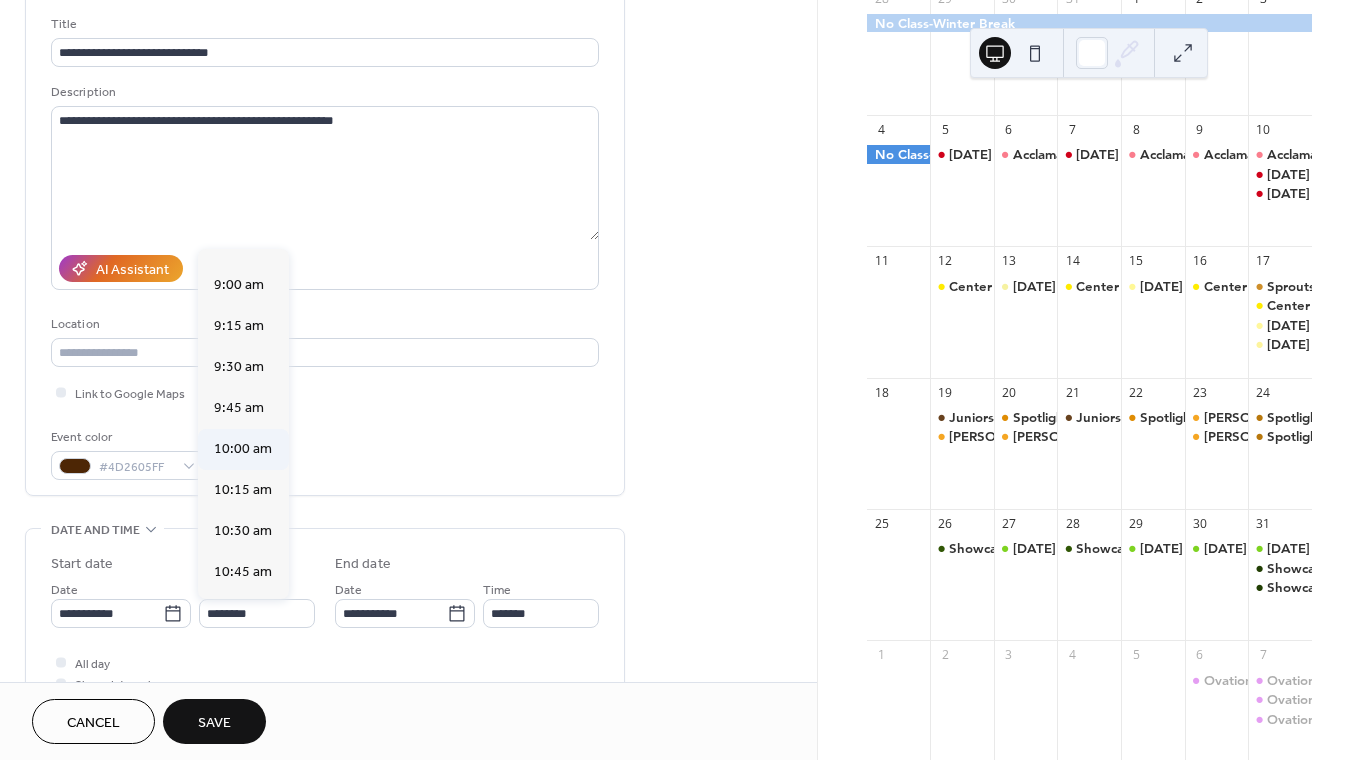type on "********" 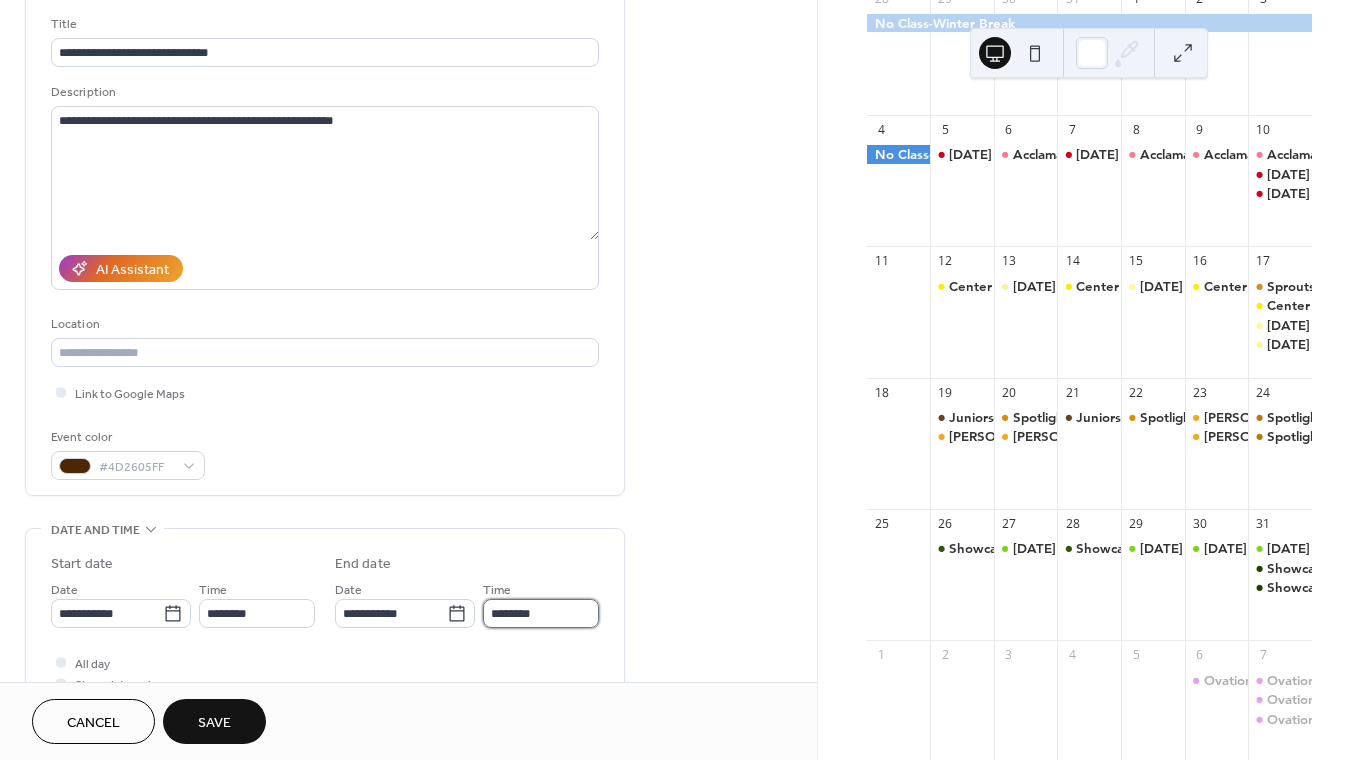 click on "********" at bounding box center [541, 613] 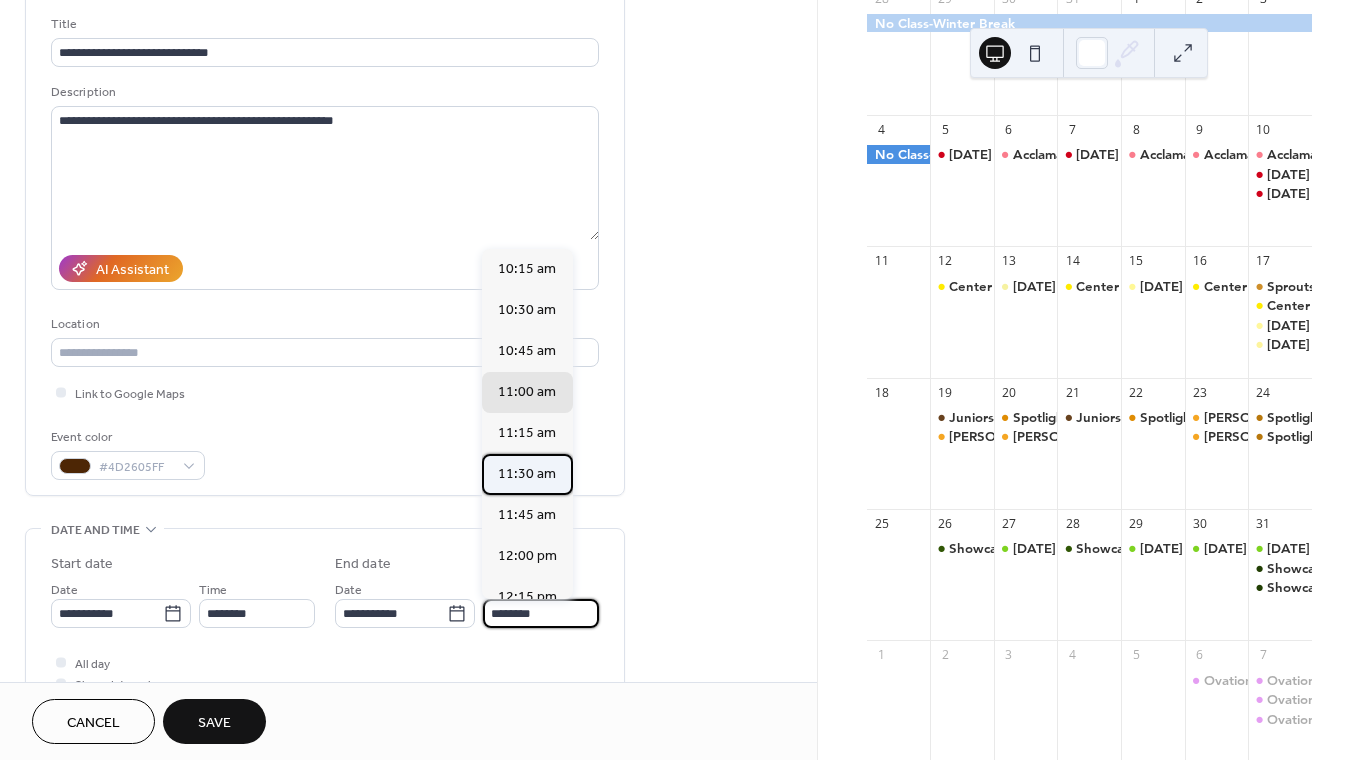 click on "11:30 am" at bounding box center (527, 474) 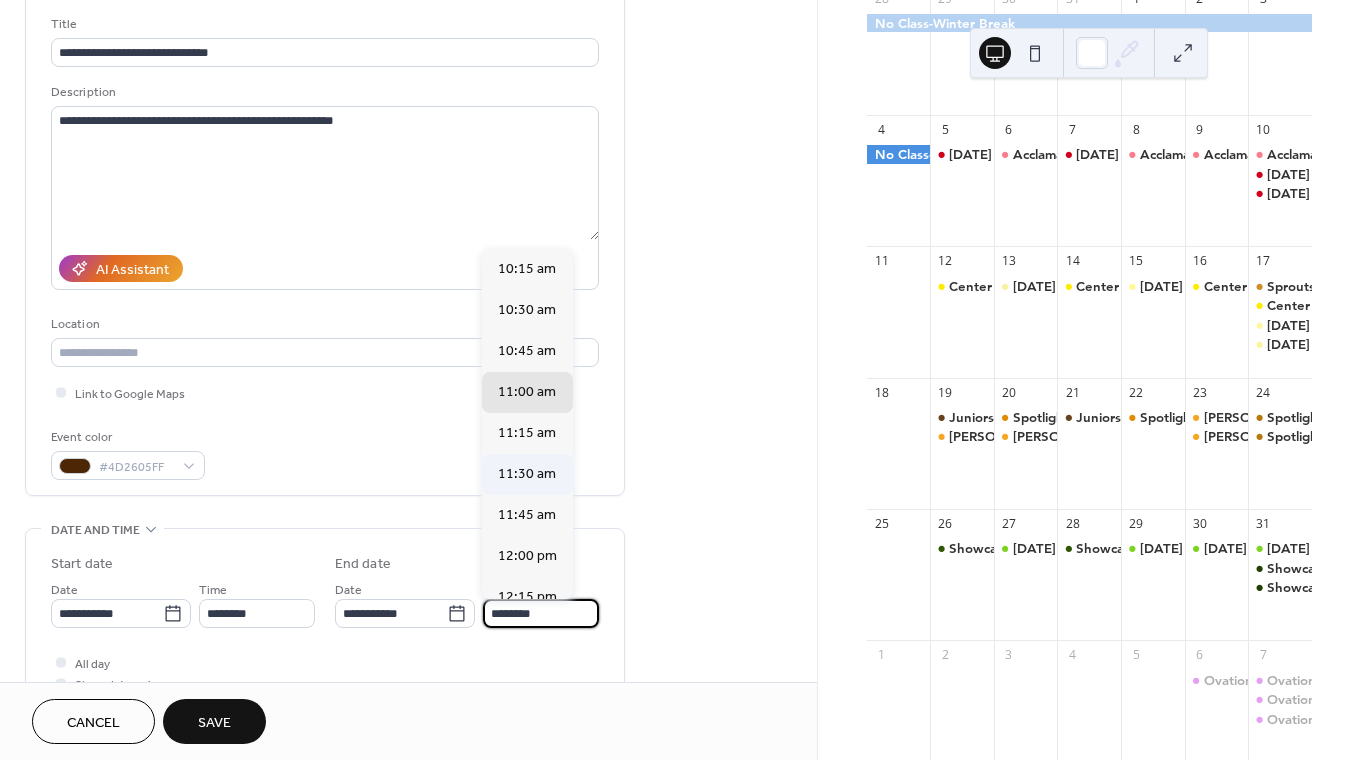 type on "********" 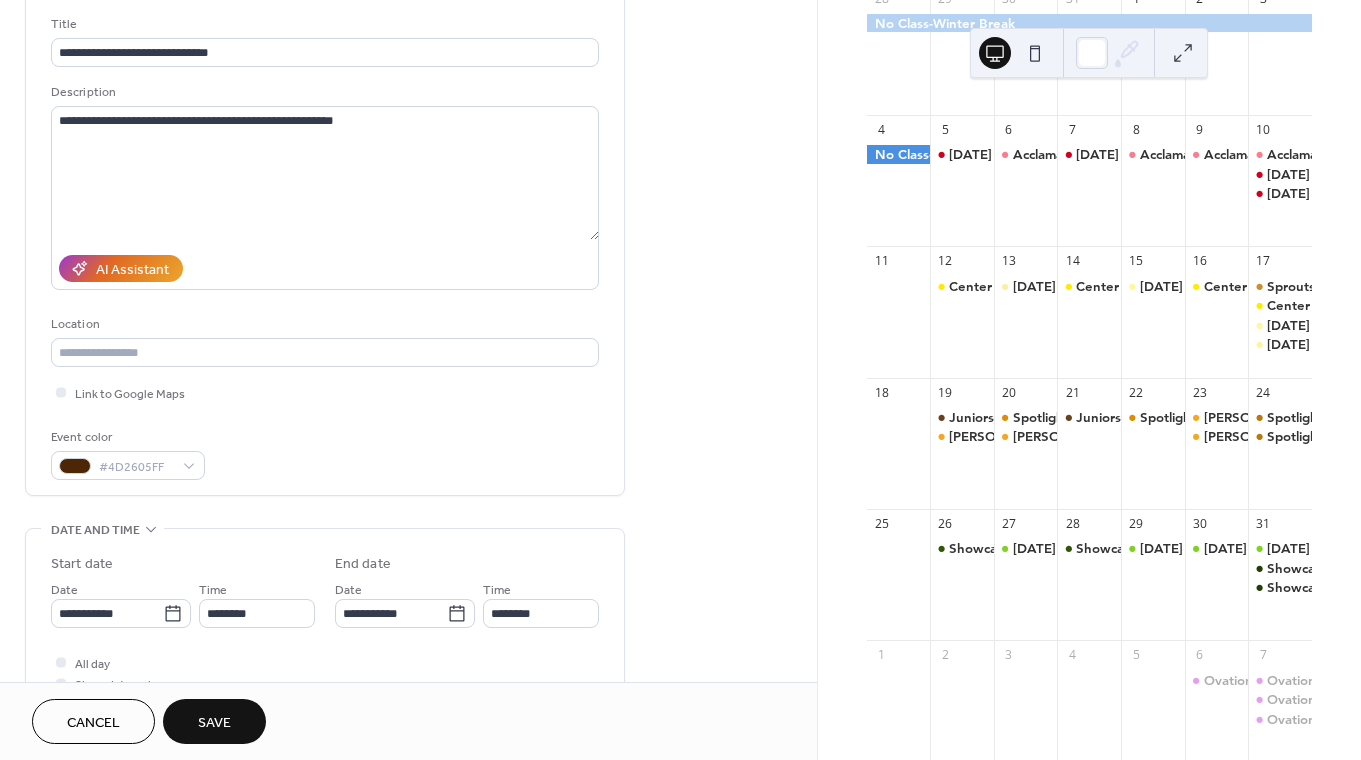 click on "Save" at bounding box center (214, 721) 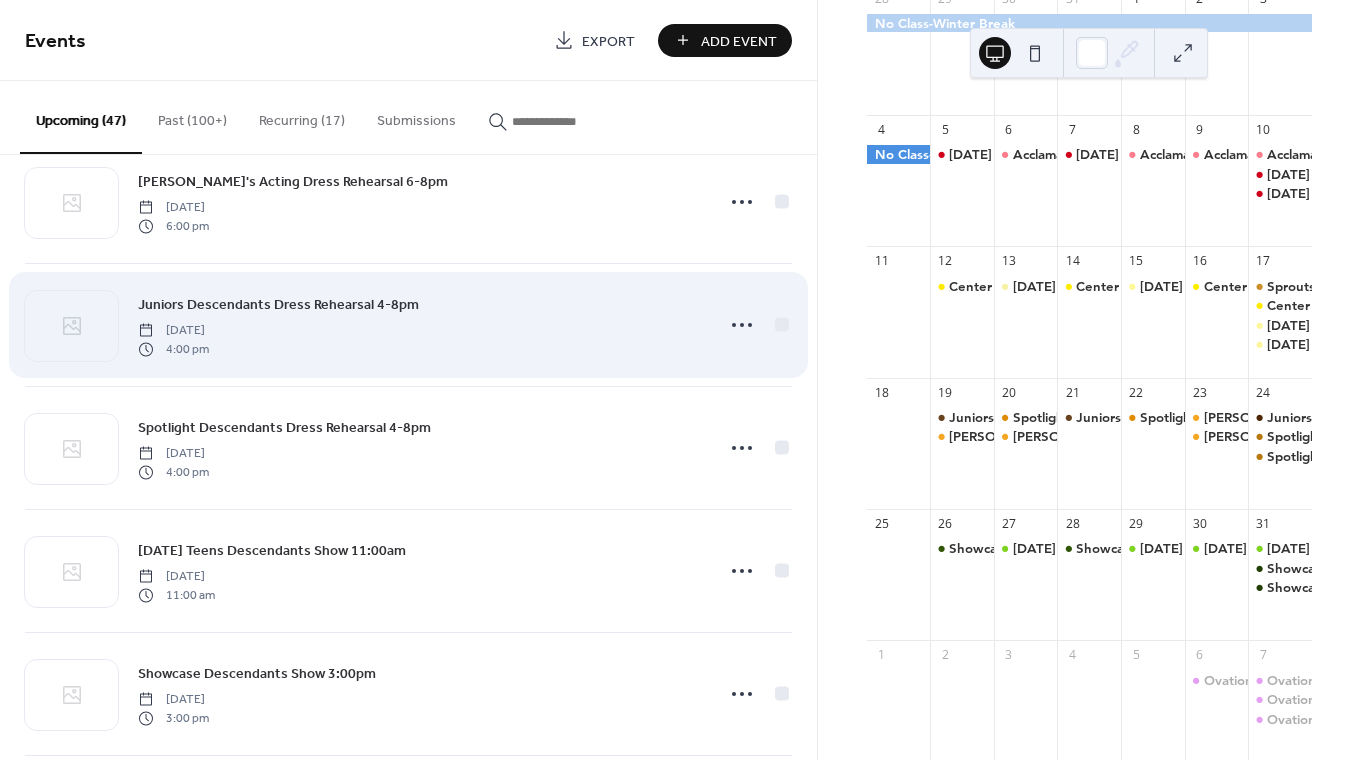 scroll, scrollTop: 3368, scrollLeft: 0, axis: vertical 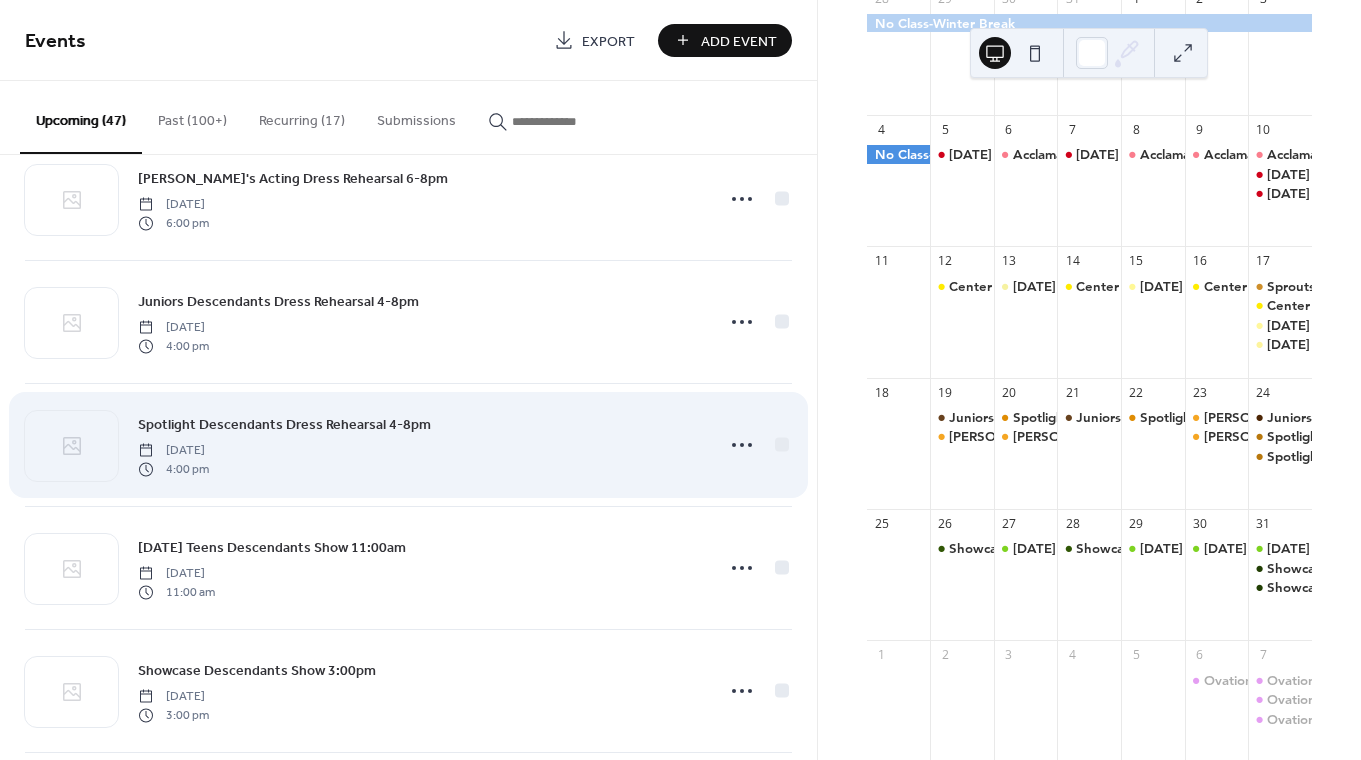 click on "Spotlight Descendants Dress Rehearsal 4-8pm Thursday, January 22, 2026 4:00 pm" at bounding box center (419, 445) 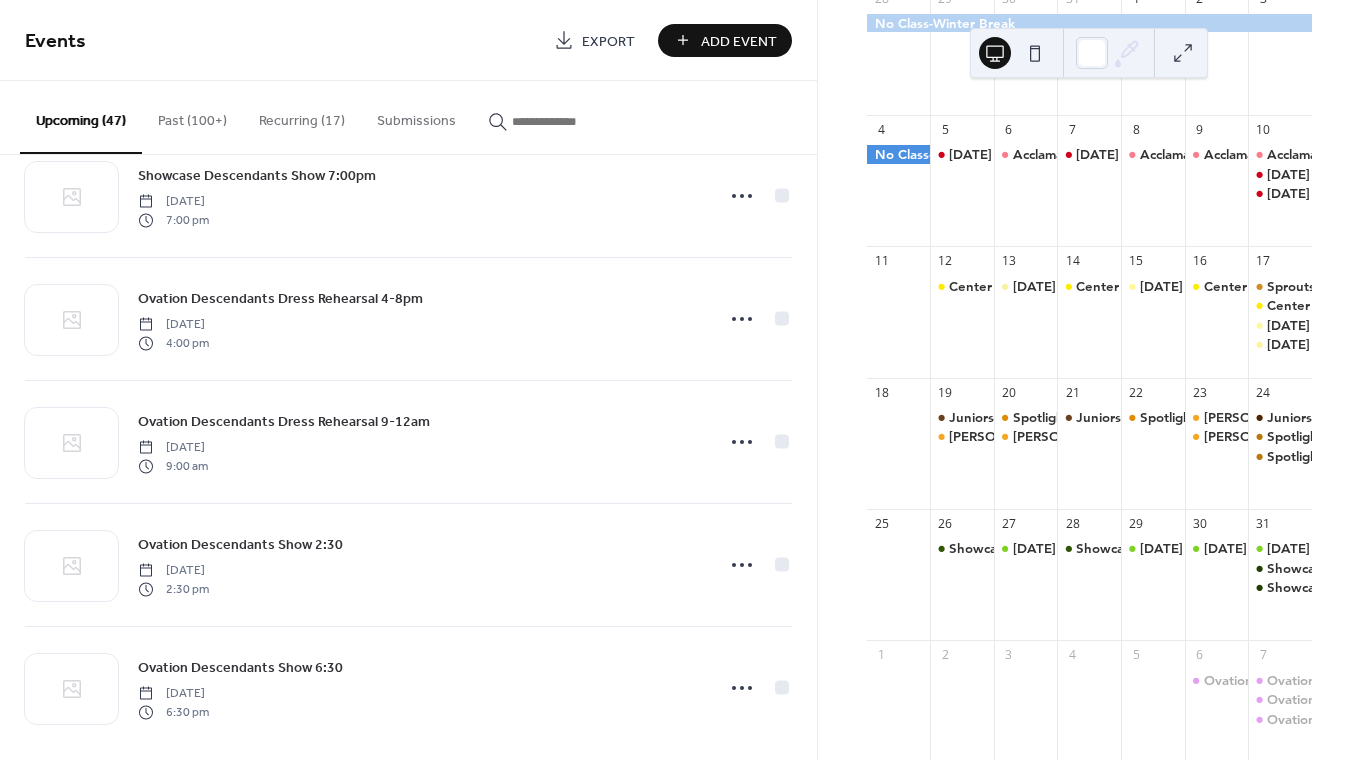 scroll, scrollTop: 4005, scrollLeft: 0, axis: vertical 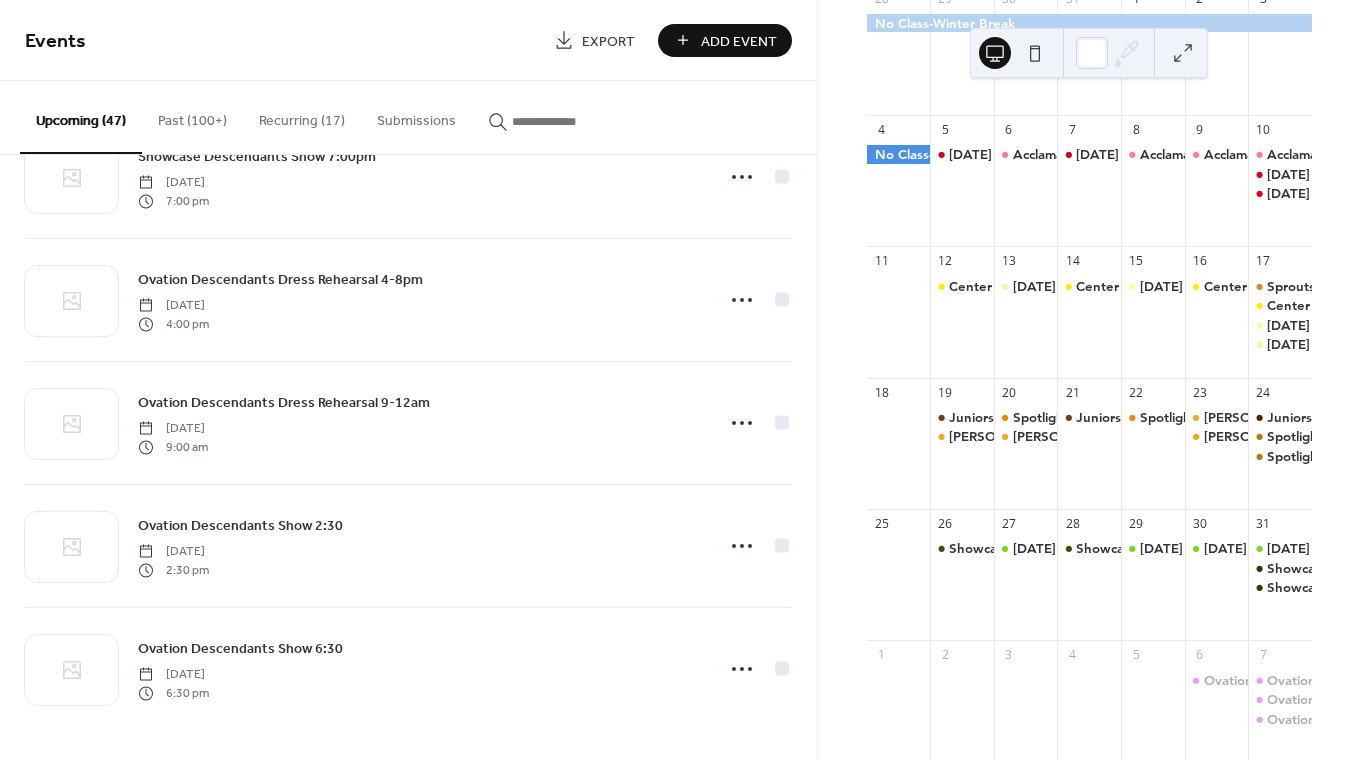 click on "Add Event" at bounding box center (739, 41) 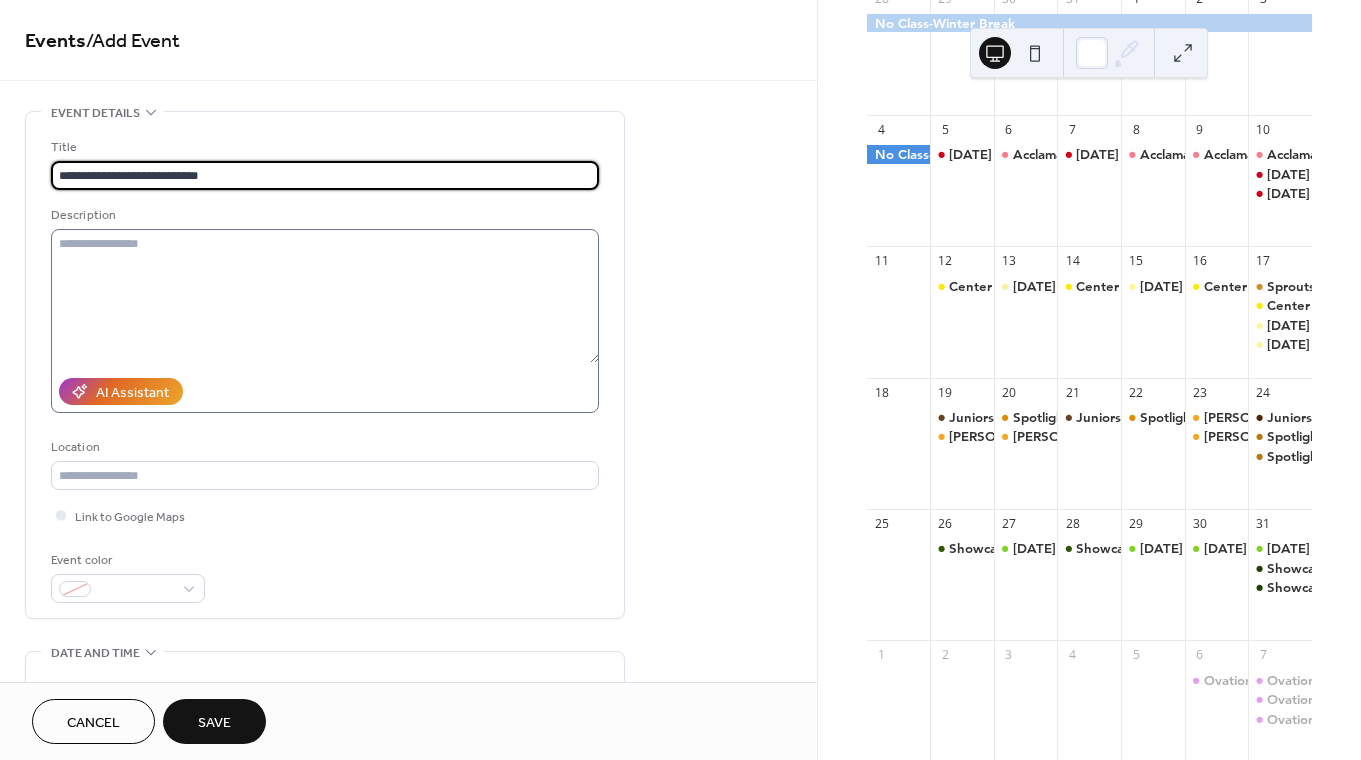 type on "**********" 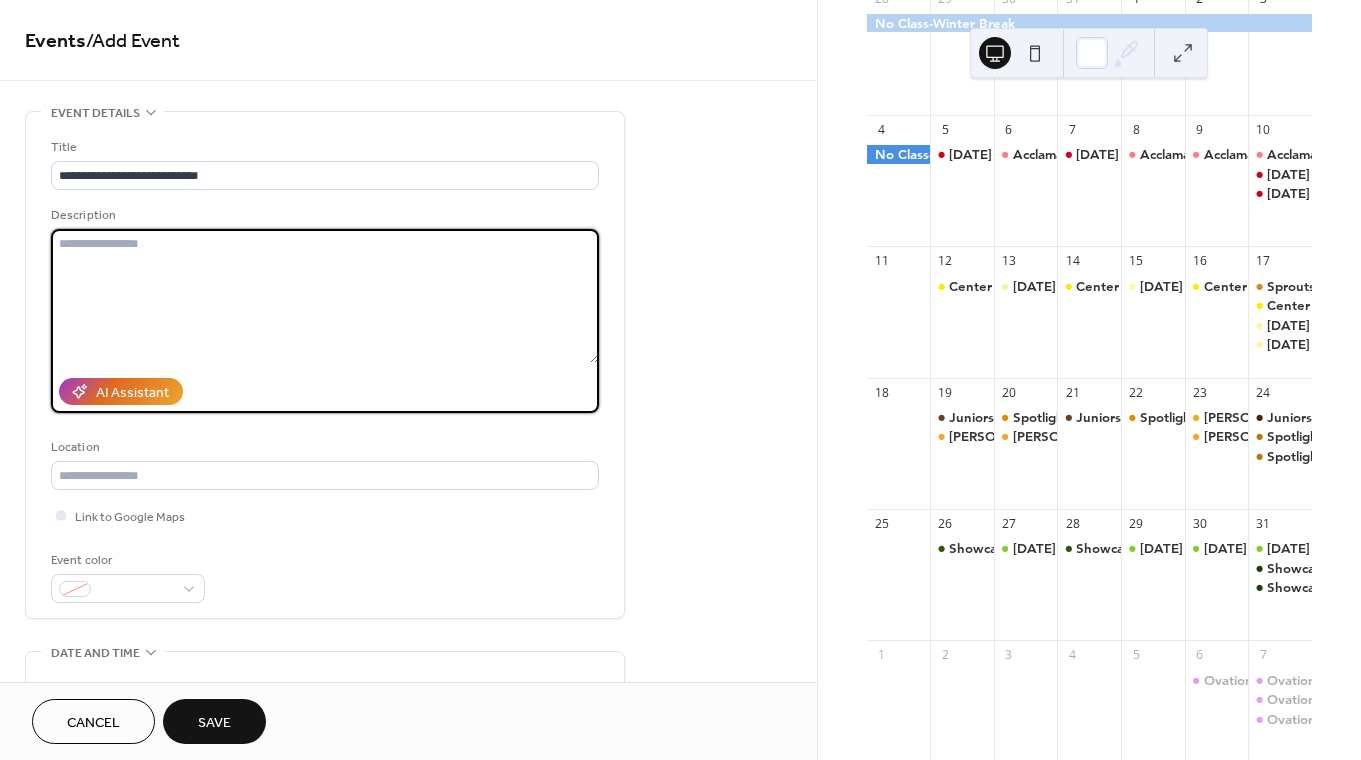 click at bounding box center [325, 296] 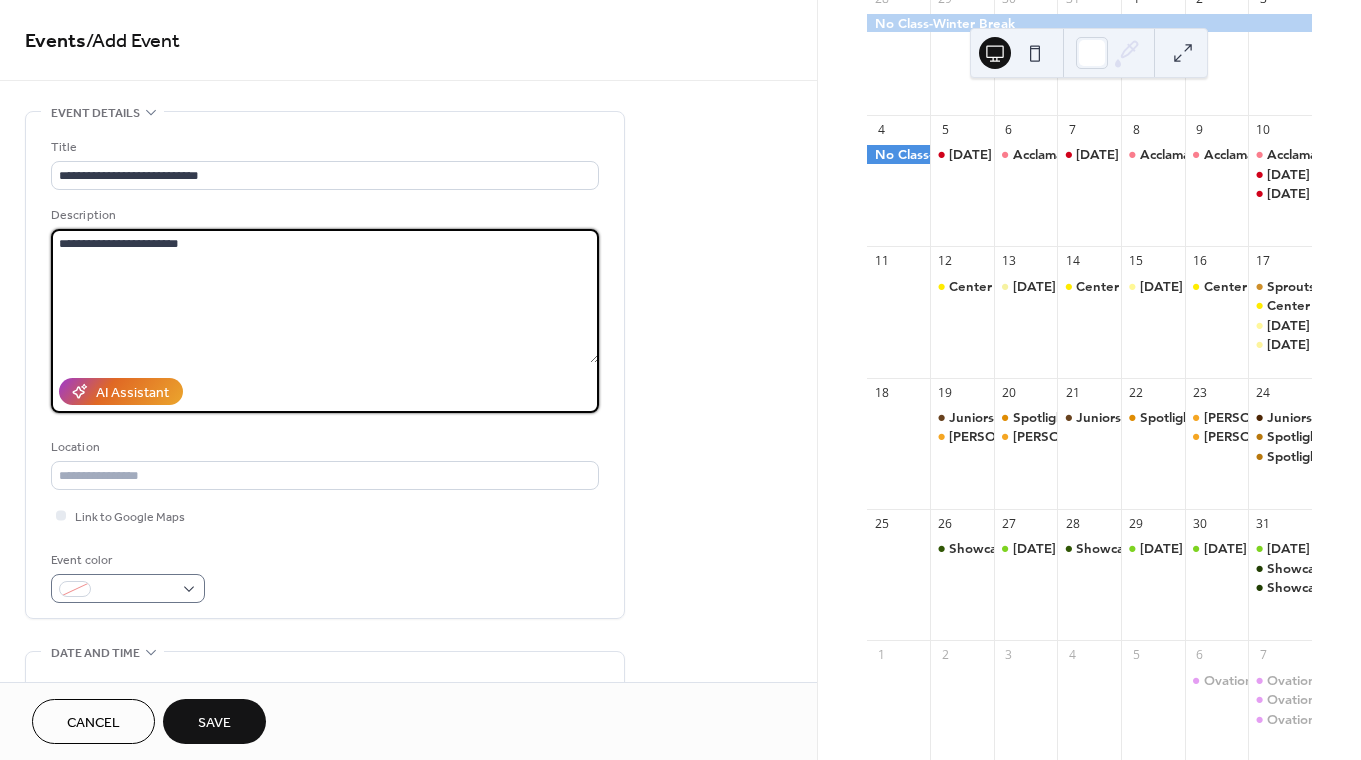 type on "**********" 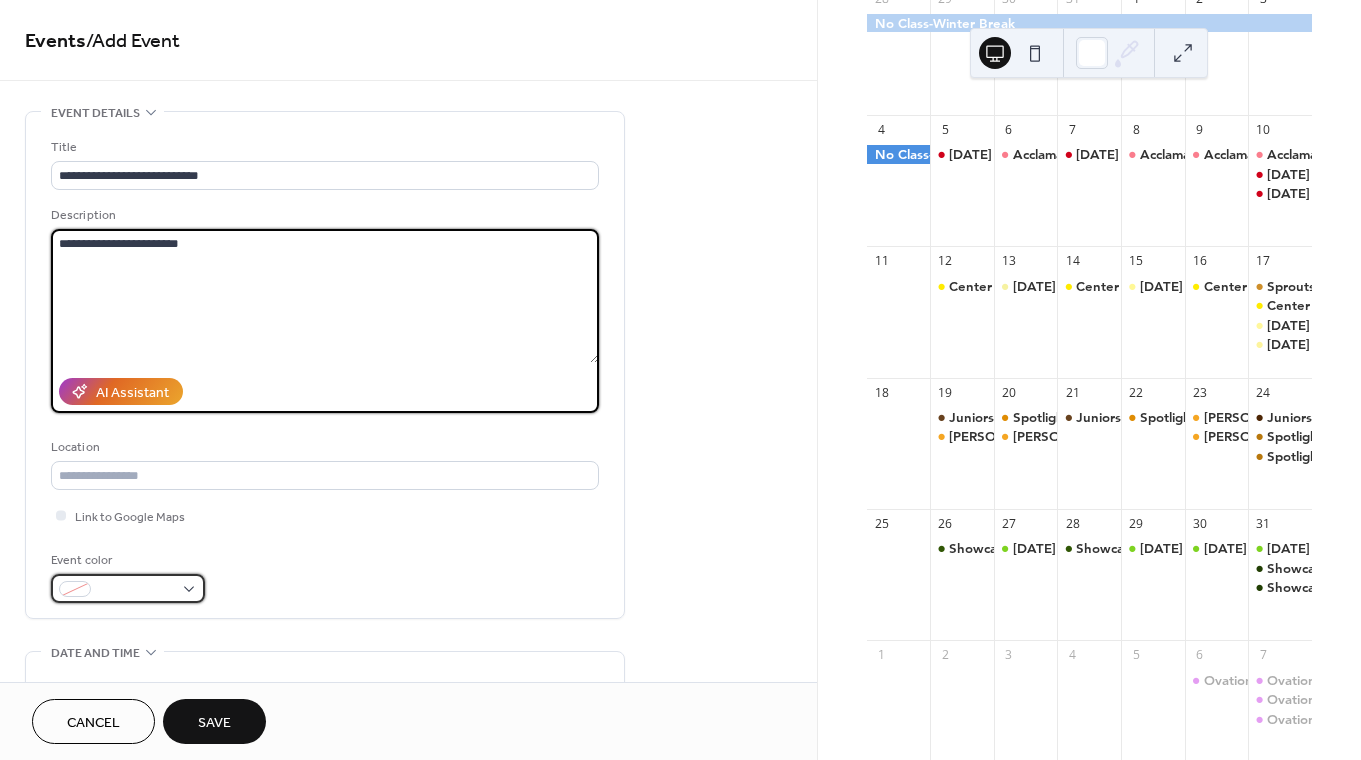 click at bounding box center [136, 590] 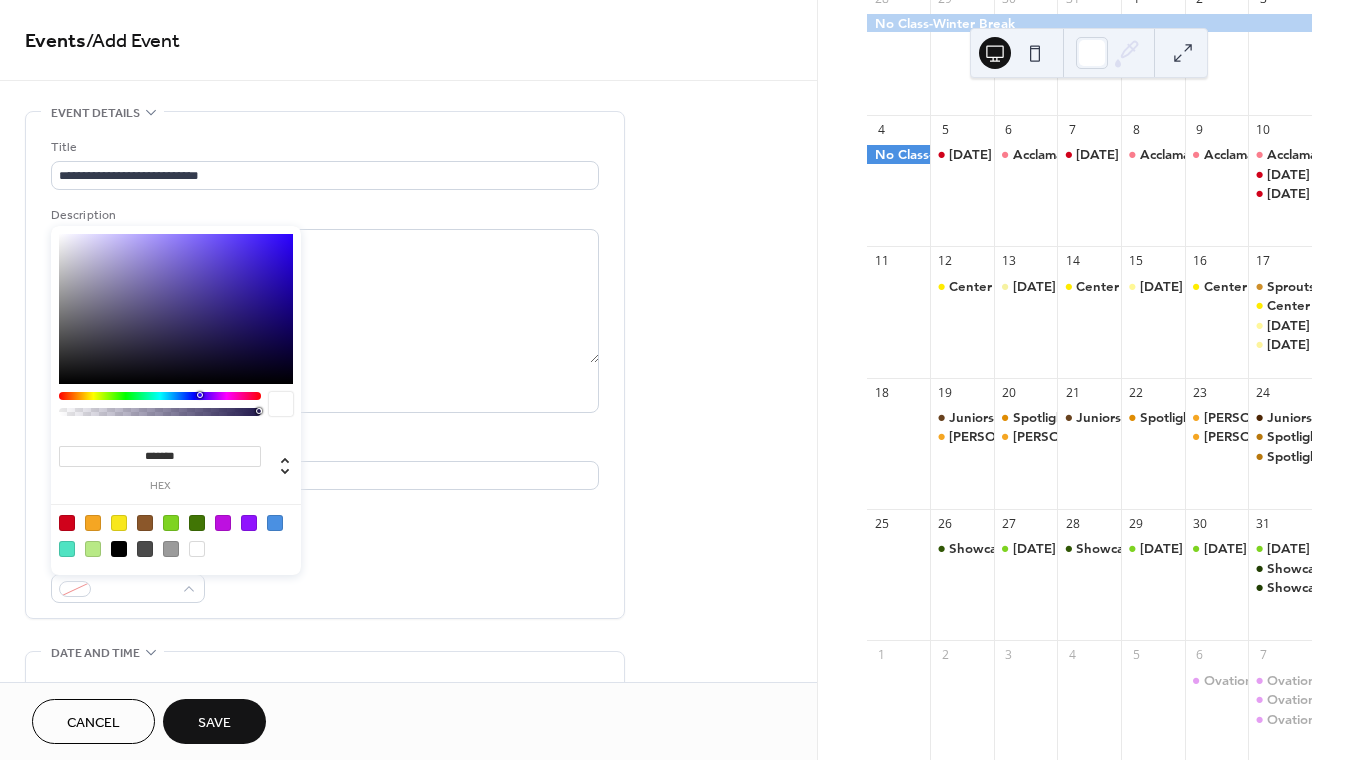 click at bounding box center (145, 523) 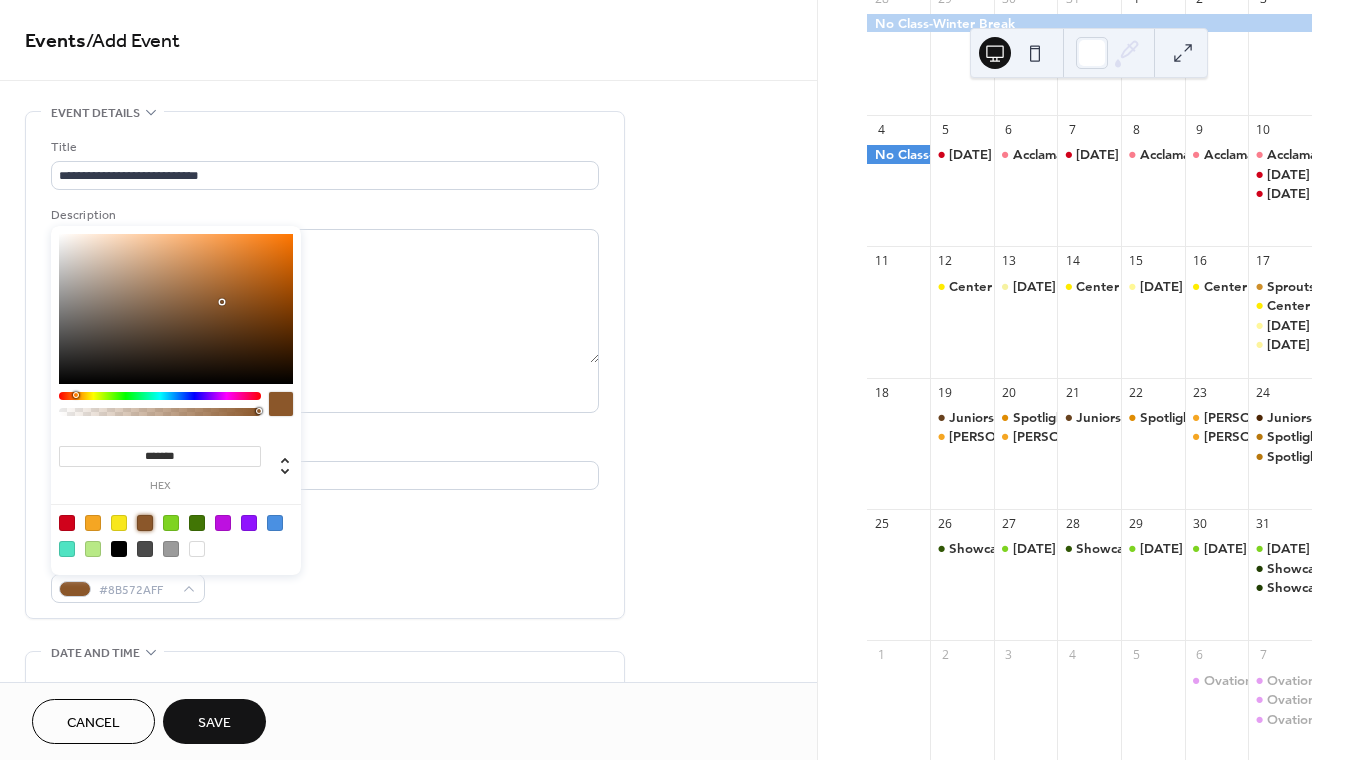 click at bounding box center (176, 309) 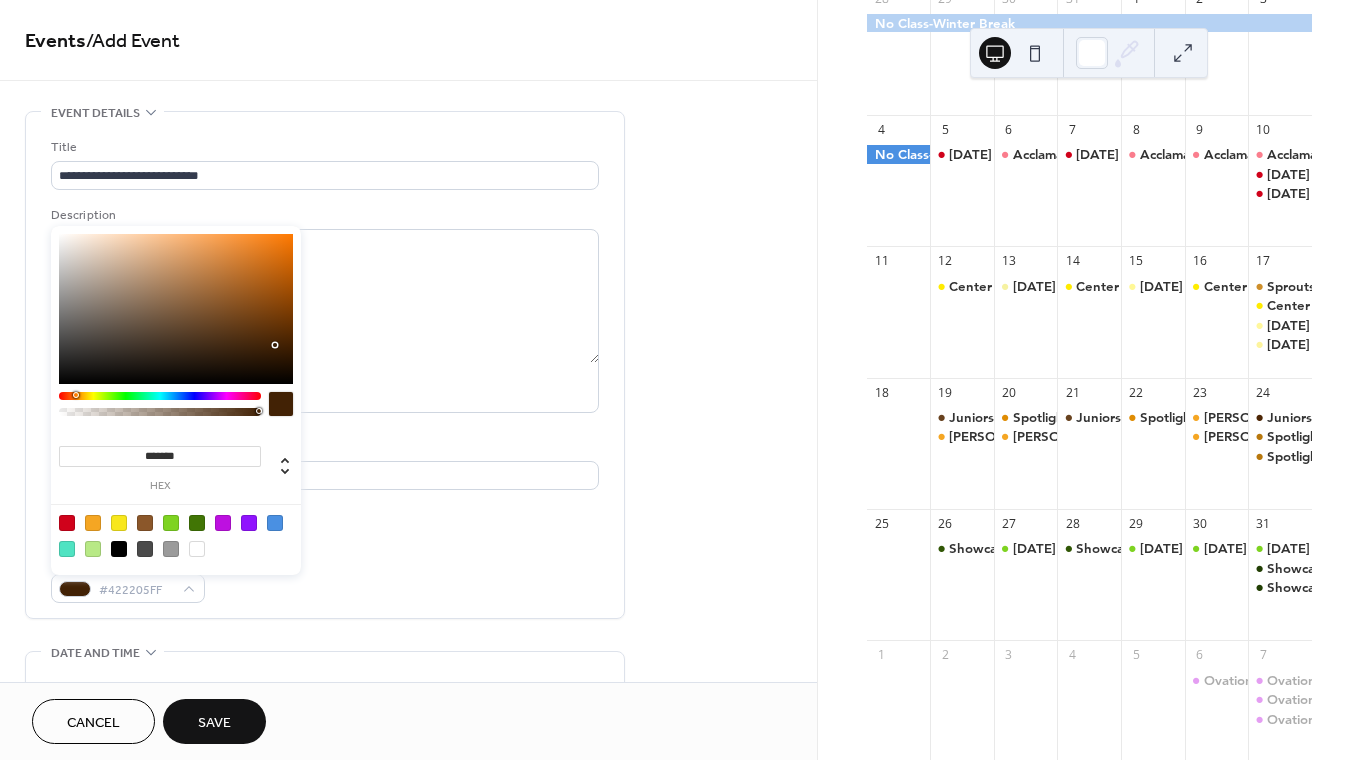 type on "*******" 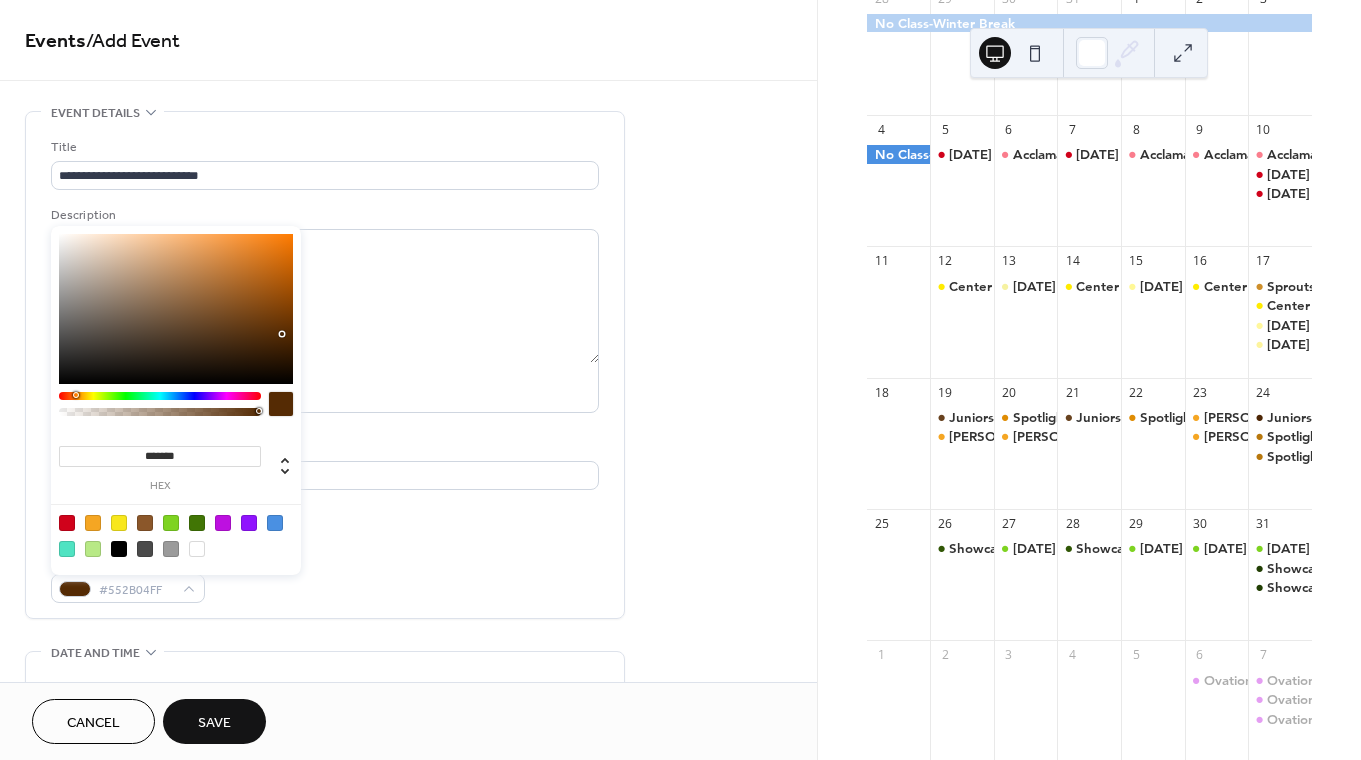 click on "Event color #552B04FF" at bounding box center (325, 576) 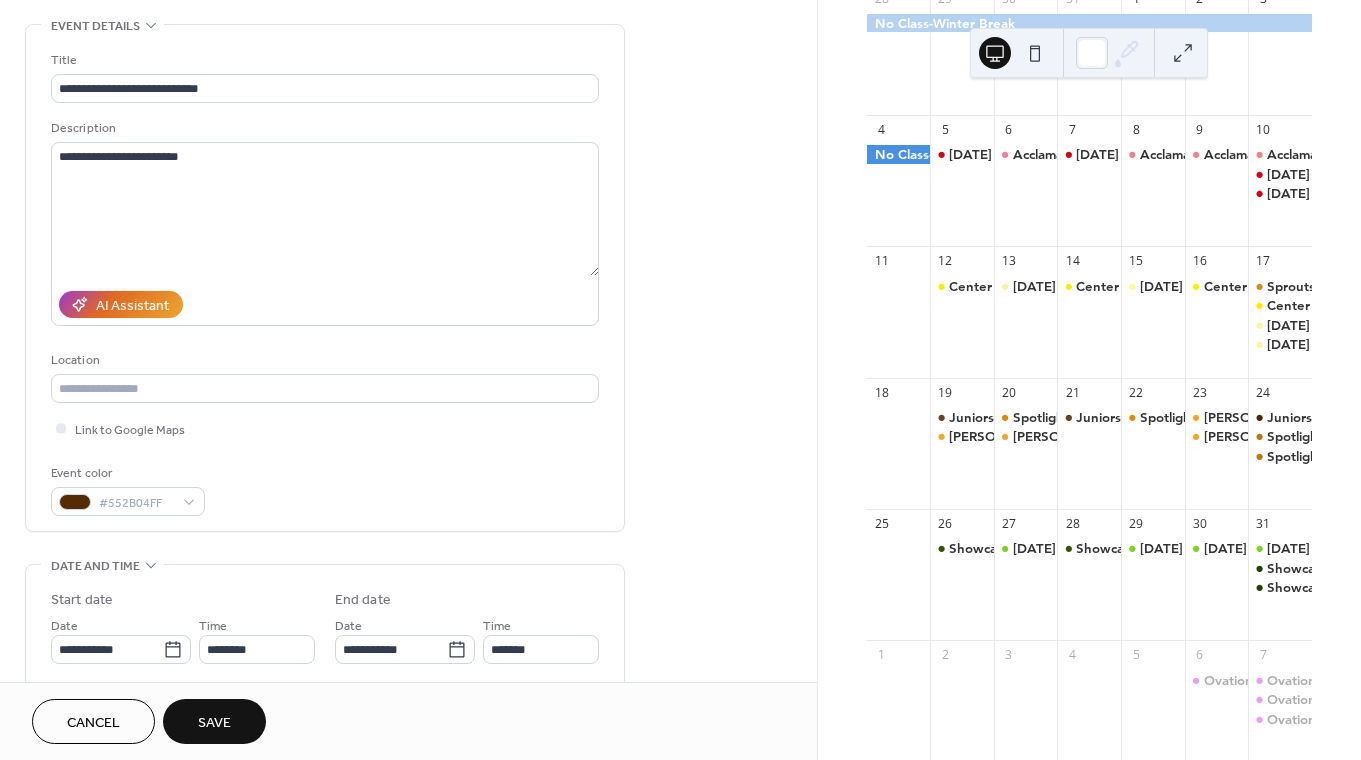 scroll, scrollTop: 182, scrollLeft: 0, axis: vertical 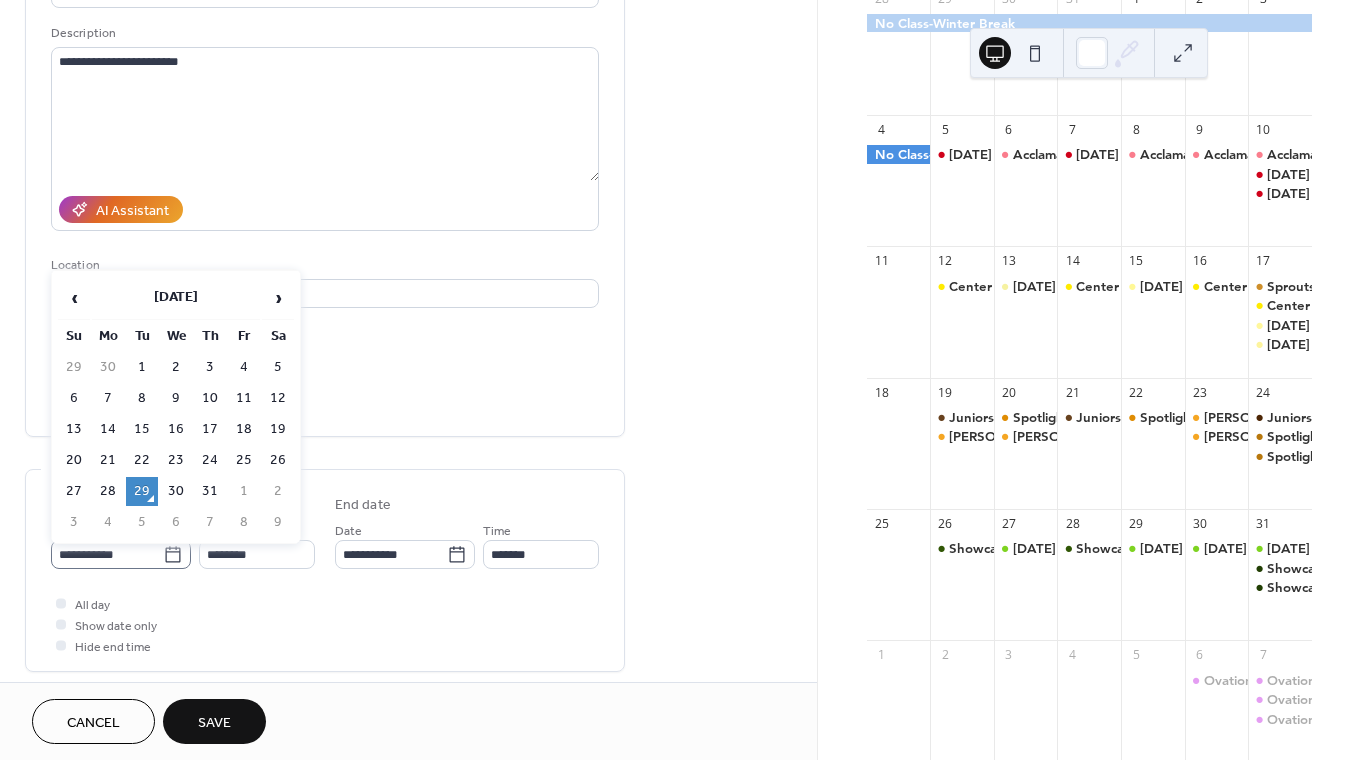 click 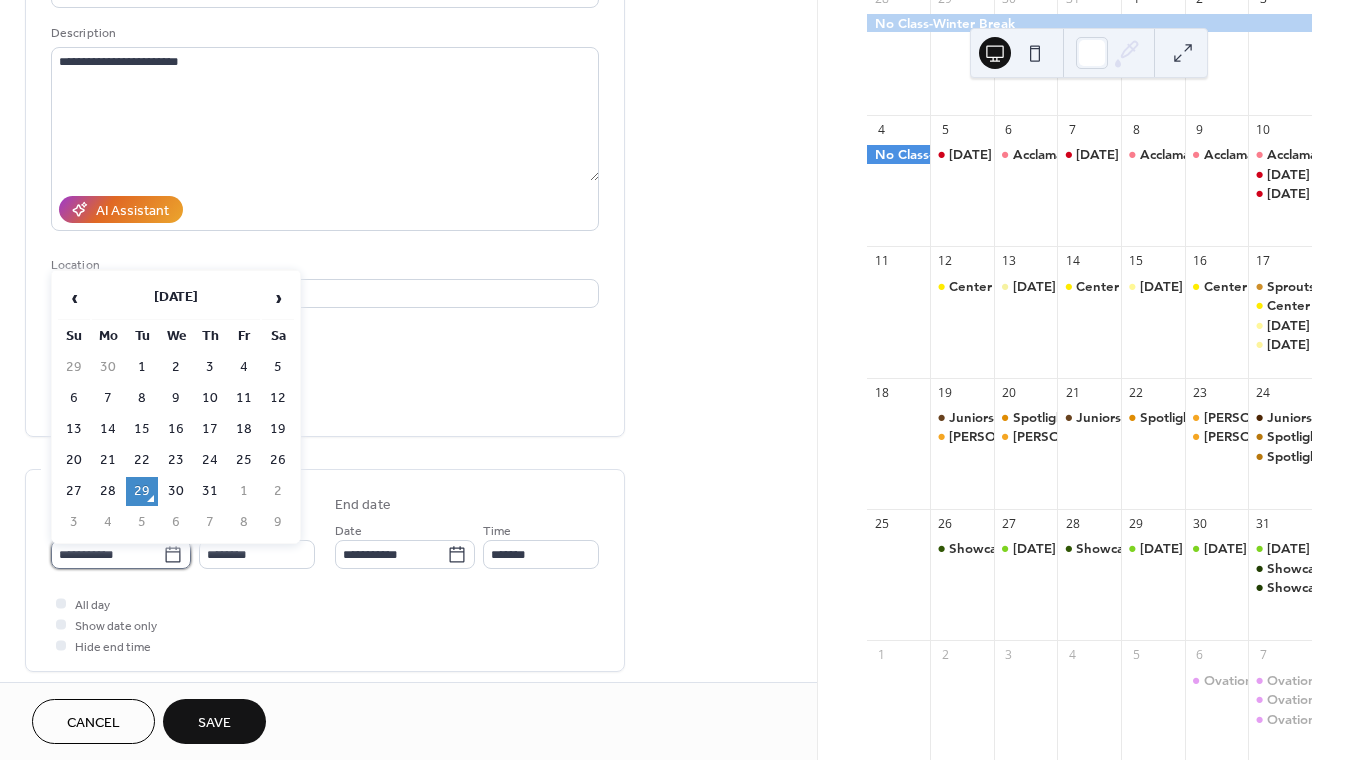 click on "**********" at bounding box center (107, 554) 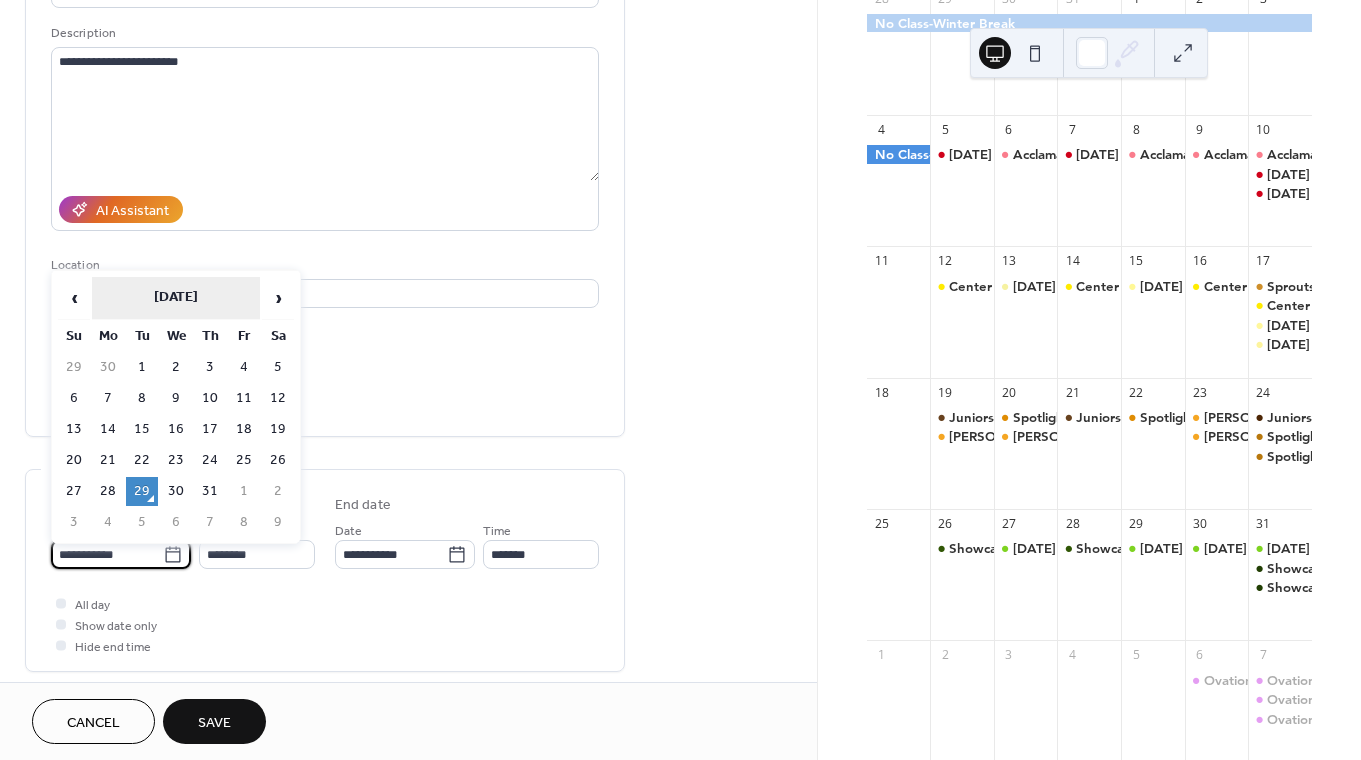 click on "July 2025" at bounding box center [176, 298] 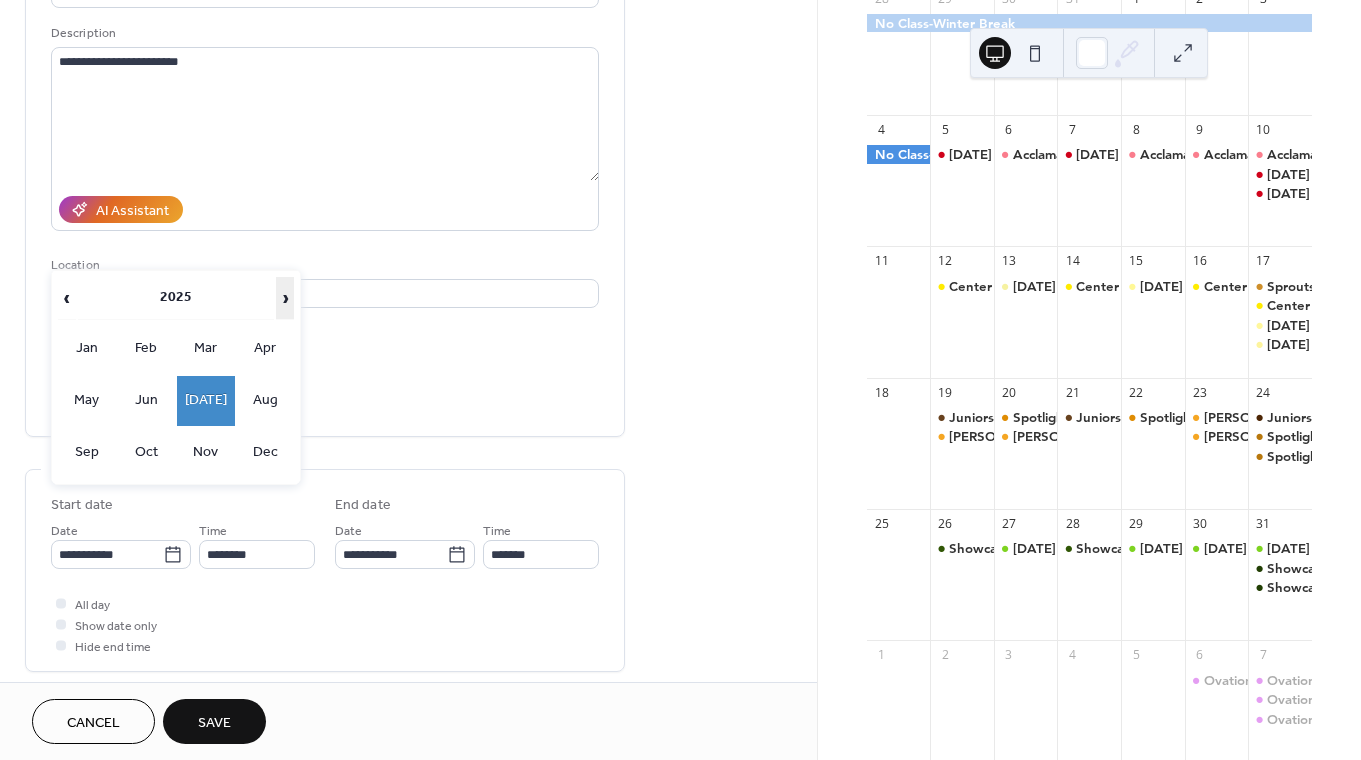 click on "›" at bounding box center [285, 298] 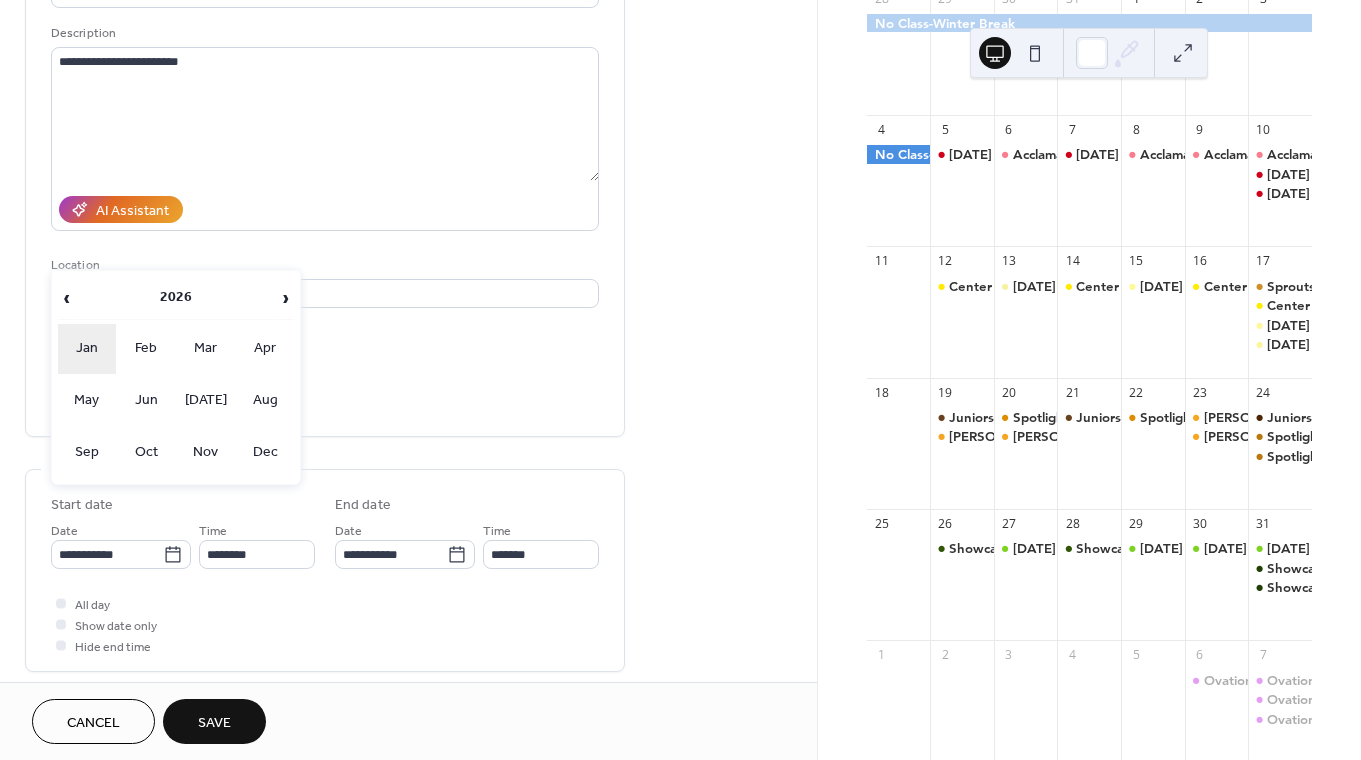 click on "Jan" at bounding box center [87, 349] 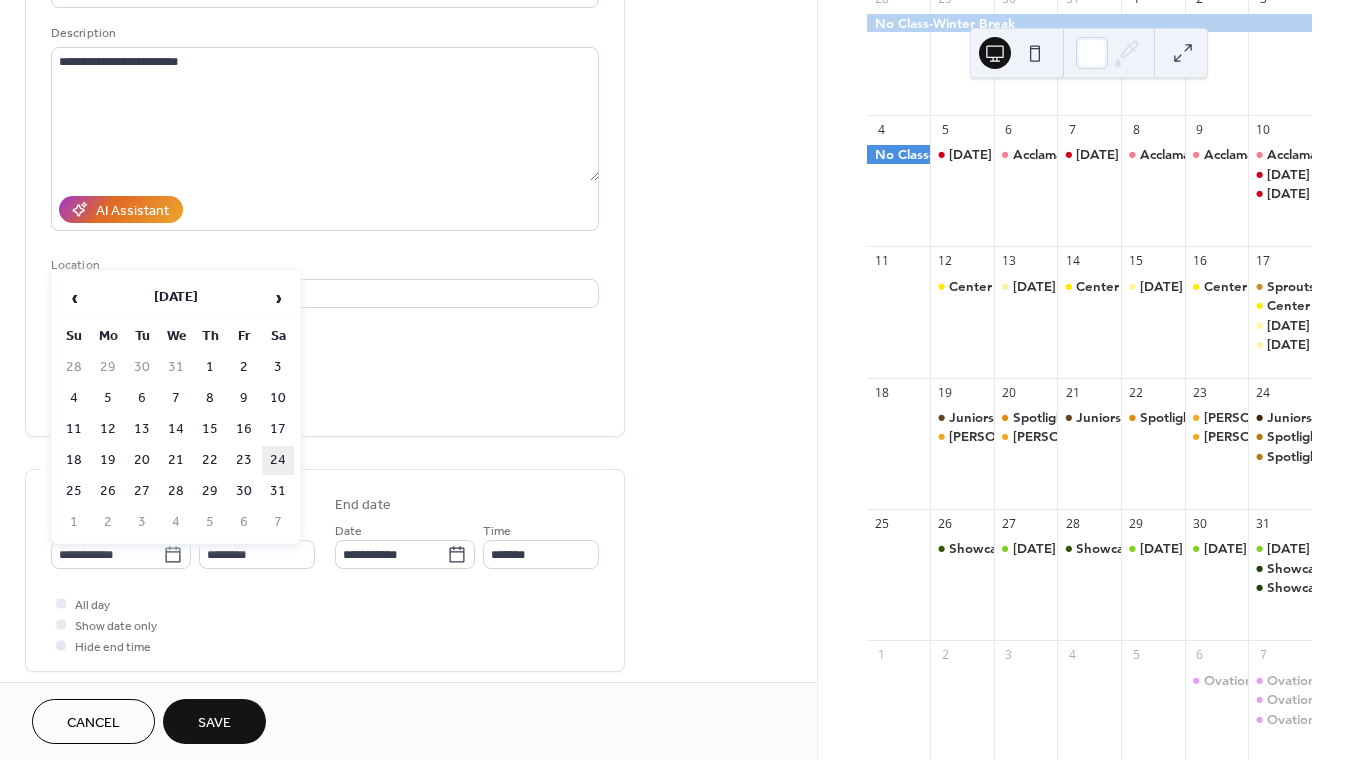 click on "24" at bounding box center [278, 460] 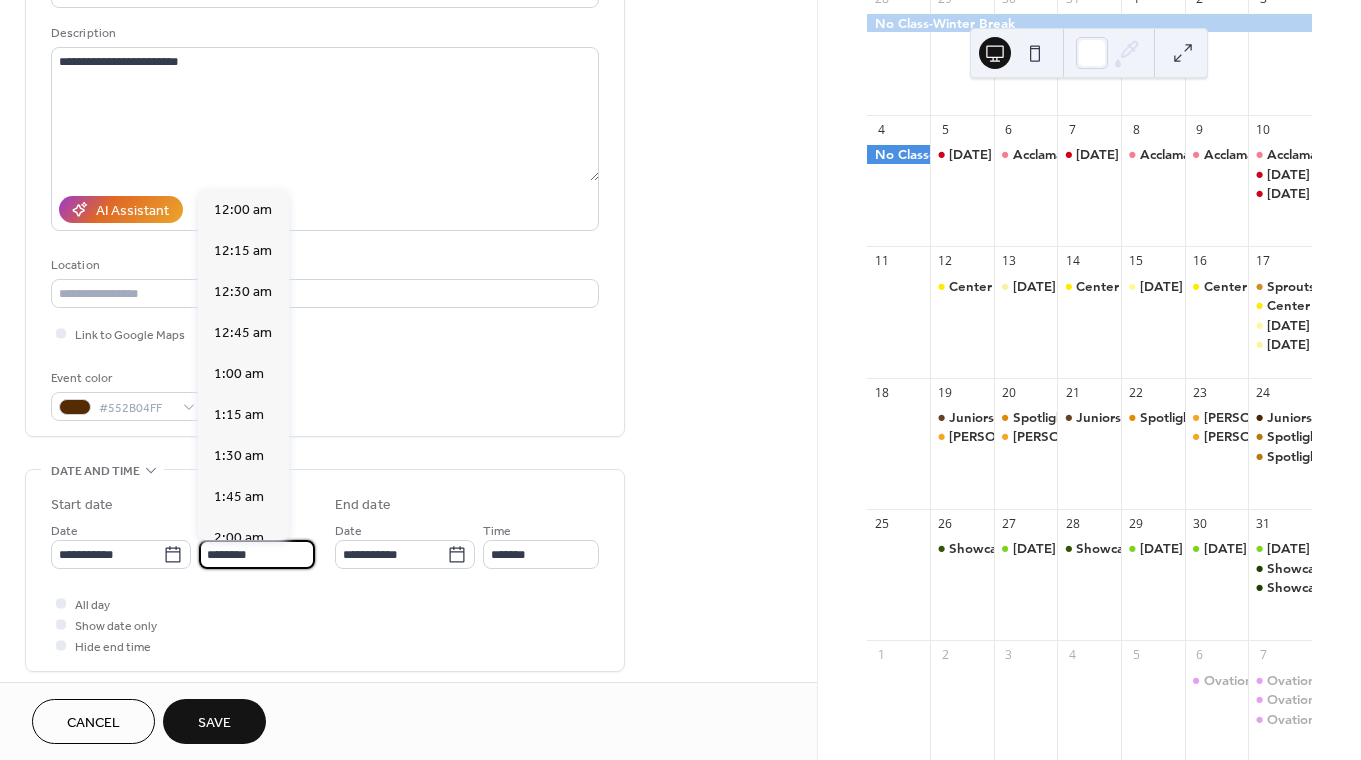 click on "********" at bounding box center [257, 554] 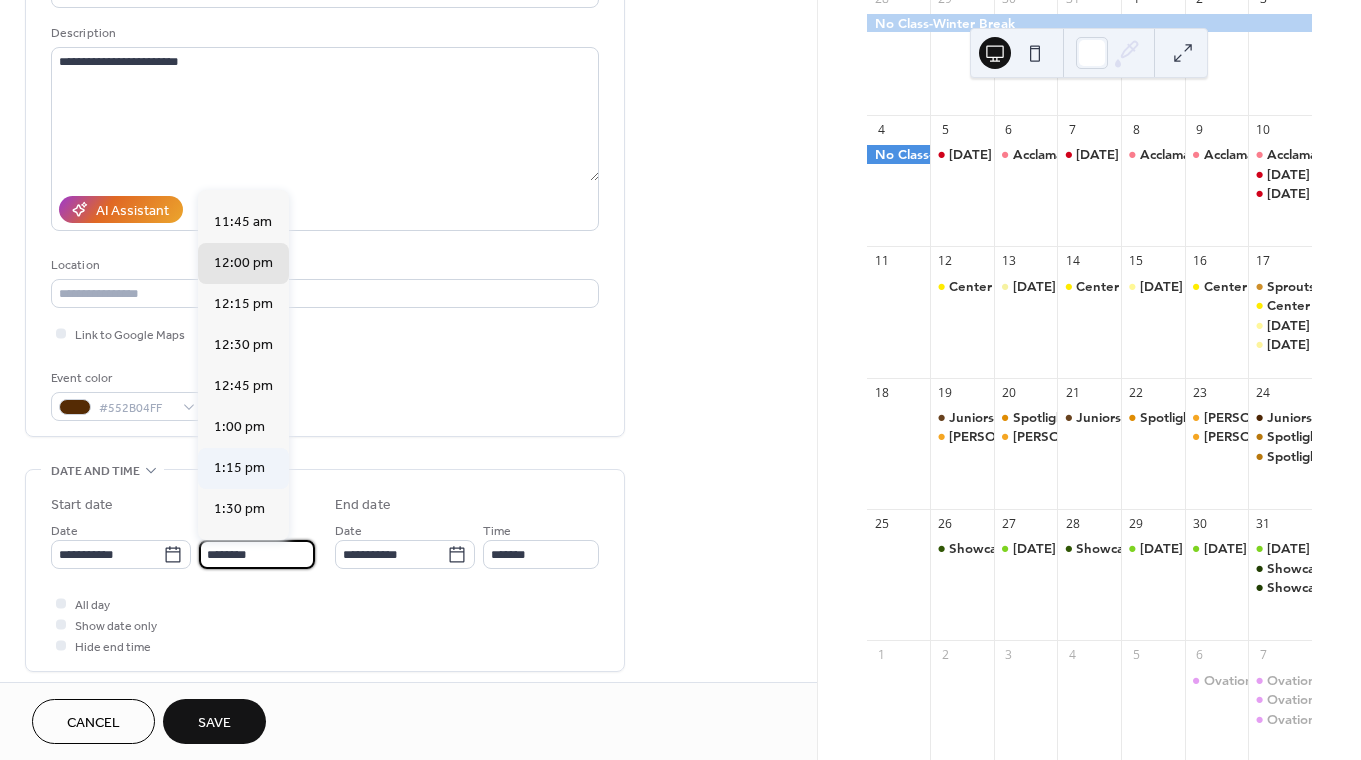 scroll, scrollTop: 1911, scrollLeft: 0, axis: vertical 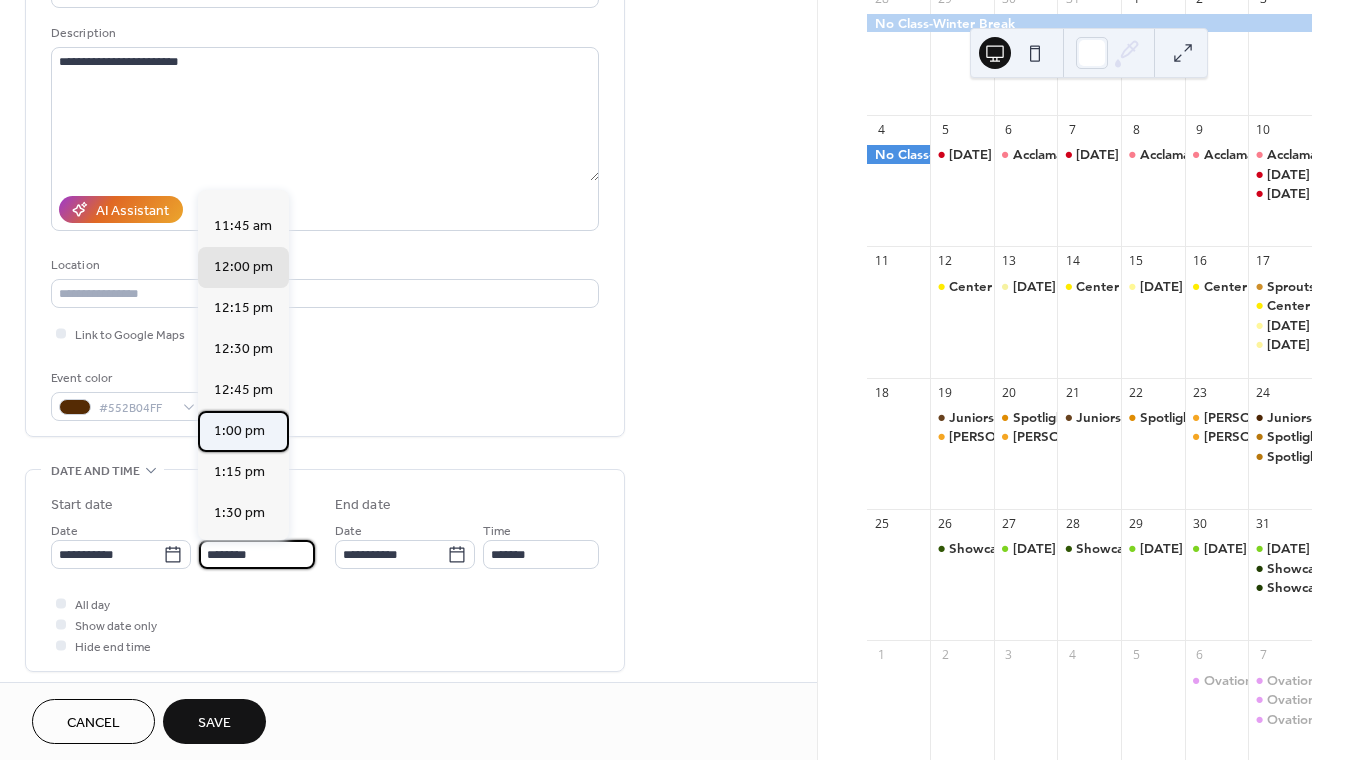 click on "1:00 pm" at bounding box center [239, 431] 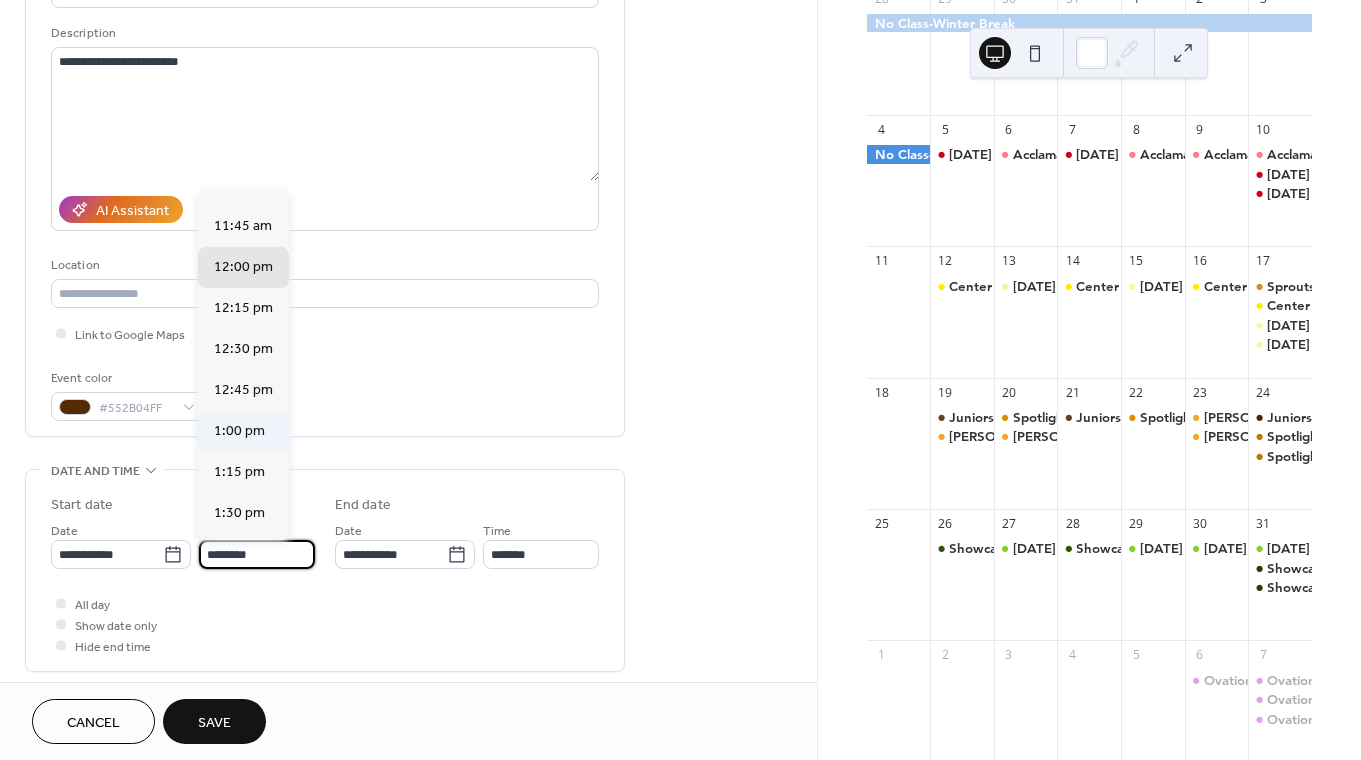 type on "*******" 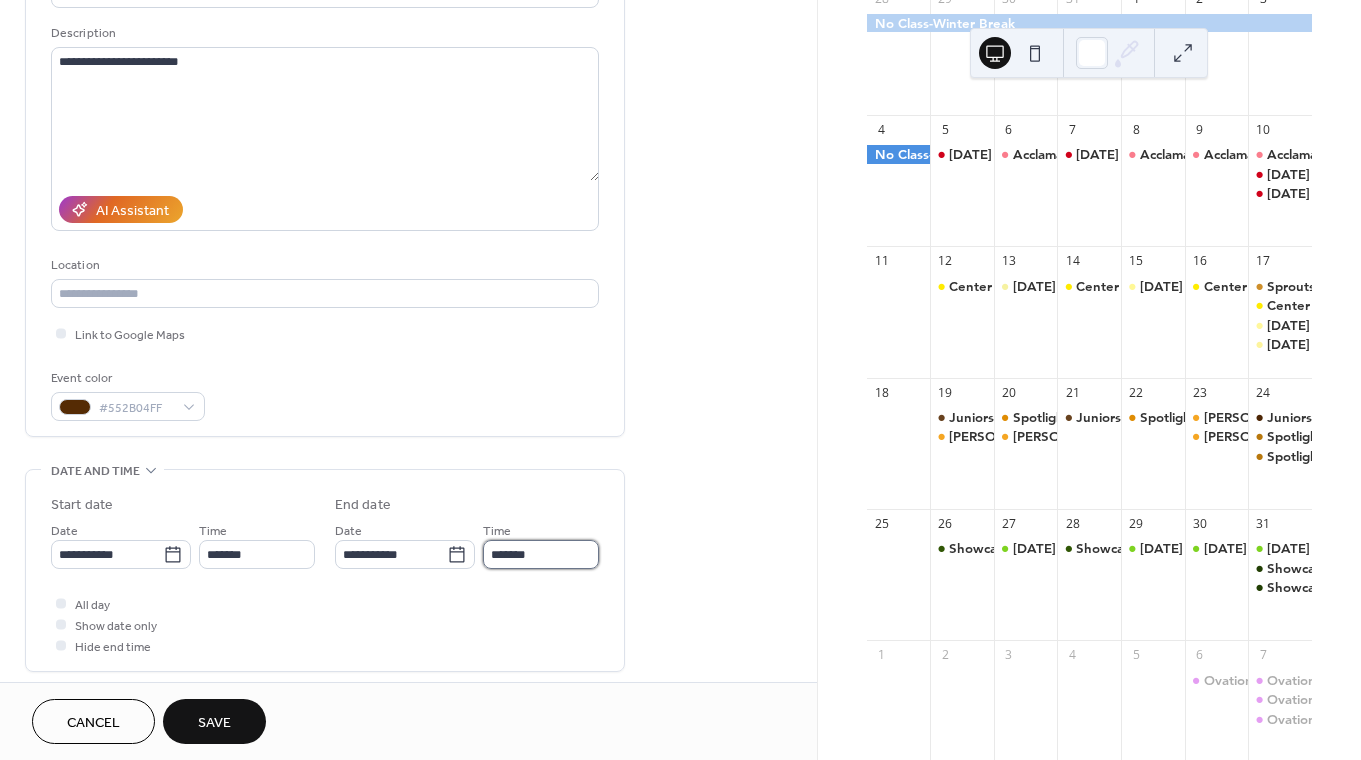 click on "*******" at bounding box center [541, 554] 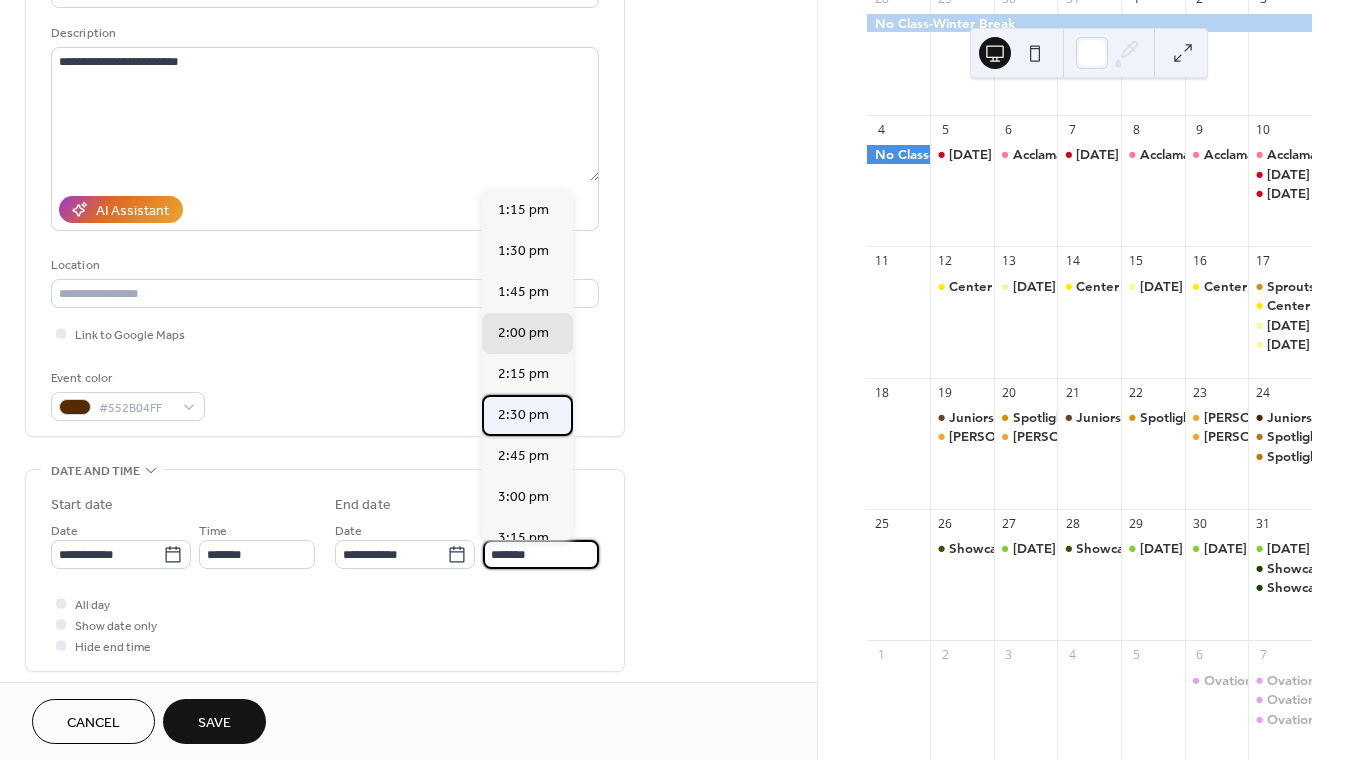 click on "2:30 pm" at bounding box center (523, 415) 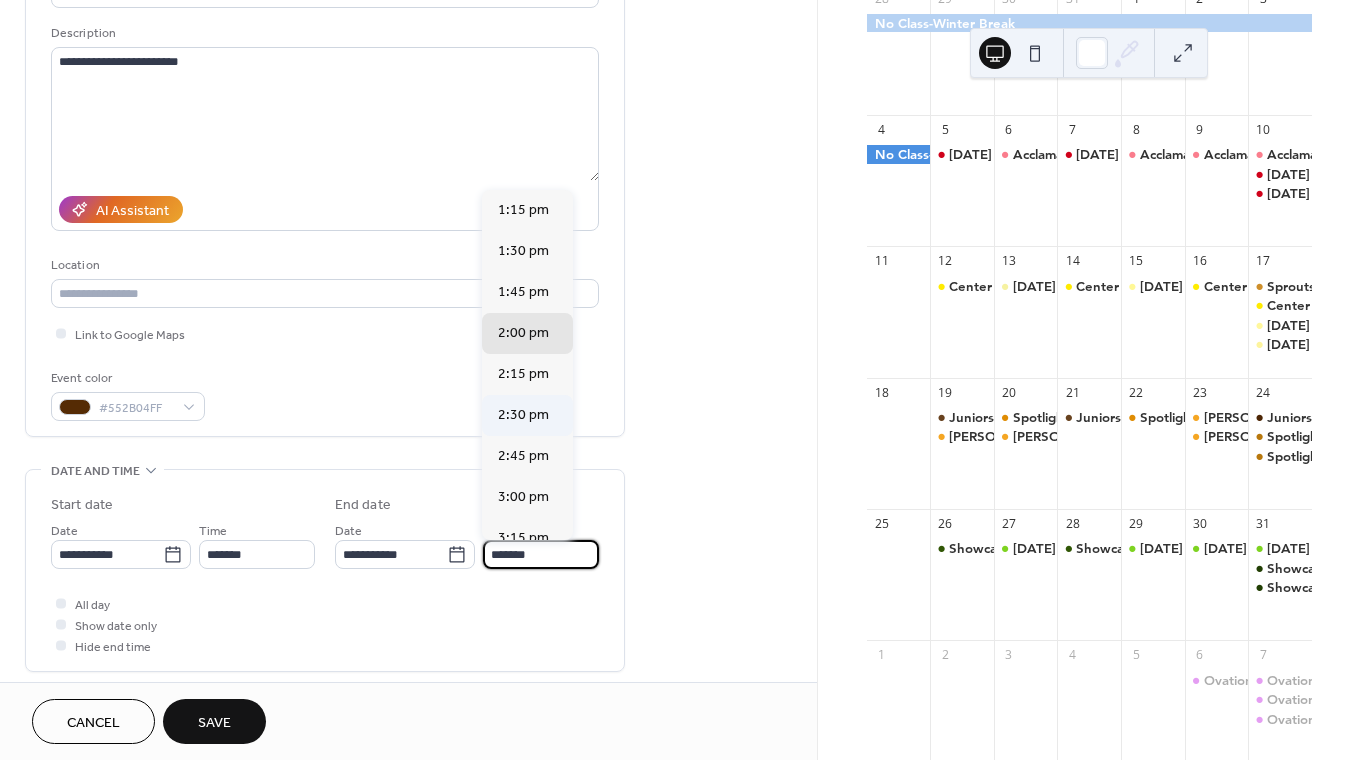 type on "*******" 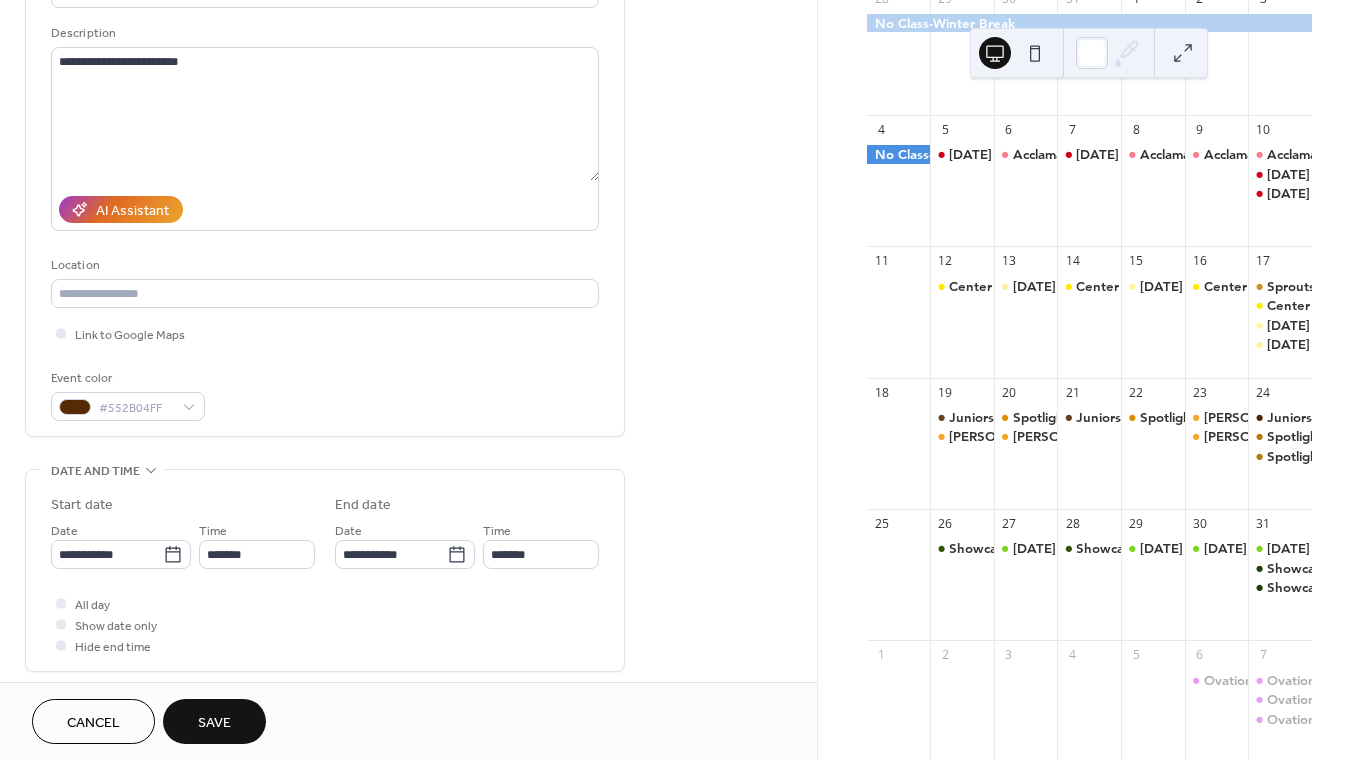 click on "Save" at bounding box center [214, 723] 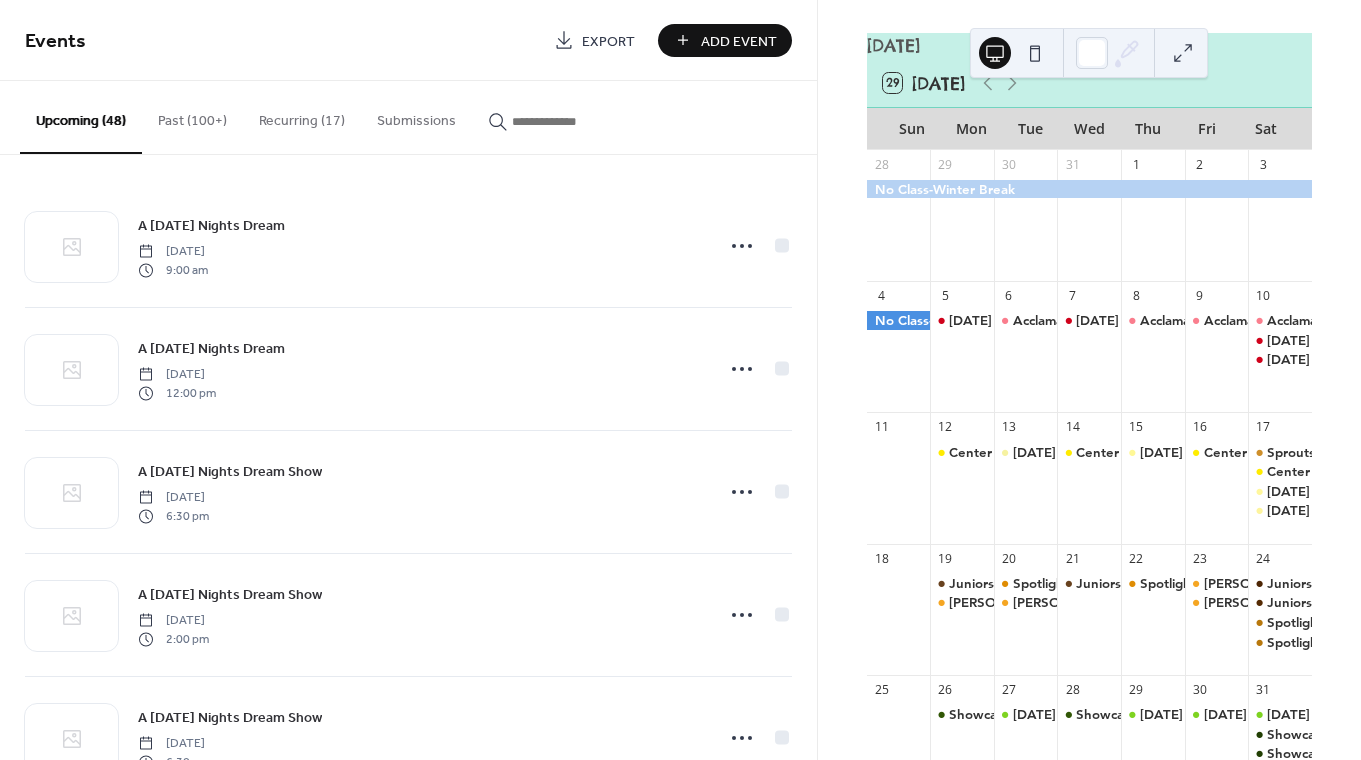 scroll, scrollTop: 57, scrollLeft: 0, axis: vertical 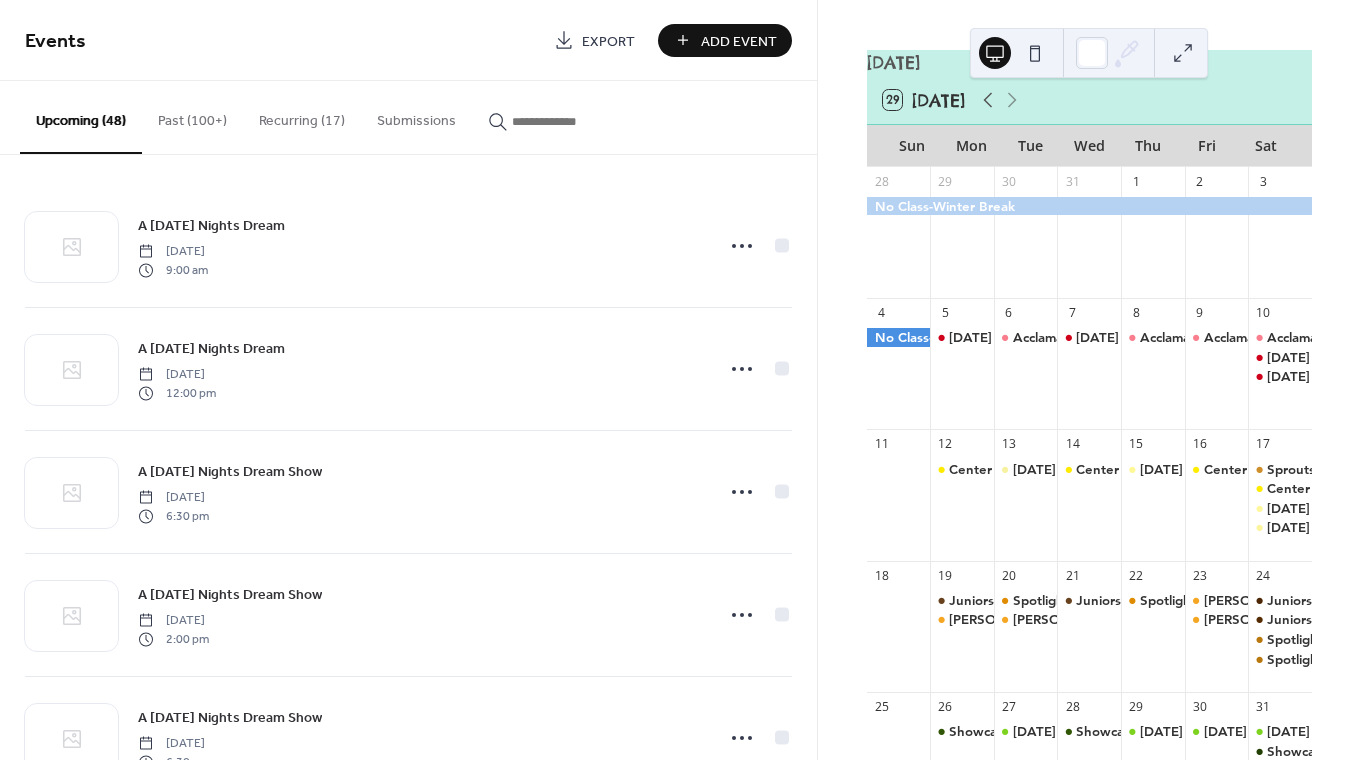 click 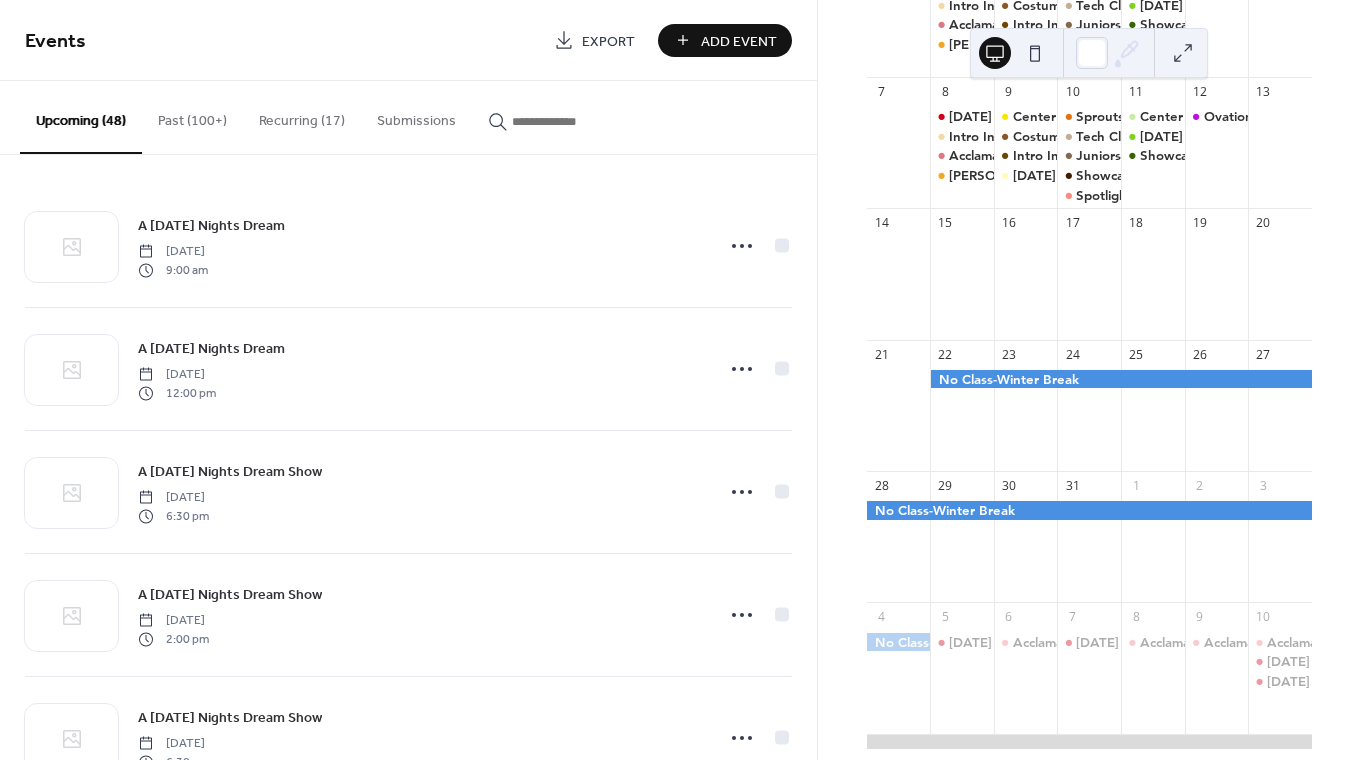 scroll, scrollTop: 312, scrollLeft: 0, axis: vertical 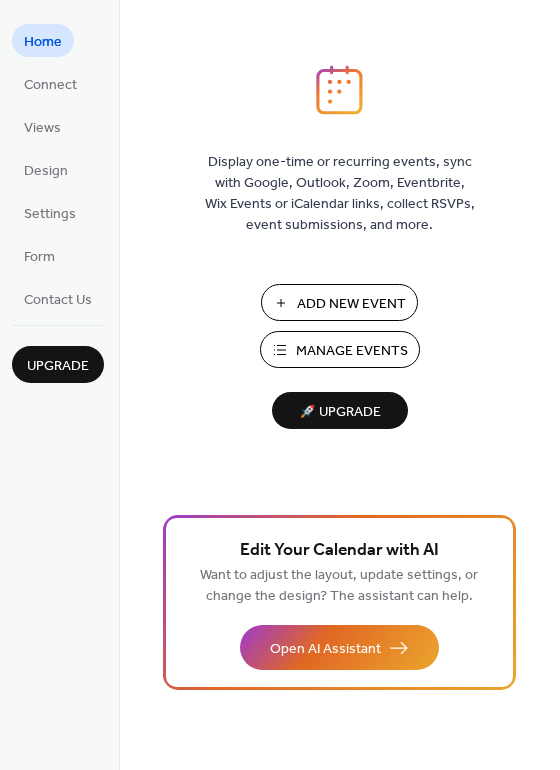 click on "Manage Events" at bounding box center (352, 351) 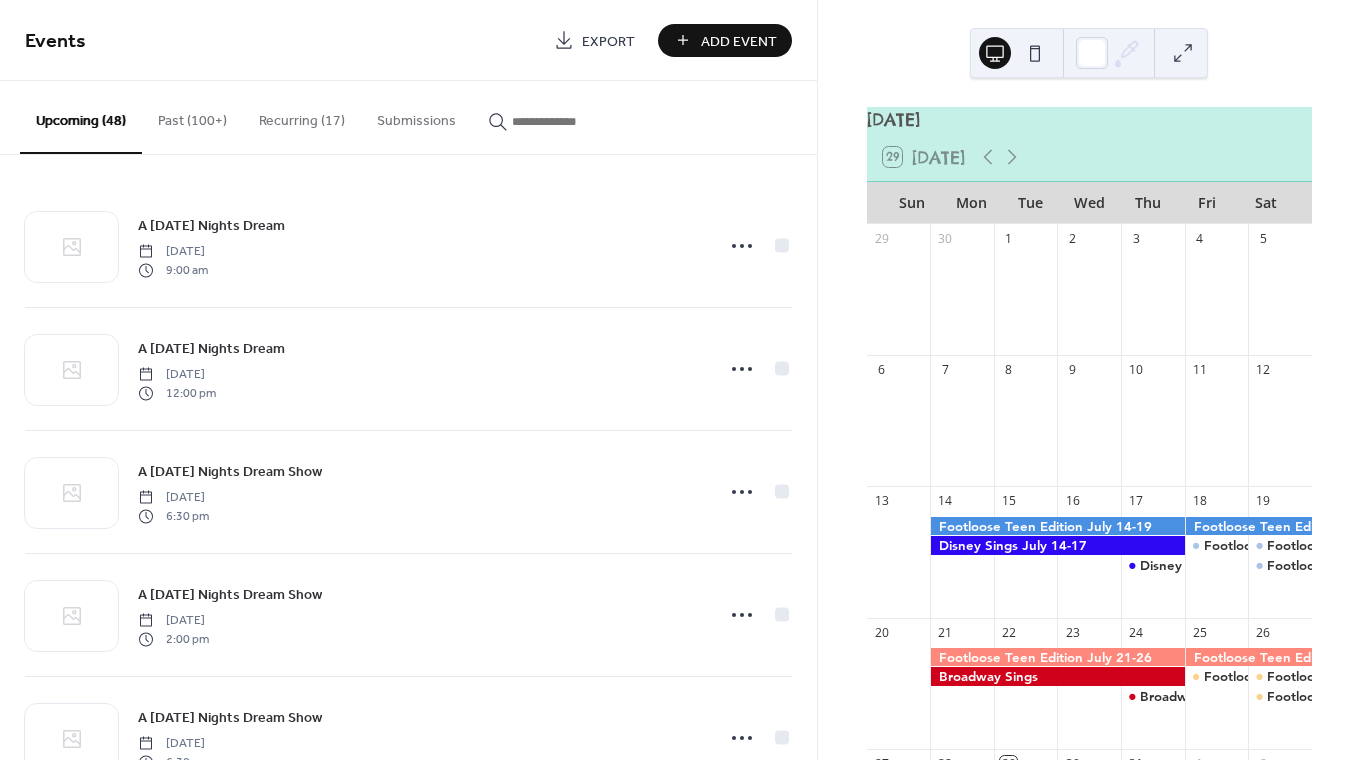 scroll, scrollTop: 0, scrollLeft: 0, axis: both 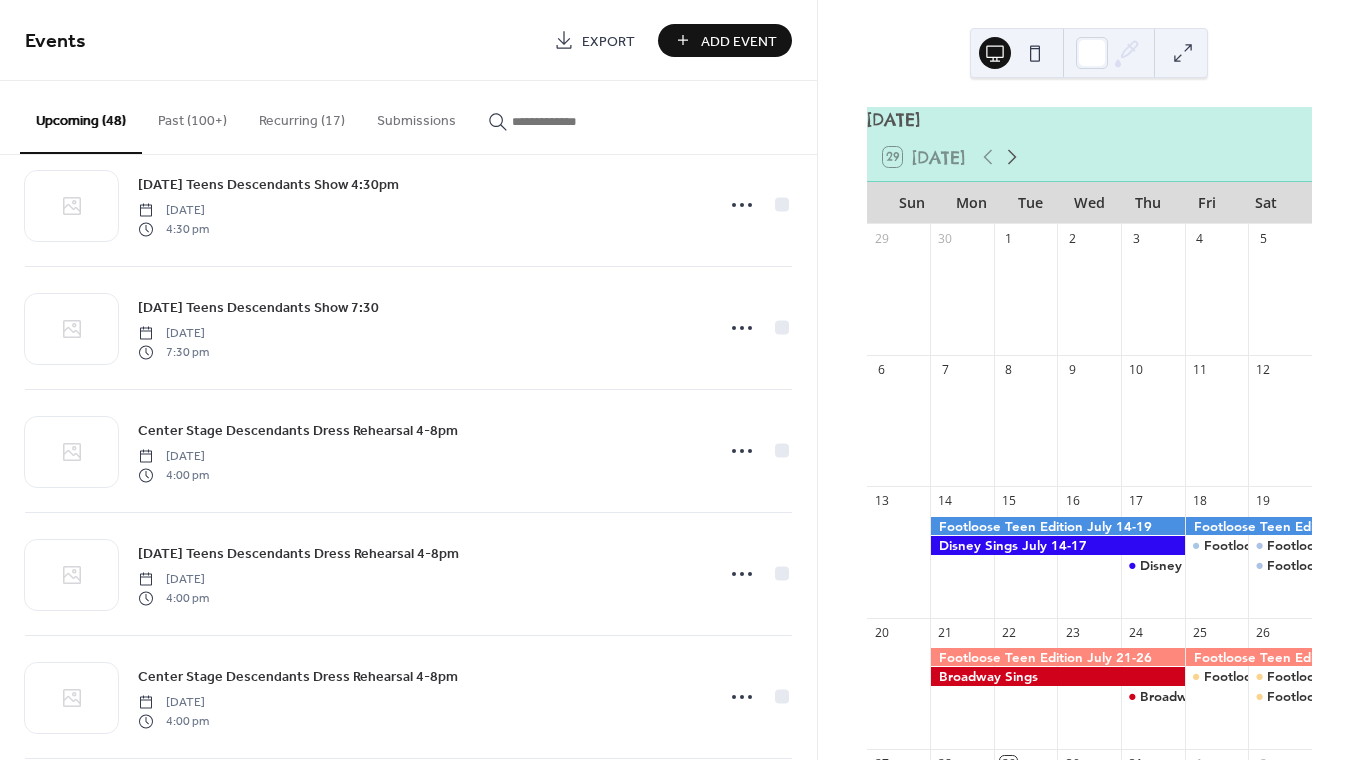 click 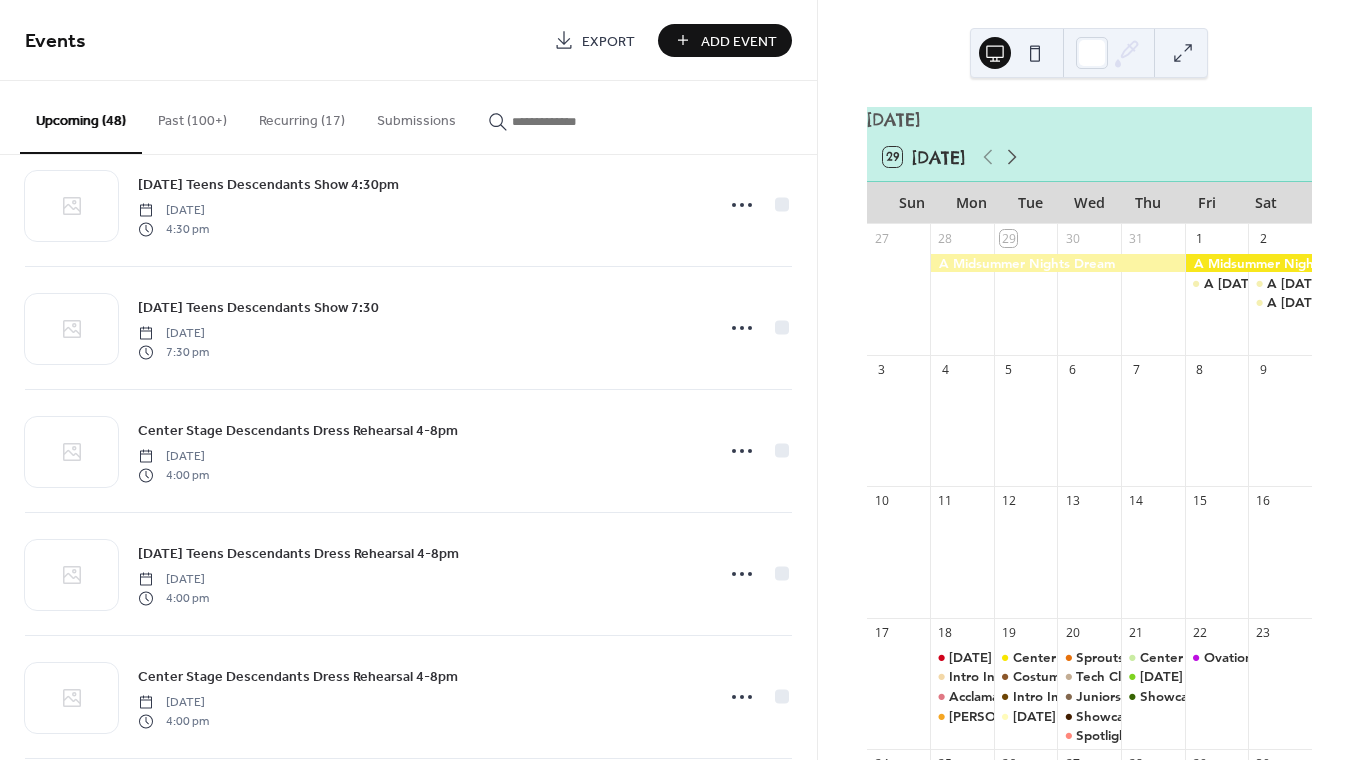 click 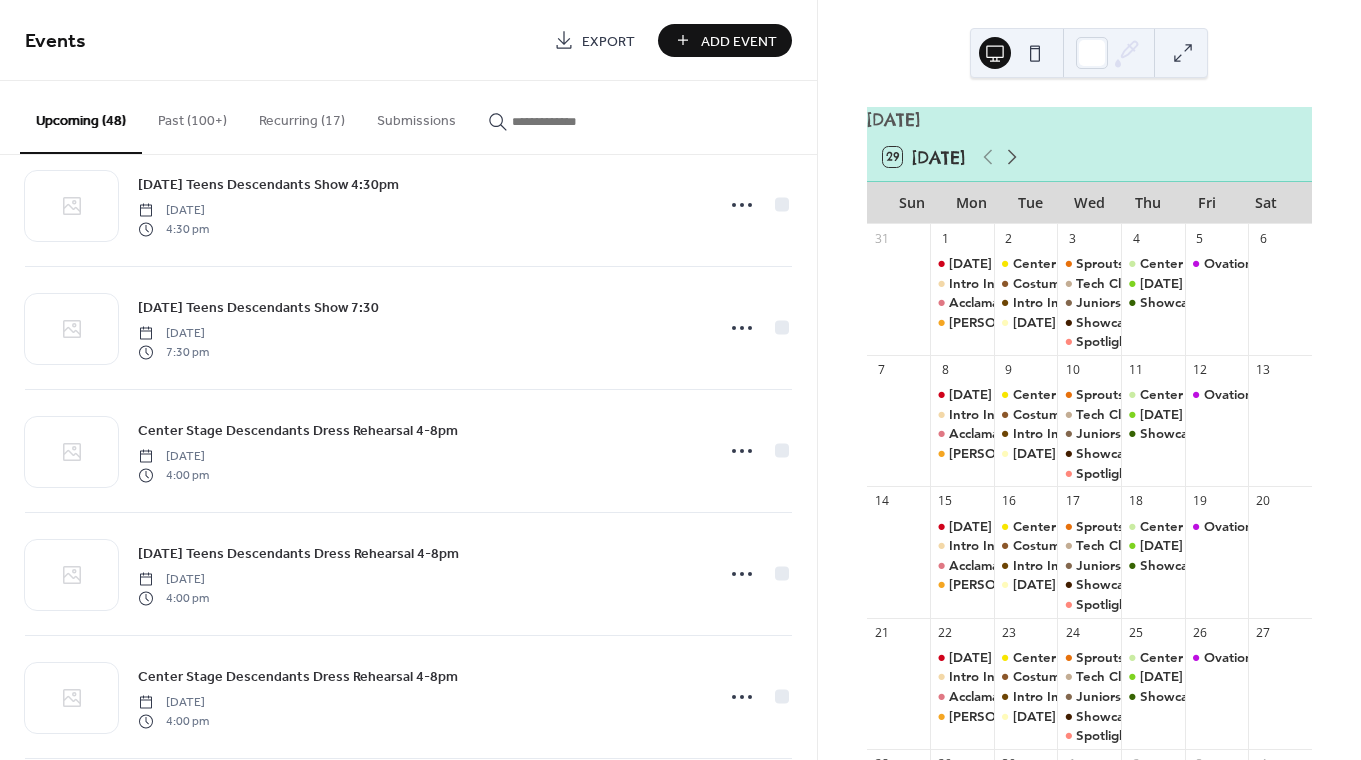 click 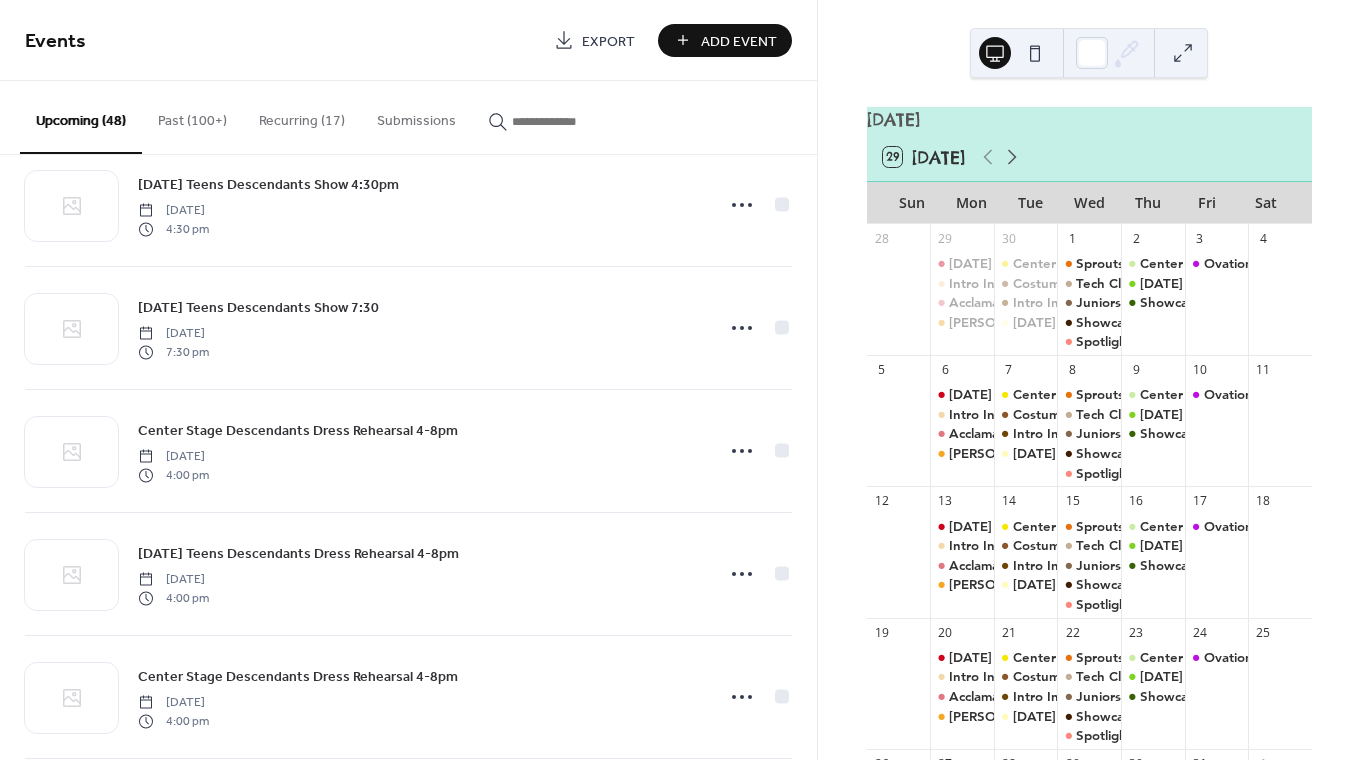 click 